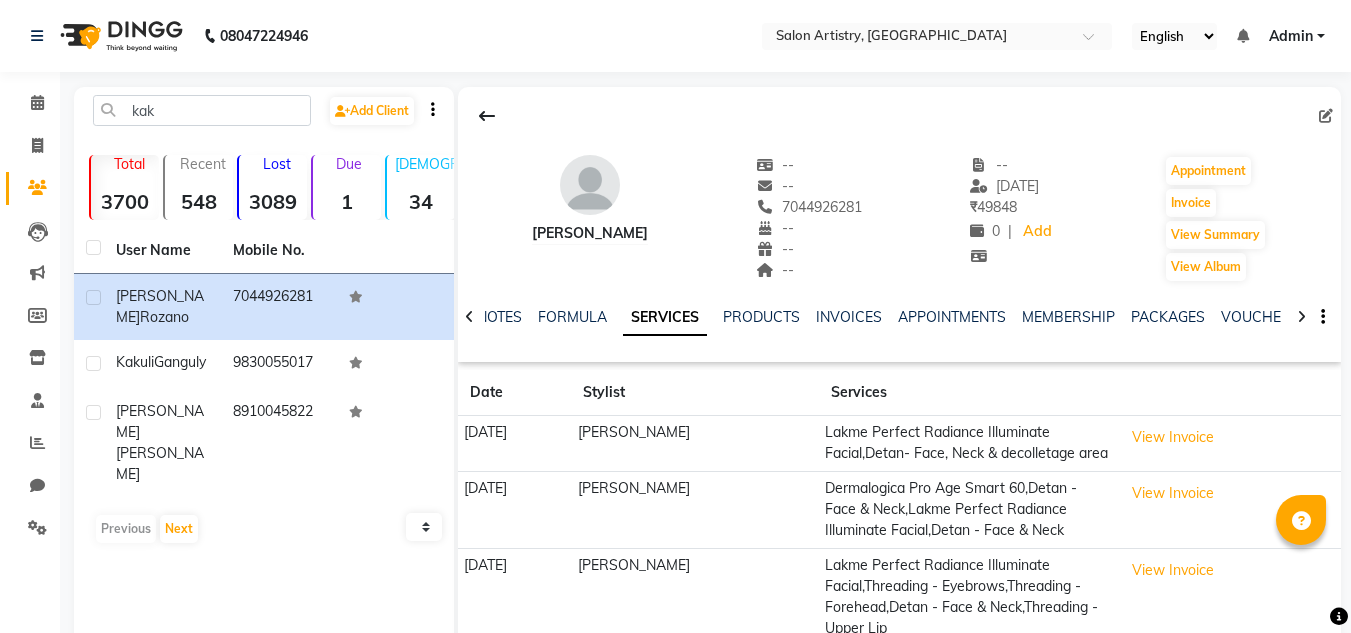 scroll, scrollTop: 0, scrollLeft: 0, axis: both 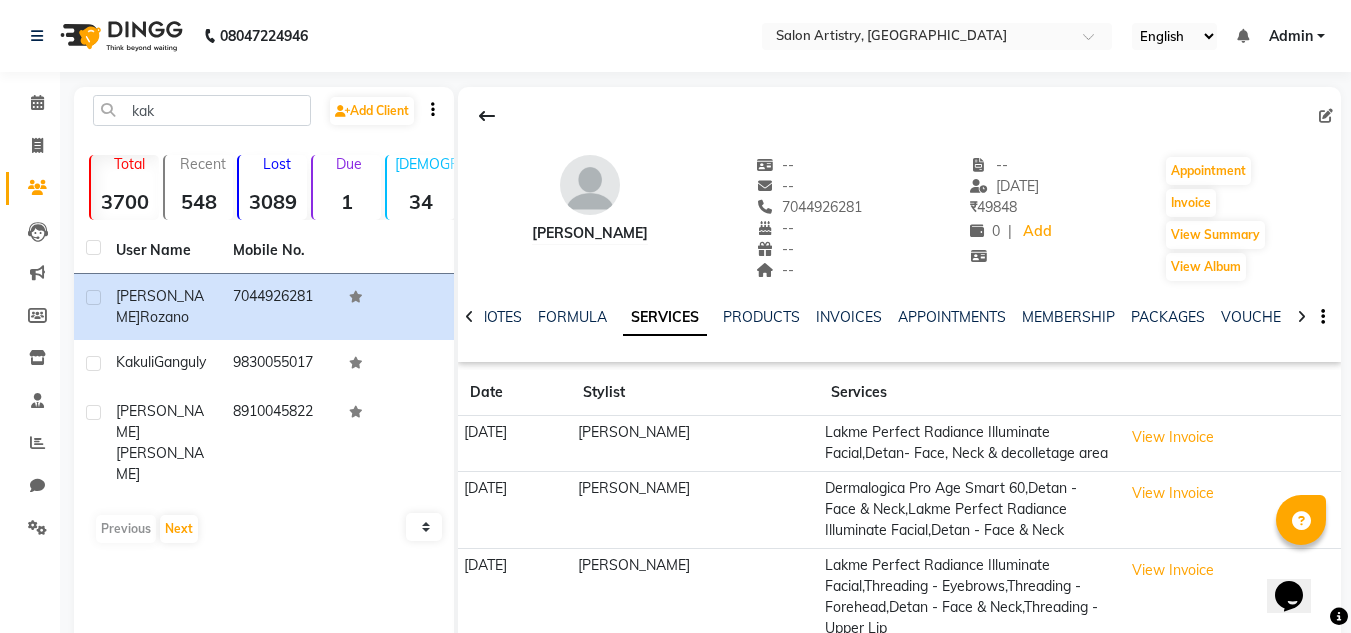 click on "kak" 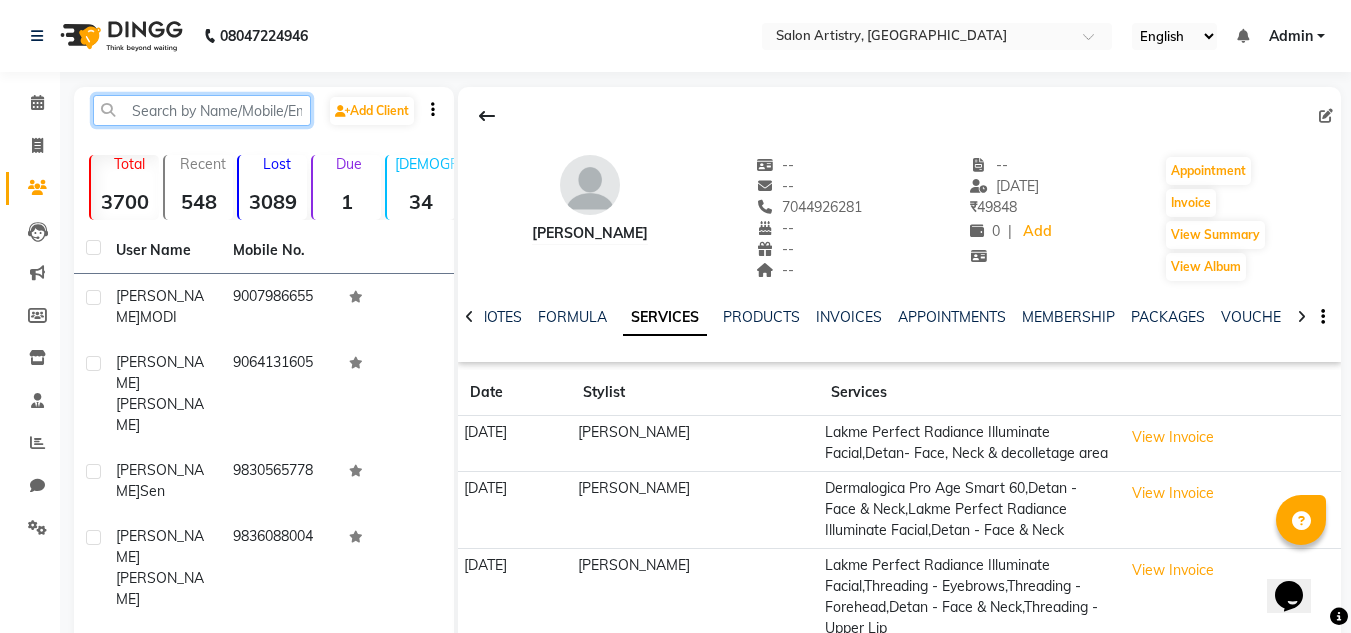 paste on "[PERSON_NAME]" 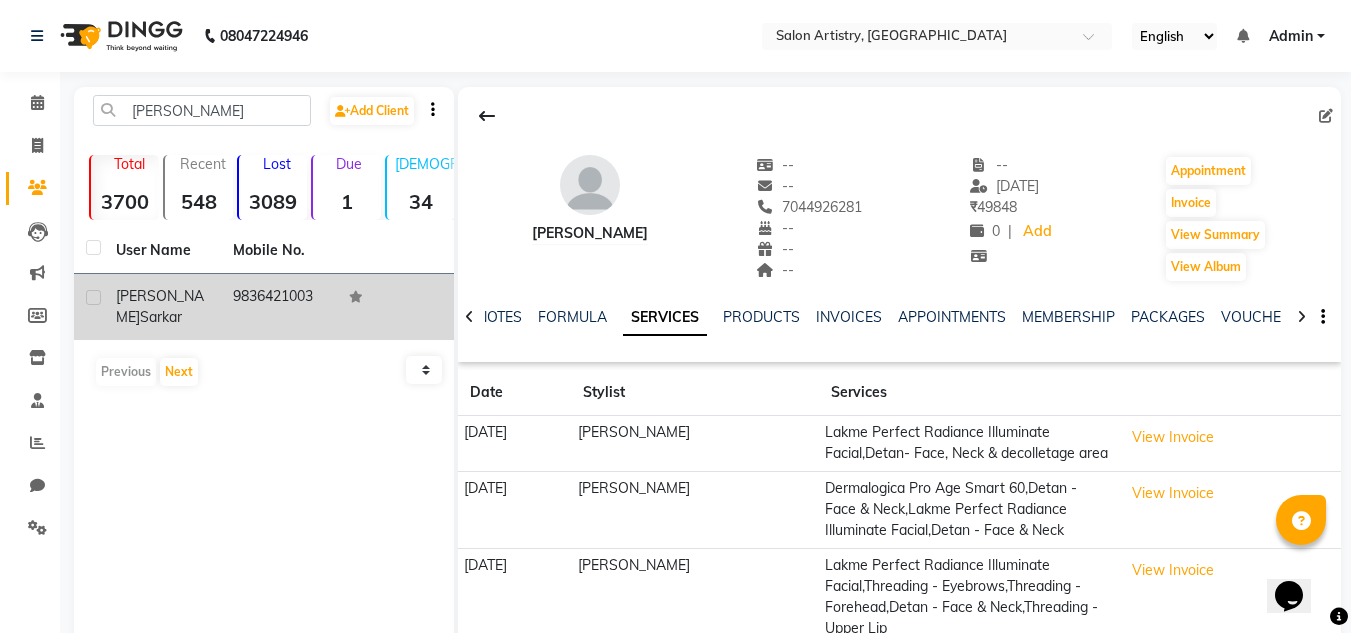 click on "9836421003" 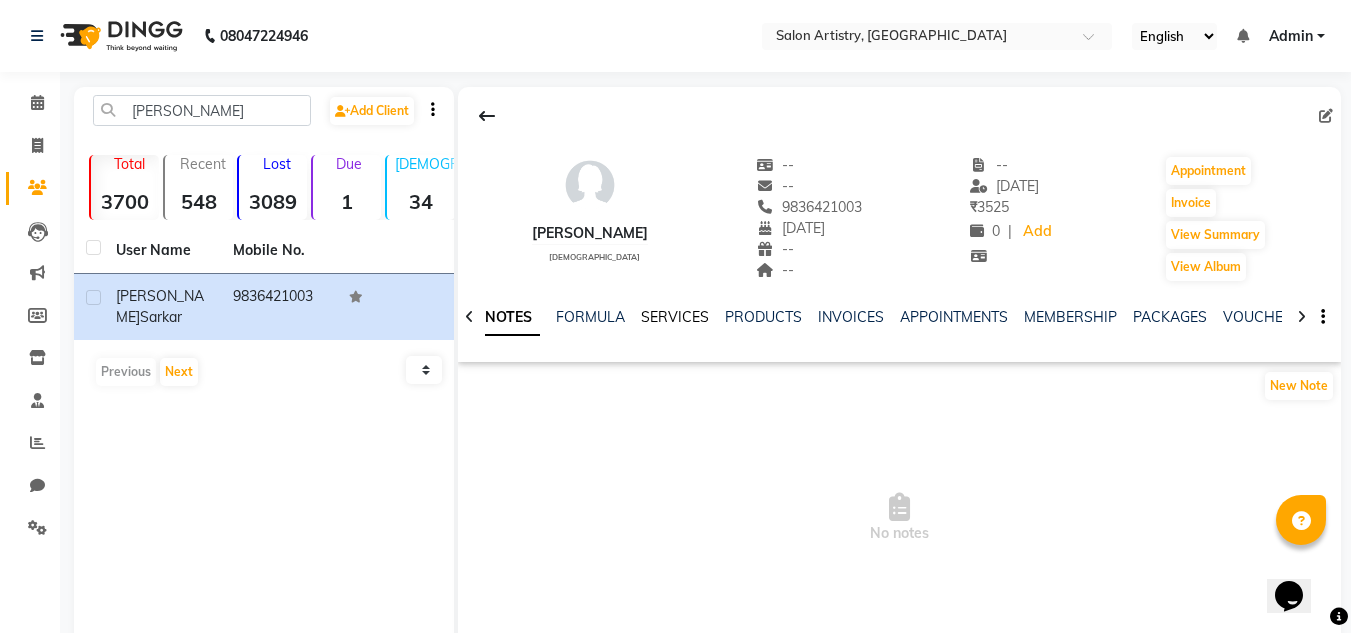 click on "SERVICES" 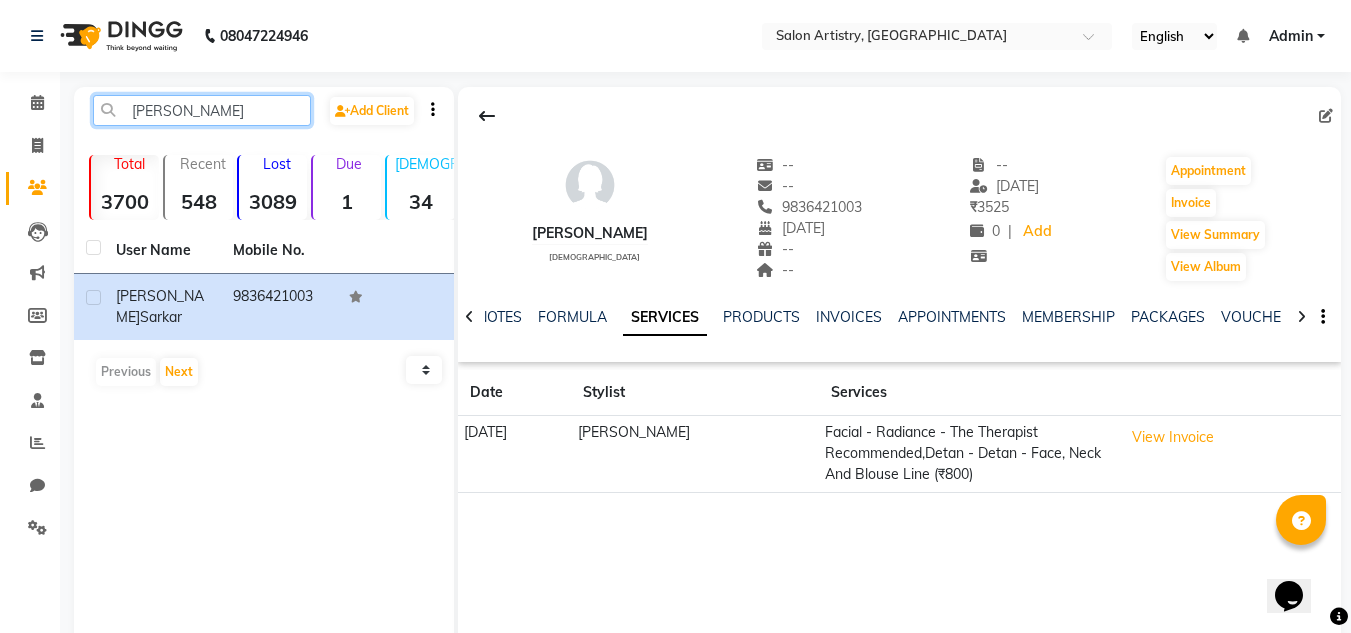 click on "[PERSON_NAME]" 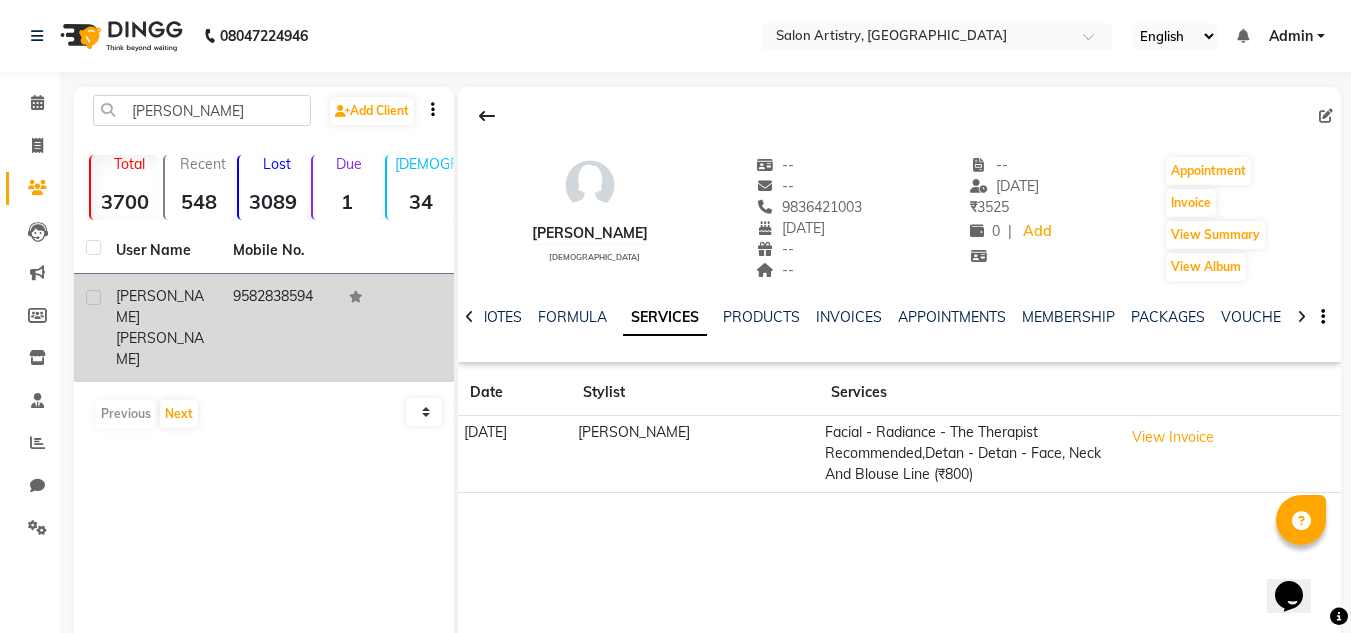 click on "[PERSON_NAME]" 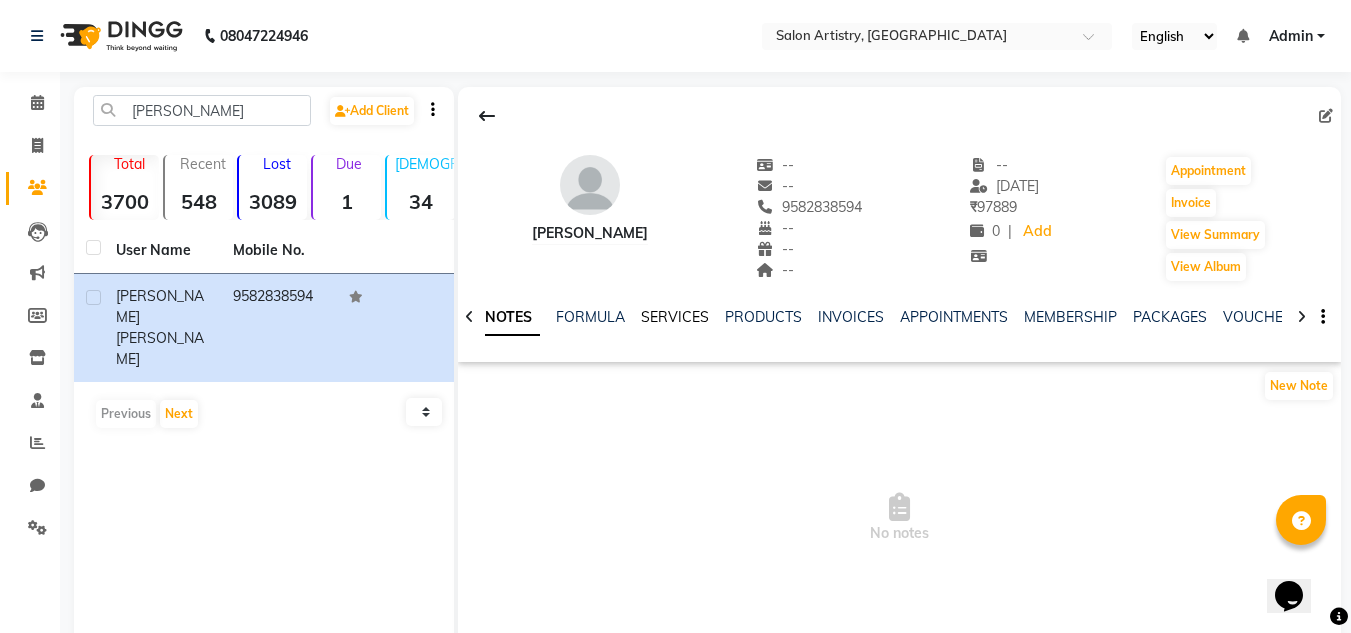 click on "SERVICES" 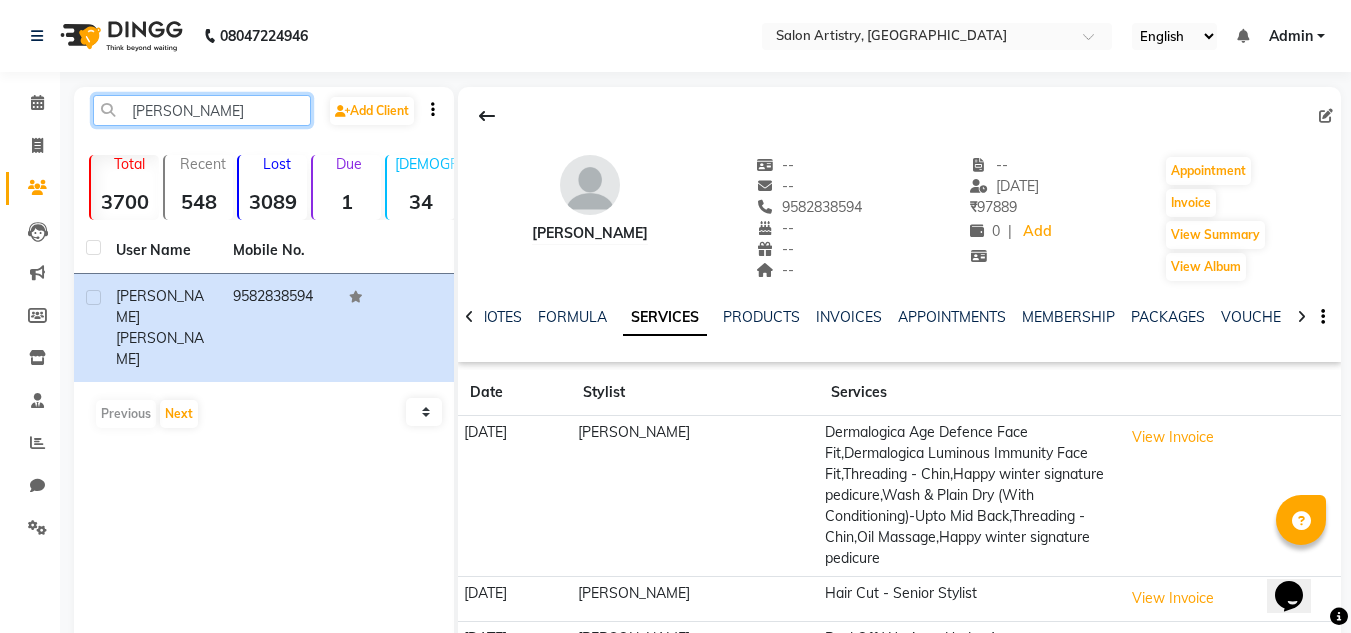 click on "[PERSON_NAME]" 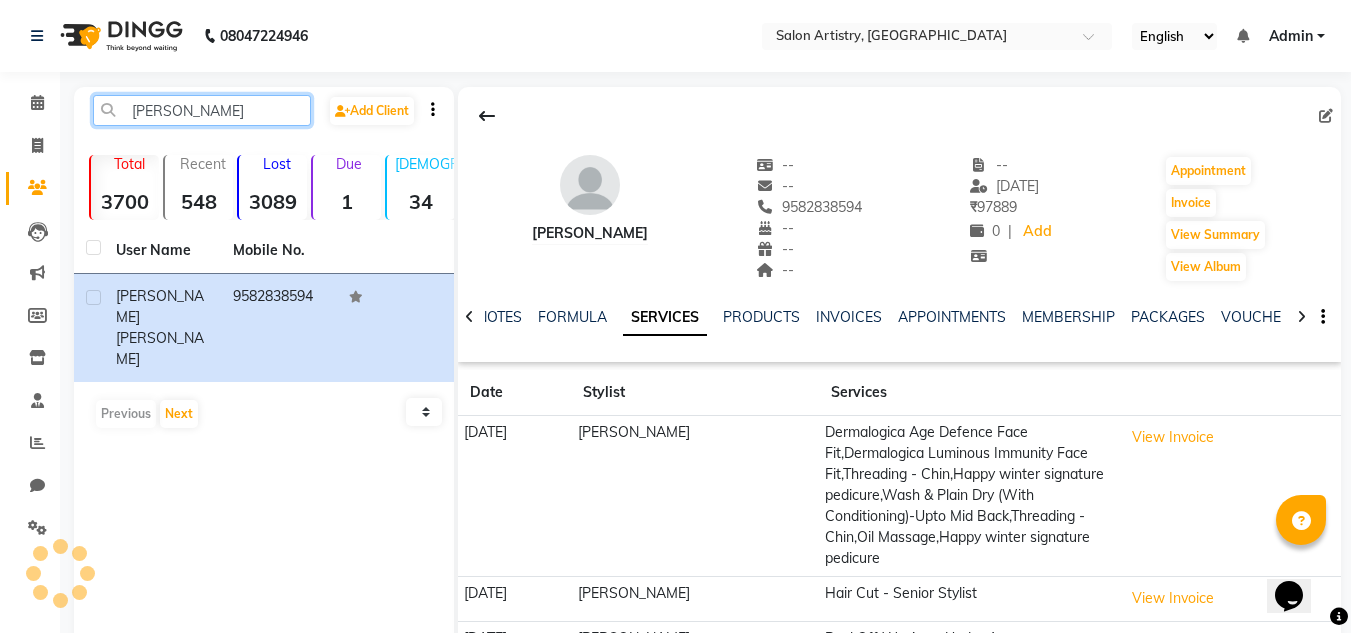 paste on "rchana Choudhury" 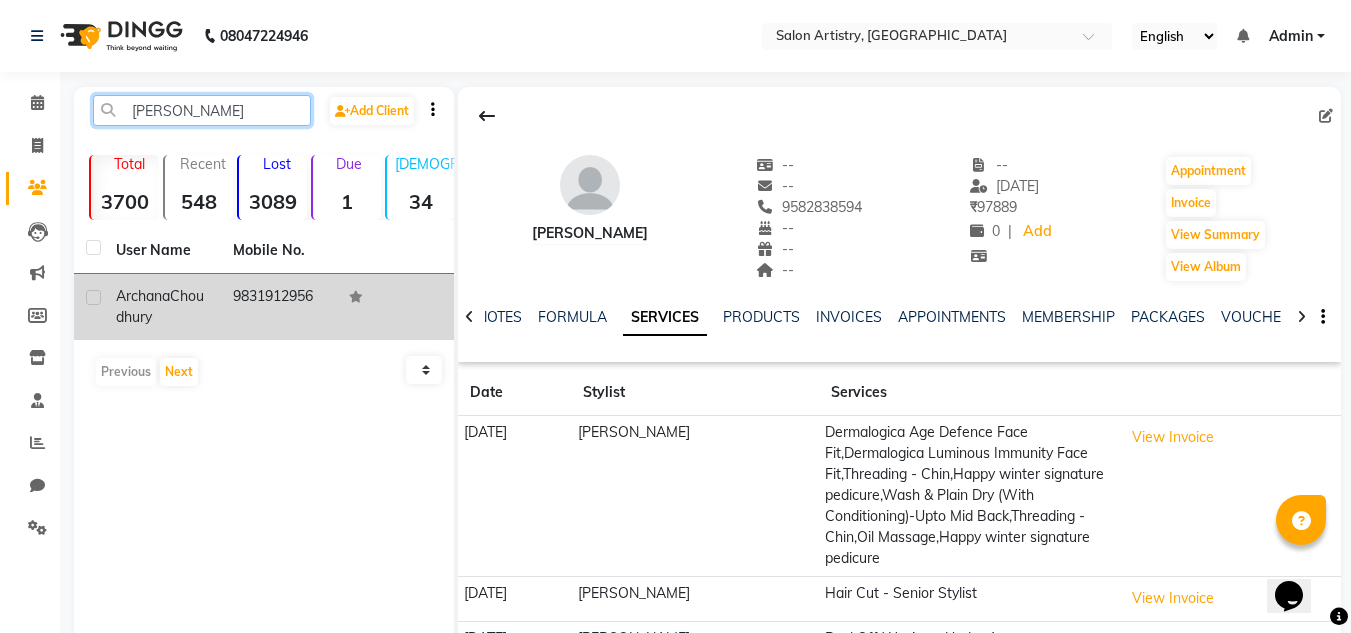 type on "[PERSON_NAME]" 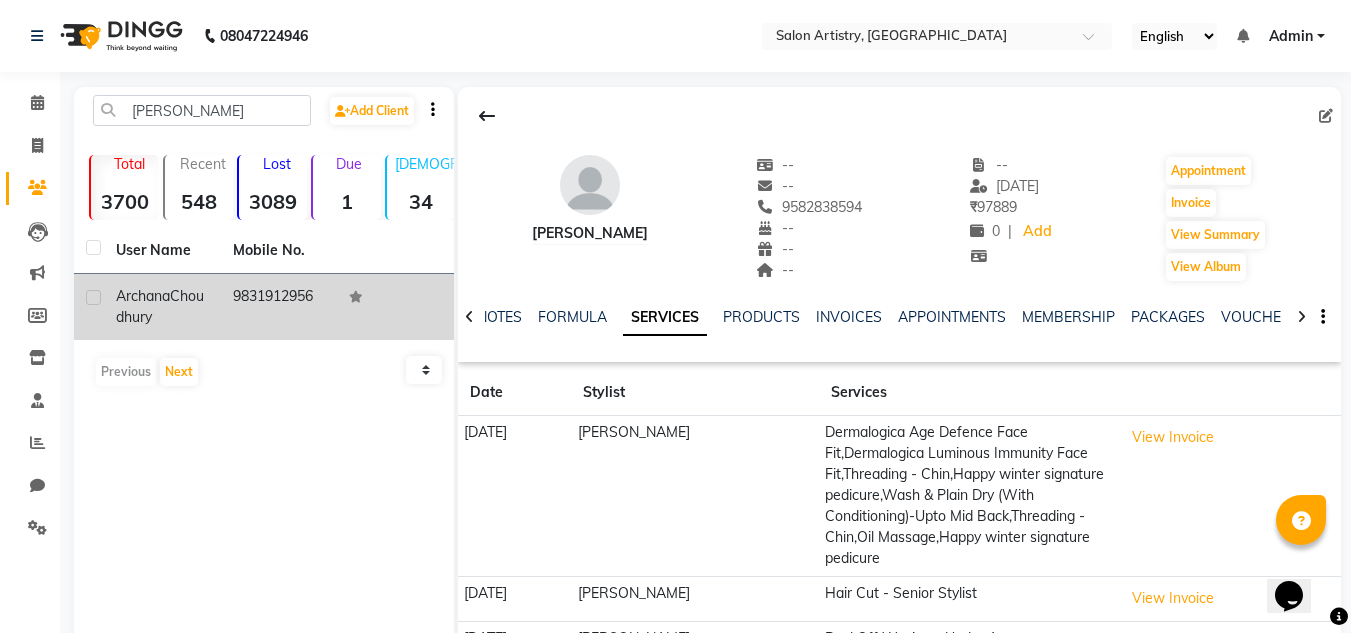 click on "[PERSON_NAME]" 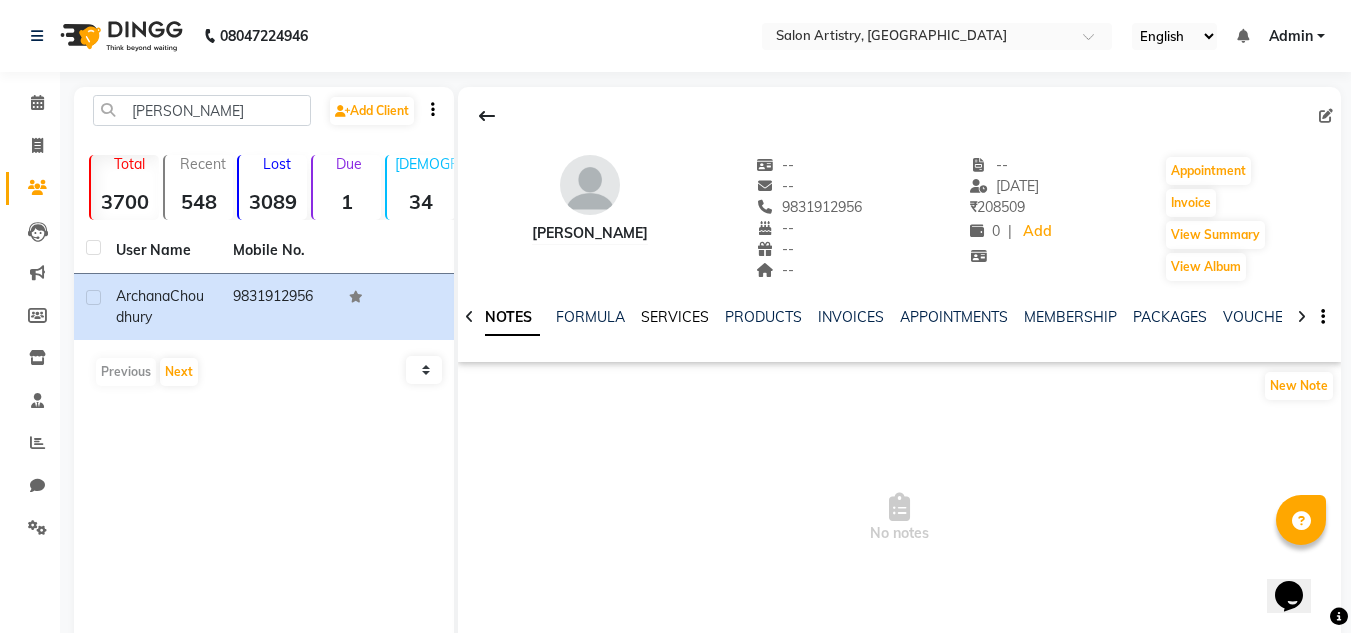 click on "SERVICES" 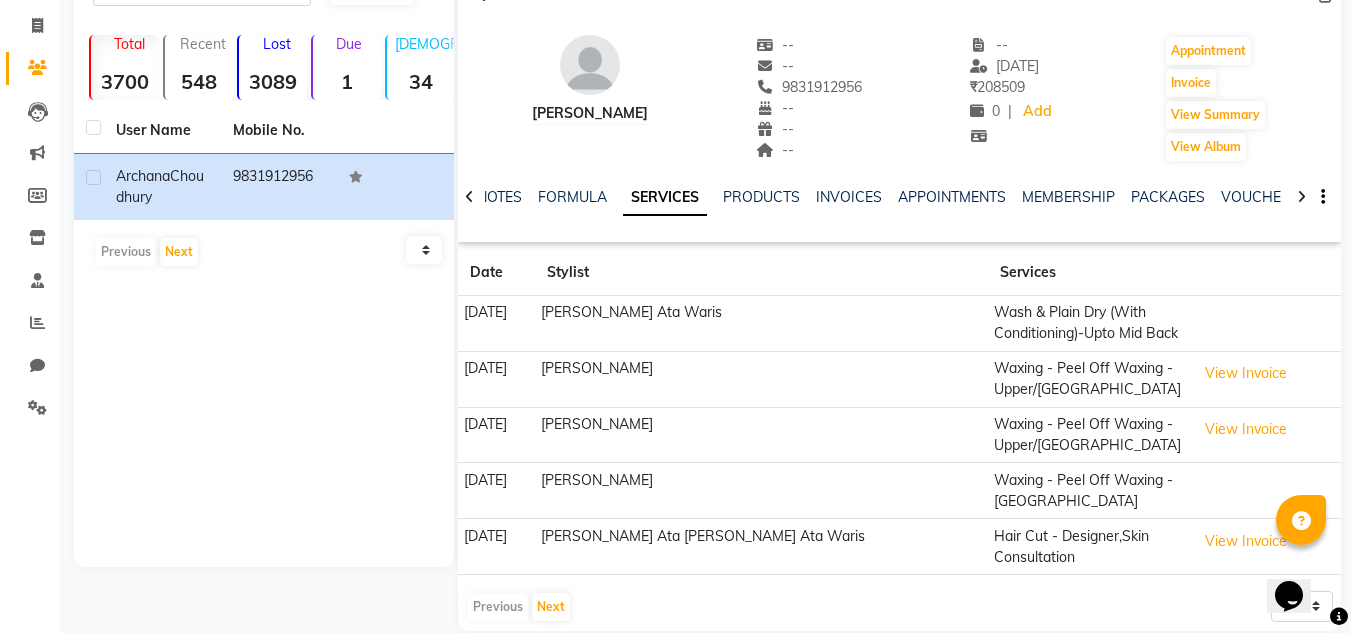 scroll, scrollTop: 148, scrollLeft: 0, axis: vertical 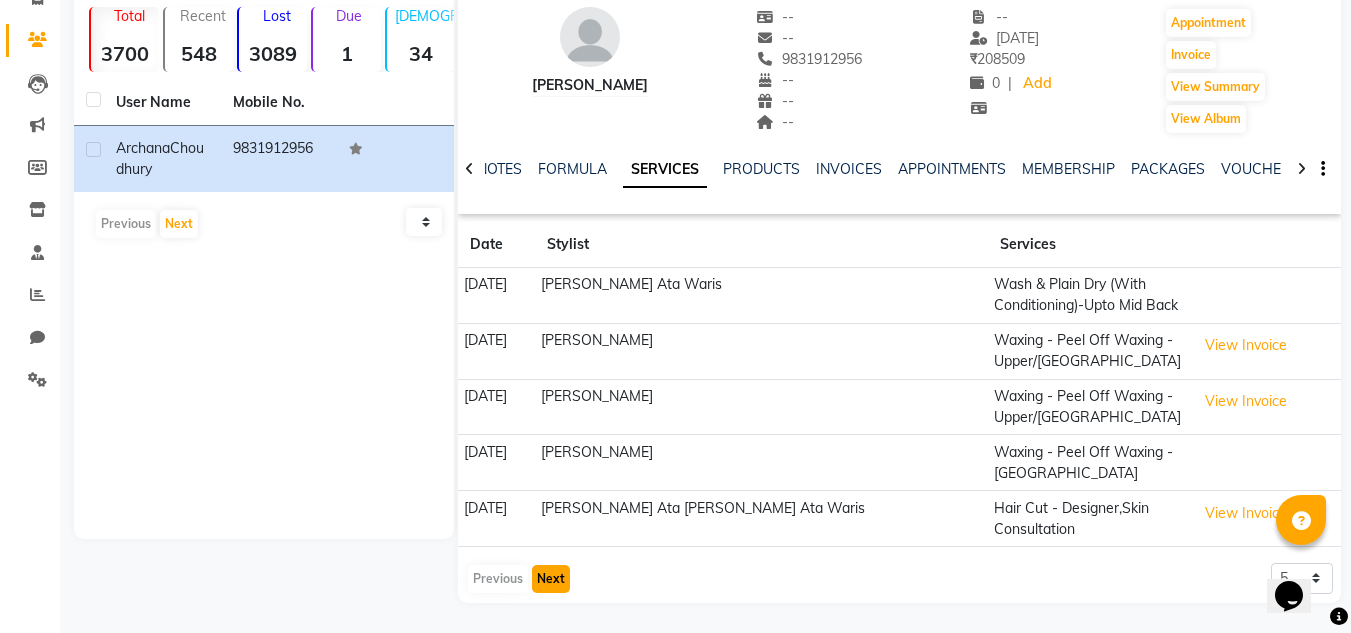 click on "Next" 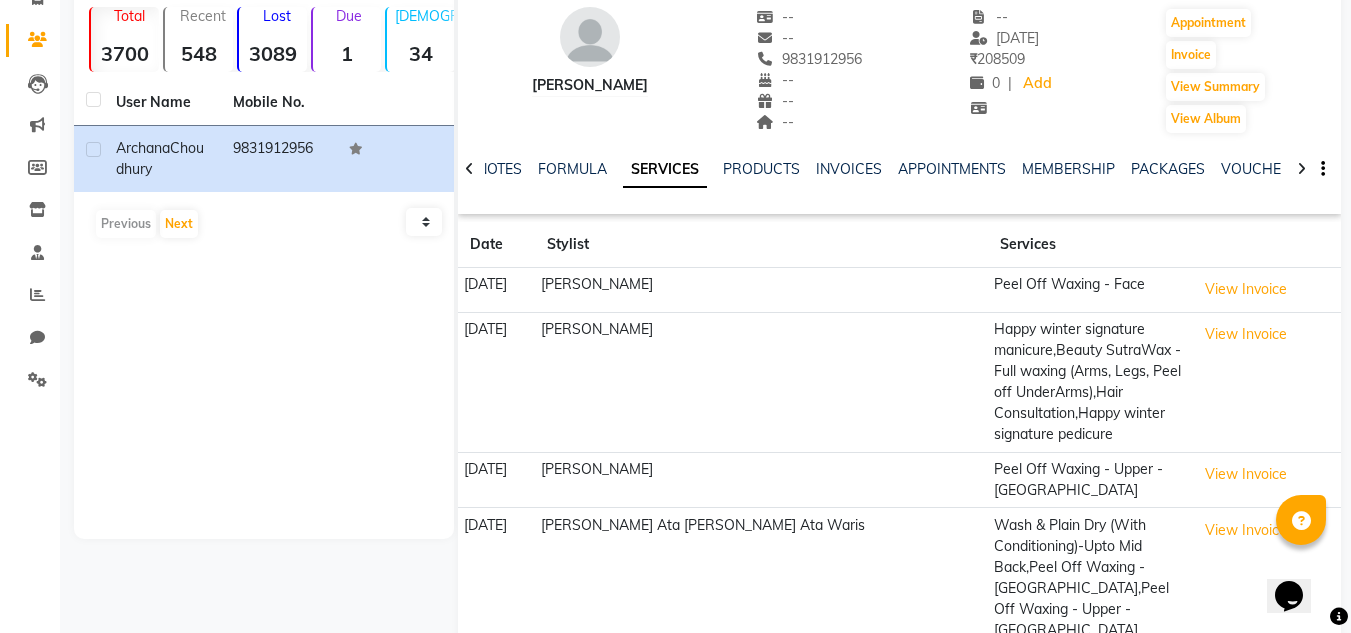 type 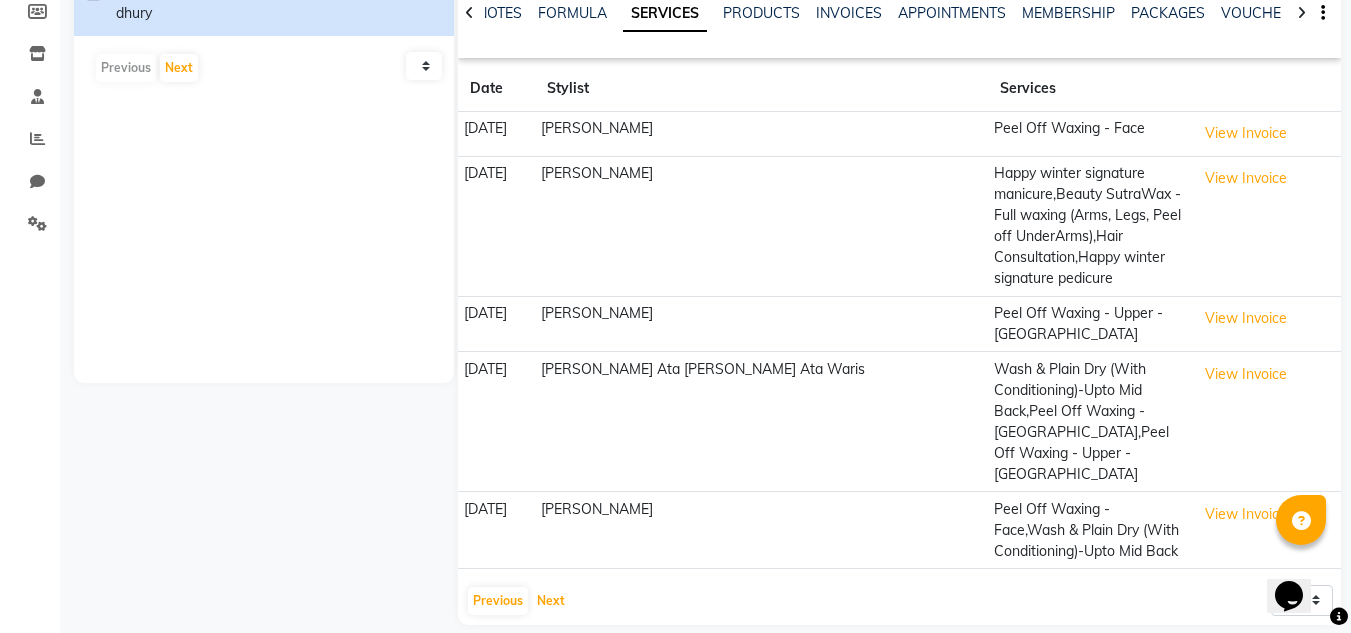 scroll, scrollTop: 305, scrollLeft: 0, axis: vertical 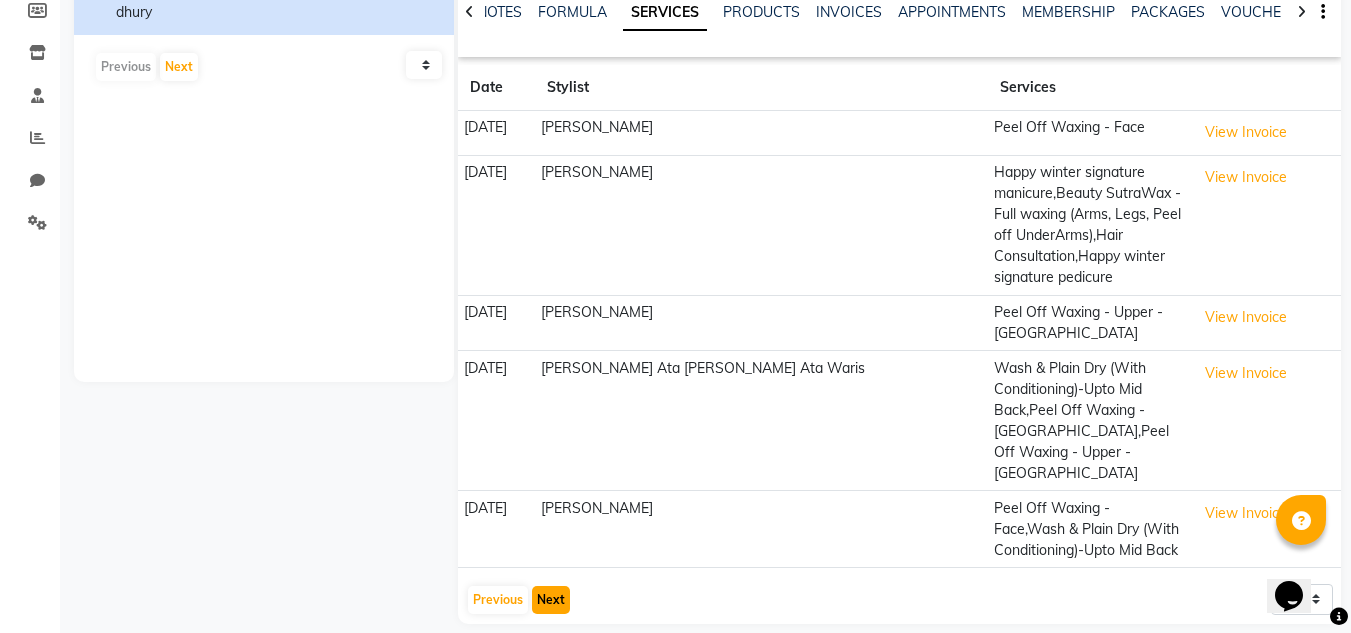 click on "Next" 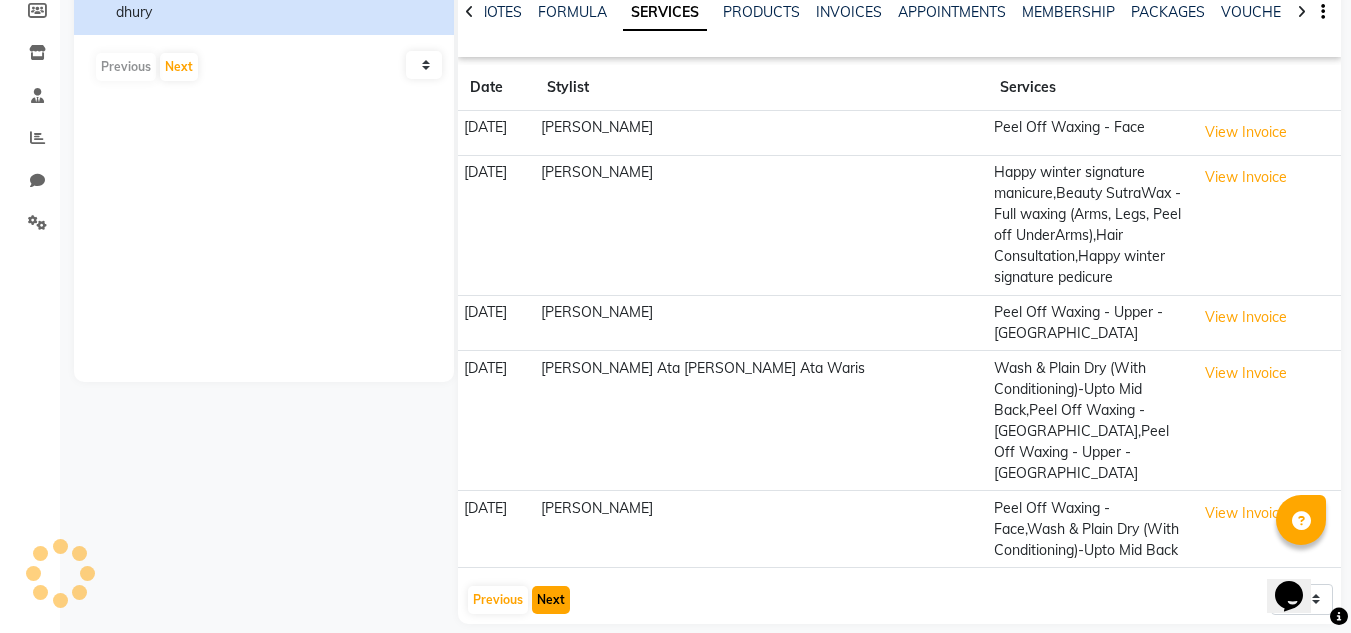 scroll, scrollTop: 274, scrollLeft: 0, axis: vertical 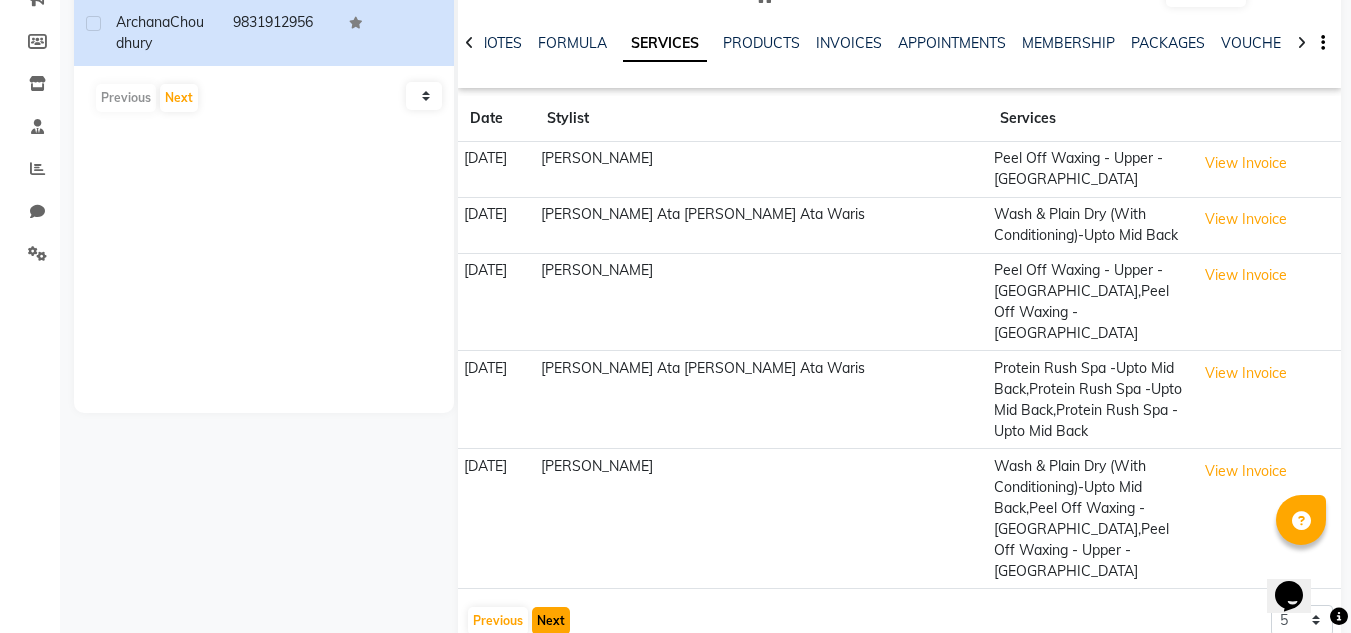 click on "Next" 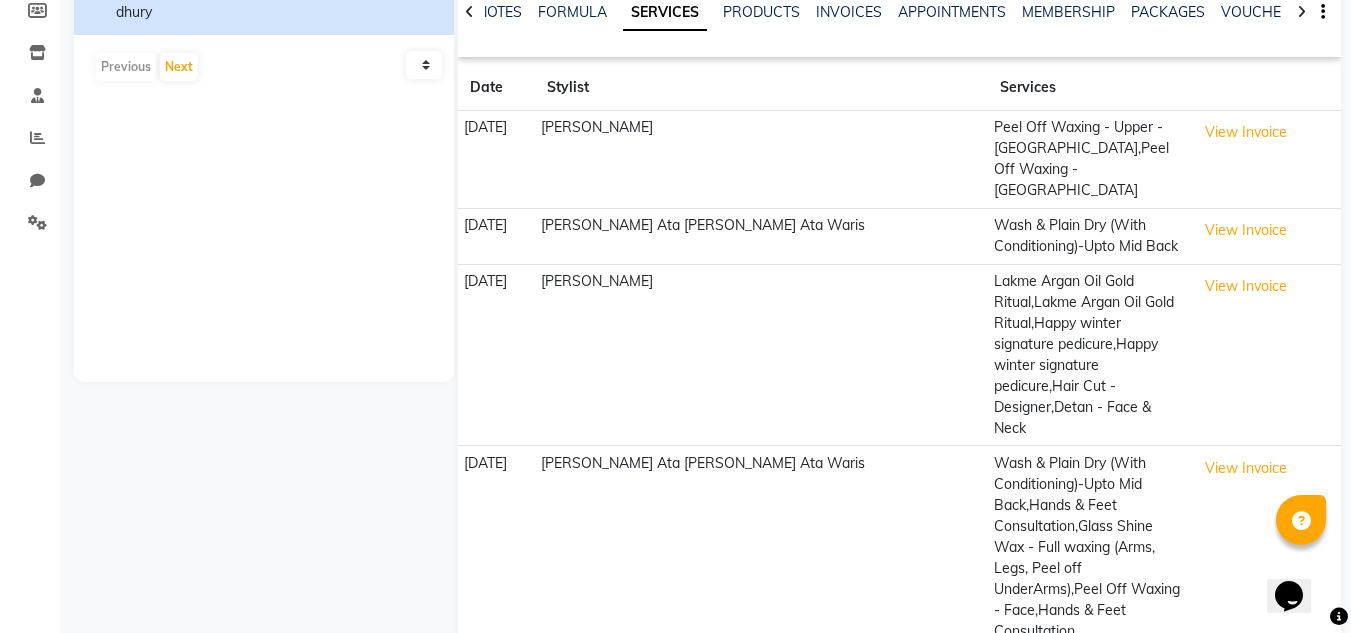 scroll, scrollTop: 345, scrollLeft: 0, axis: vertical 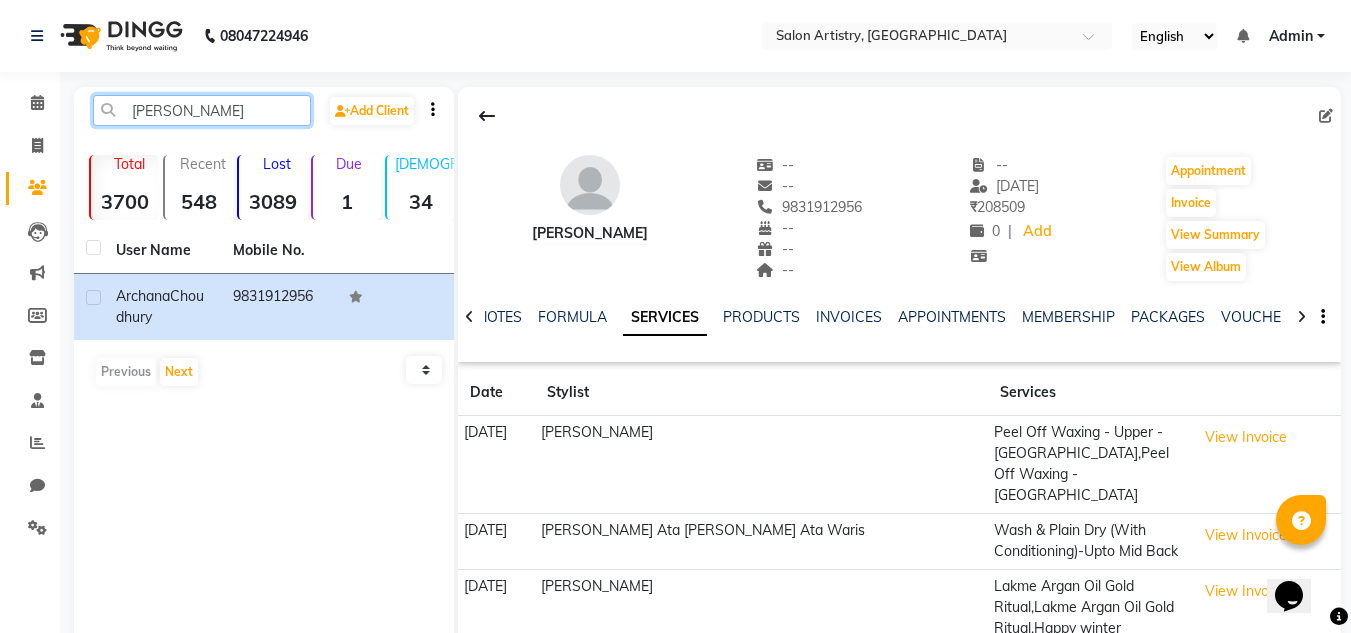 click on "[PERSON_NAME]" 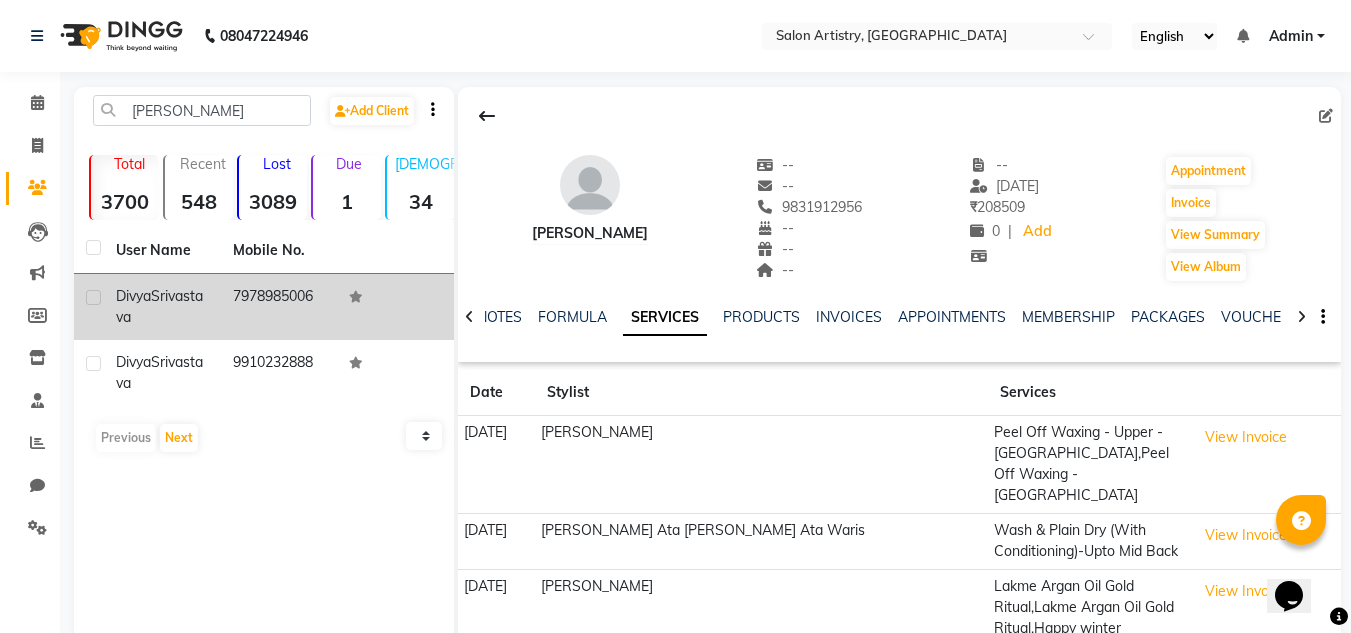click on "Srivastava" 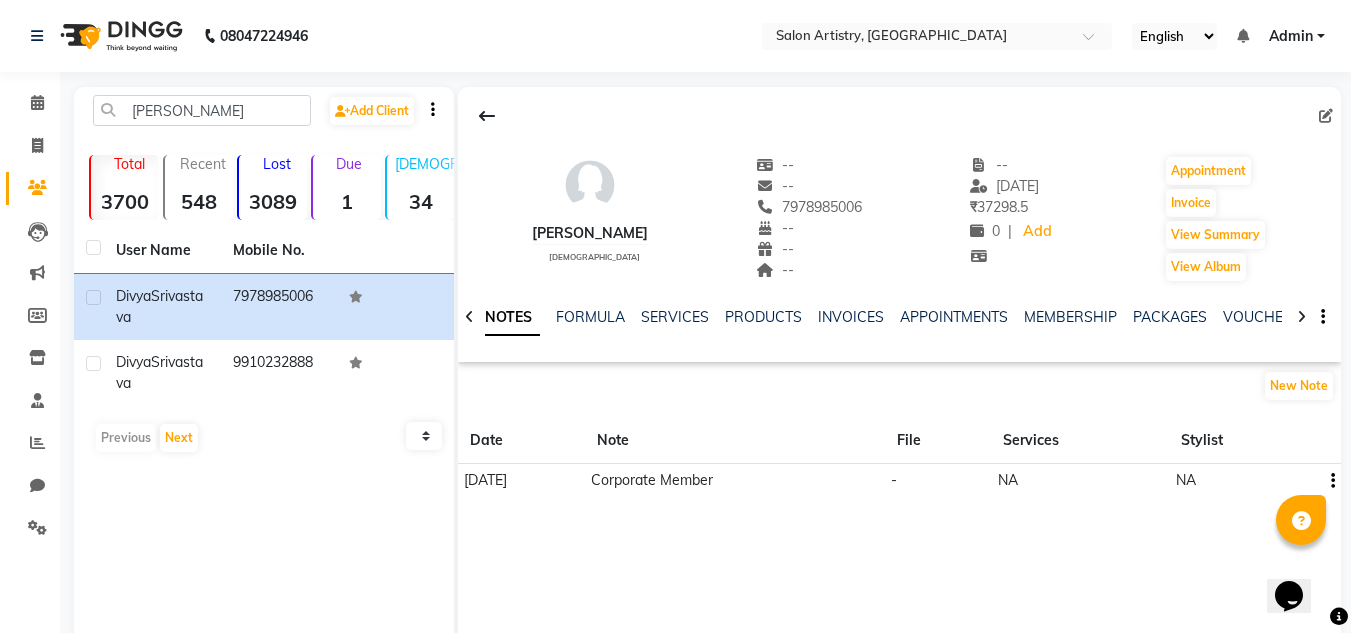click on "SERVICES" 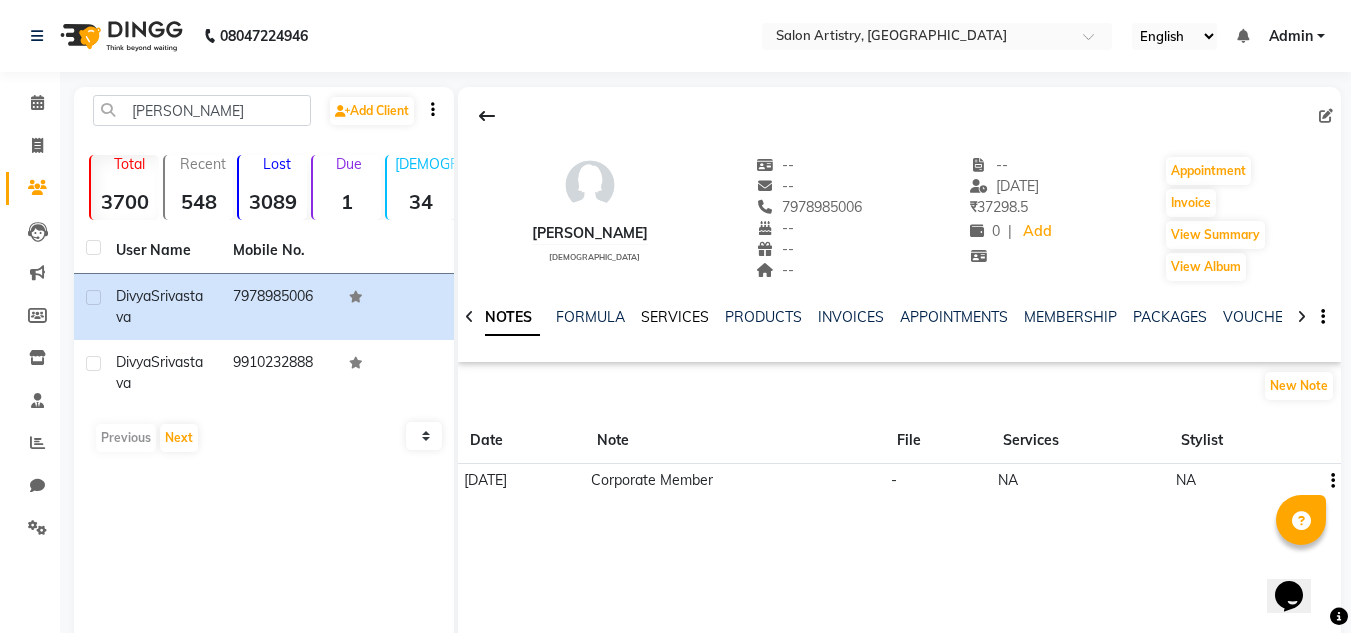 click on "SERVICES" 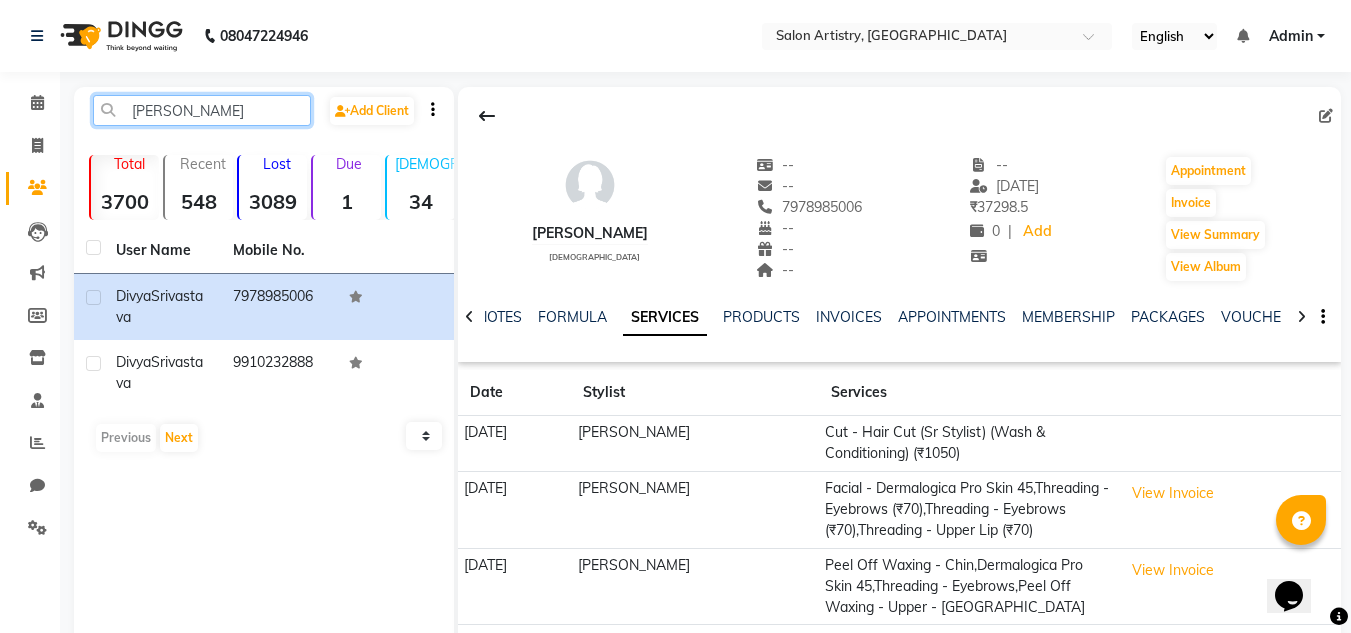 click on "[PERSON_NAME]" 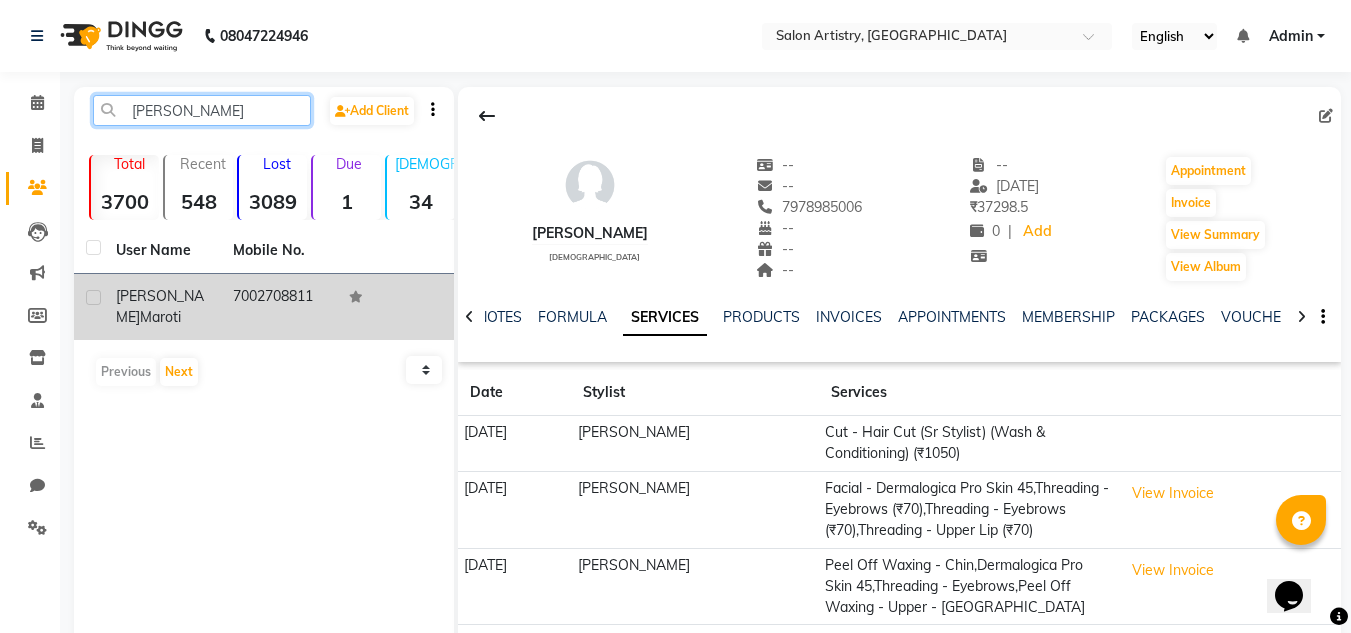 type on "[PERSON_NAME]" 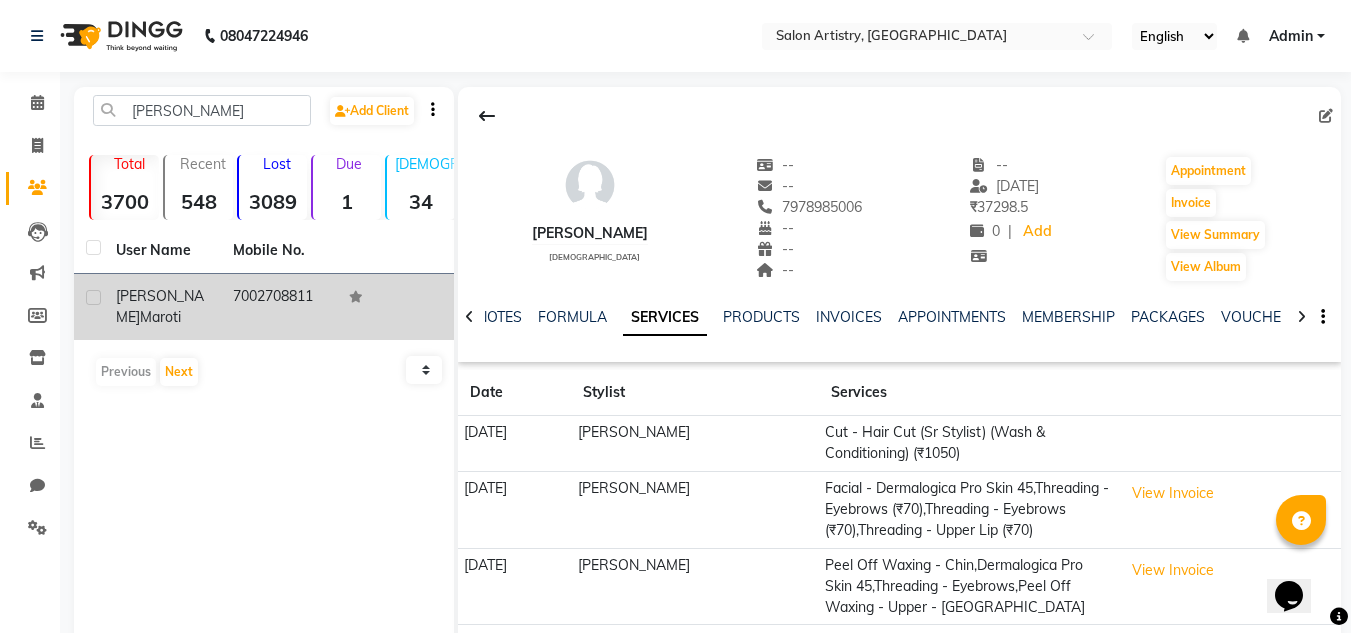 click on "Maroti" 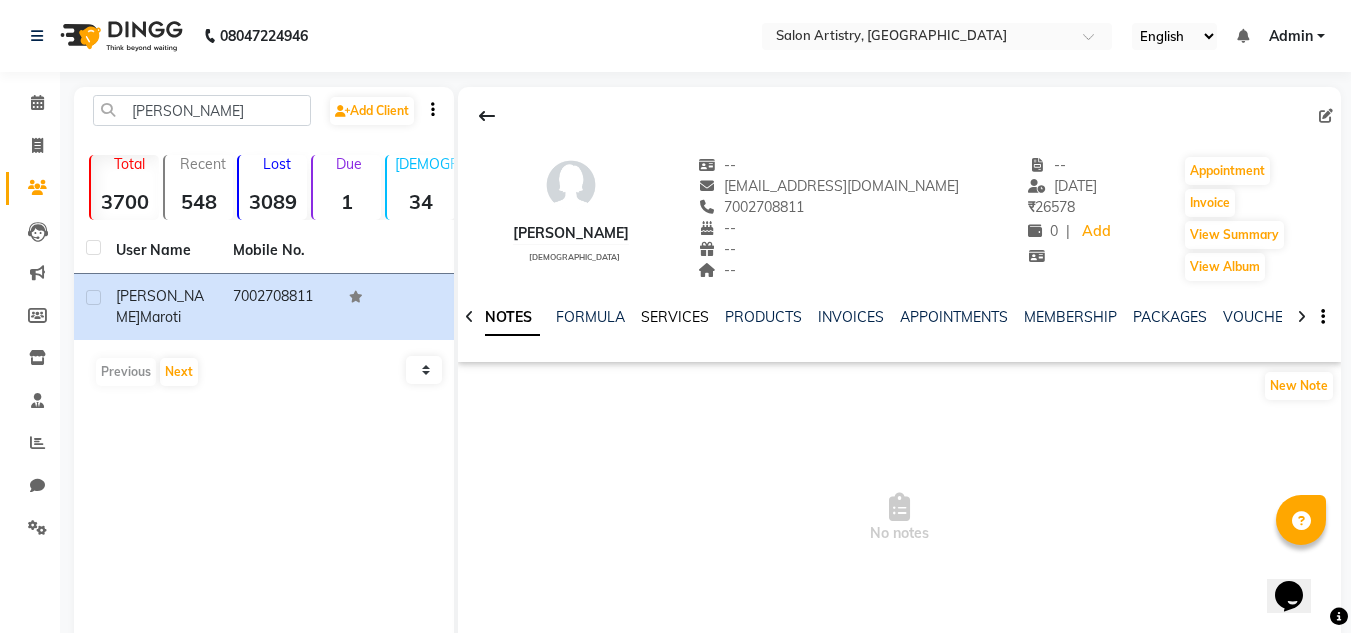 click on "SERVICES" 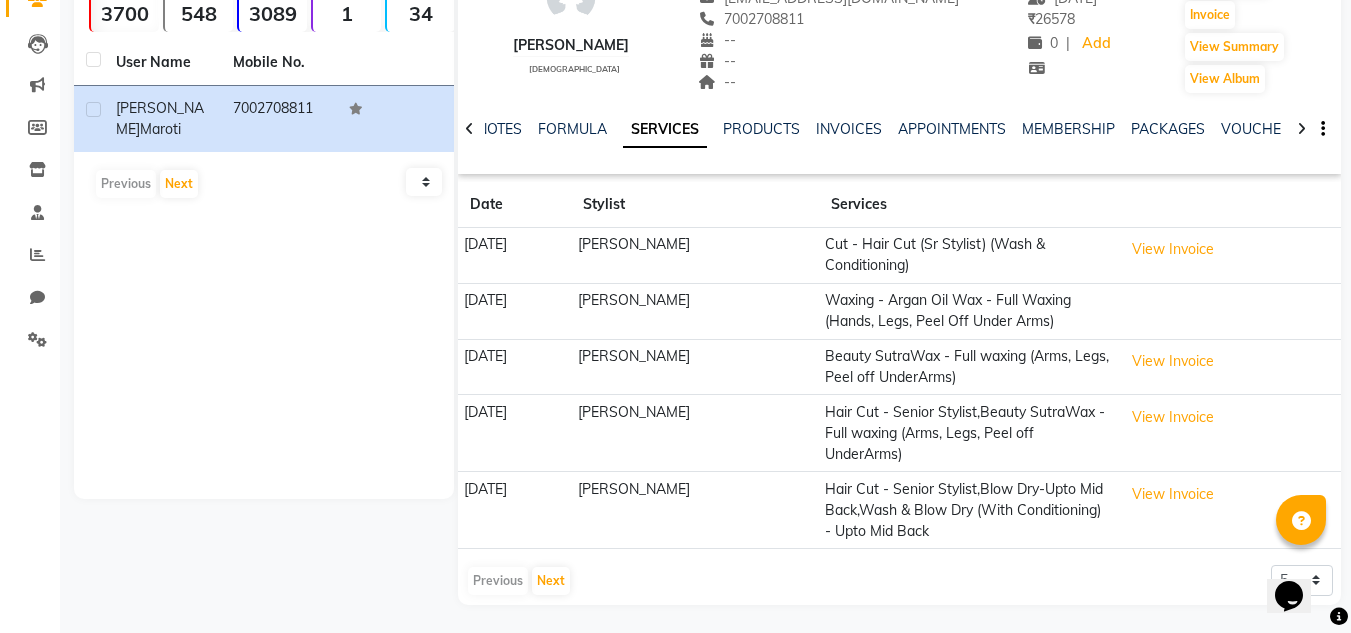 scroll, scrollTop: 190, scrollLeft: 0, axis: vertical 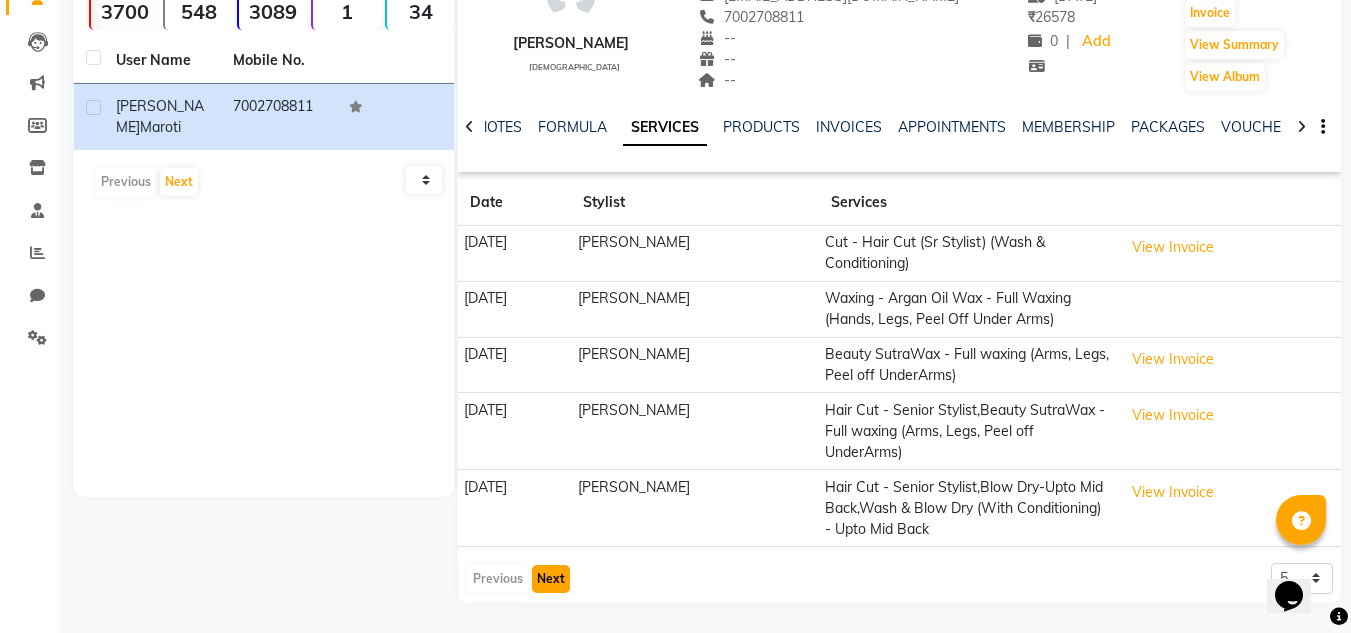 click on "Next" 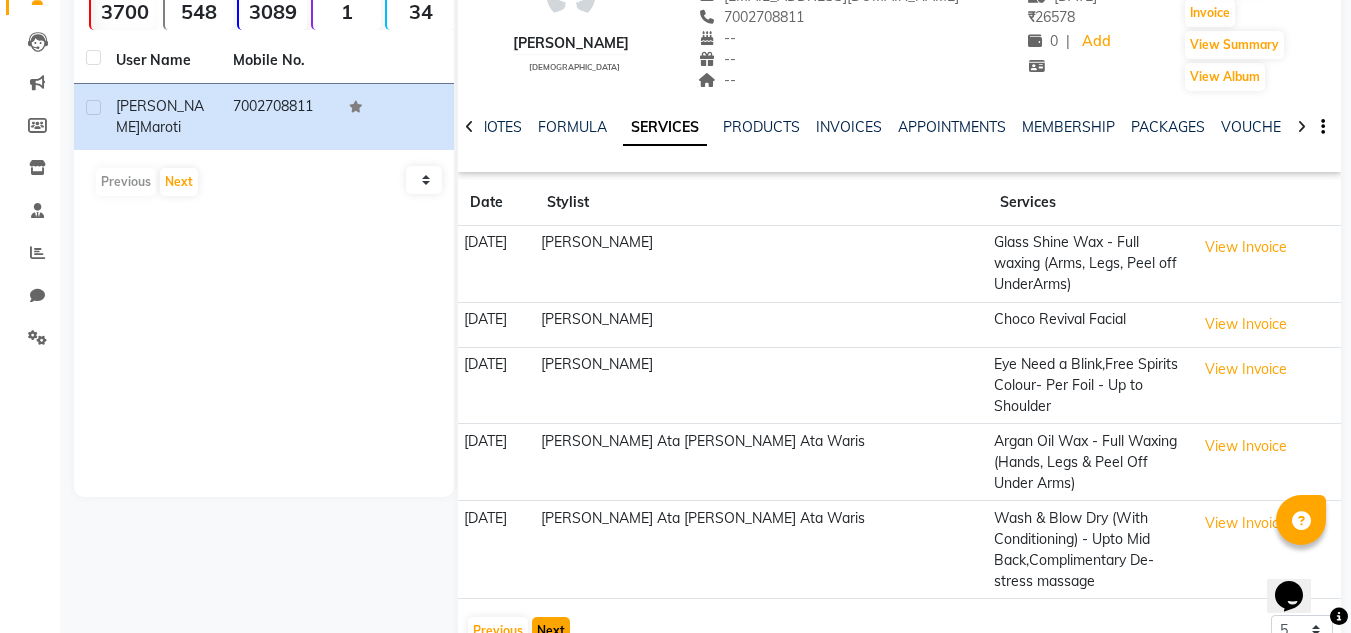 type 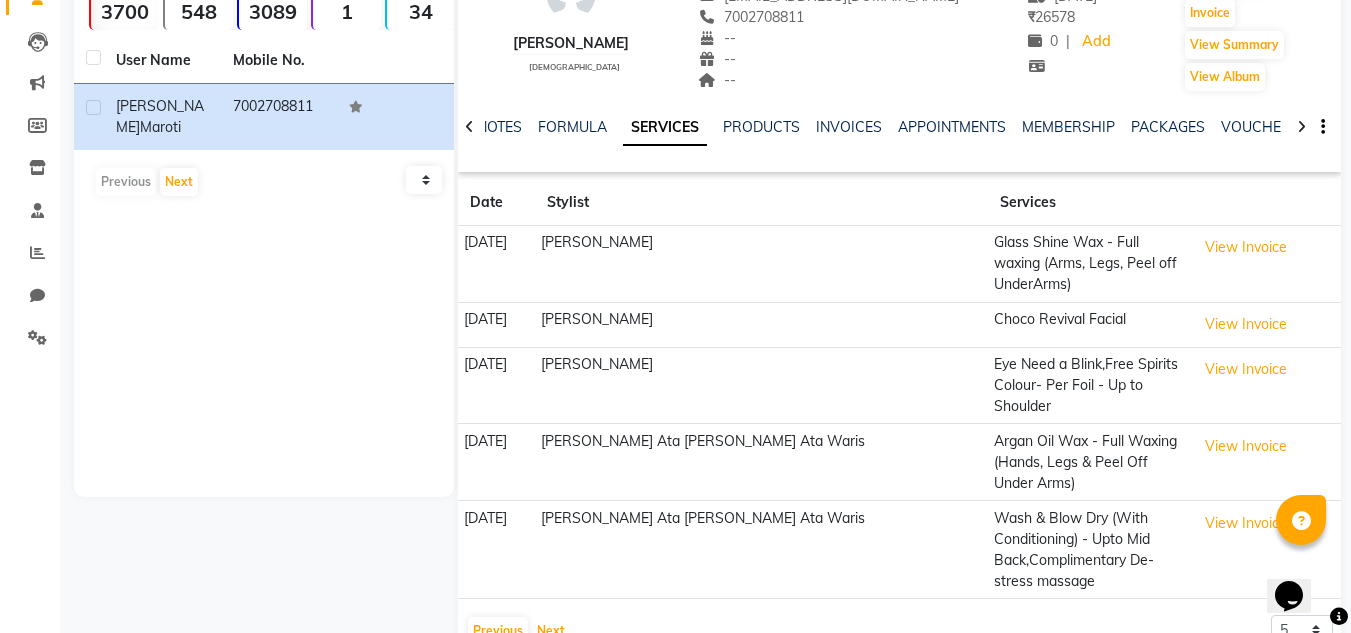 scroll, scrollTop: 70, scrollLeft: 0, axis: vertical 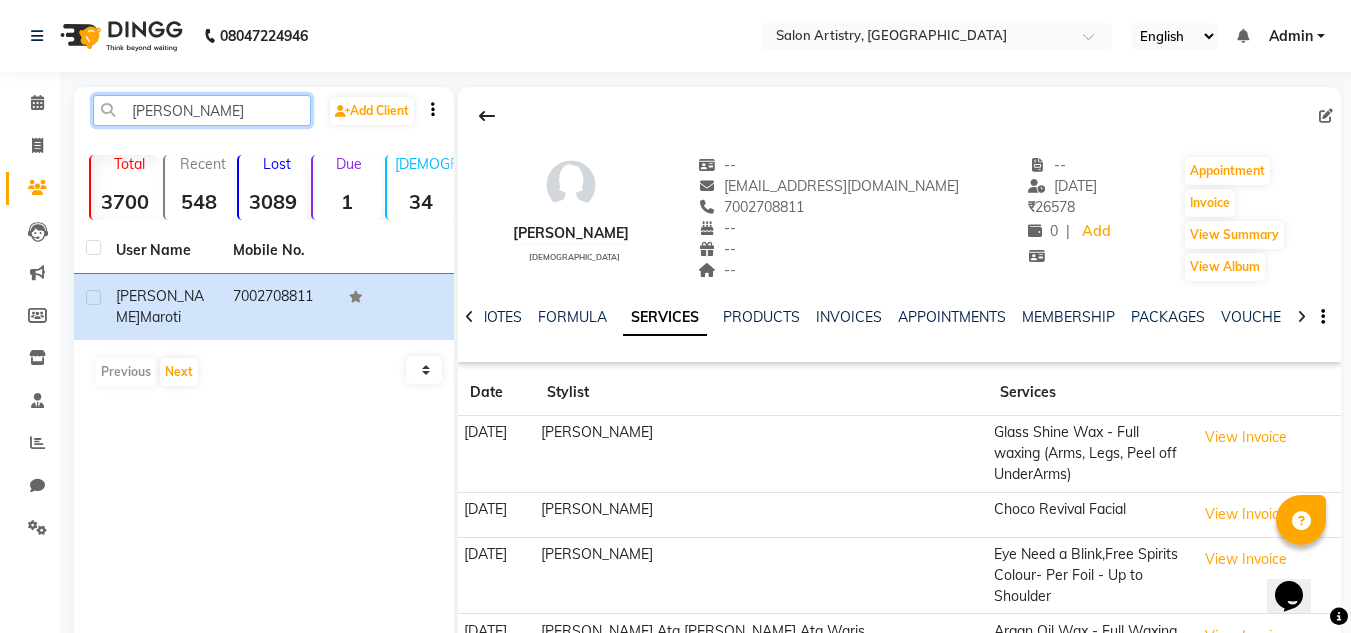 click on "[PERSON_NAME]" 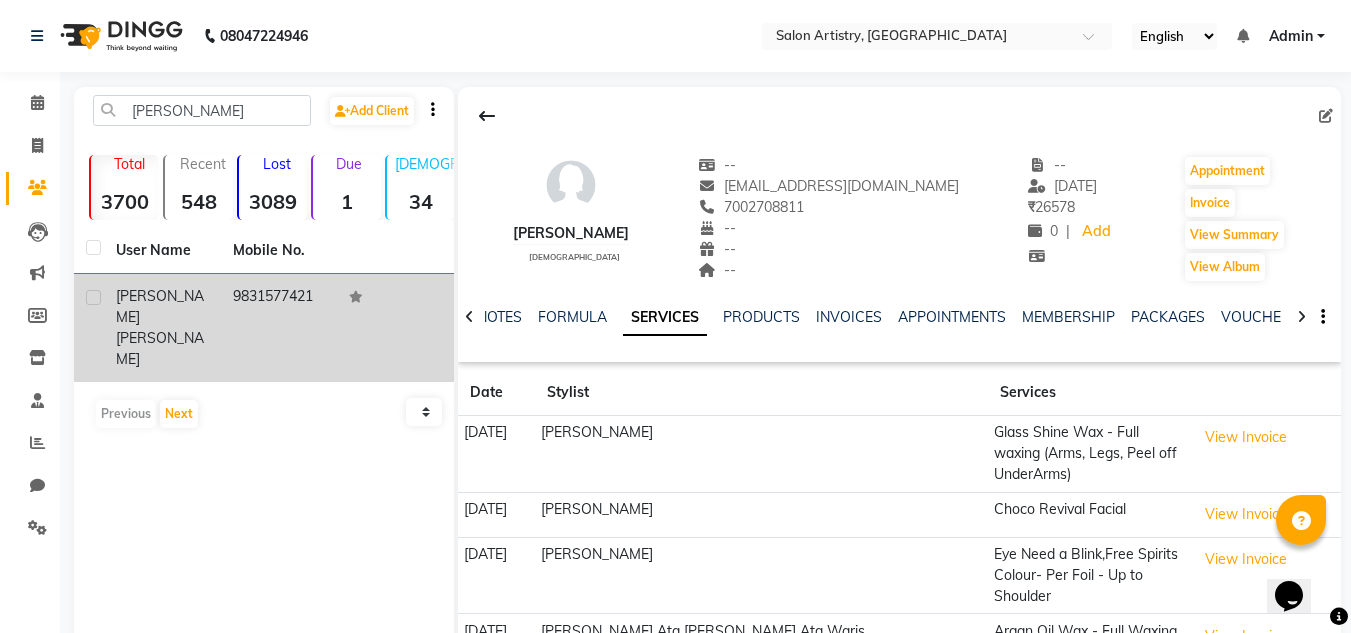 click on "9831577421" 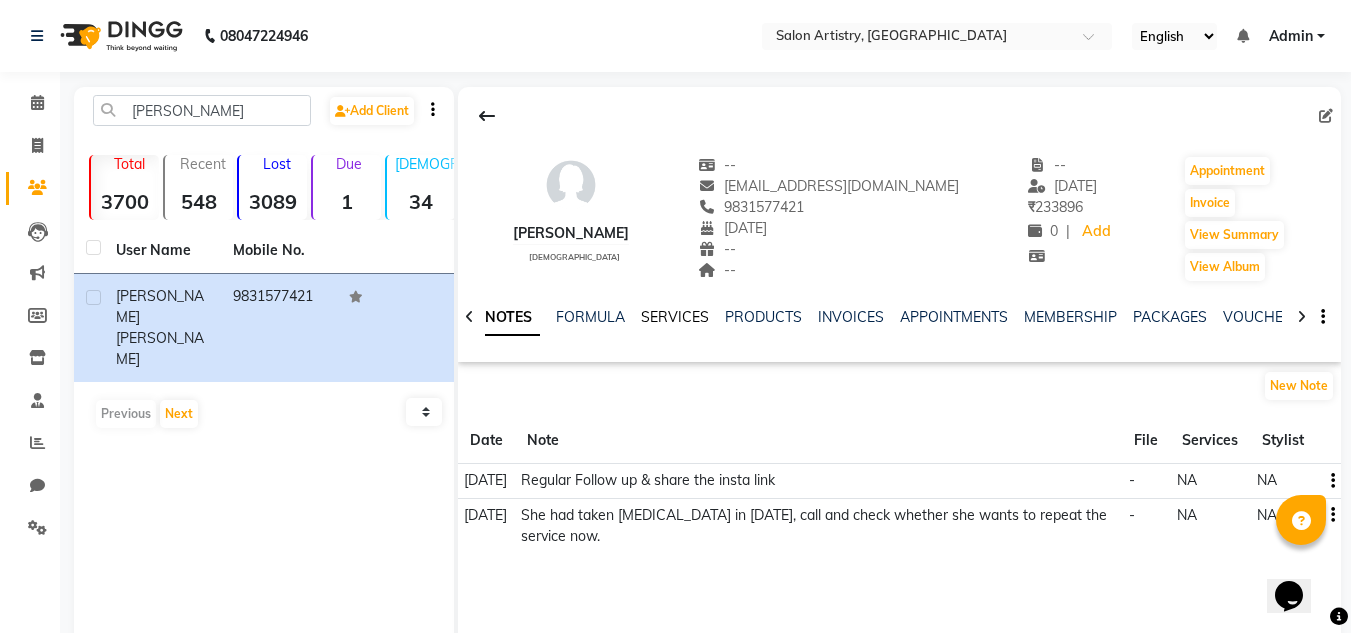 click on "SERVICES" 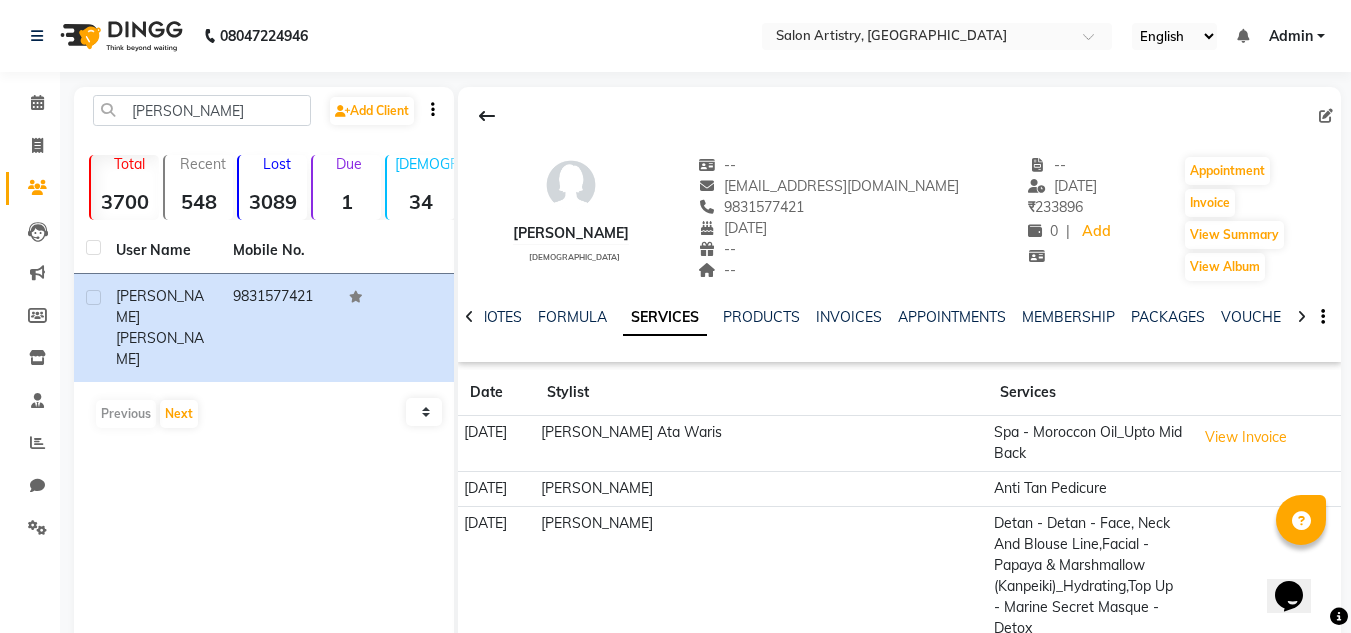 click on "[PERSON_NAME]  Add Client  Total  3700  Recent  548  Lost  3089  Due  1  [DEMOGRAPHIC_DATA]  34  [DEMOGRAPHIC_DATA]  133  Member  46 User Name Mobile No. [PERSON_NAME]   9831577421   Previous   Next   10   50   100" 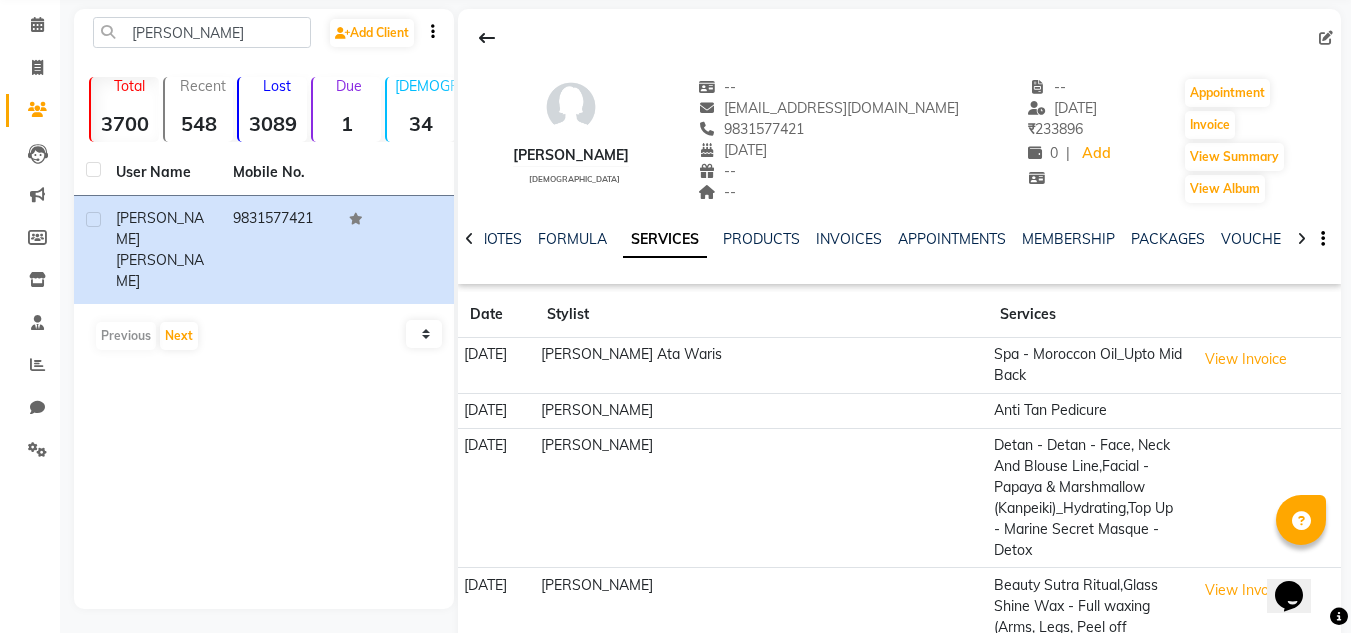scroll, scrollTop: 80, scrollLeft: 0, axis: vertical 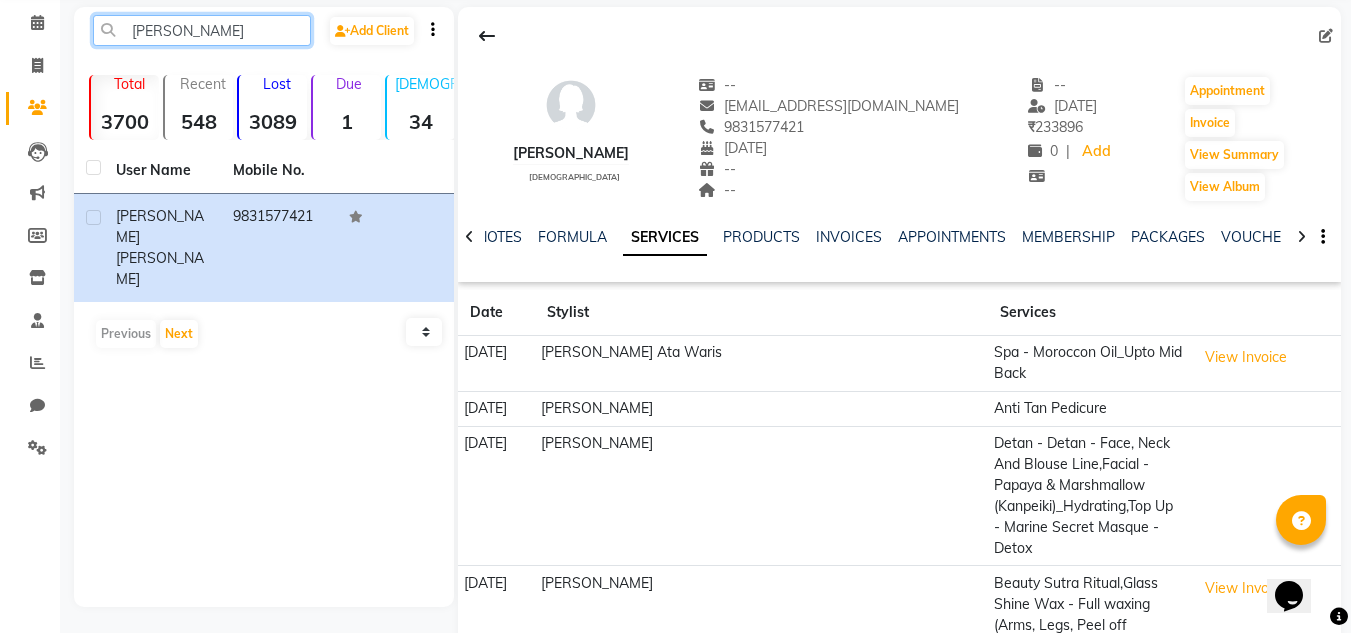 click on "[PERSON_NAME]" 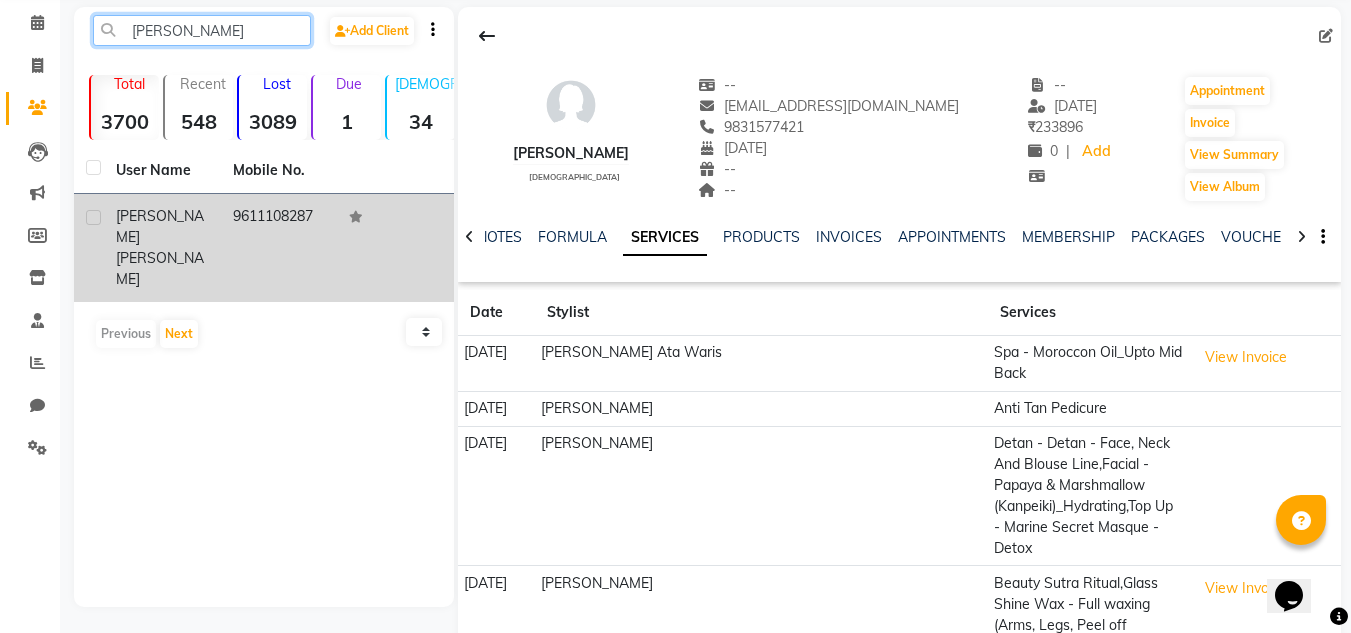 type on "[PERSON_NAME]" 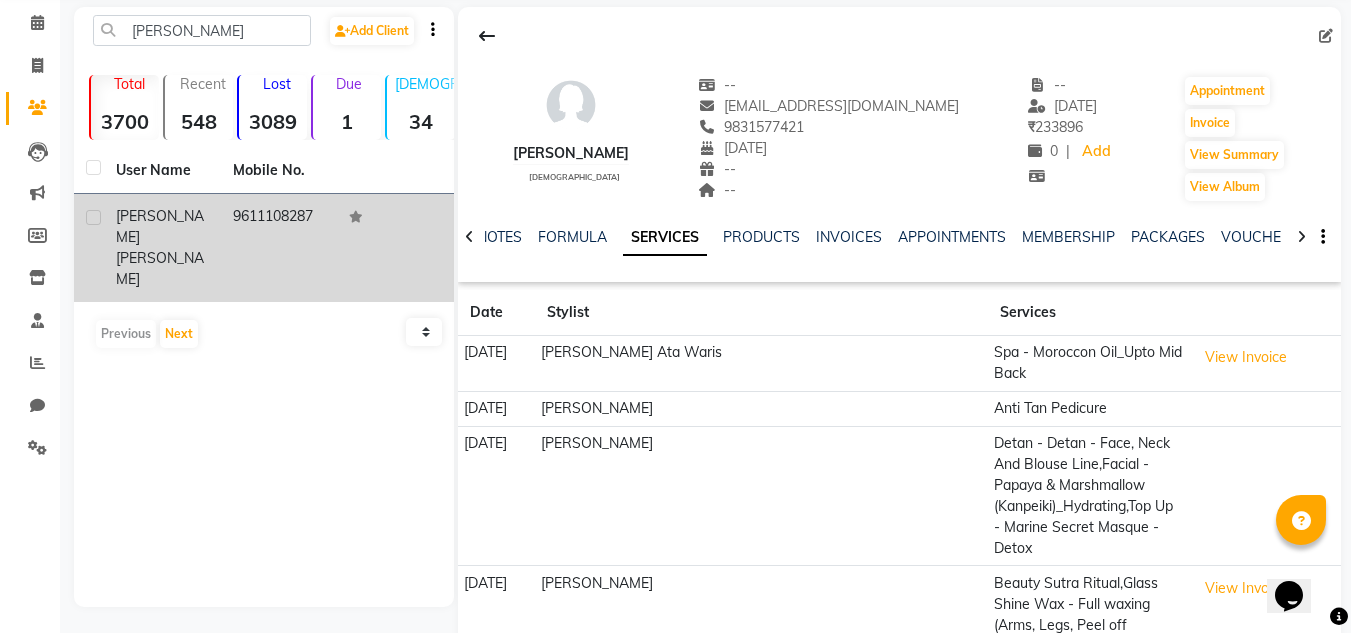 click on "[PERSON_NAME]" 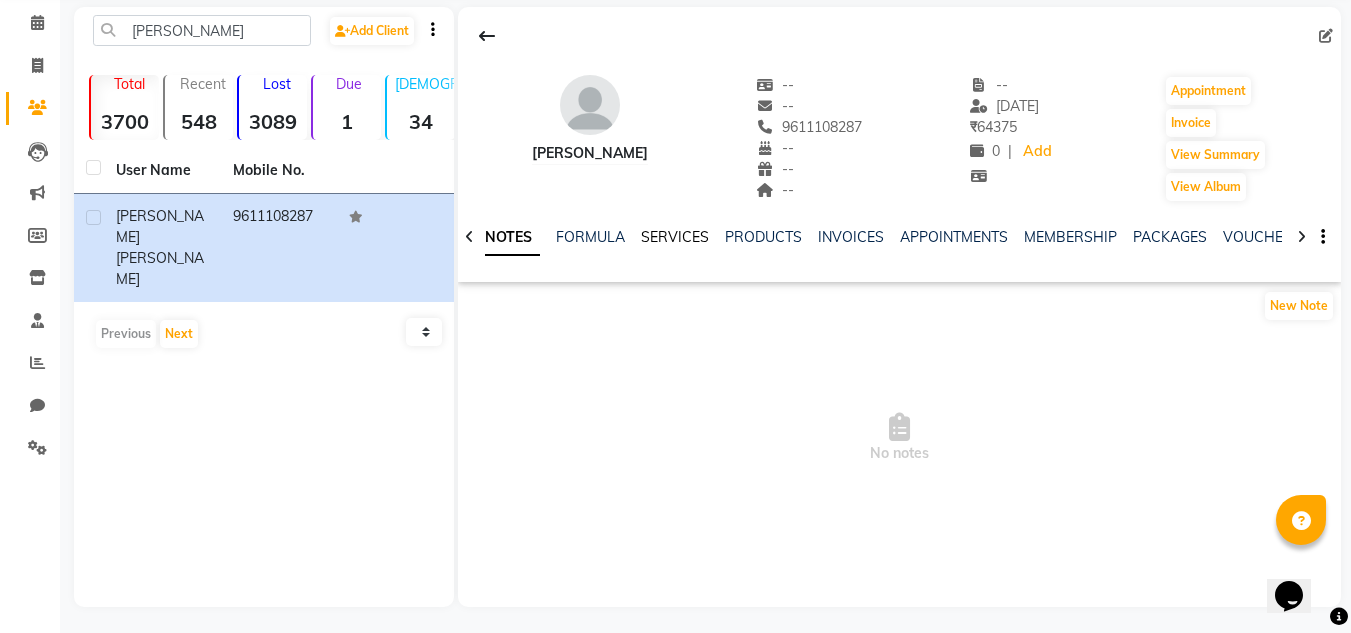 click on "SERVICES" 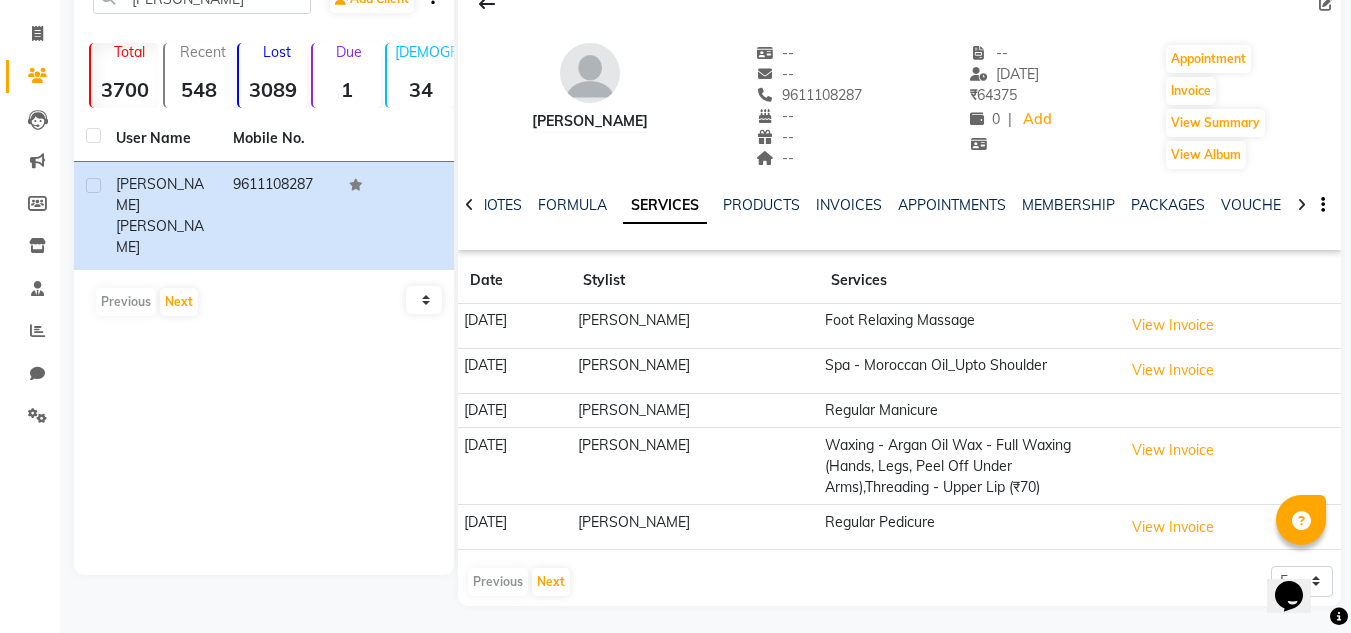 scroll, scrollTop: 115, scrollLeft: 0, axis: vertical 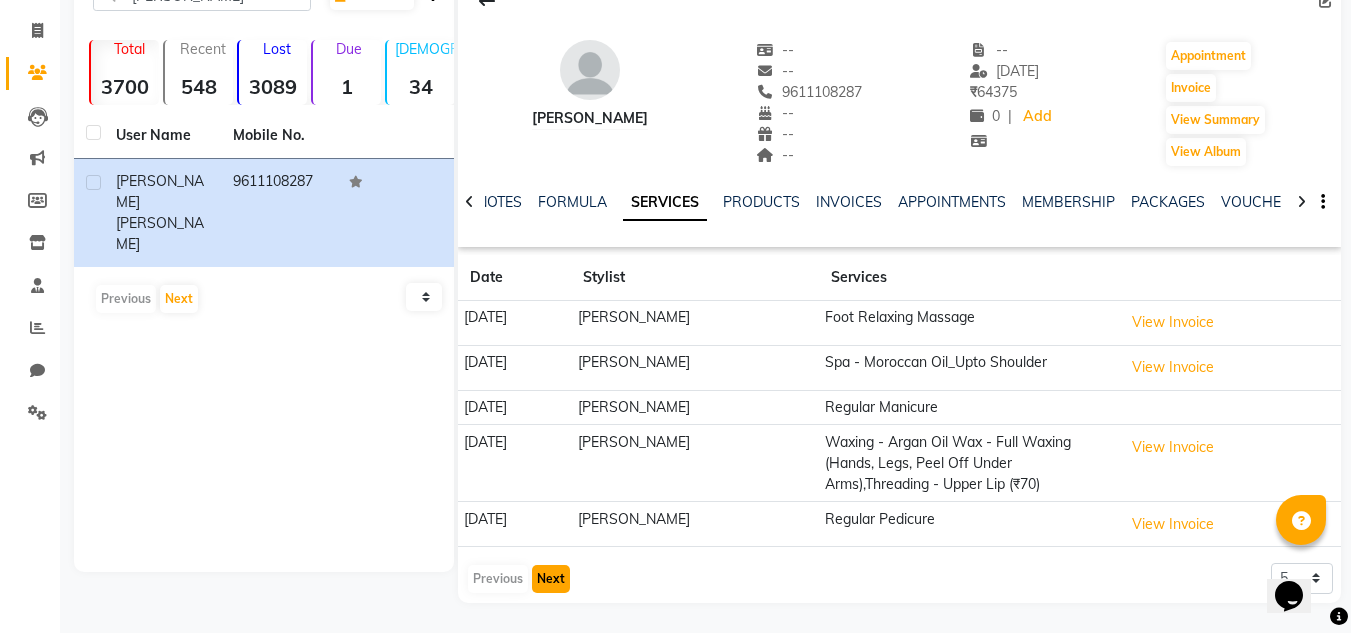 click on "Next" 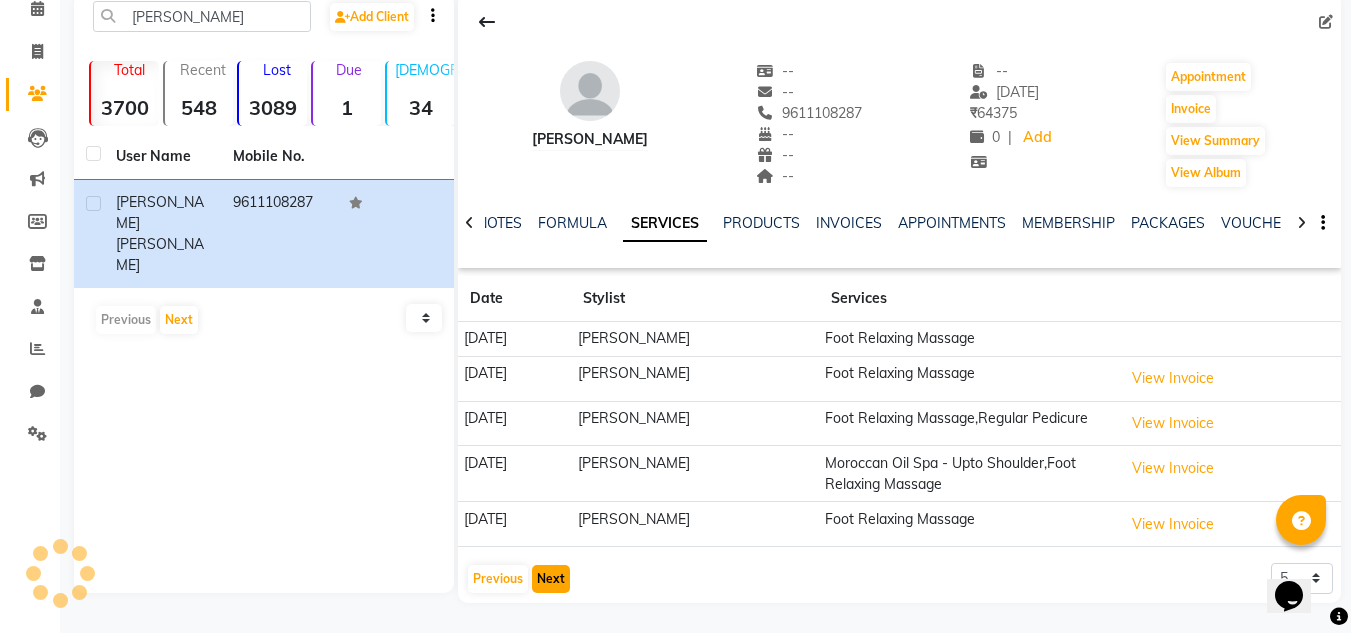 scroll, scrollTop: 94, scrollLeft: 0, axis: vertical 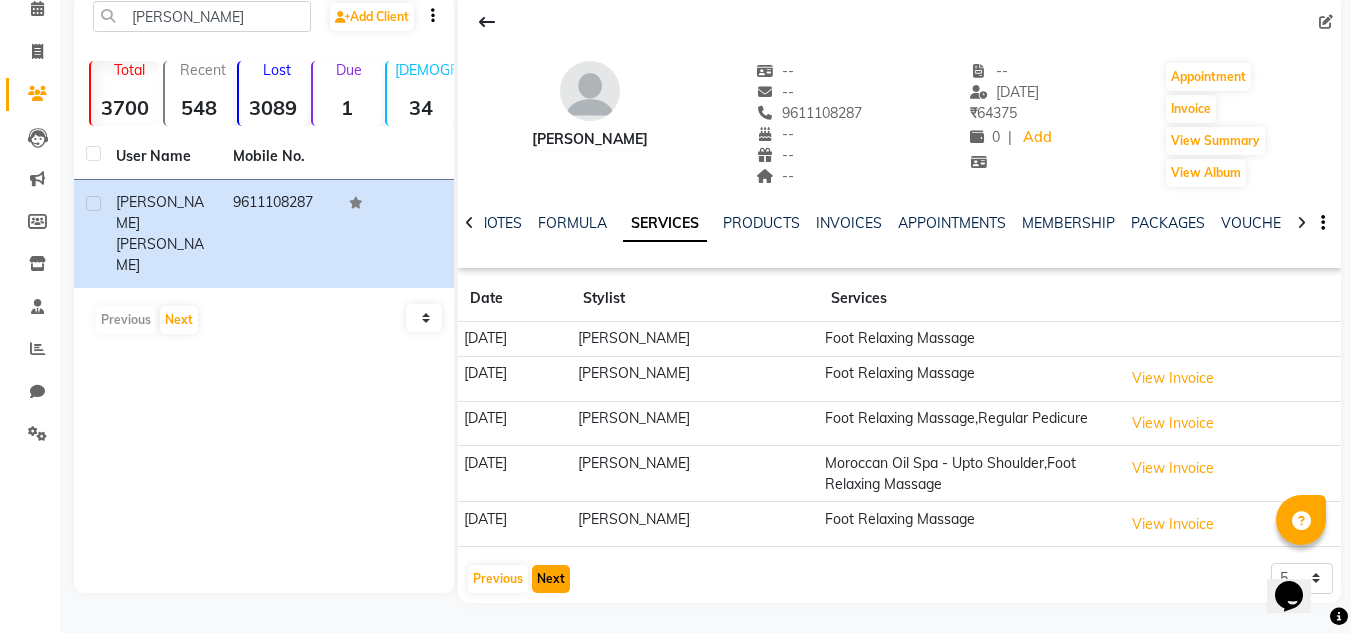 click on "Next" 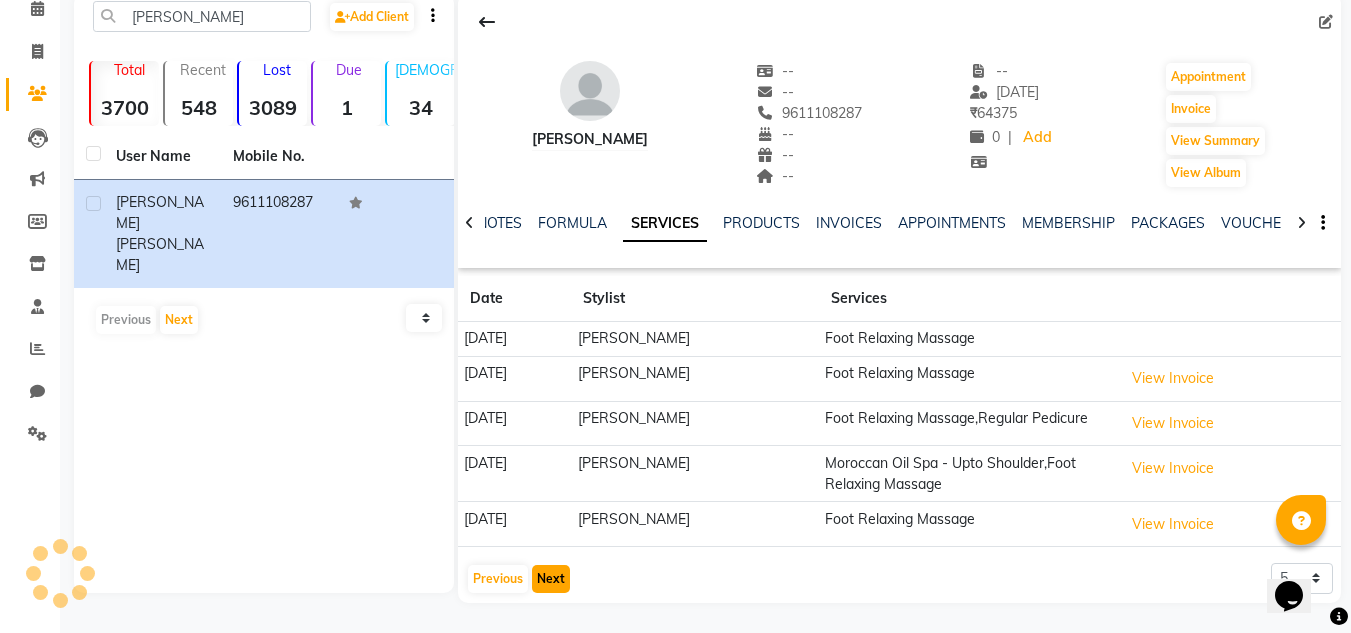 scroll, scrollTop: 115, scrollLeft: 0, axis: vertical 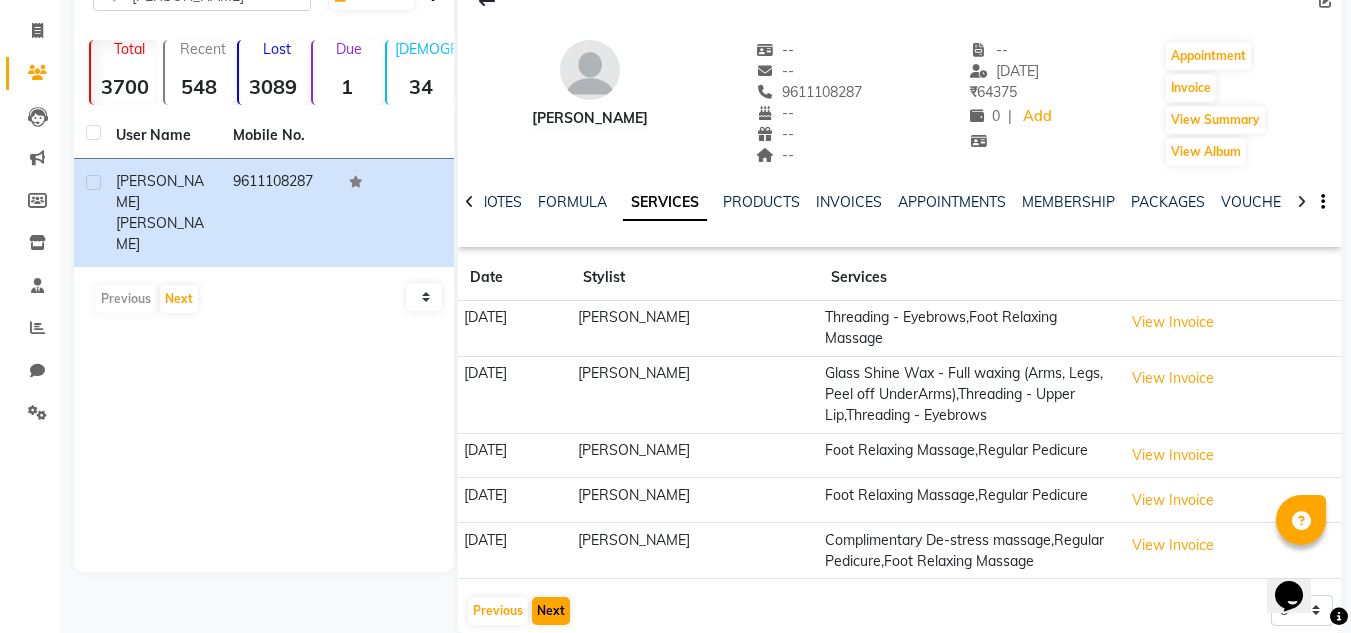click on "[DATE]" 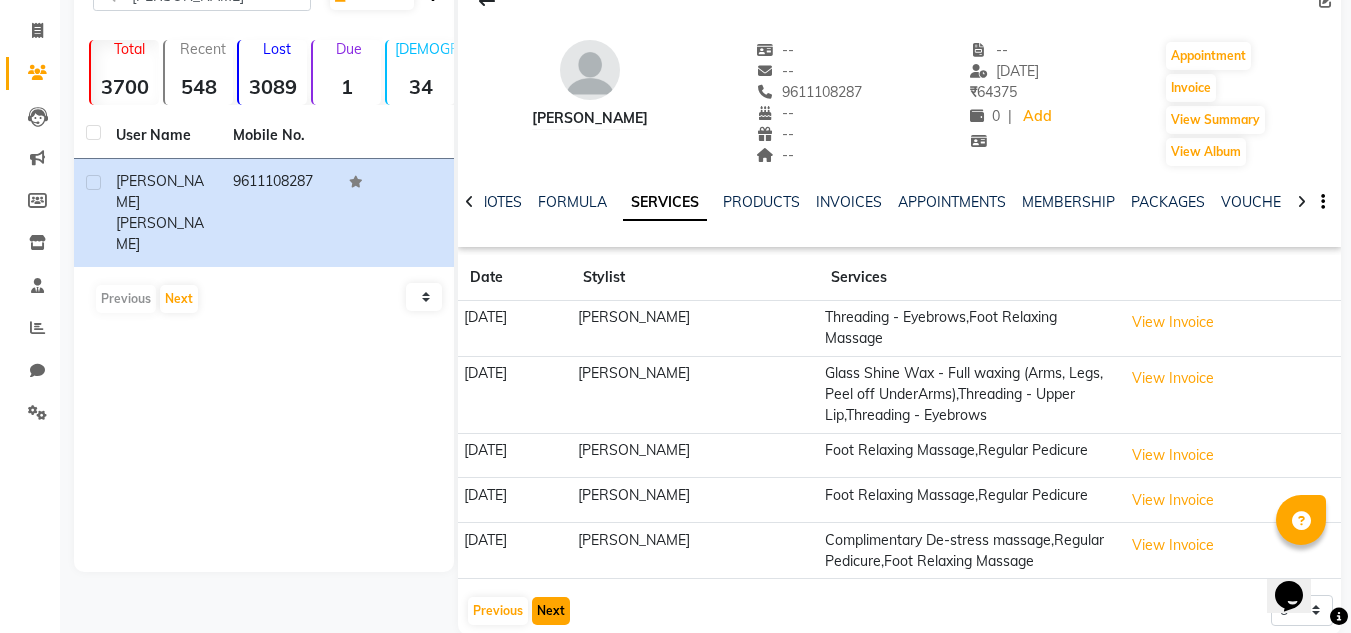 click on "Next" 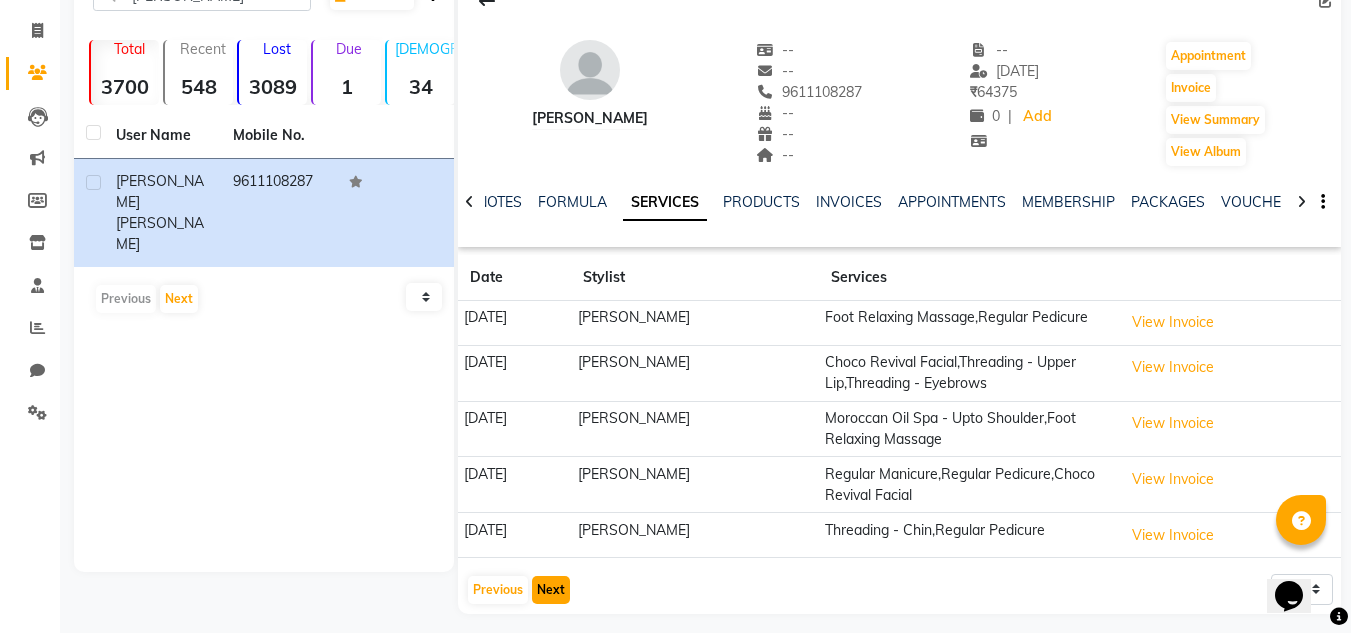 type 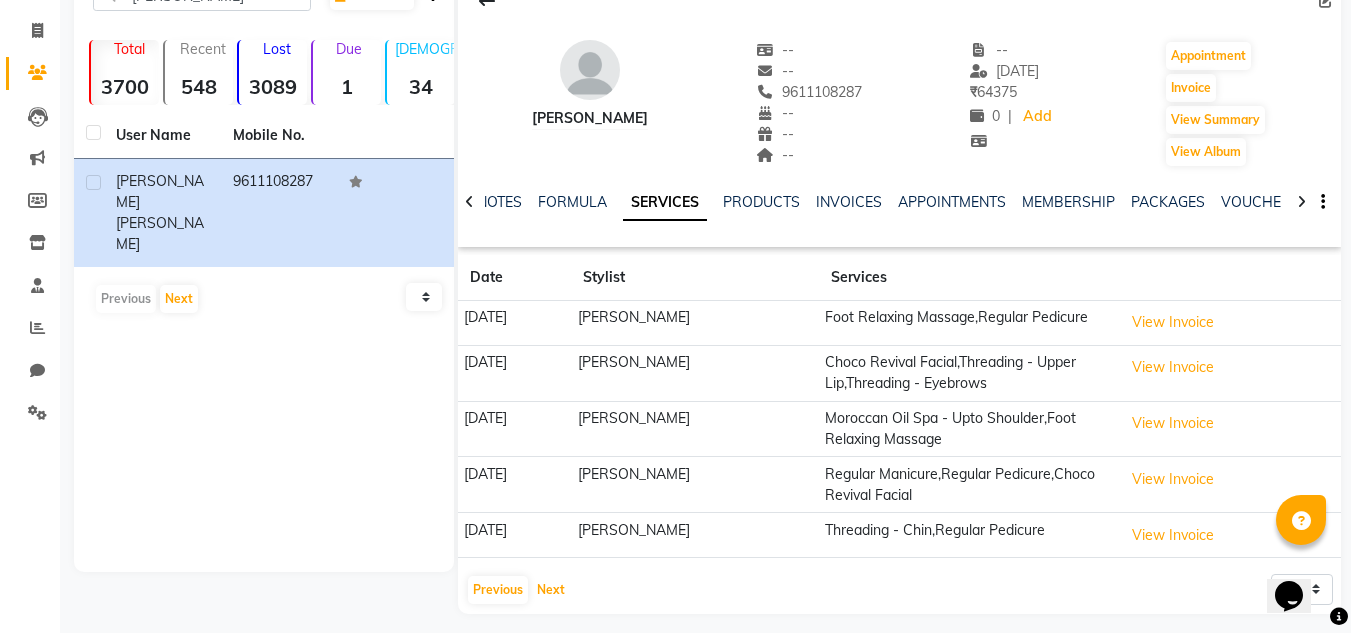 scroll, scrollTop: 0, scrollLeft: 0, axis: both 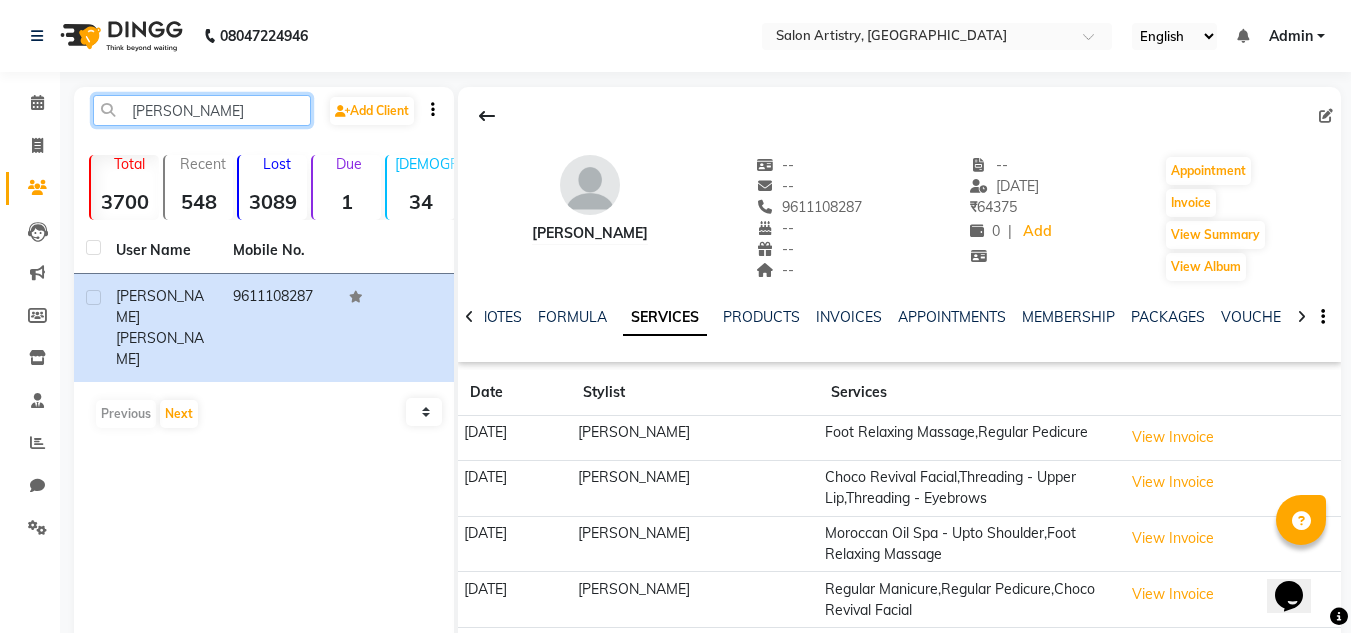 click on "[PERSON_NAME]" 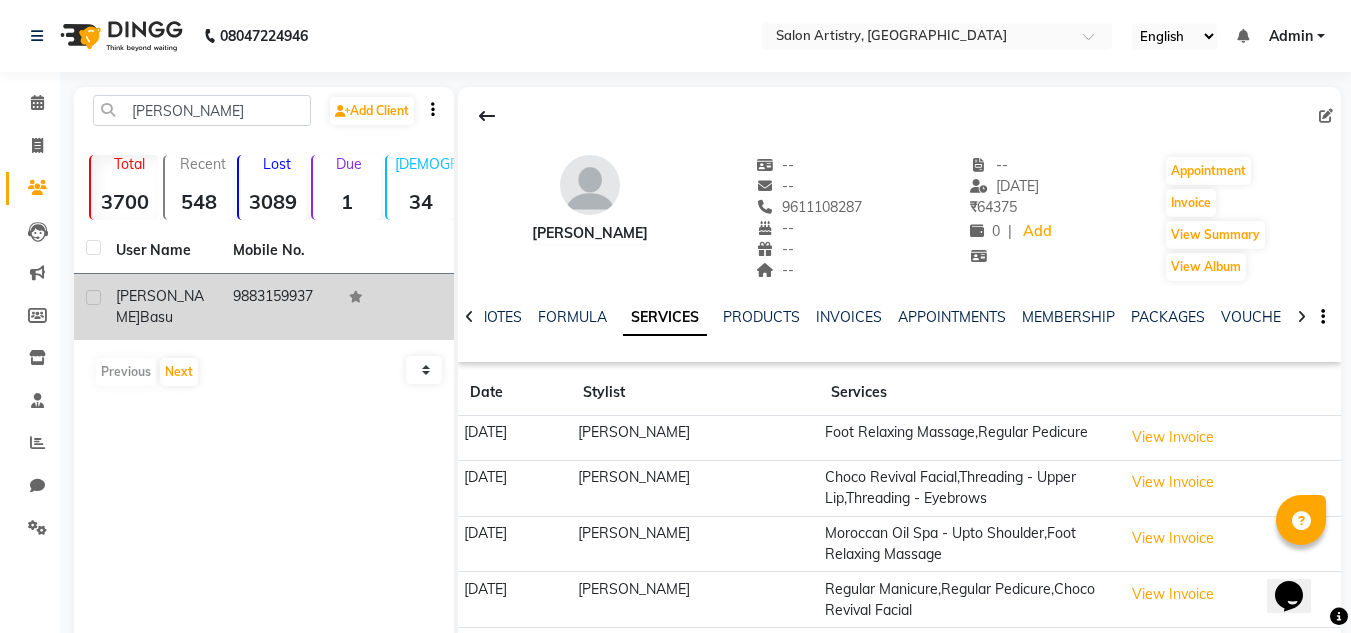 click on "[PERSON_NAME]" 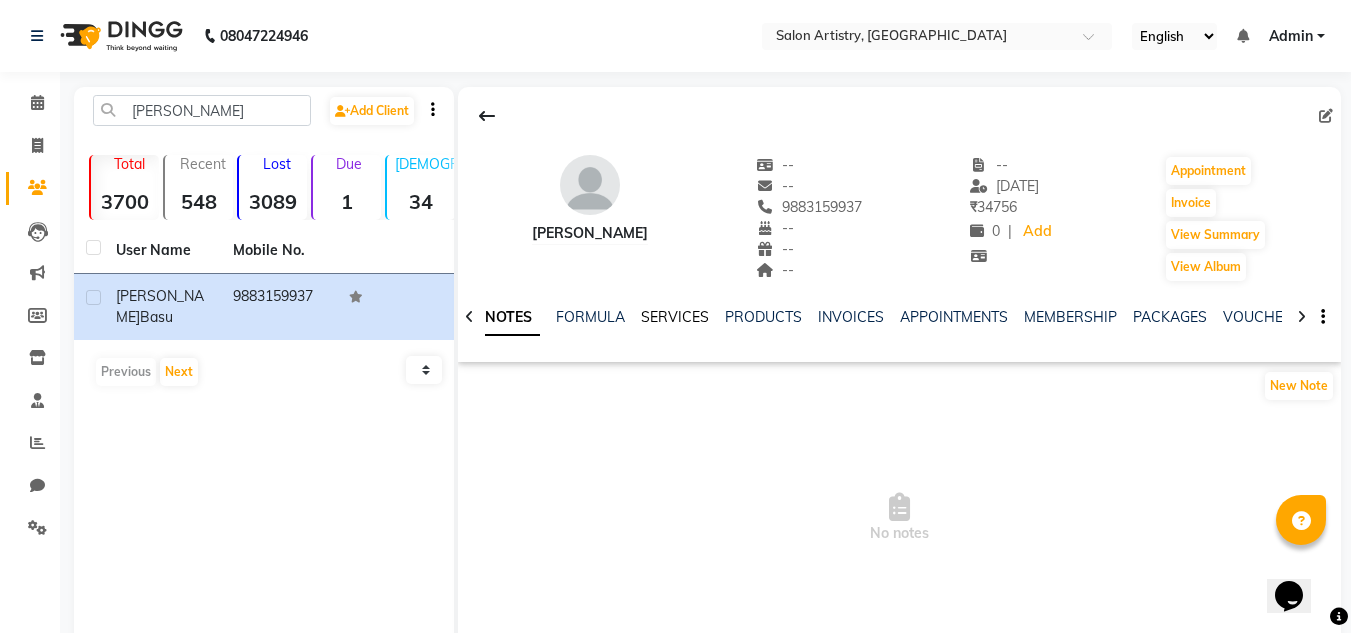 click on "SERVICES" 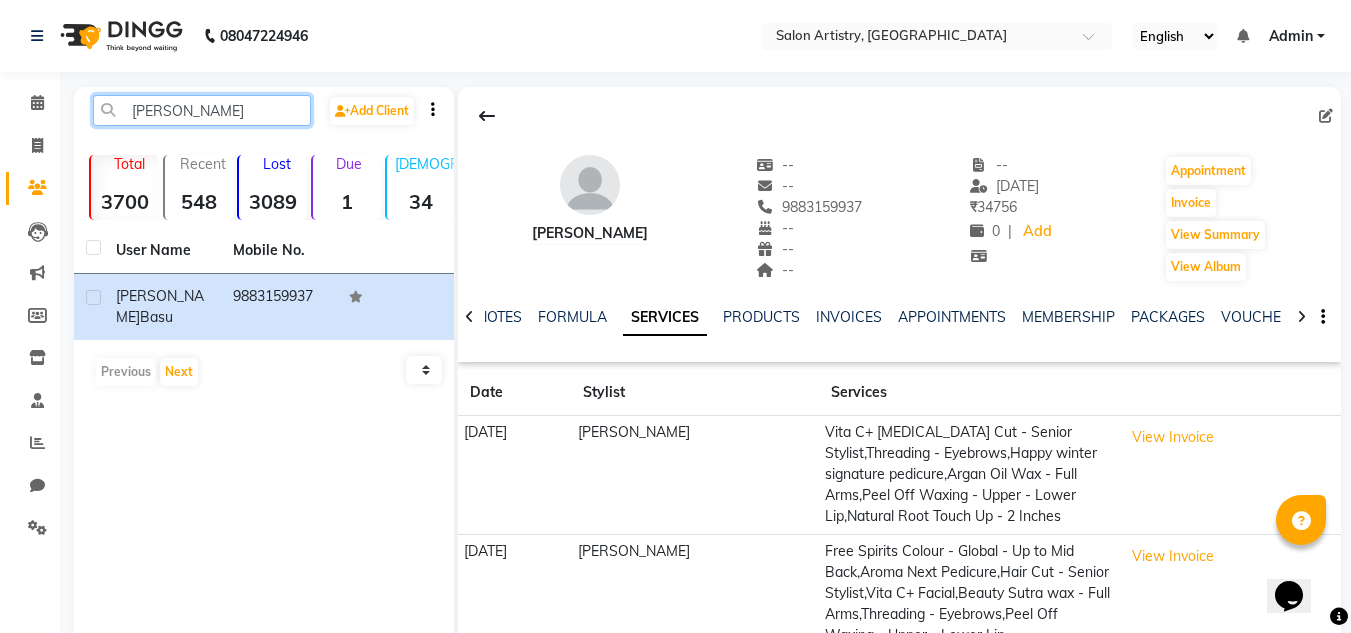 click on "[PERSON_NAME]" 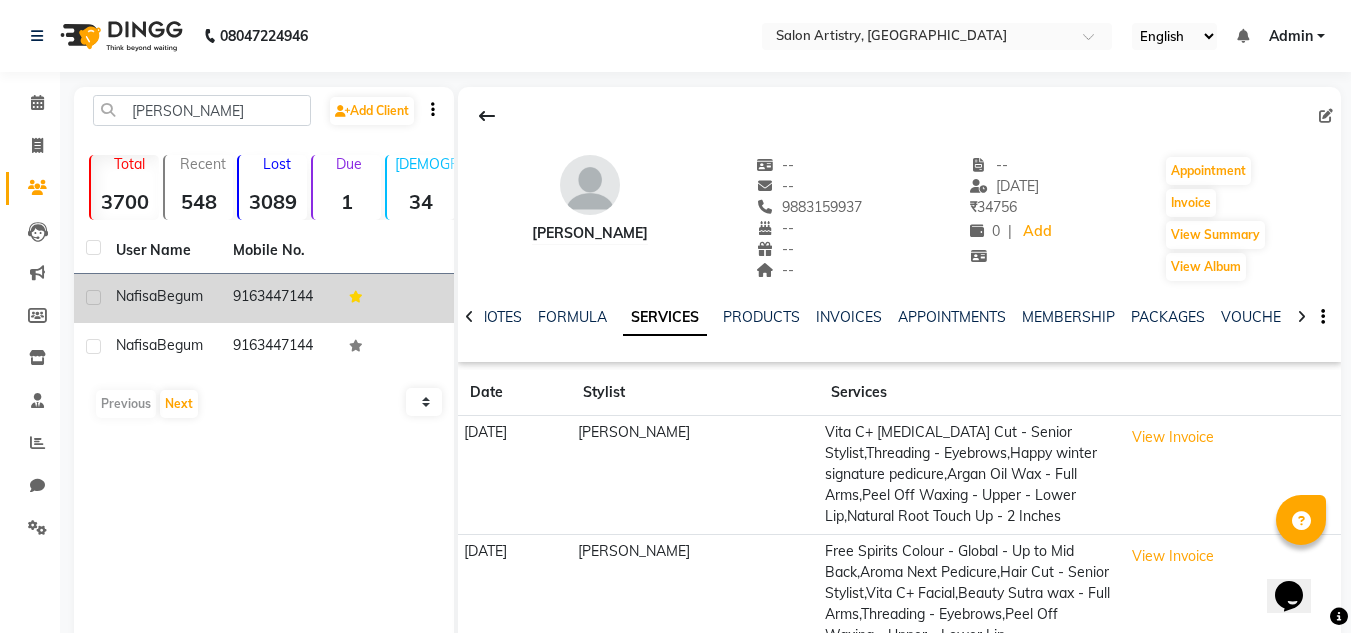 click on "Begum" 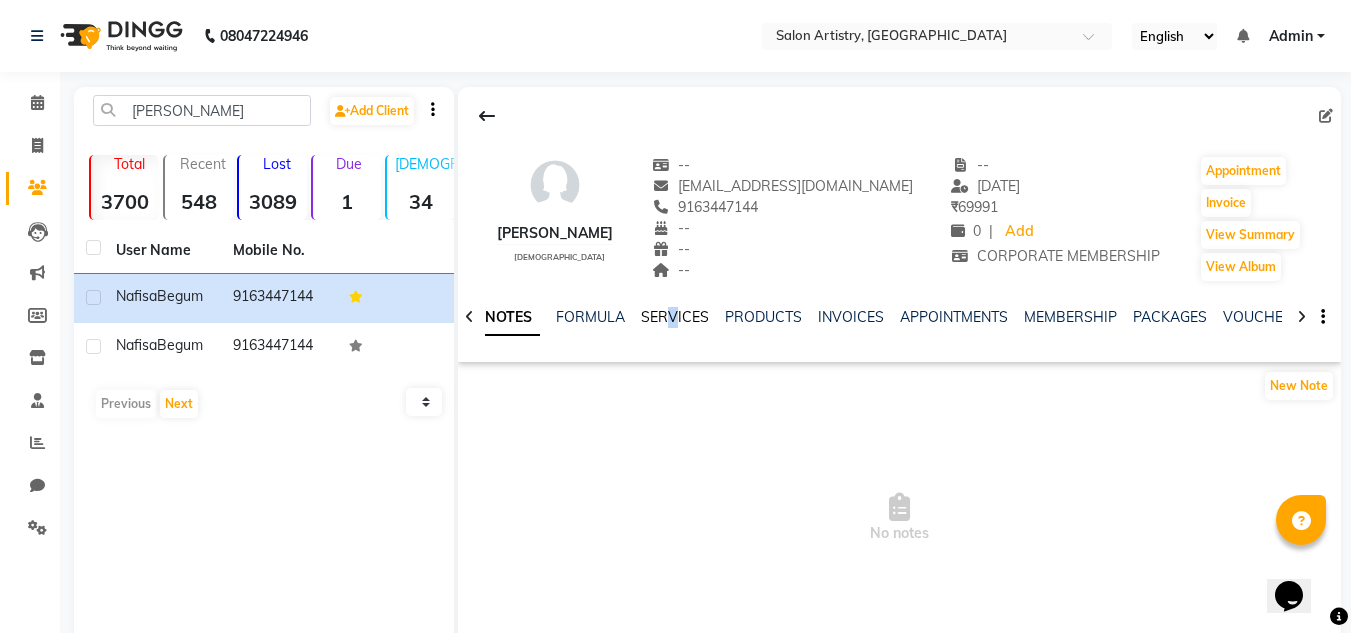 click on "NOTES FORMULA SERVICES PRODUCTS INVOICES APPOINTMENTS MEMBERSHIP PACKAGES VOUCHERS GIFTCARDS POINTS FORMS FAMILY CARDS WALLET" 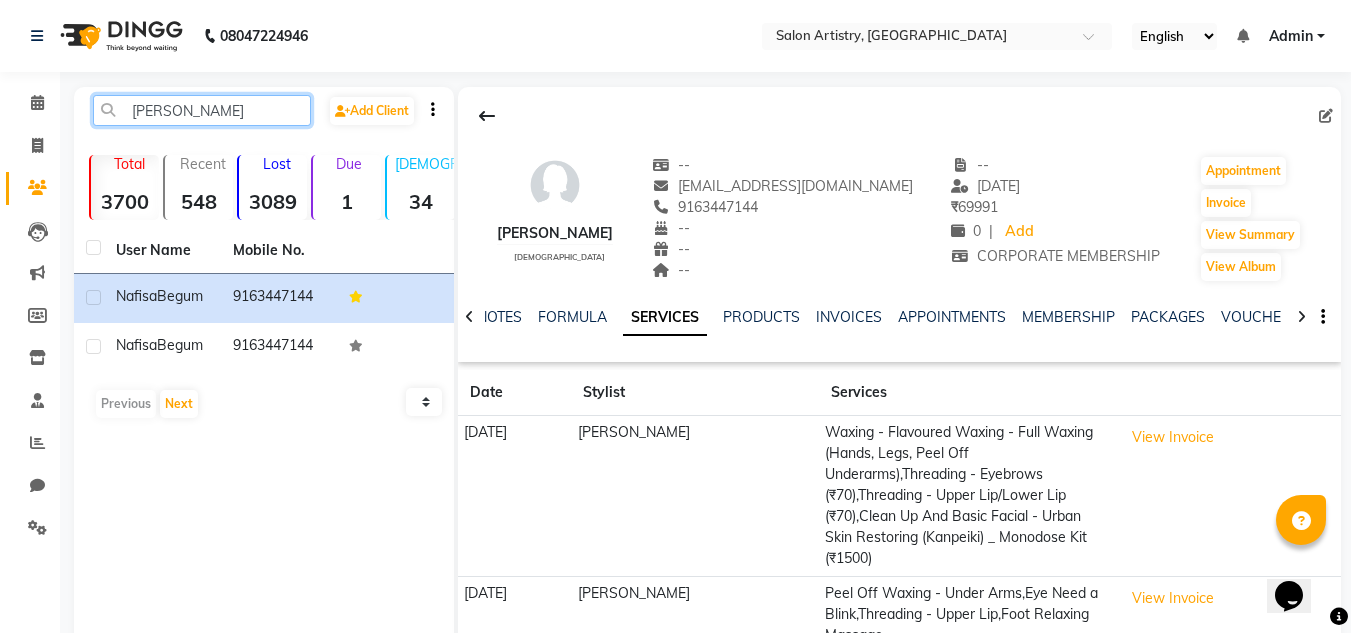click on "[PERSON_NAME]" 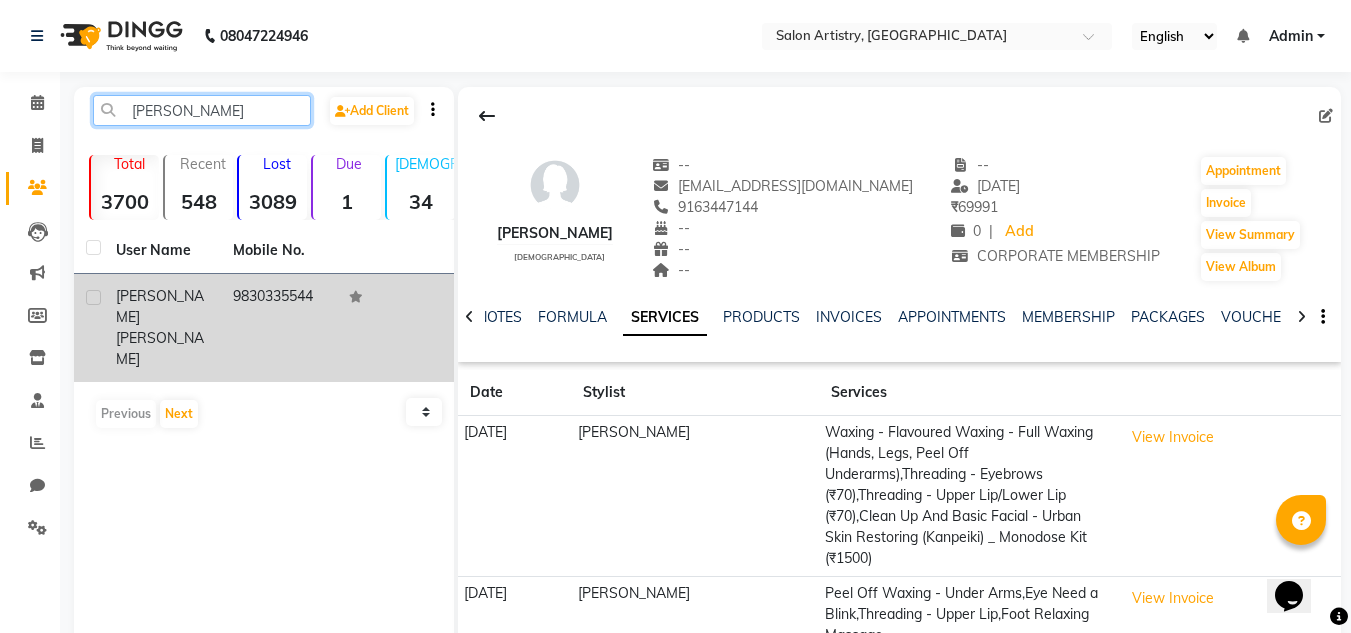 type on "[PERSON_NAME]" 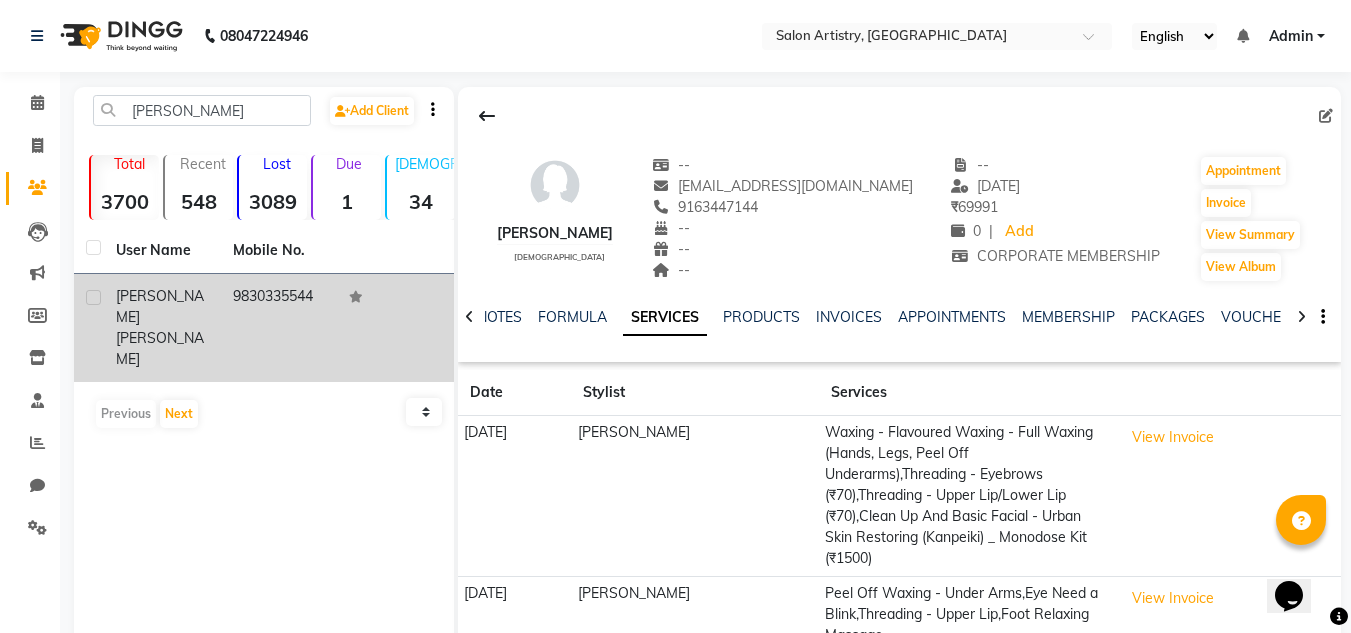 click on "[PERSON_NAME]" 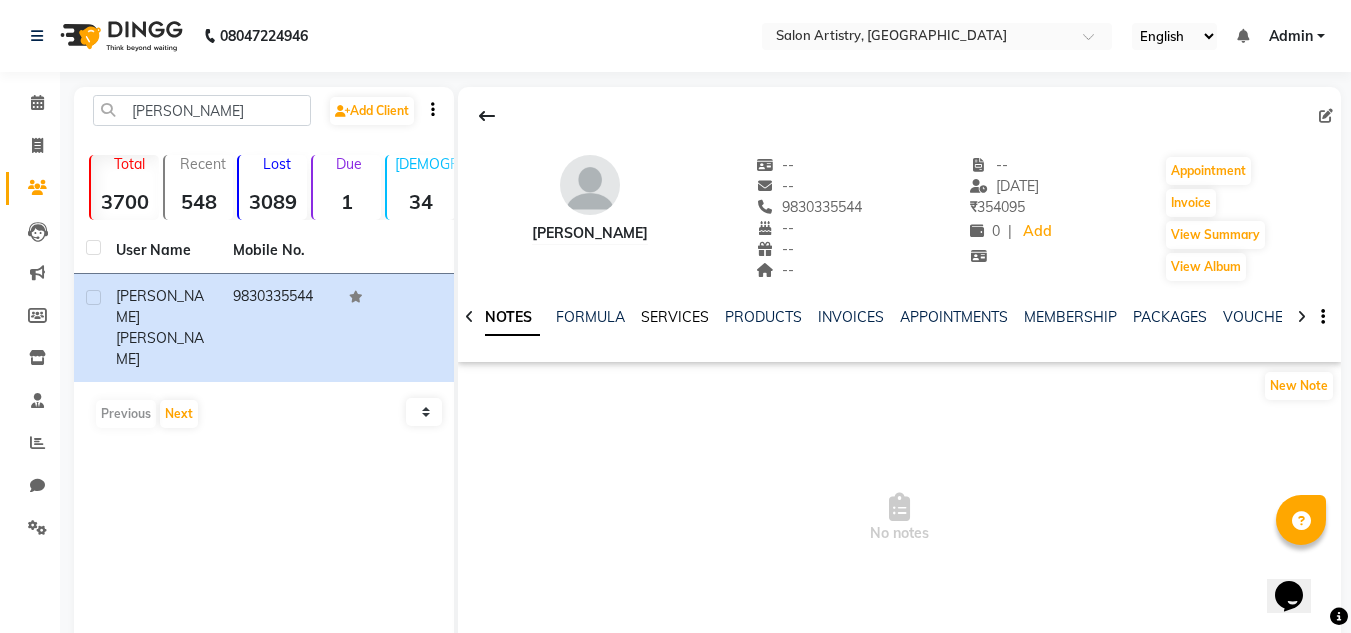 click on "SERVICES" 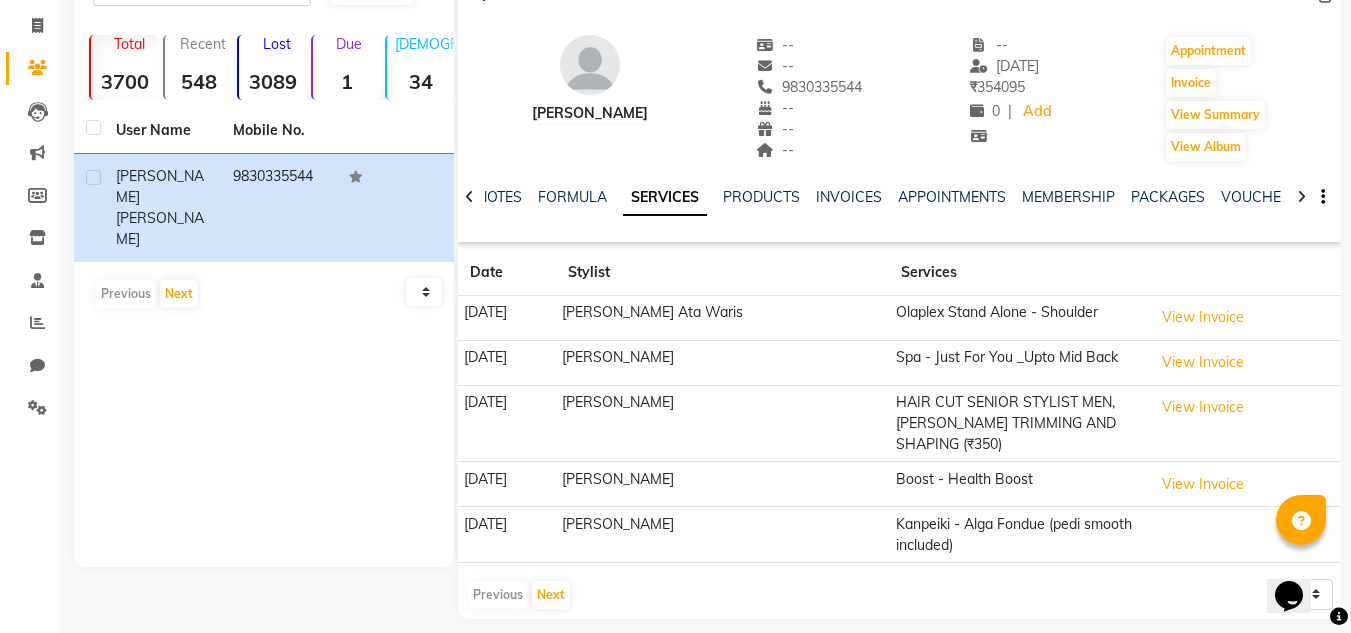 scroll, scrollTop: 136, scrollLeft: 0, axis: vertical 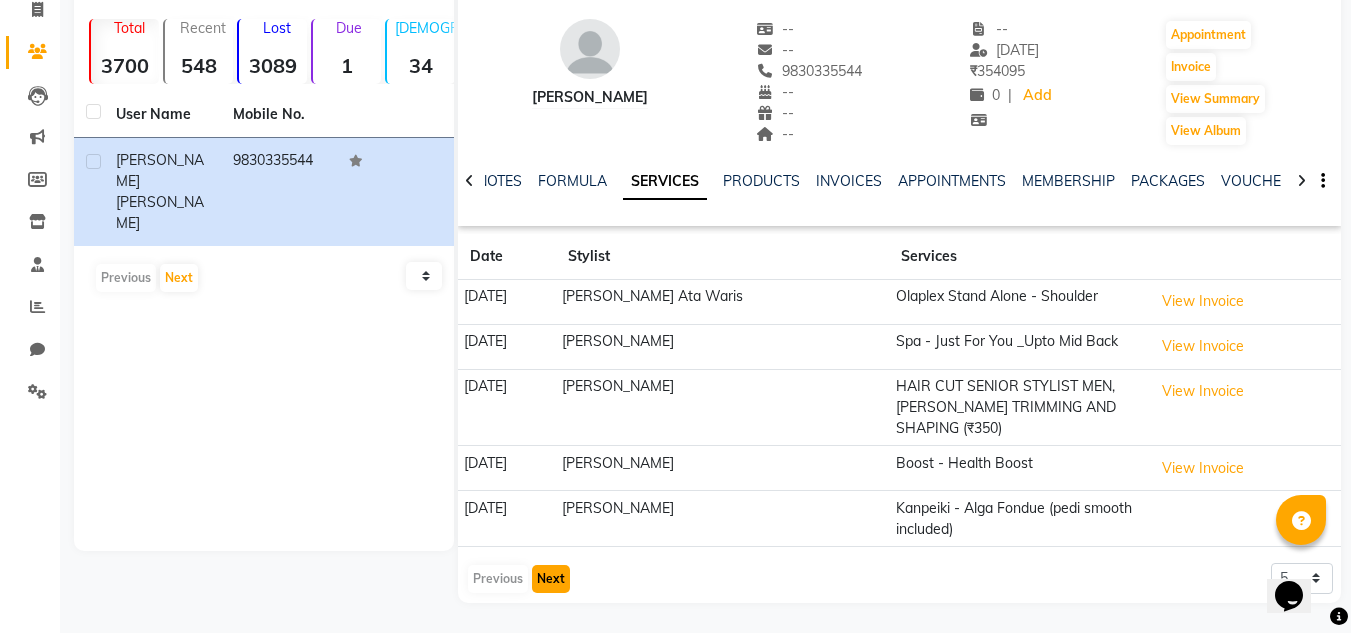 click on "Next" 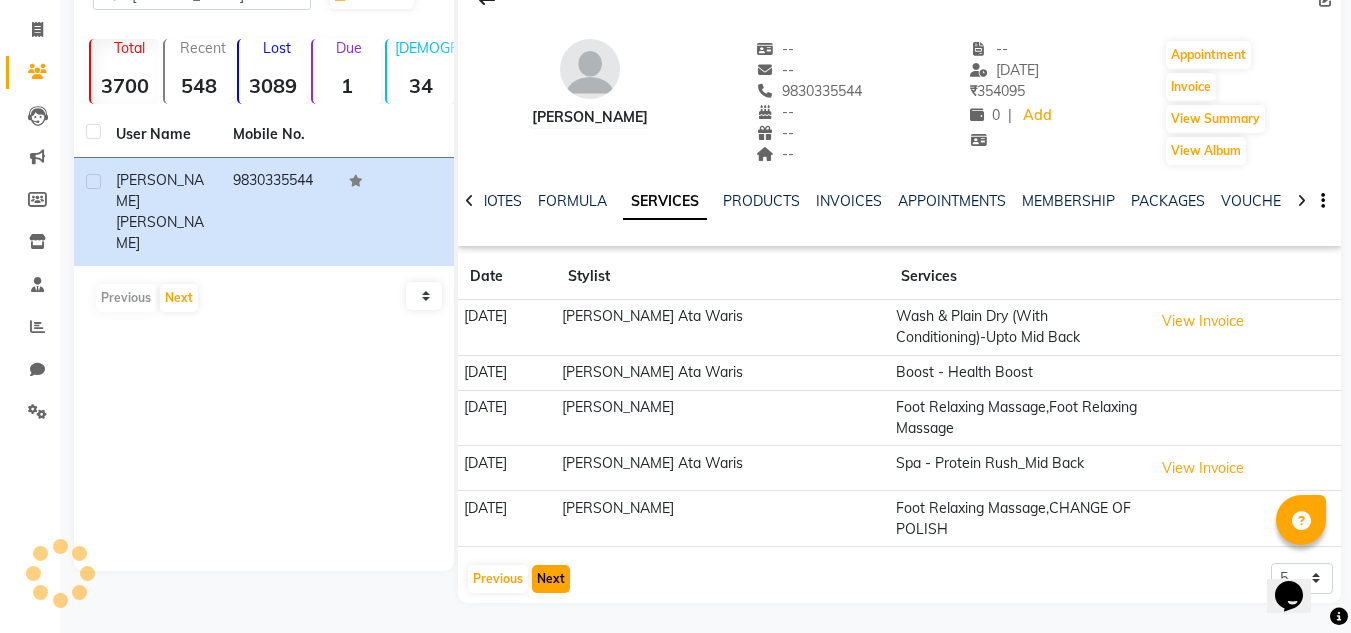 scroll, scrollTop: 116, scrollLeft: 0, axis: vertical 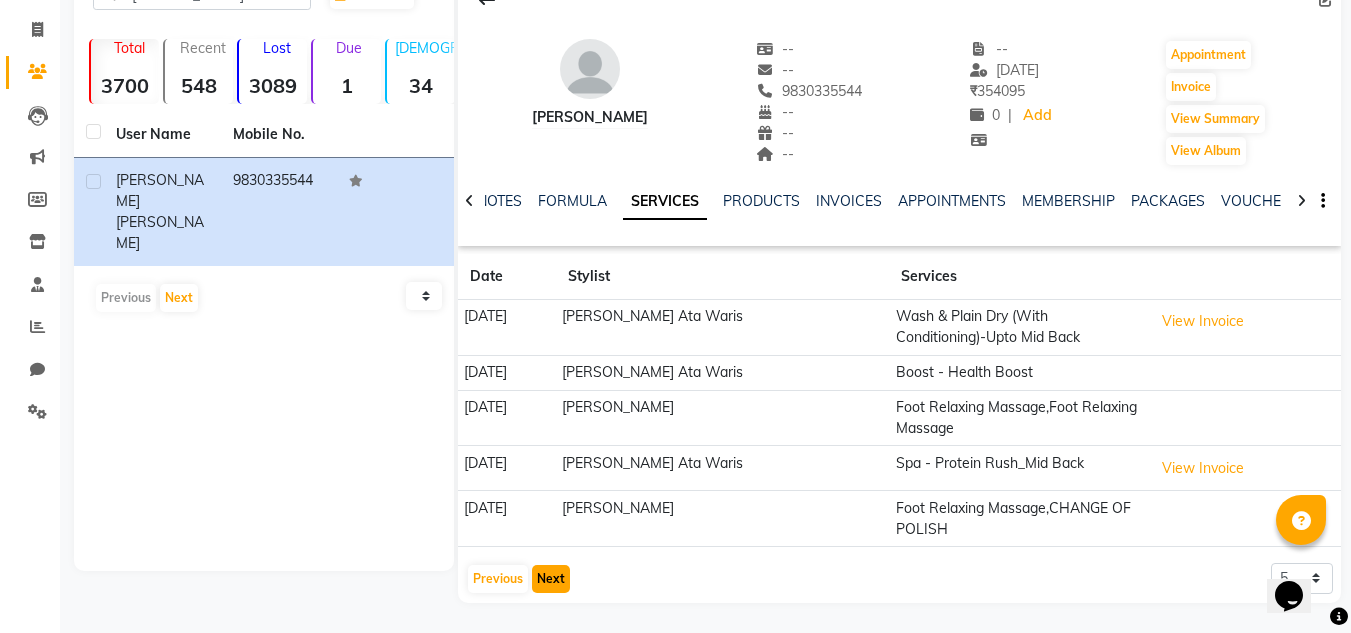 type 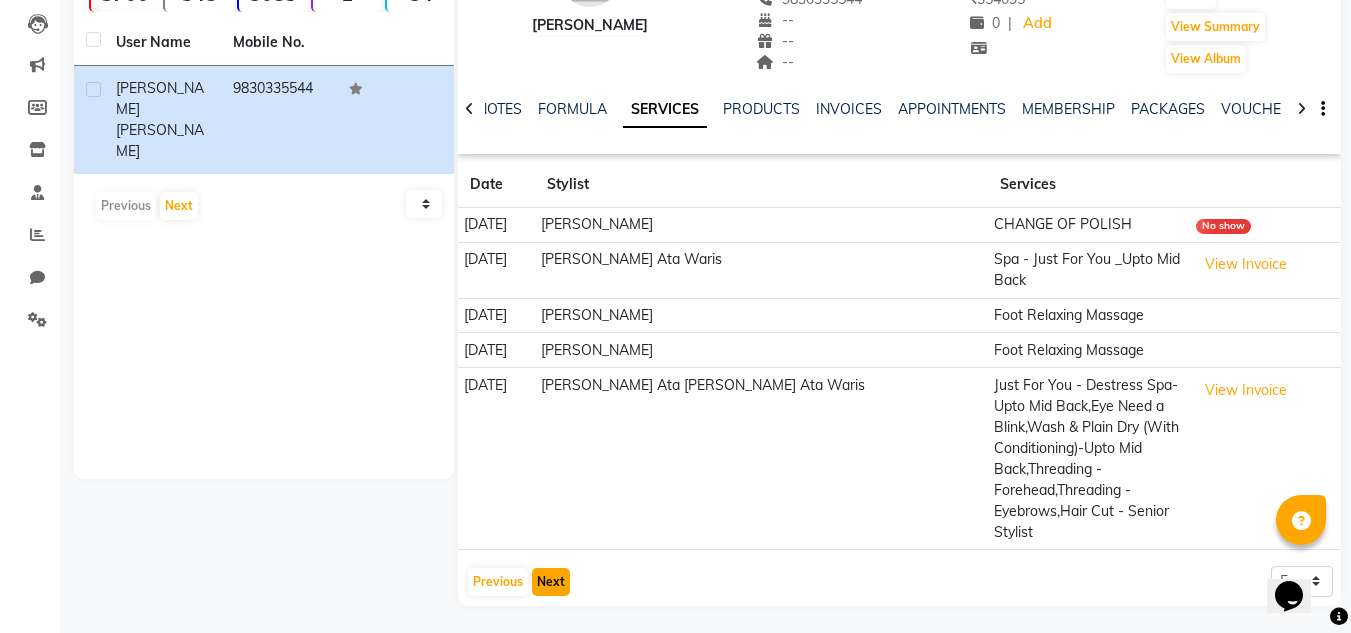 scroll, scrollTop: 211, scrollLeft: 0, axis: vertical 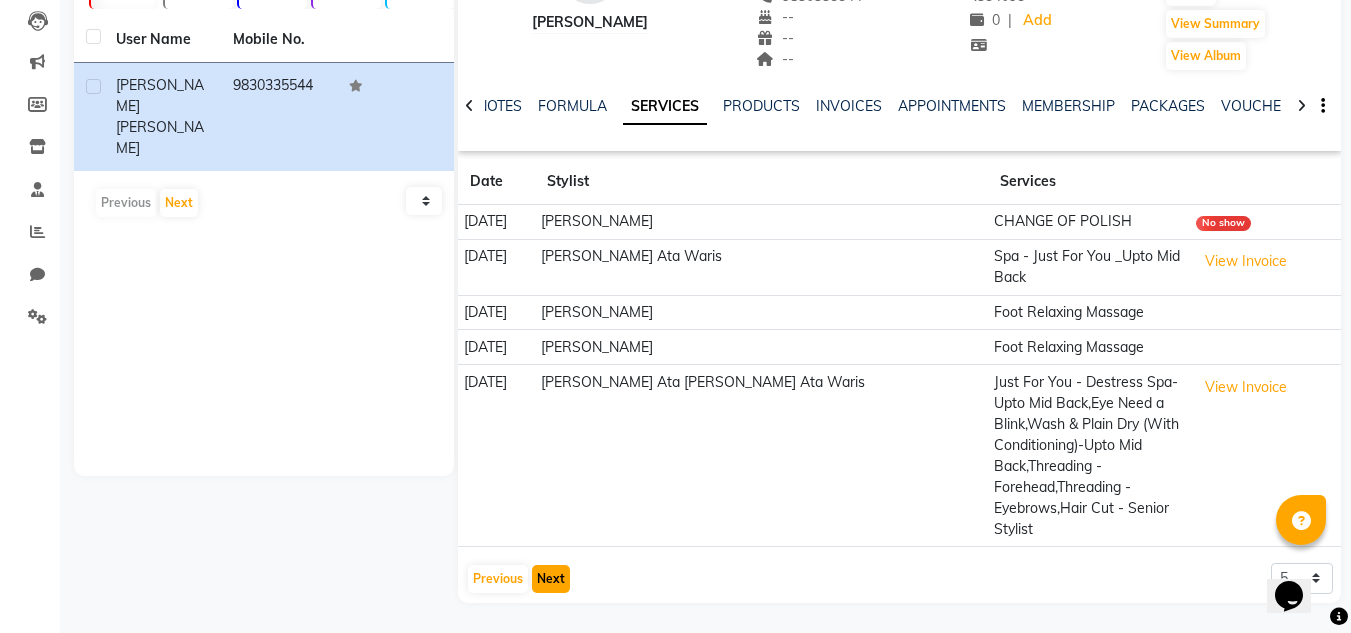 click on "Next" 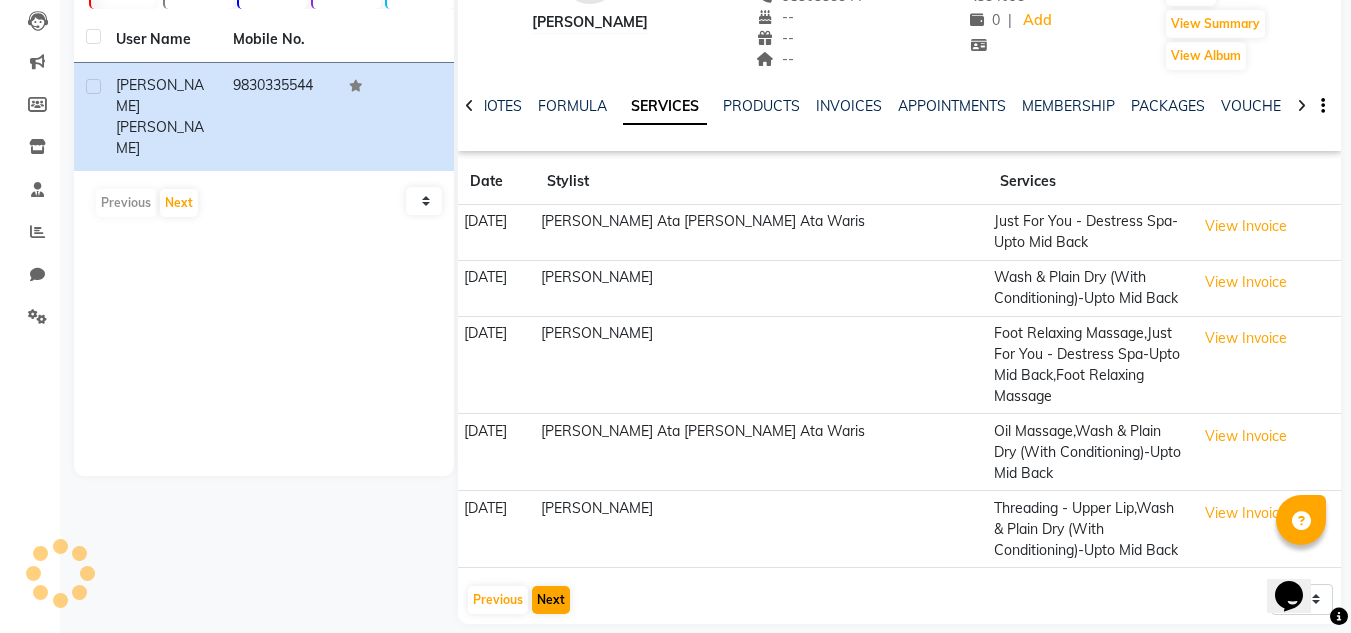 click on "Date Stylist Services [DATE] [PERSON_NAME] Ata [PERSON_NAME] Ata Waris Just For You - Destress Spa-Upto Mid Back  View Invoice  [DATE] [PERSON_NAME] Wash & Plain Dry (With Conditioning)-Upto Mid Back  View Invoice  [DATE] [PERSON_NAME] Foot Relaxing Massage,Just For You - Destress Spa-Upto Mid Back,Foot Relaxing Massage  View Invoice  [DATE] [PERSON_NAME] Ata [PERSON_NAME] Ata Waris Oil Massage,Wash & Plain Dry (With Conditioning)-Upto Mid Back  View Invoice  [DATE] [PERSON_NAME] Threading - Upper Lip,Wash & Plain Dry (With Conditioning)-Upto Mid Back  View Invoice   Previous   Next  5 10 50 100 500" 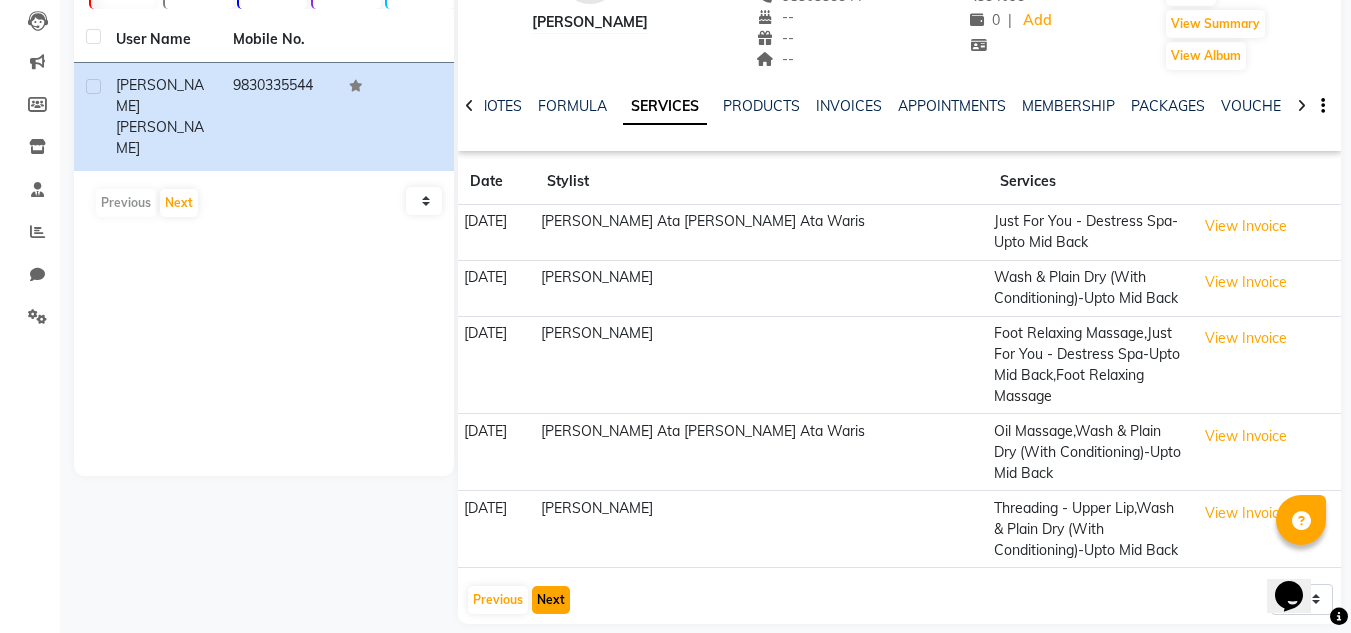 click on "Next" 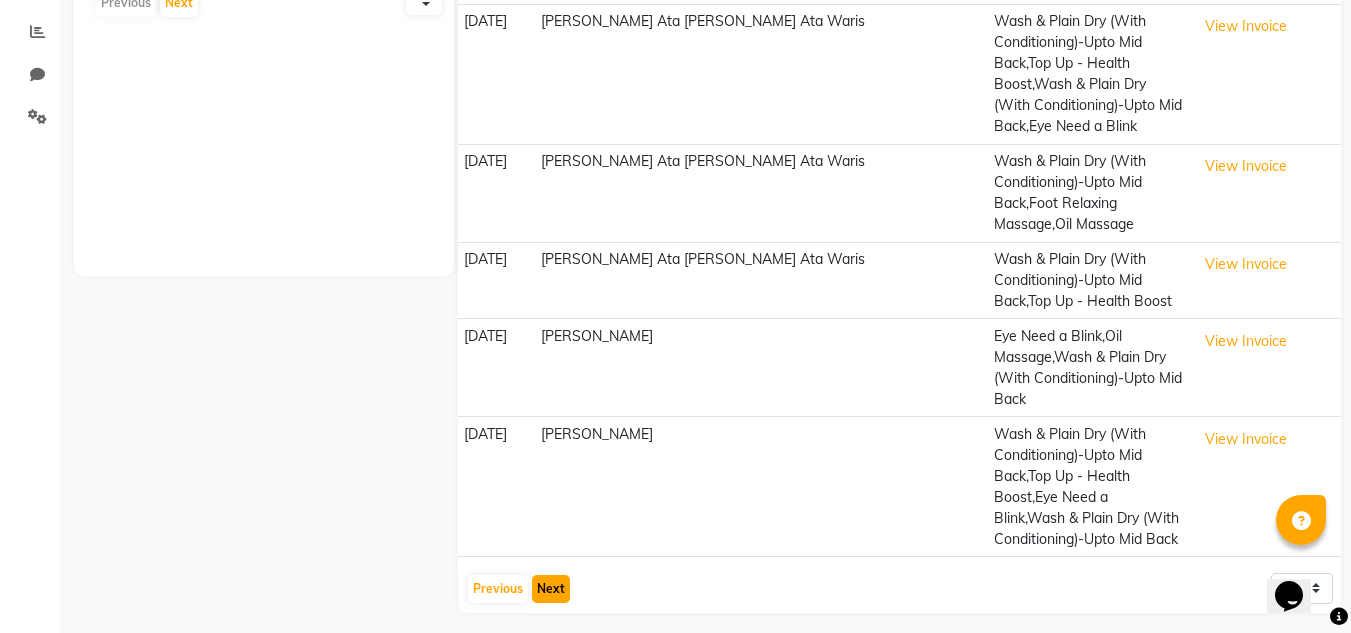 scroll, scrollTop: 421, scrollLeft: 0, axis: vertical 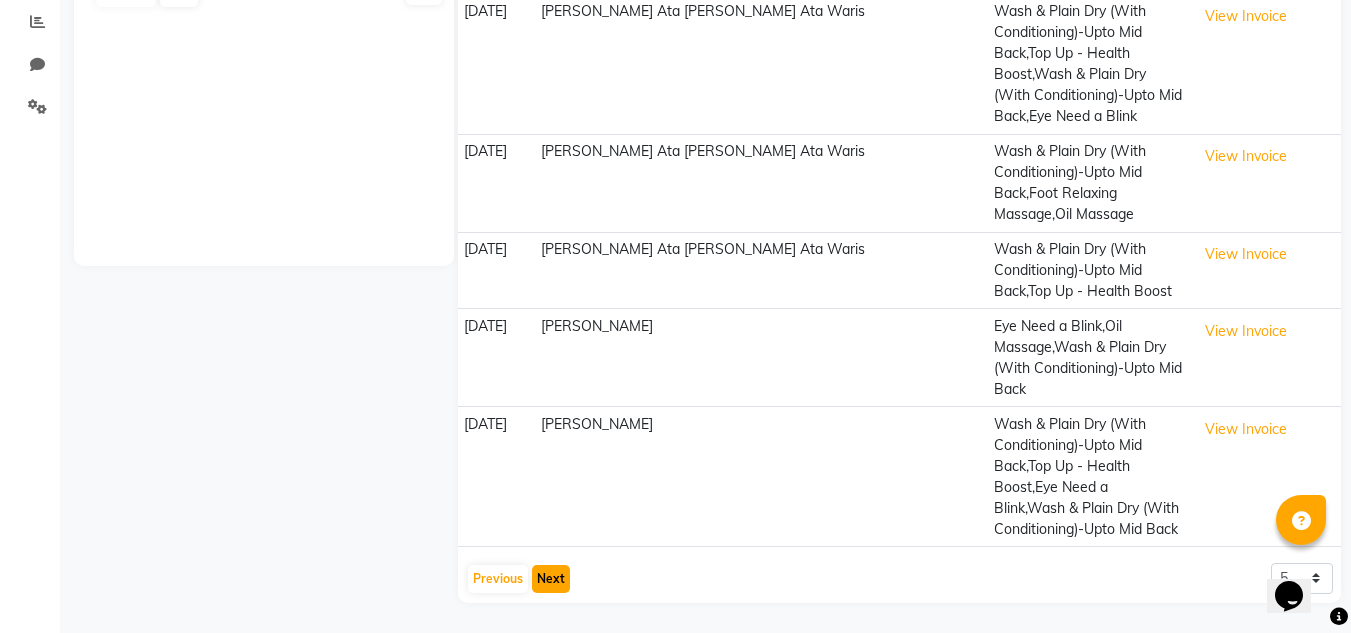 click on "Next" 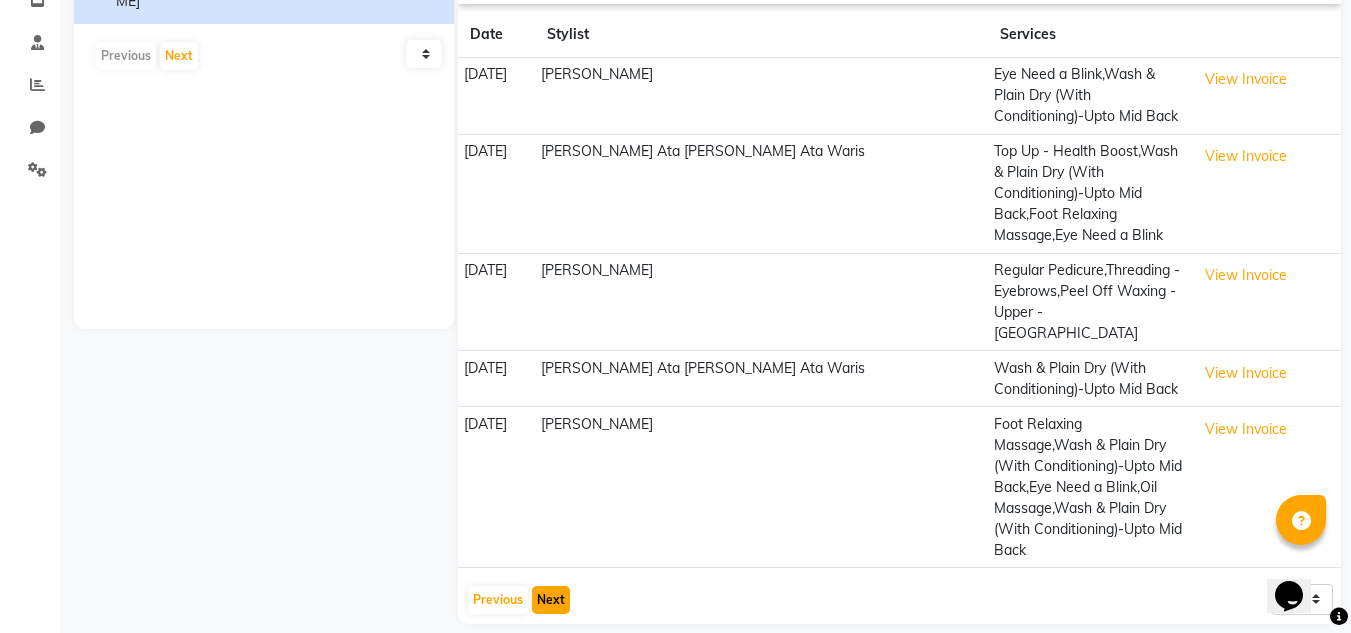 click on "Next" 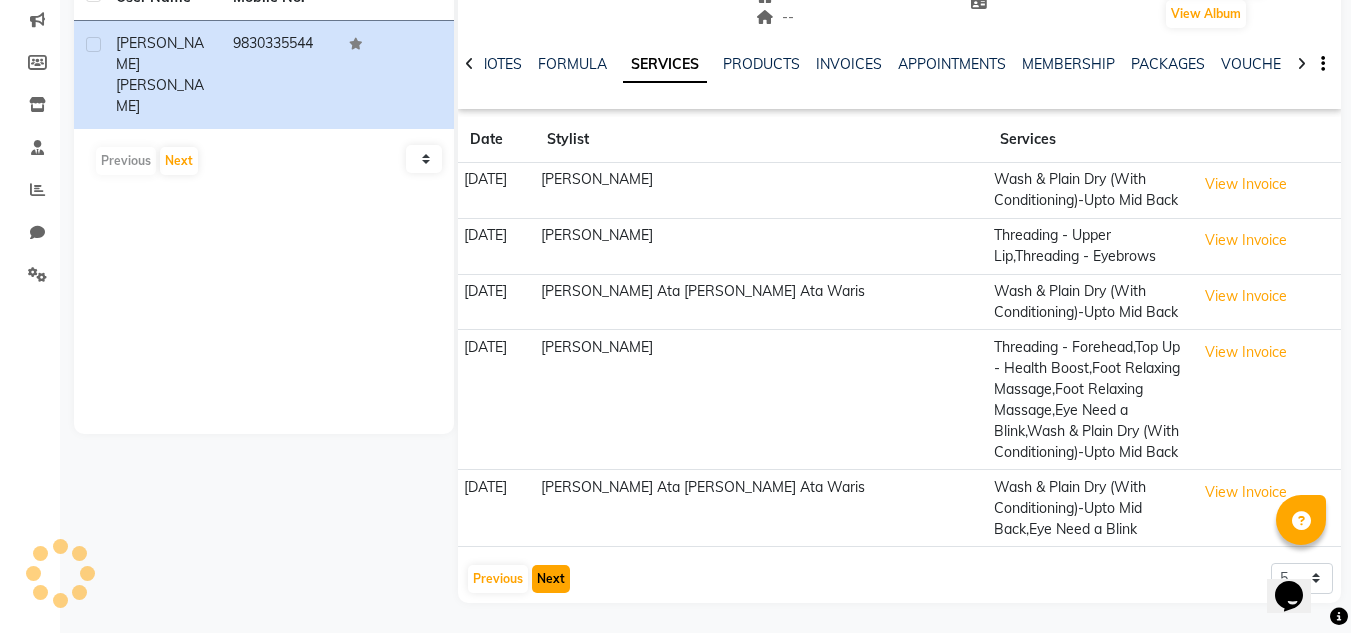 scroll, scrollTop: 253, scrollLeft: 0, axis: vertical 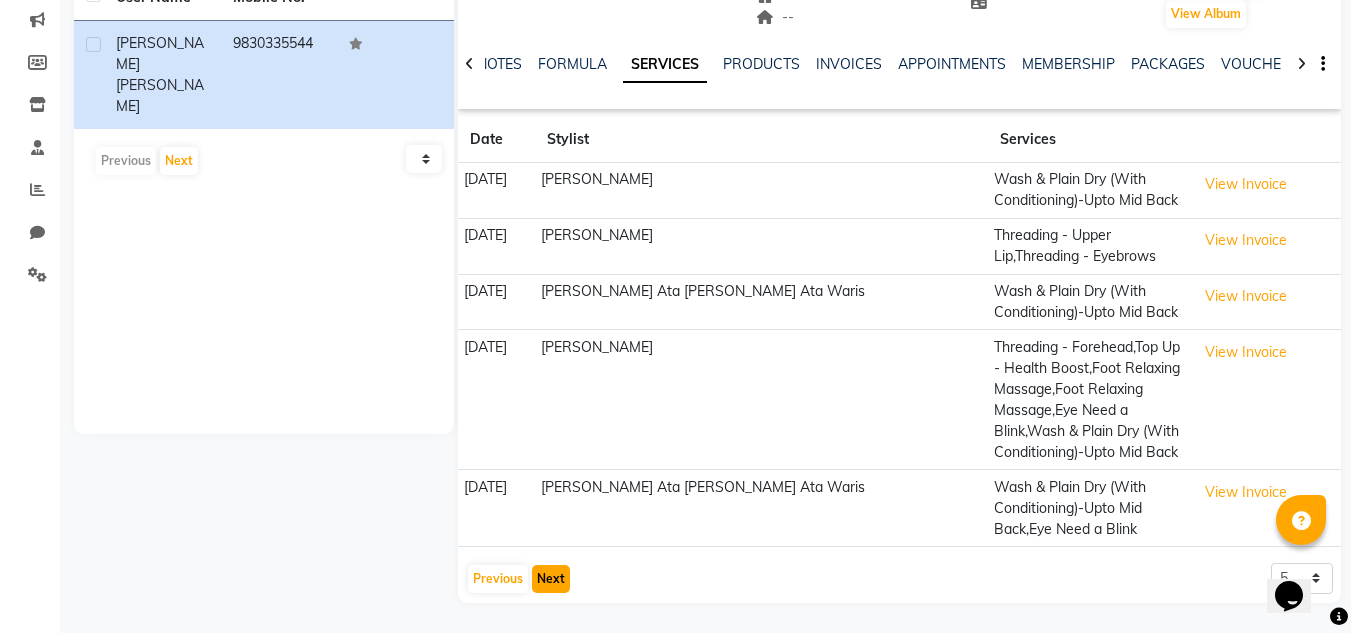 click on "Next" 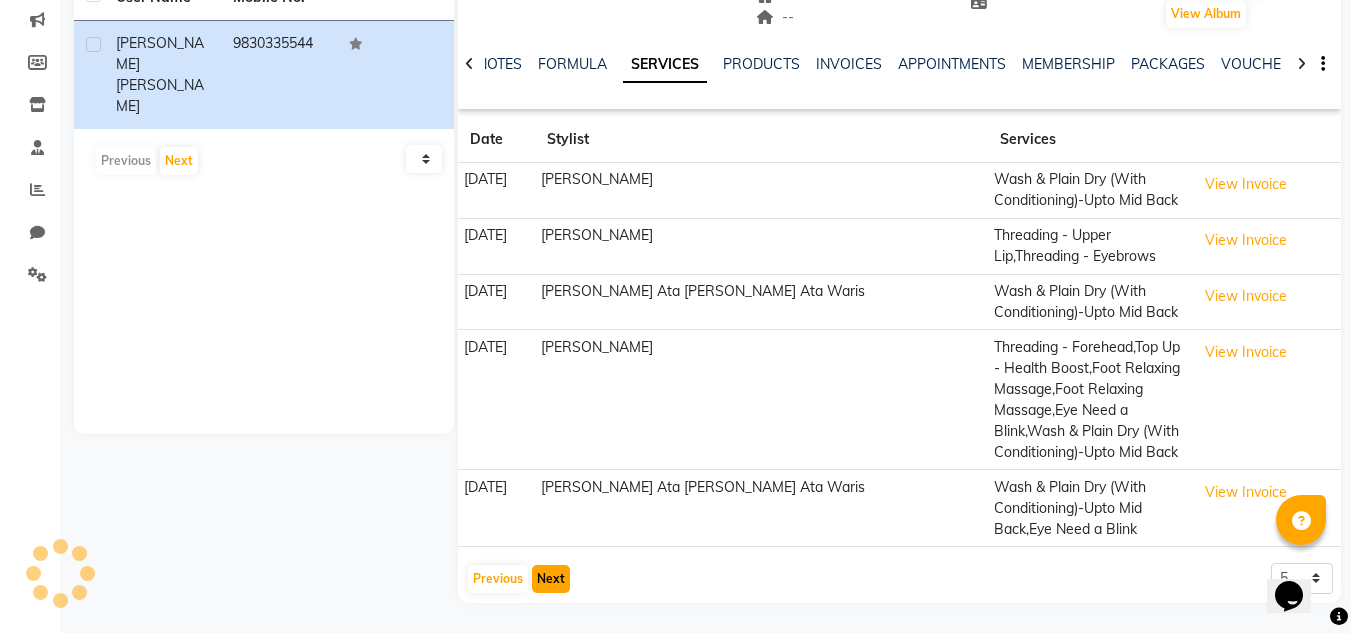 scroll, scrollTop: 295, scrollLeft: 0, axis: vertical 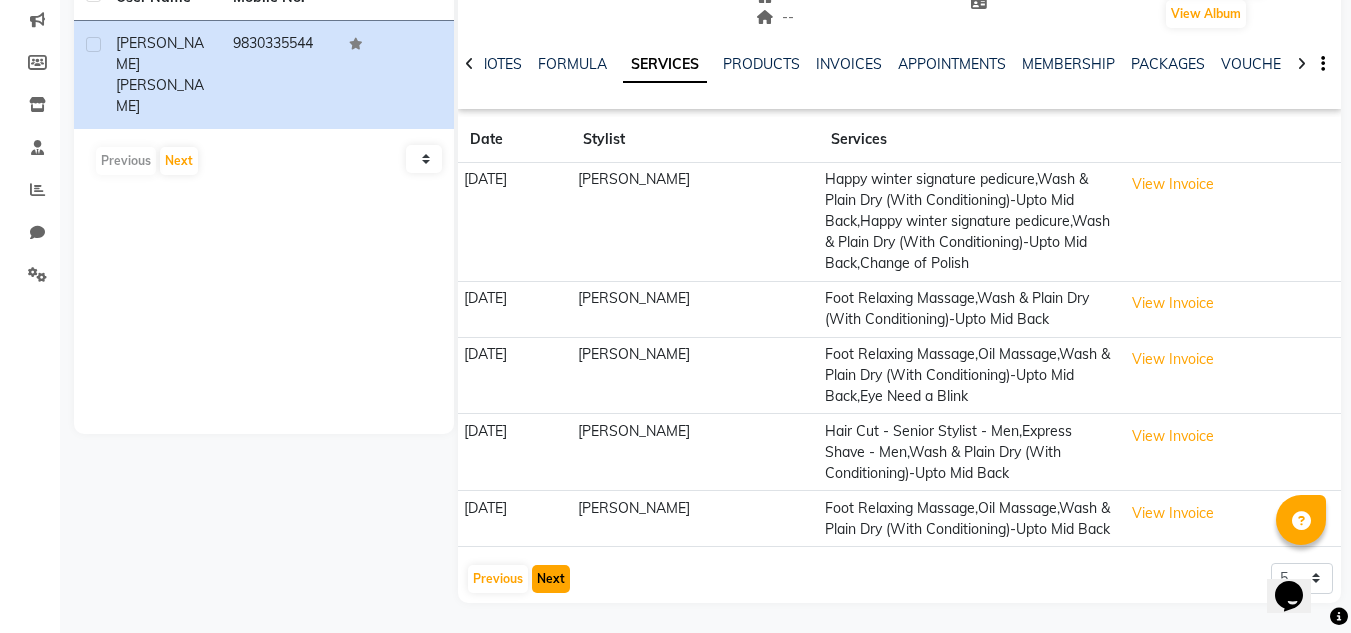 click on "Next" 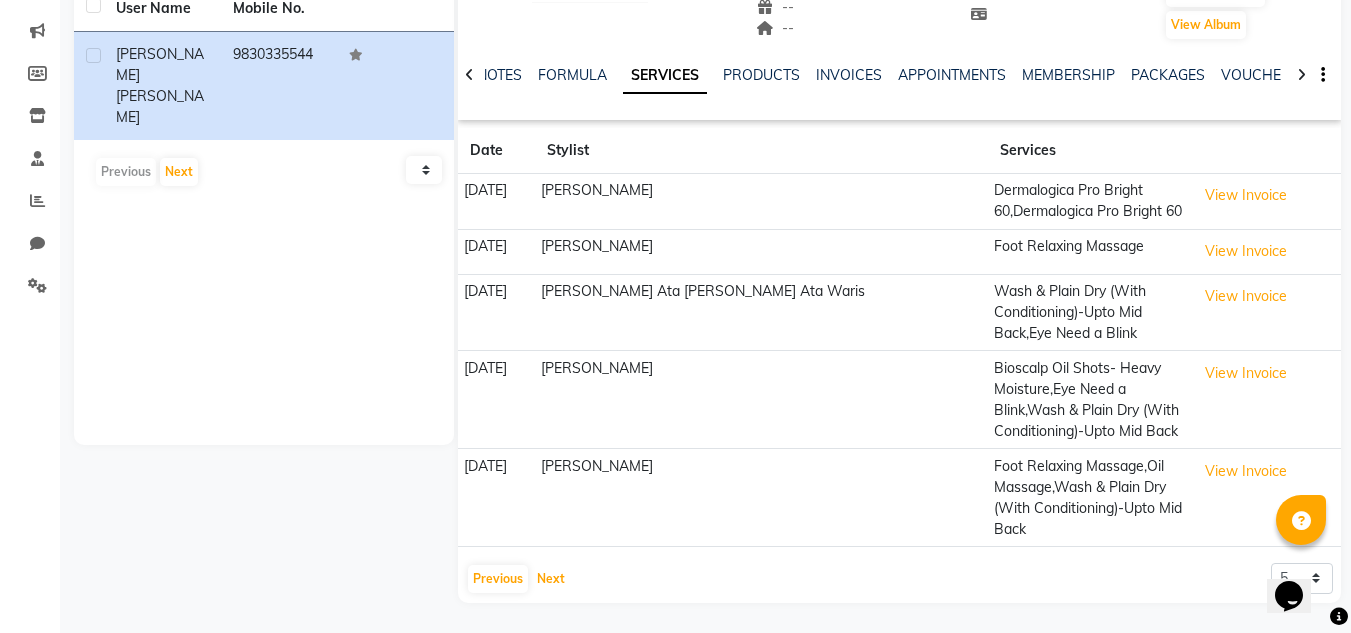 scroll, scrollTop: 59, scrollLeft: 0, axis: vertical 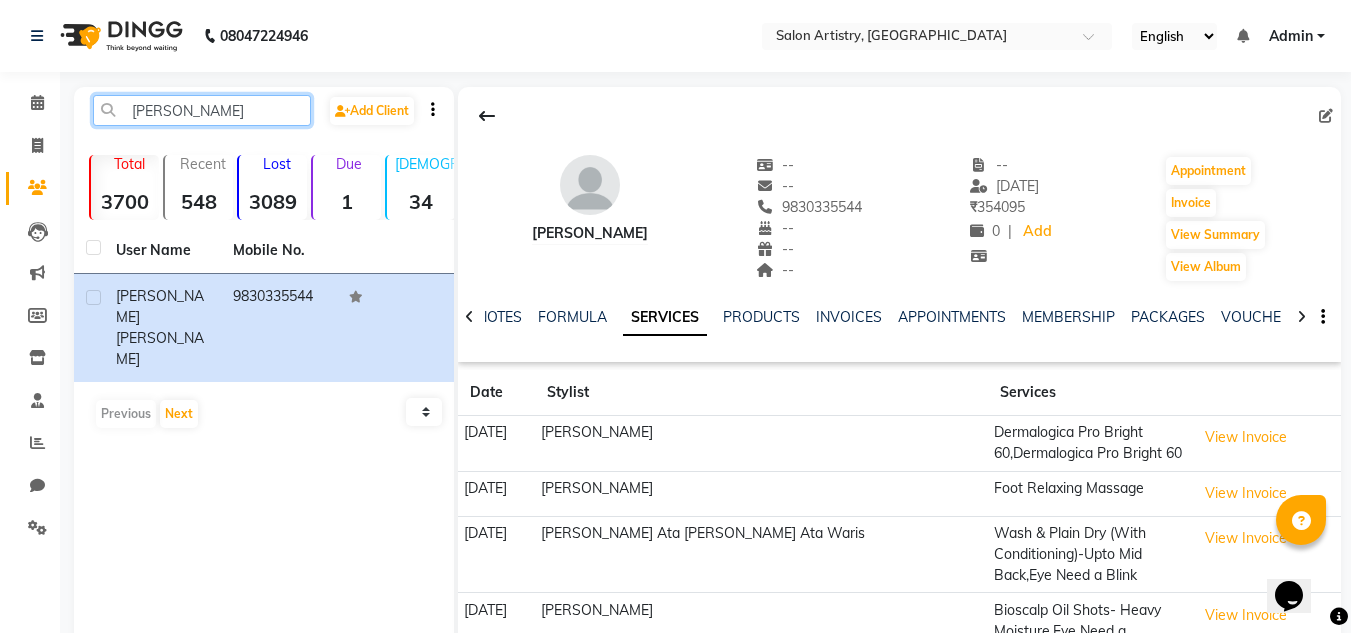 click on "[PERSON_NAME]" 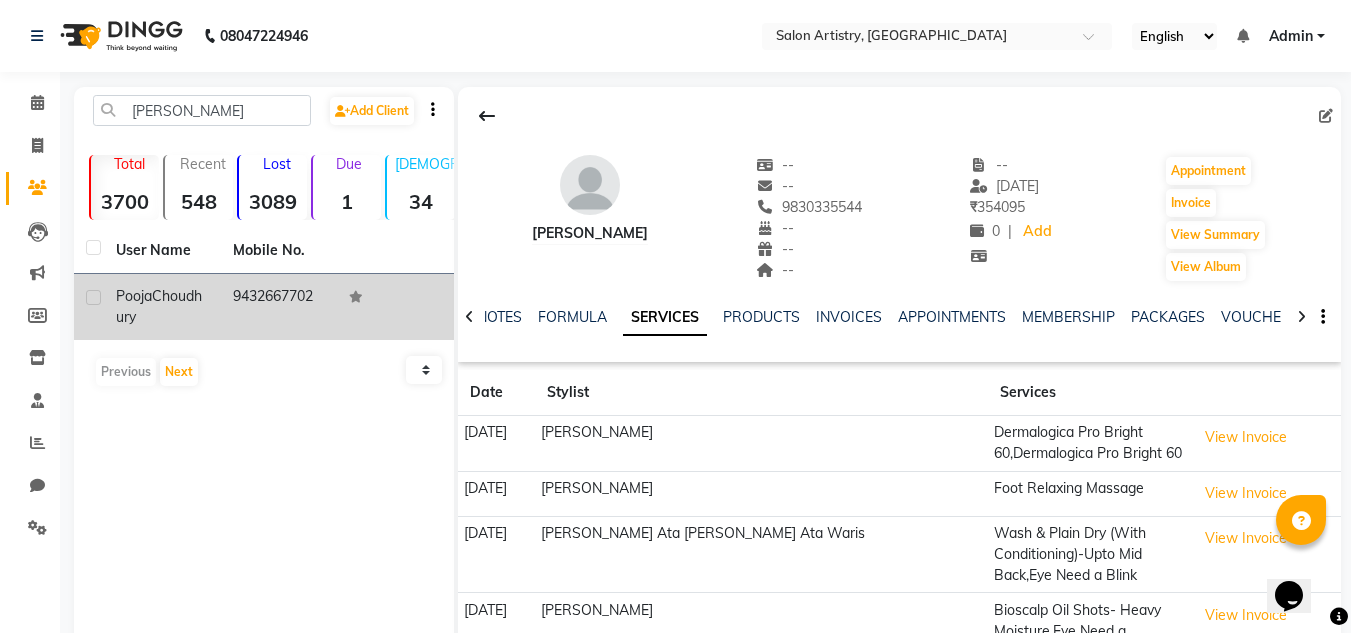 click on "Choudhury" 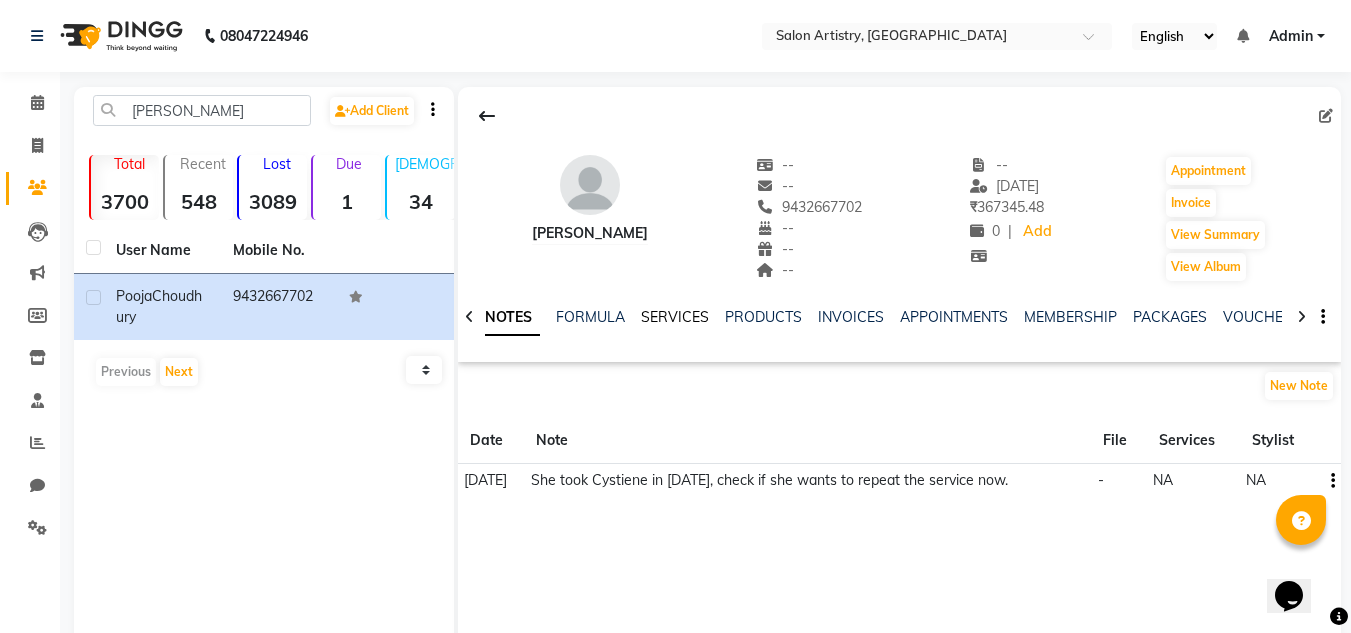 click on "SERVICES" 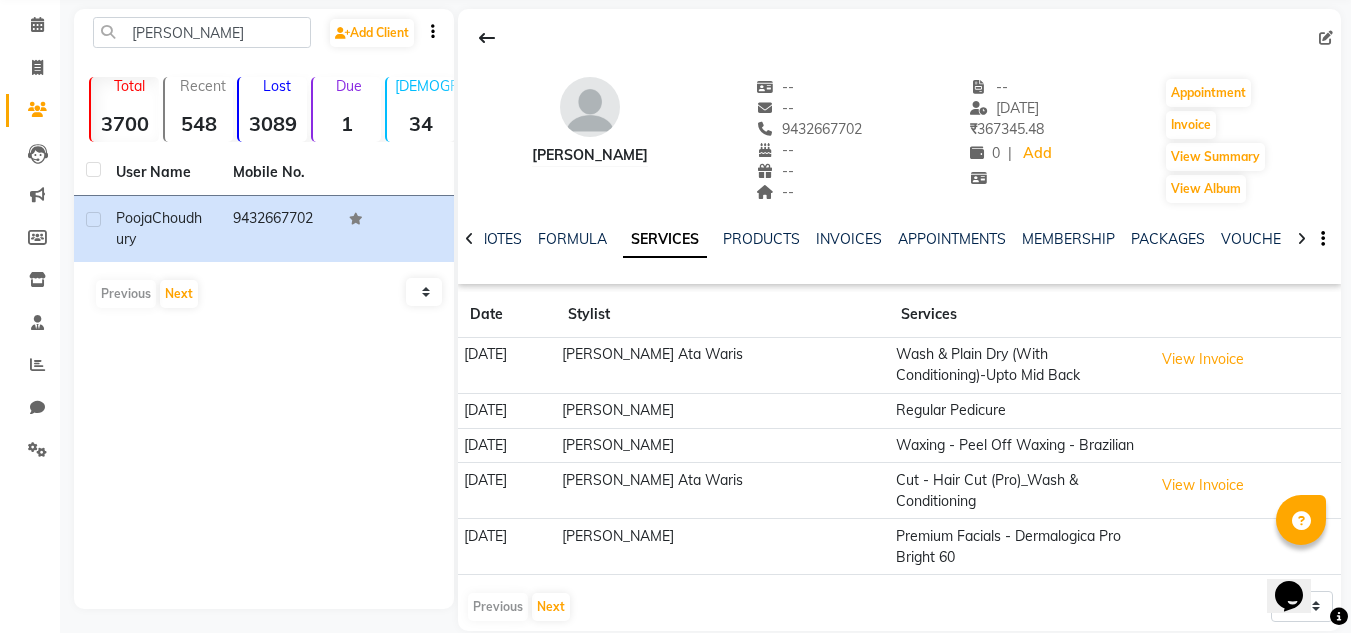 scroll, scrollTop: 80, scrollLeft: 0, axis: vertical 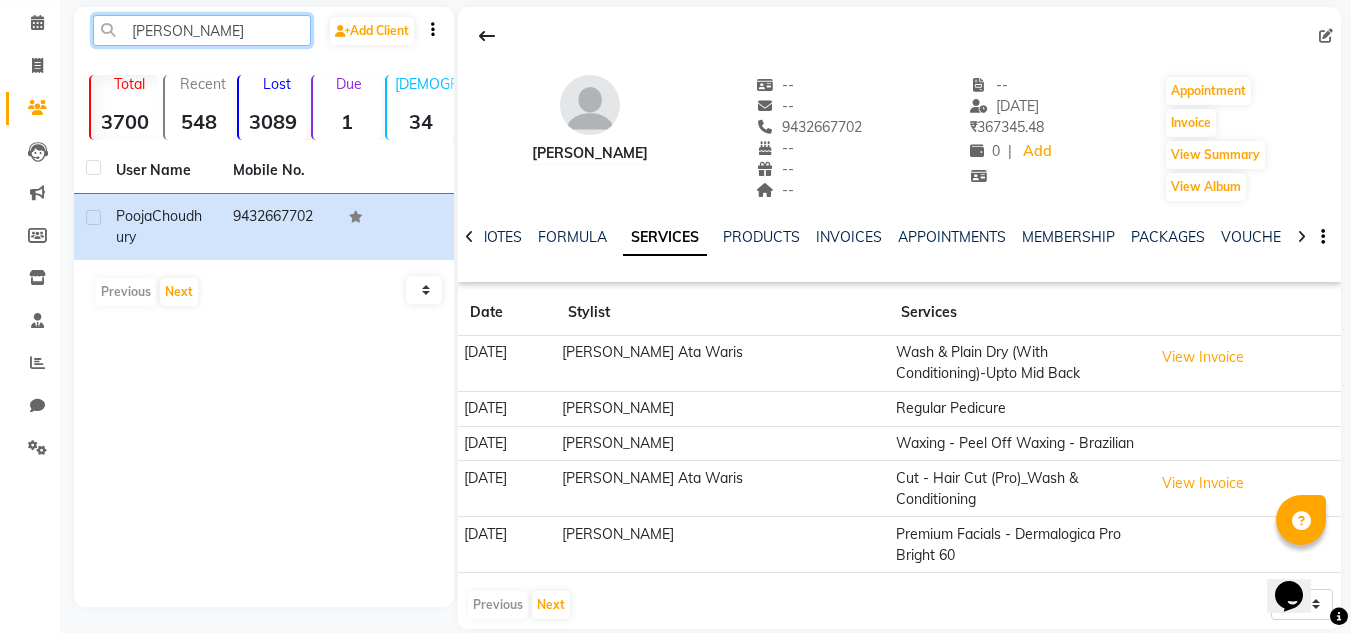 click on "[PERSON_NAME]" 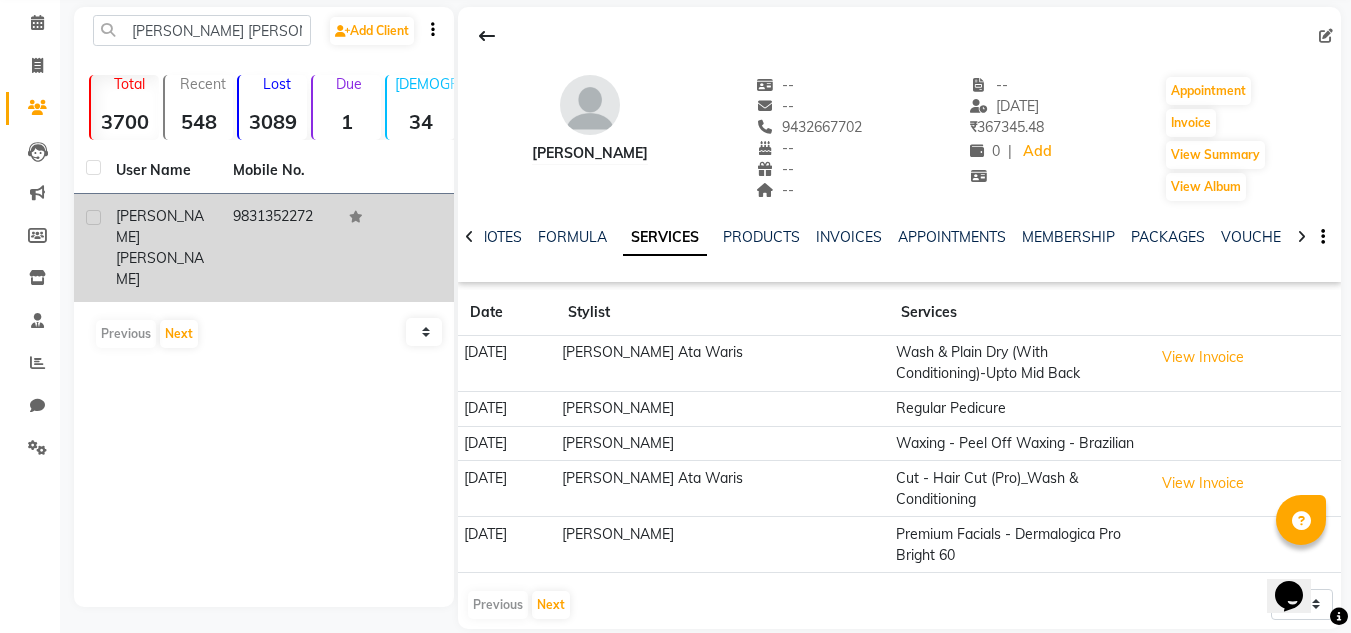 click on "[PERSON_NAME]" 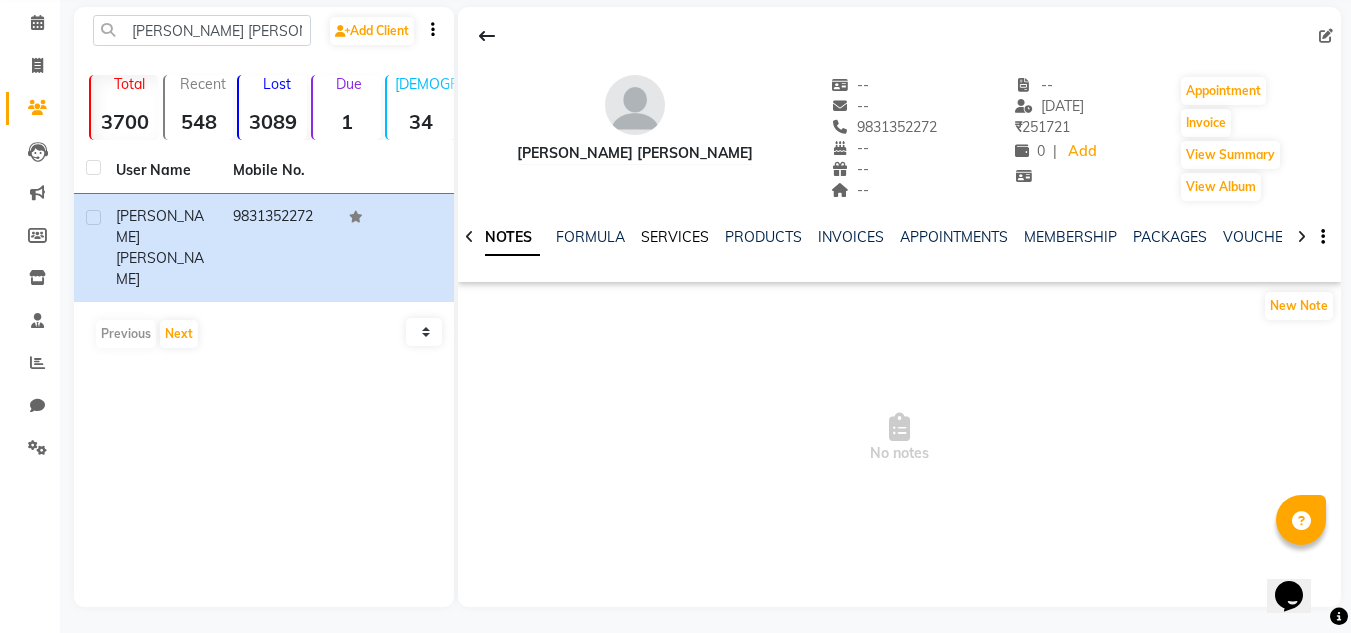 click on "SERVICES" 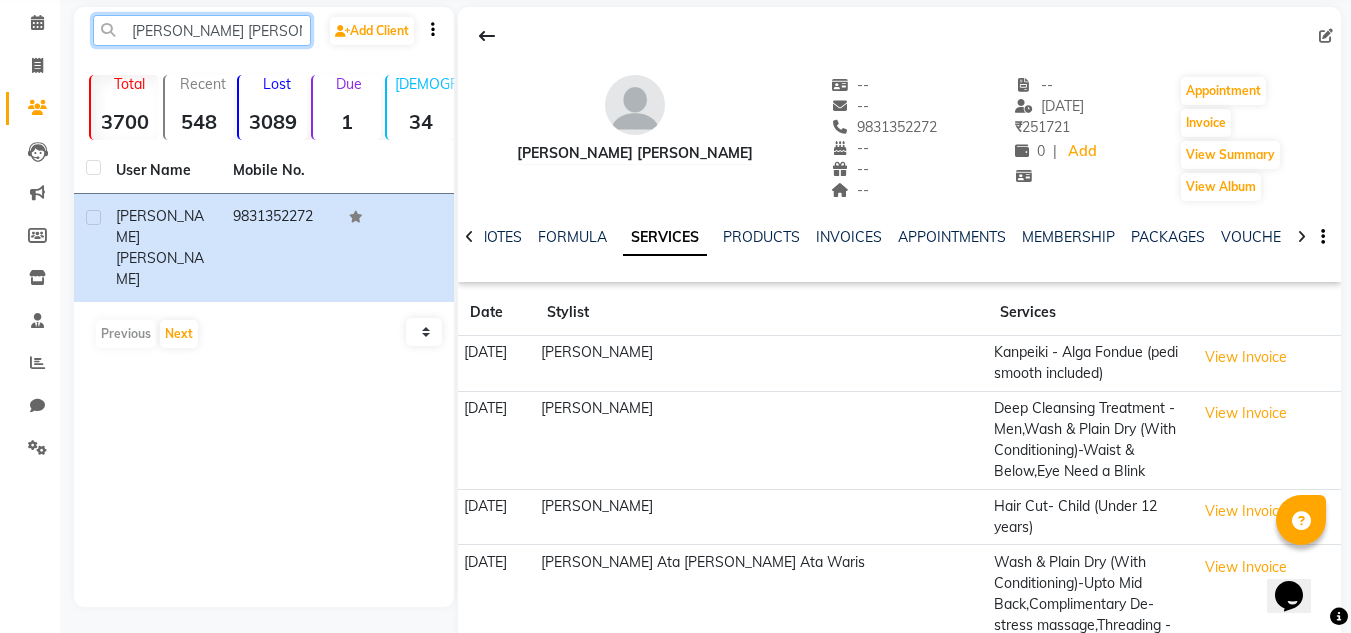 click on "[PERSON_NAME] [PERSON_NAME]" 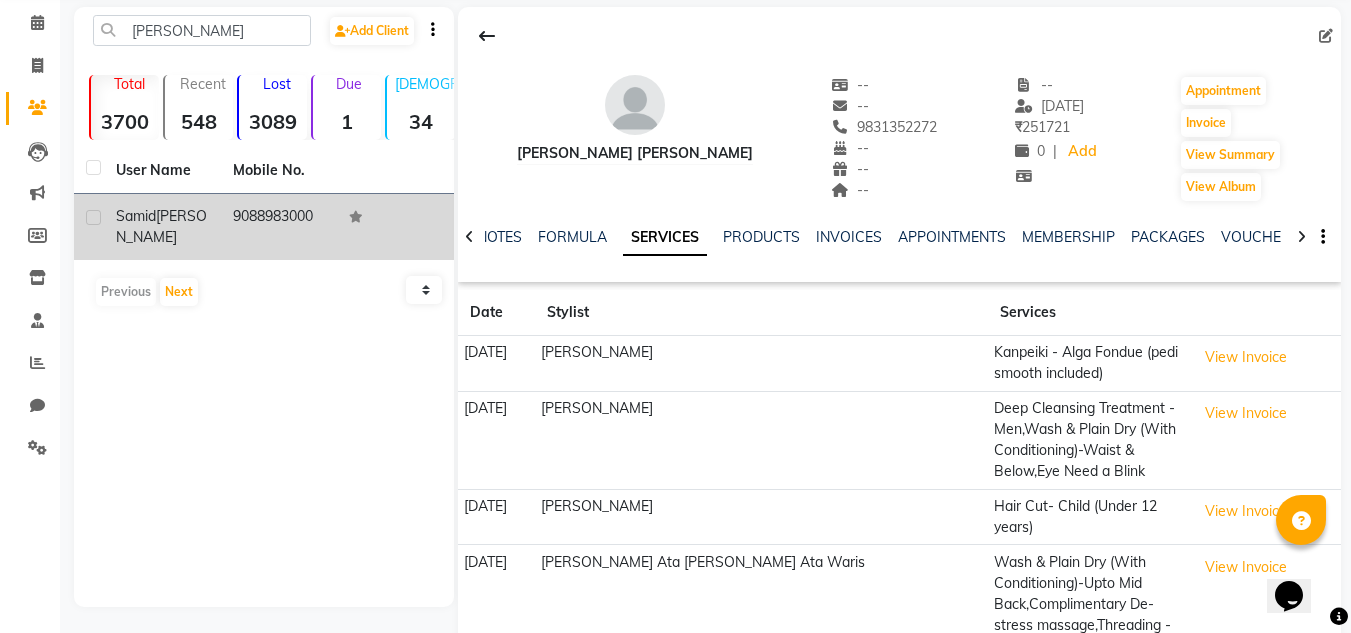 click on "Samid" 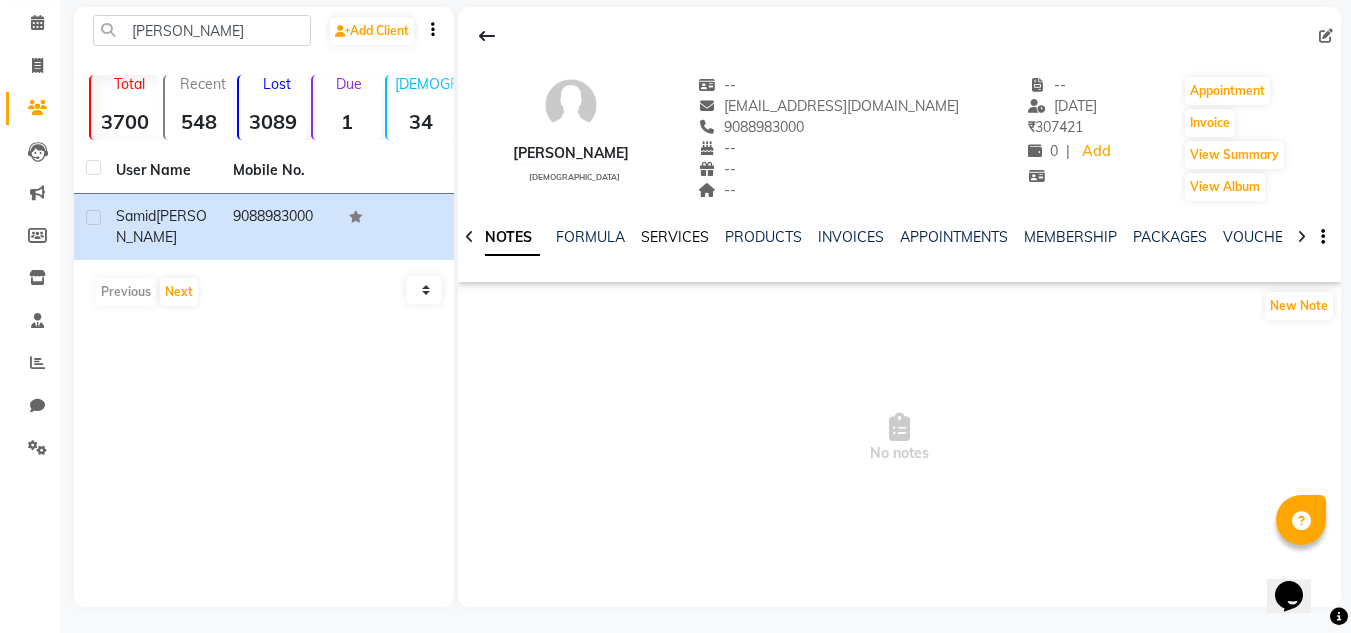 click on "SERVICES" 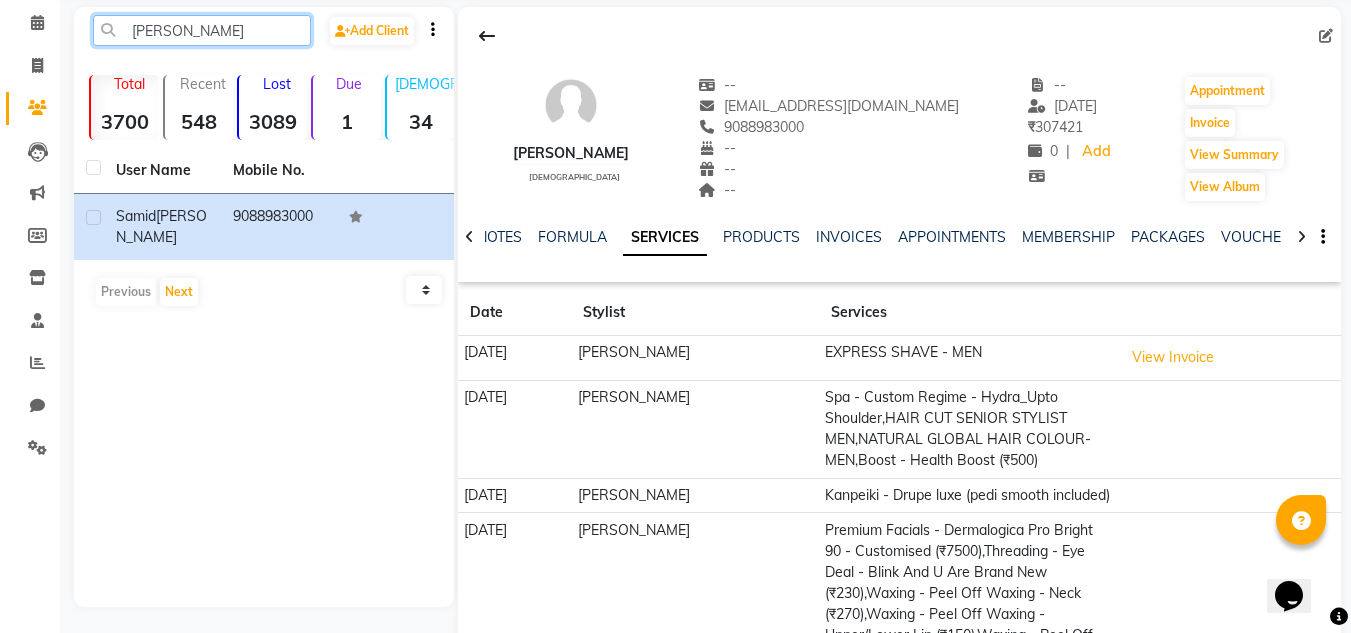 click on "[PERSON_NAME]" 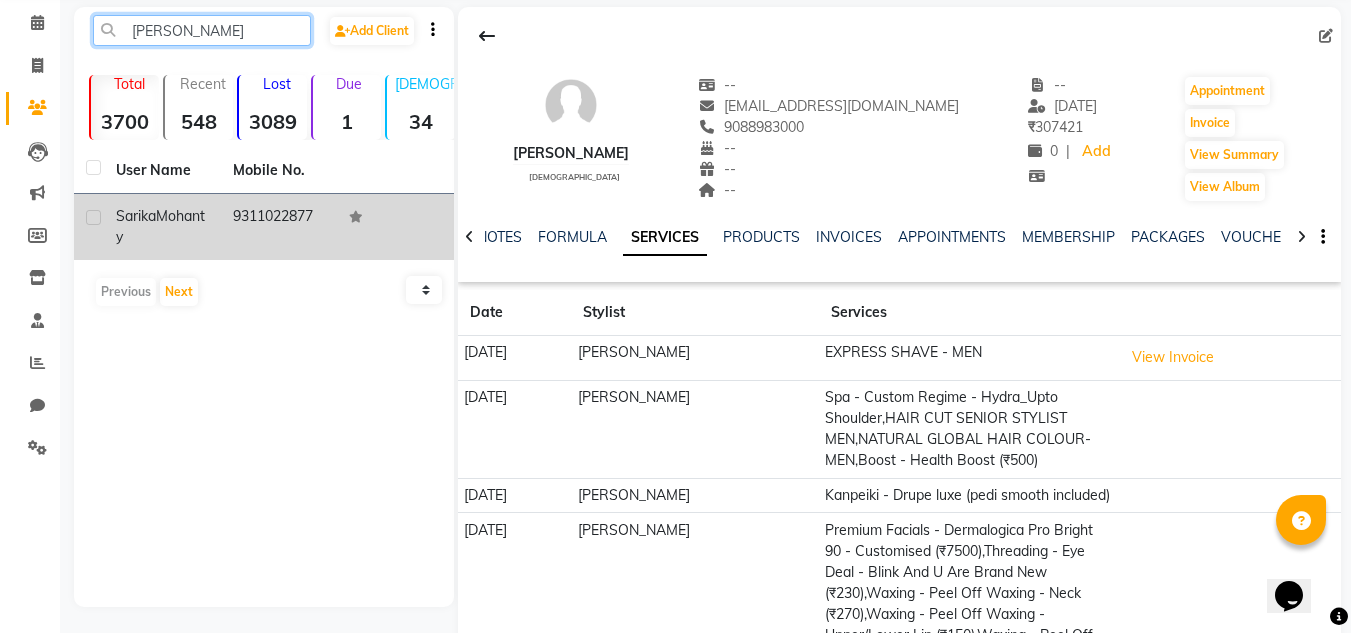 type on "[PERSON_NAME]" 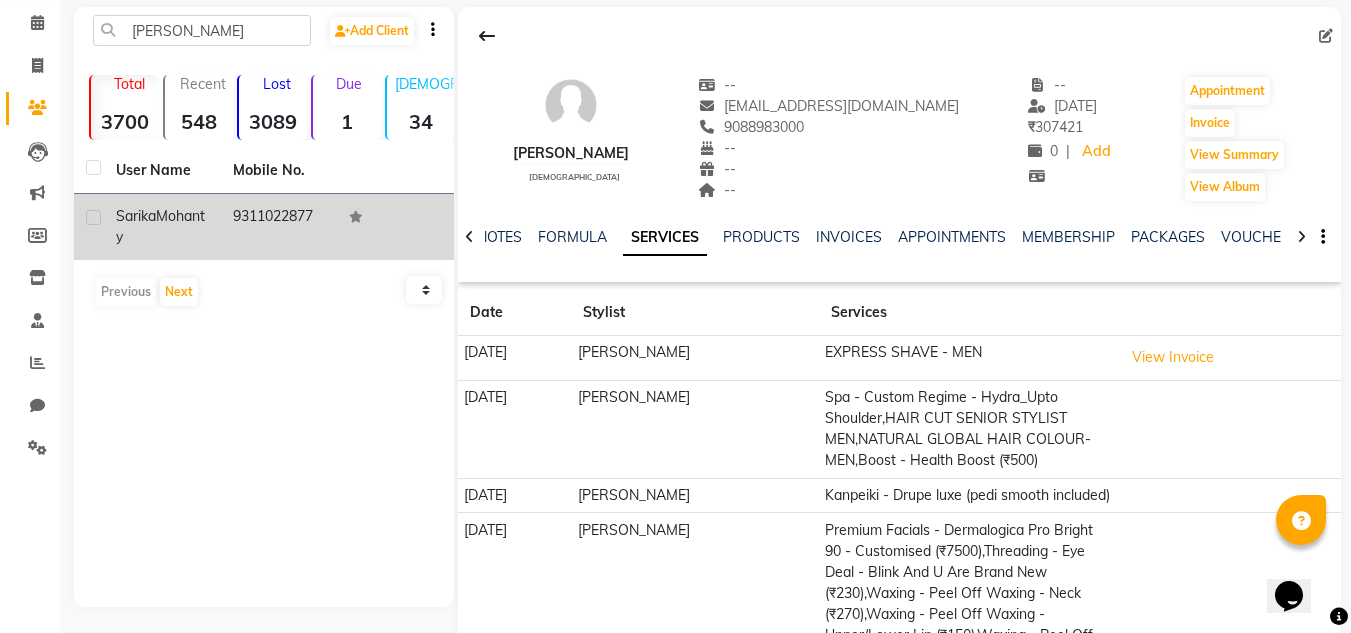 click on "Sarika" 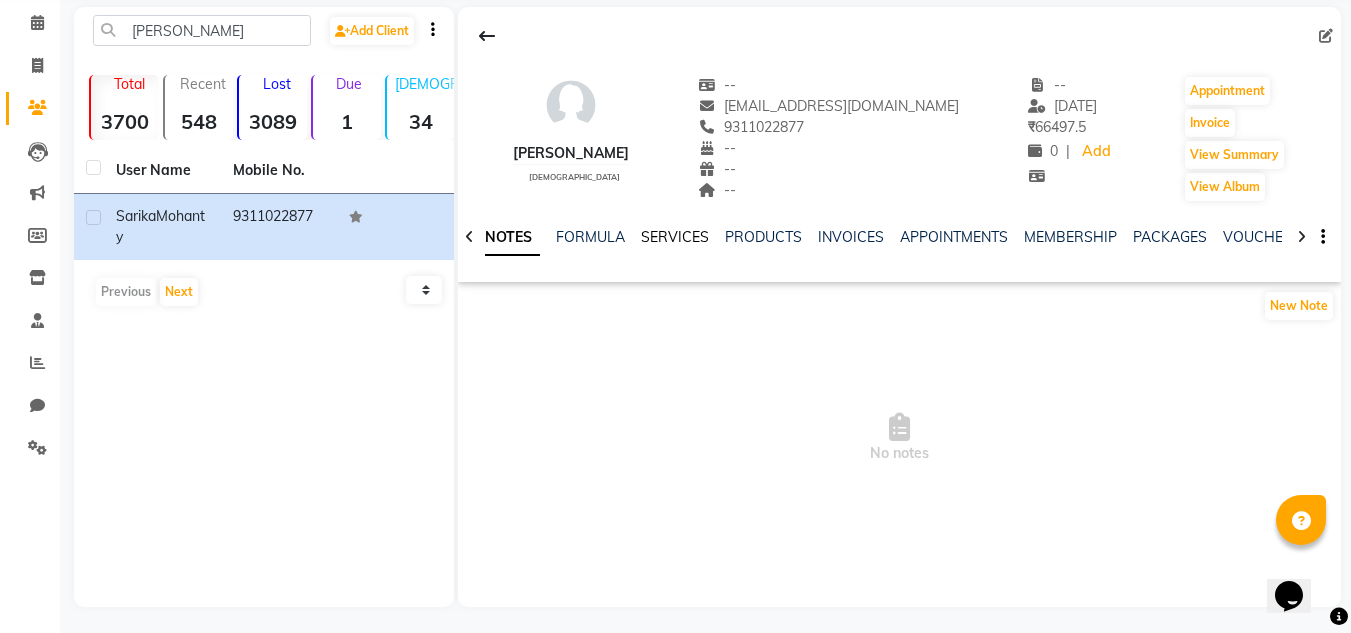 click on "SERVICES" 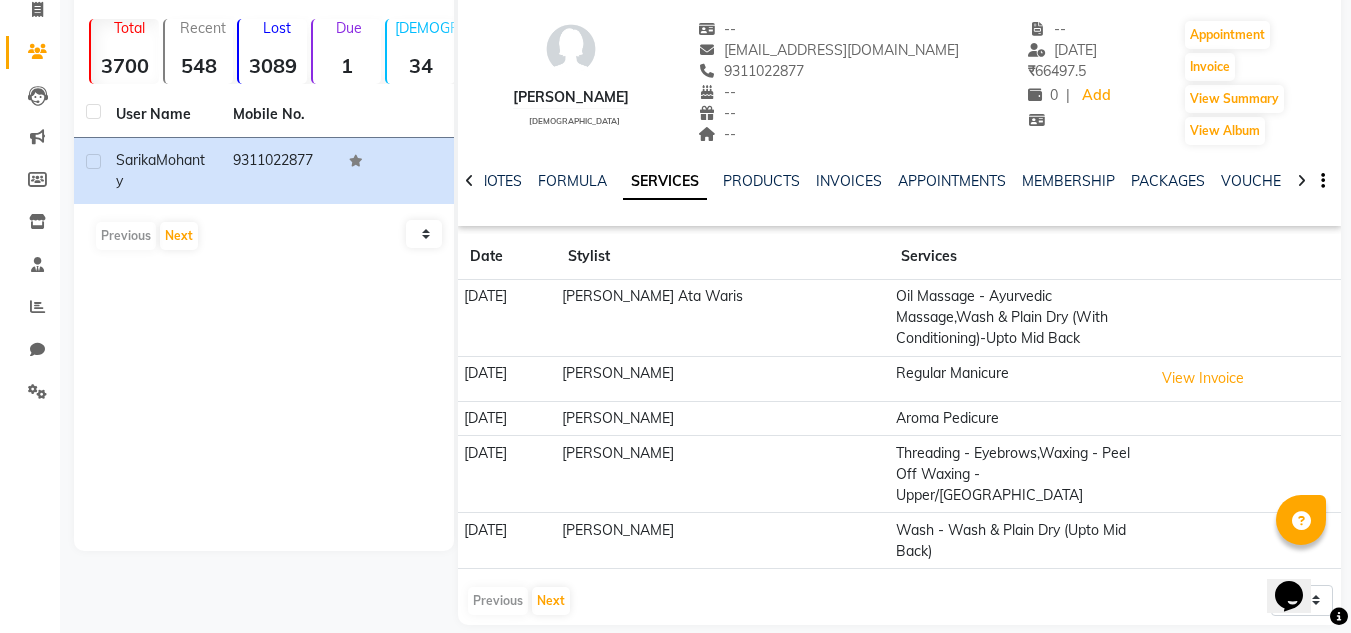 scroll, scrollTop: 137, scrollLeft: 0, axis: vertical 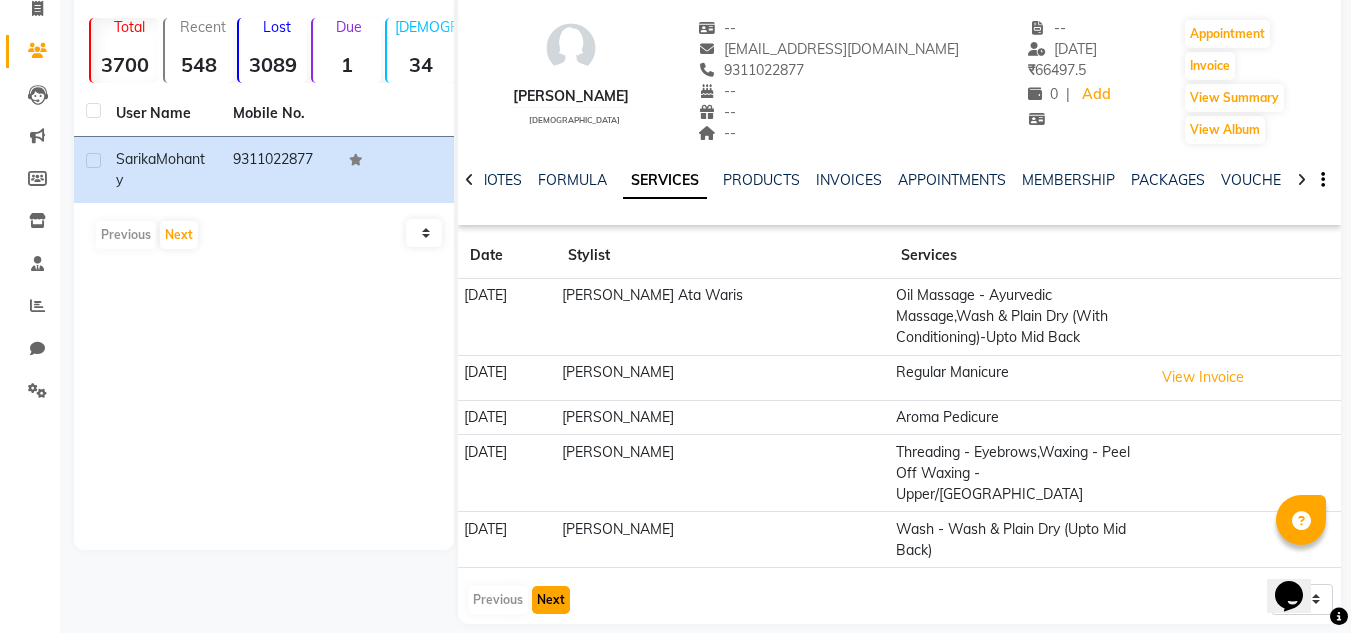 click on "Next" 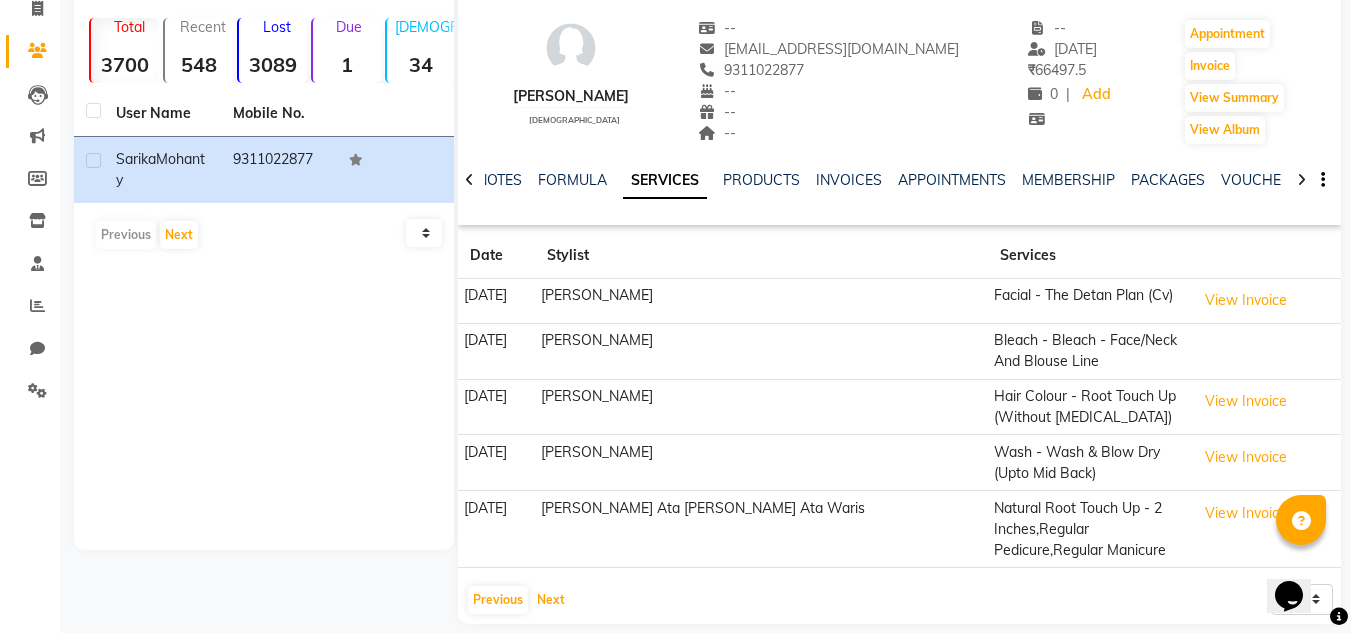 type 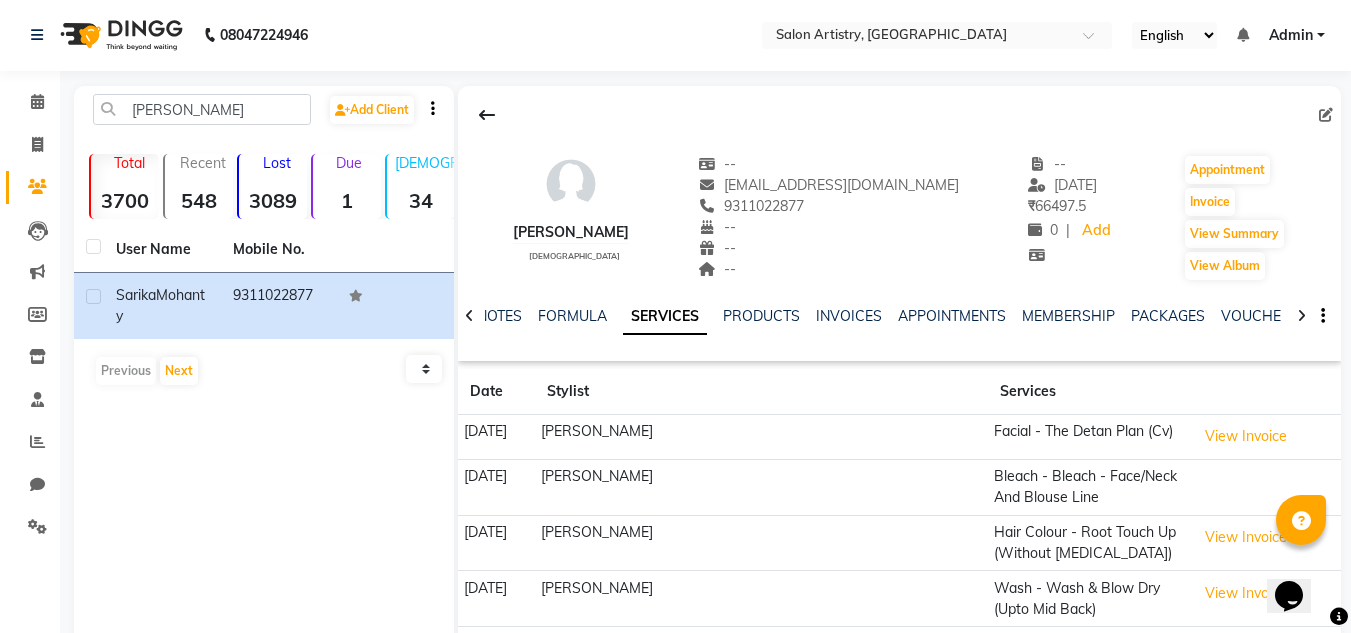 scroll, scrollTop: 0, scrollLeft: 0, axis: both 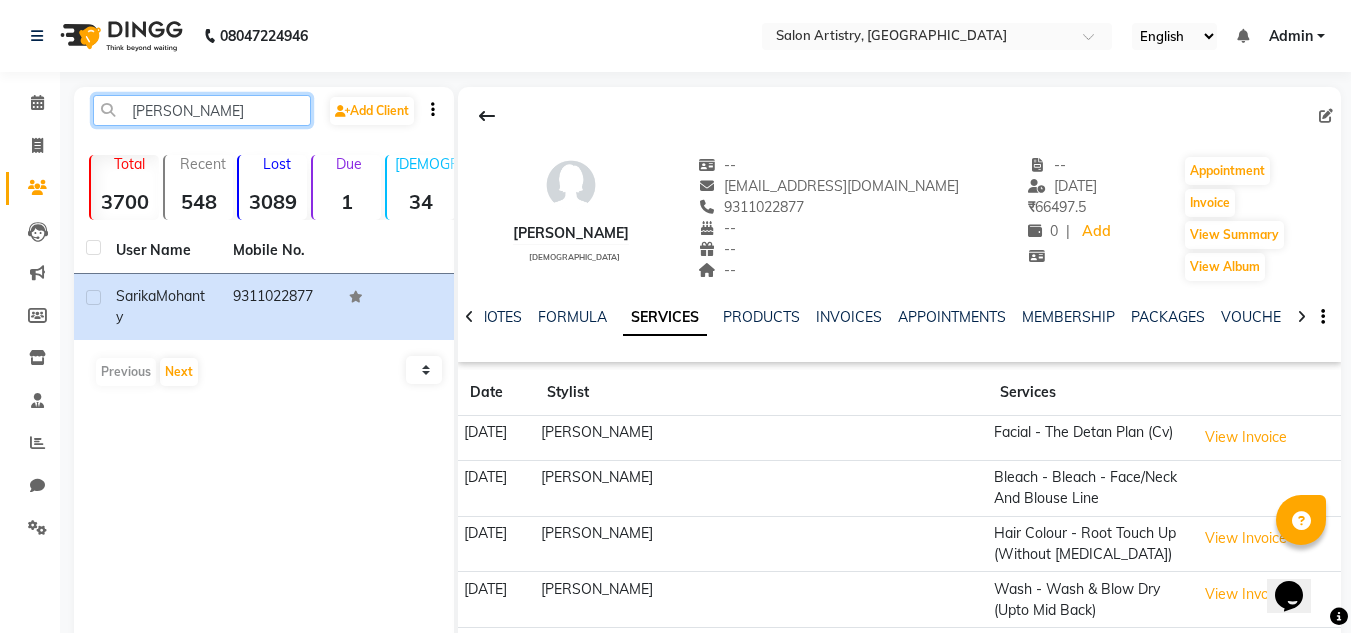 click on "[PERSON_NAME]" 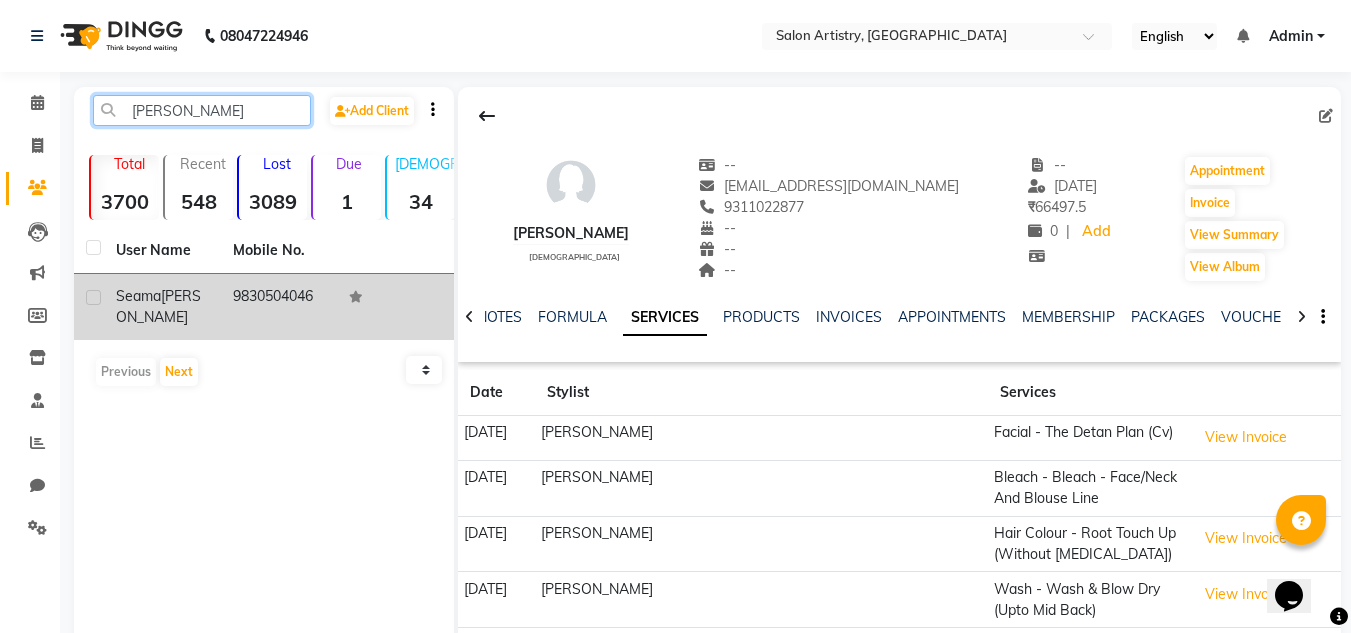 type on "[PERSON_NAME]" 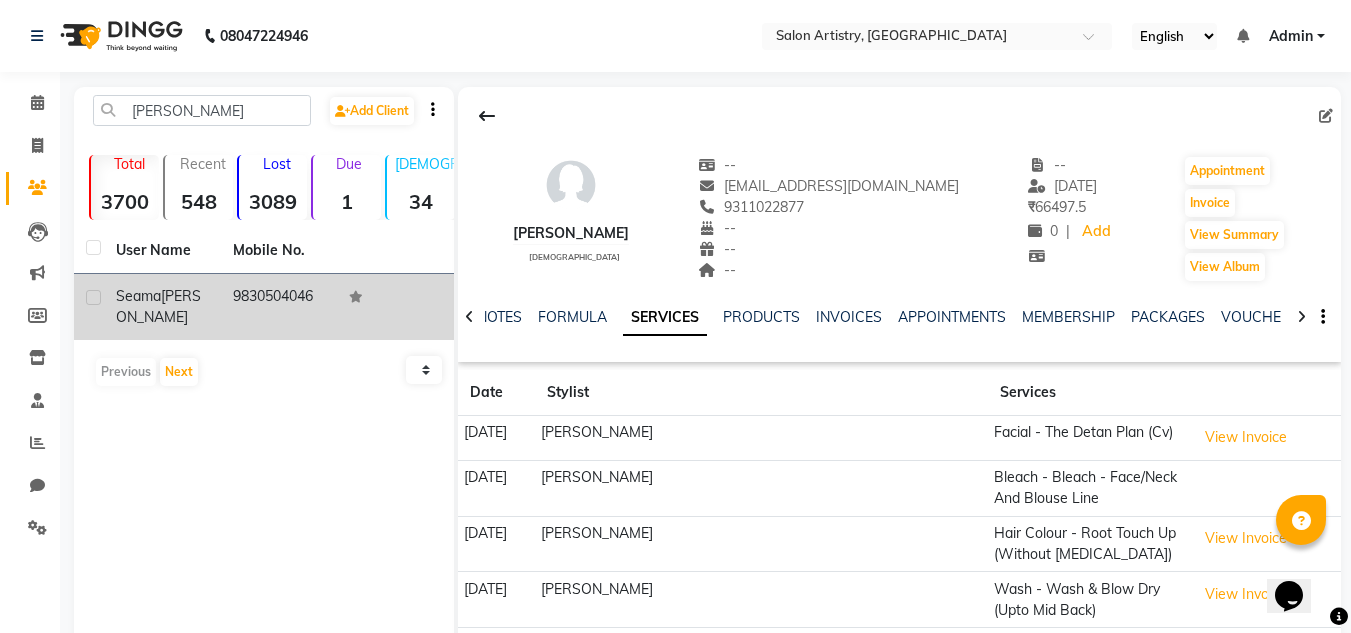 click on "[PERSON_NAME]" 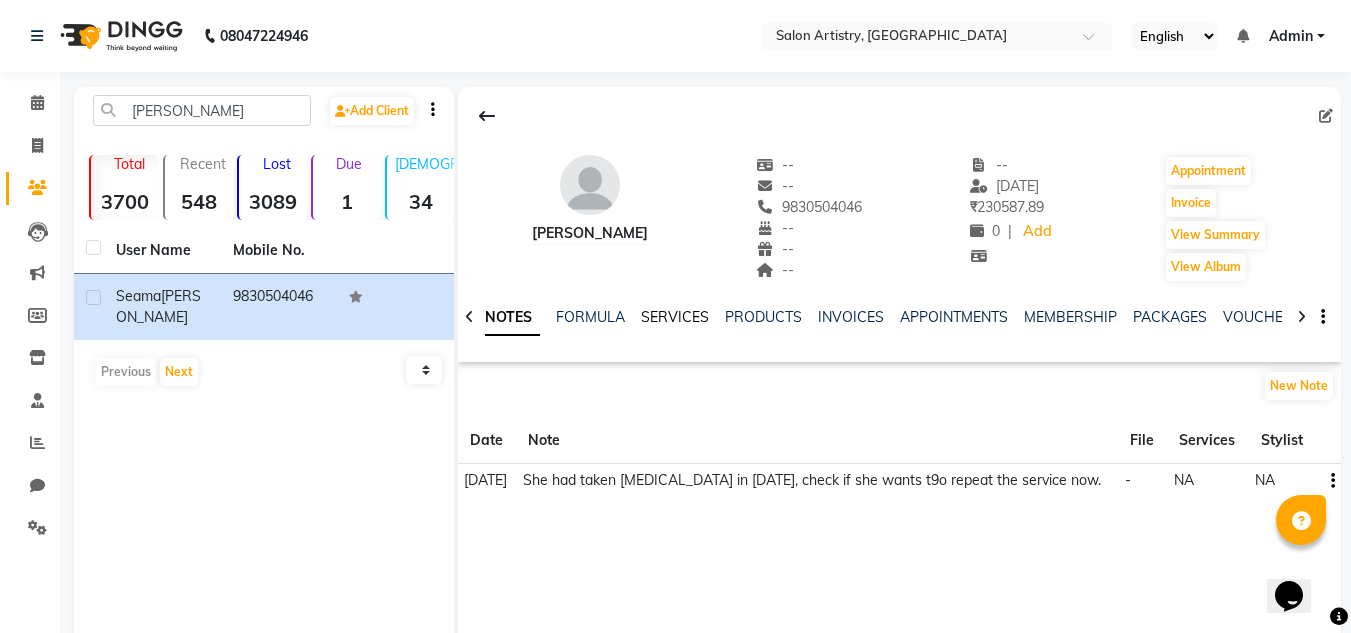click on "SERVICES" 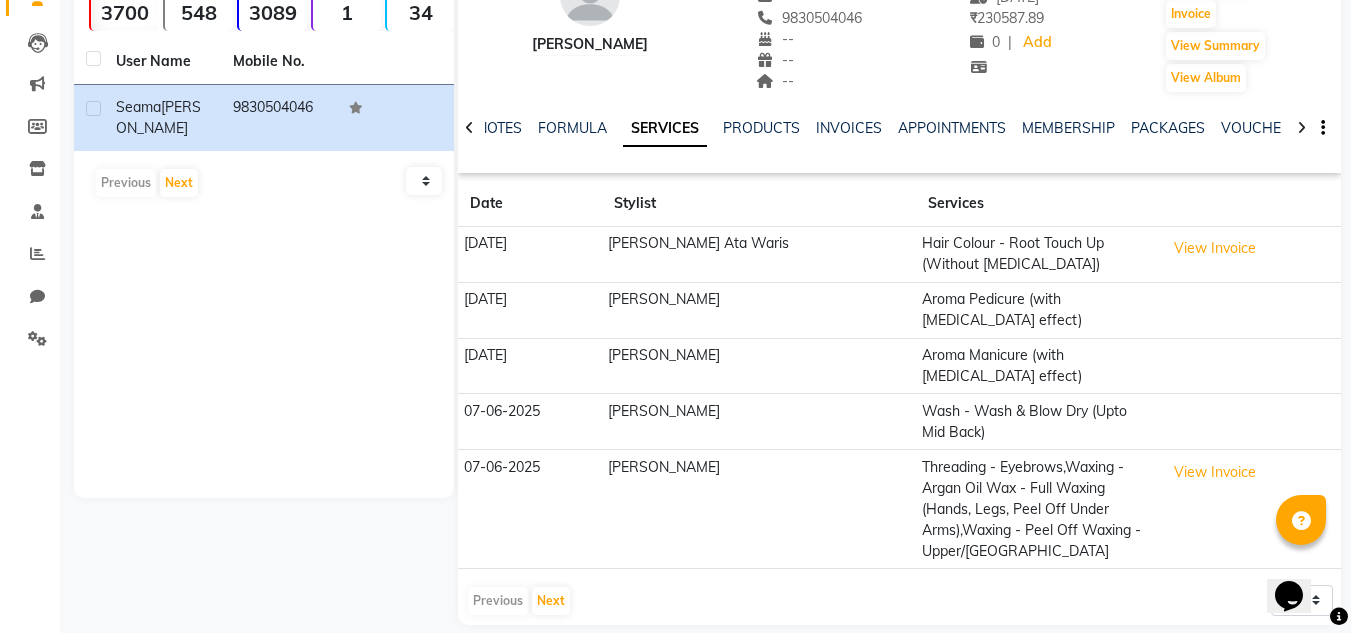 scroll, scrollTop: 190, scrollLeft: 0, axis: vertical 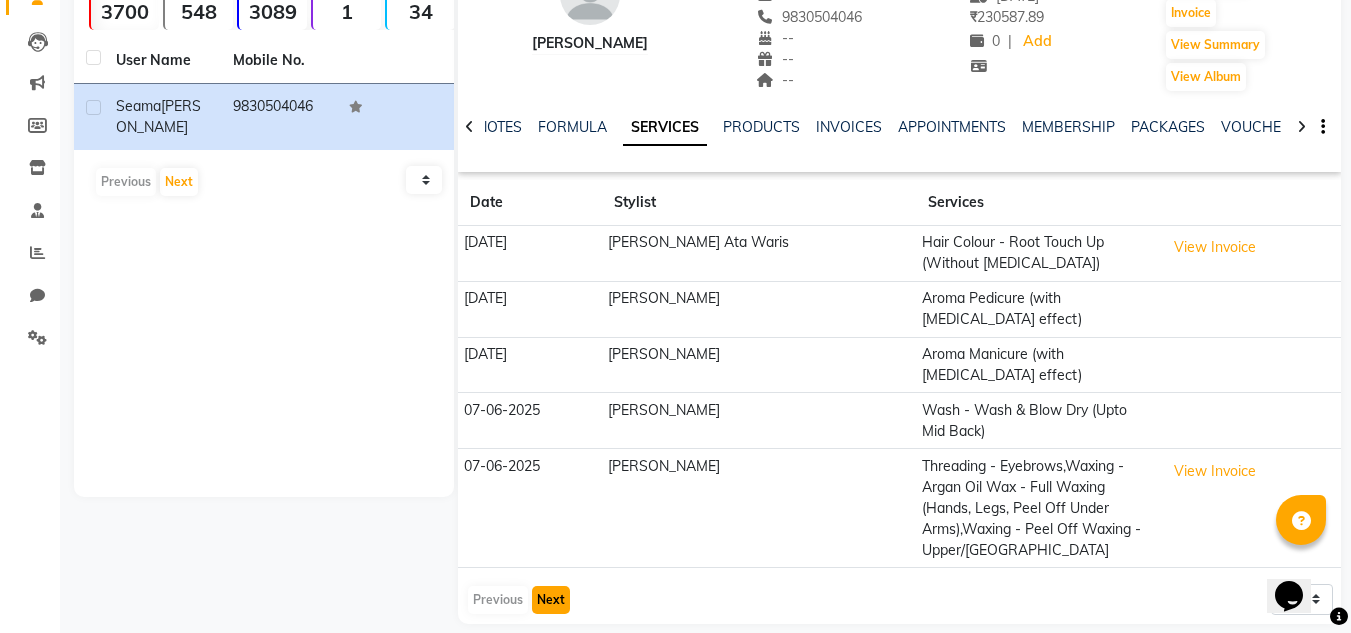click on "Next" 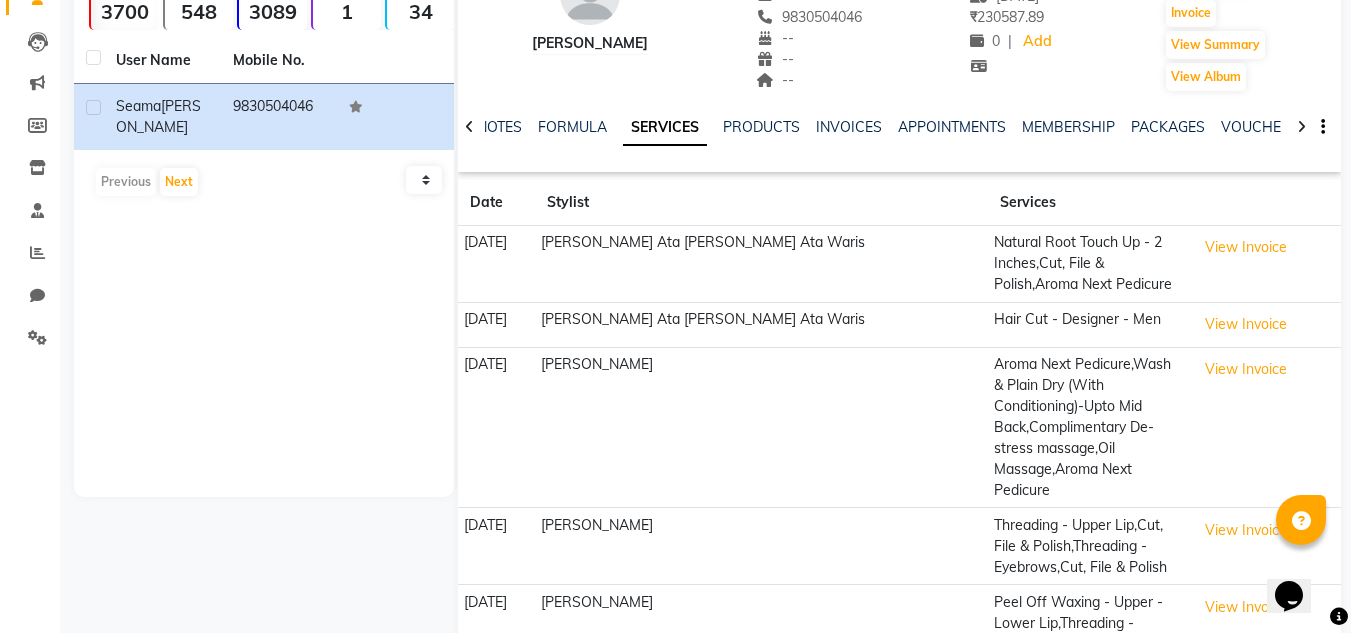 type 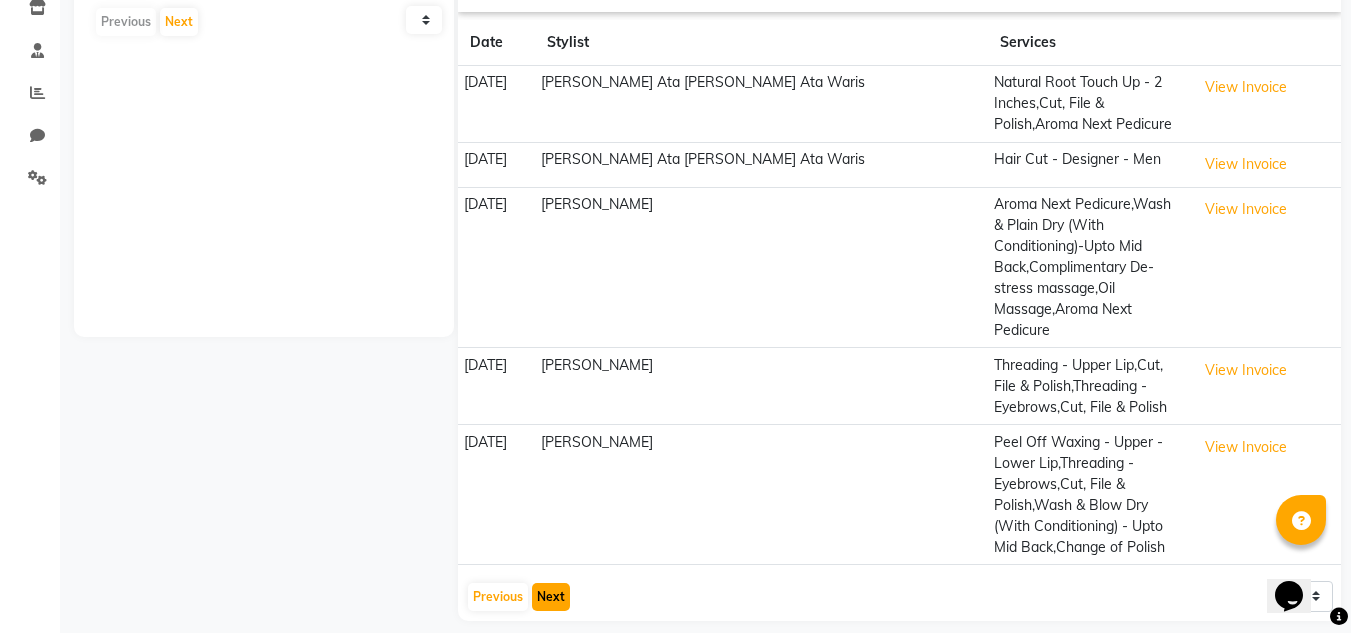 scroll, scrollTop: 368, scrollLeft: 0, axis: vertical 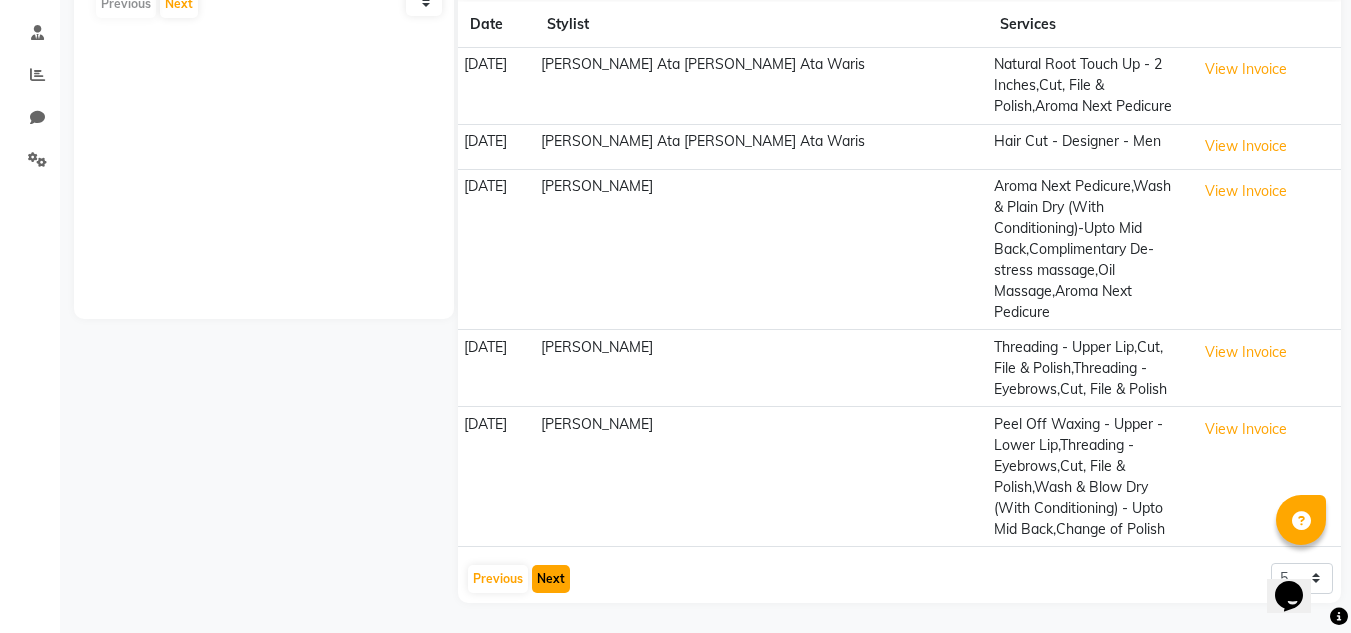 click on "Next" 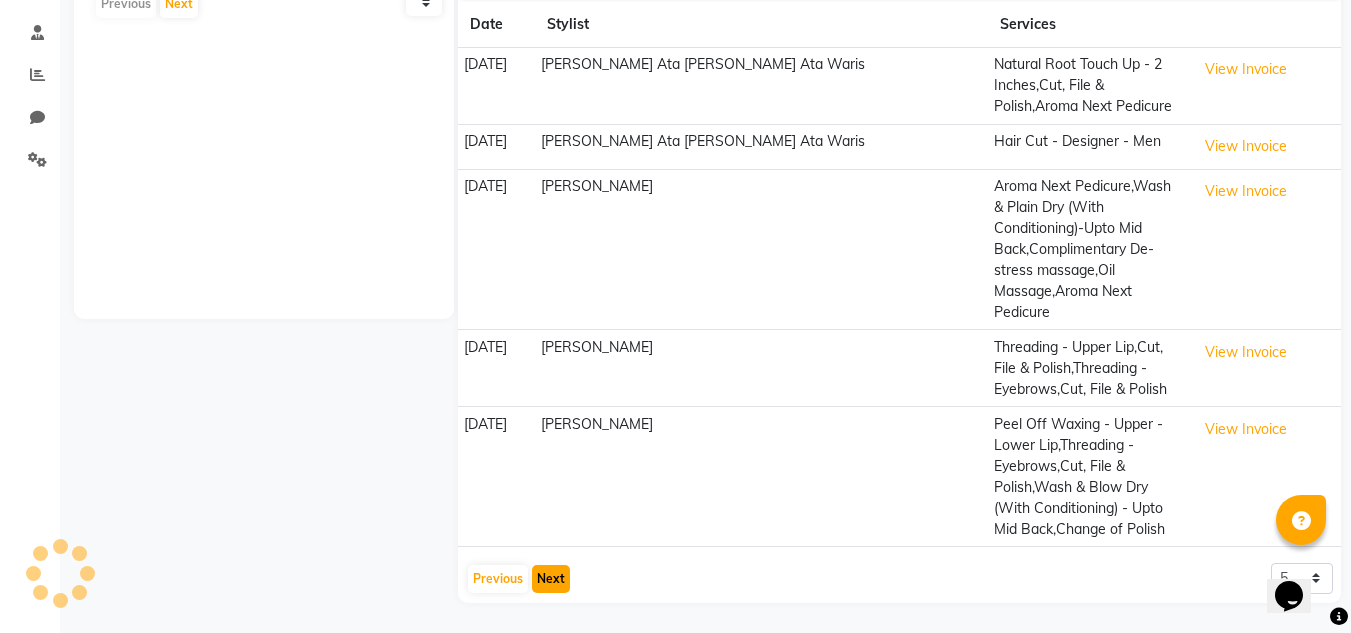 scroll, scrollTop: 305, scrollLeft: 0, axis: vertical 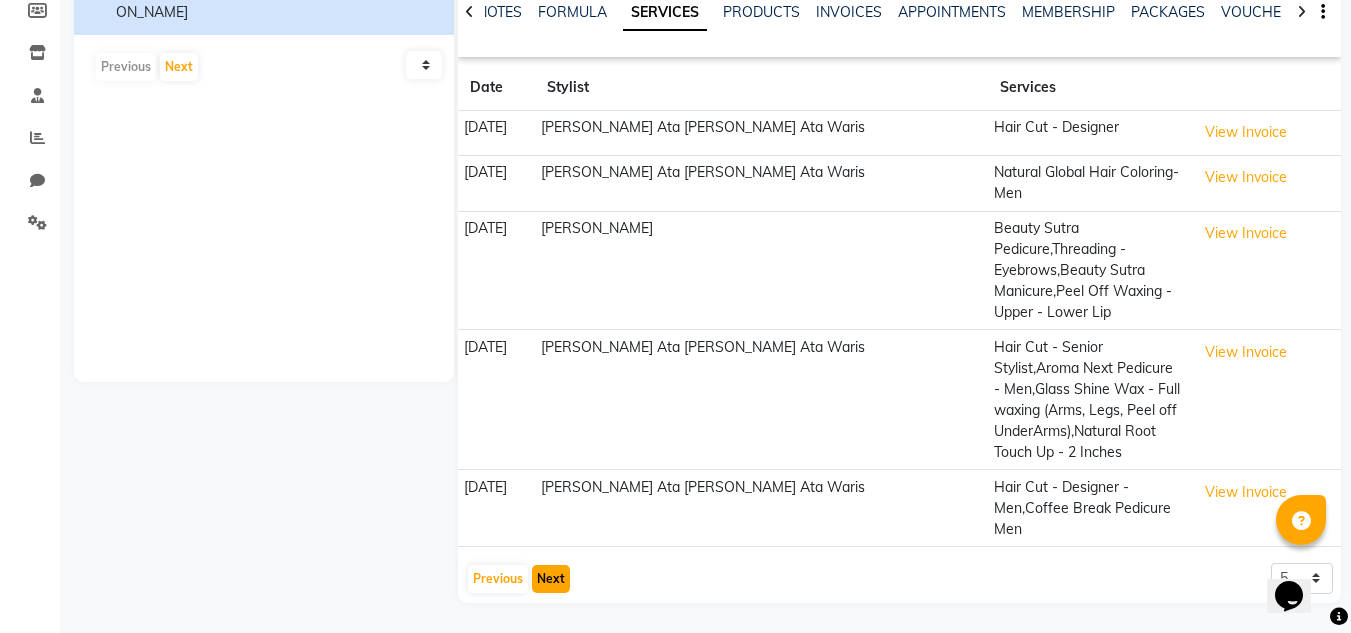 click on "Next" 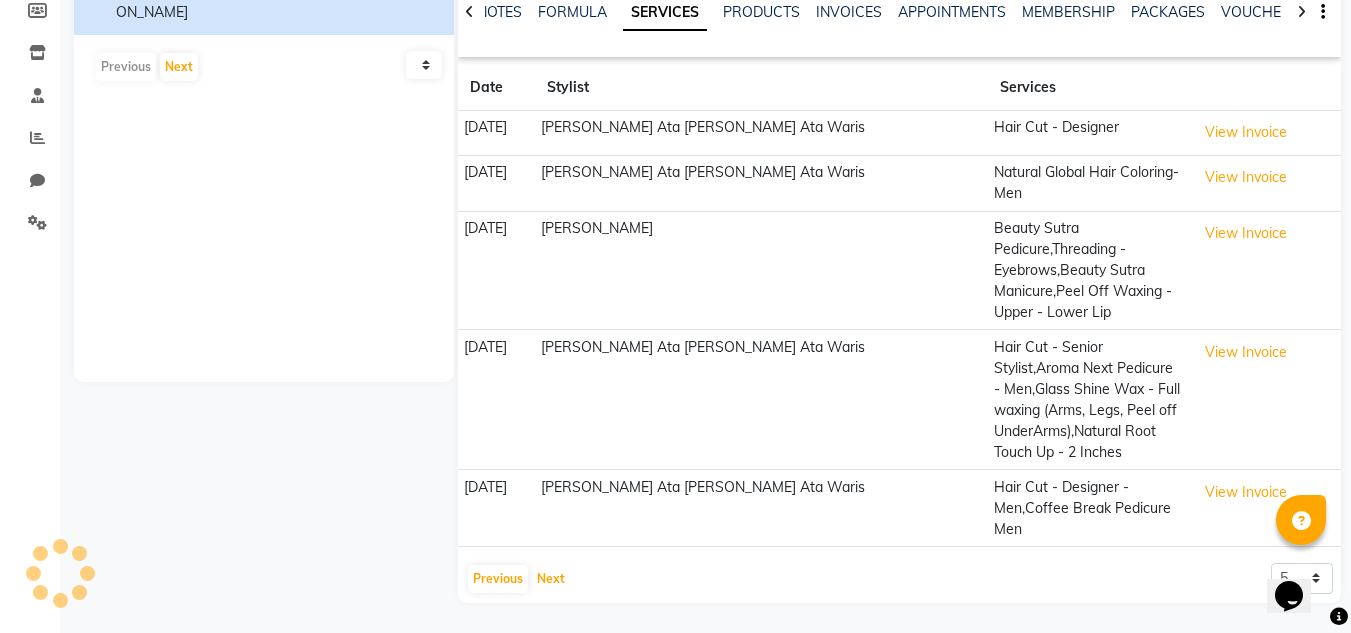 scroll, scrollTop: 368, scrollLeft: 0, axis: vertical 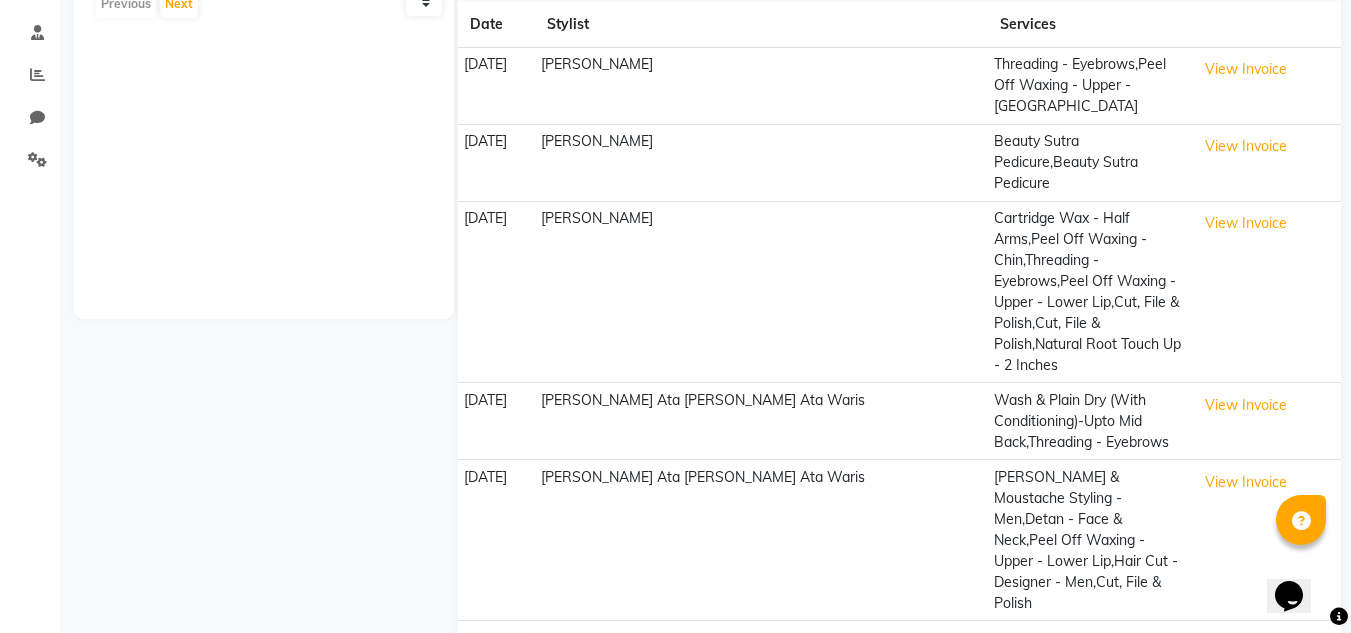 click on "Next" 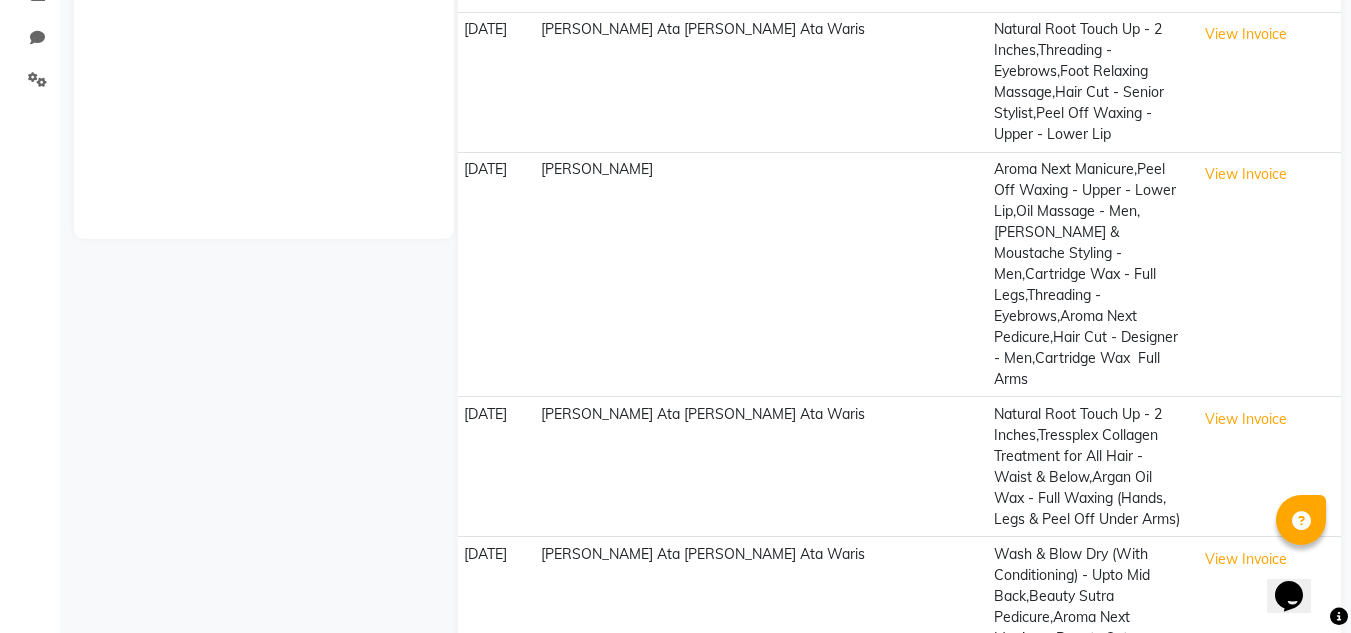 click on "Natural Root Touch Up - 2 Inches,Tressplex Collagen Treatment for All Hair - Waist & Below,Argan Oil Wax - Full Waxing (Hands, Legs & Peel Off Under Arms)" 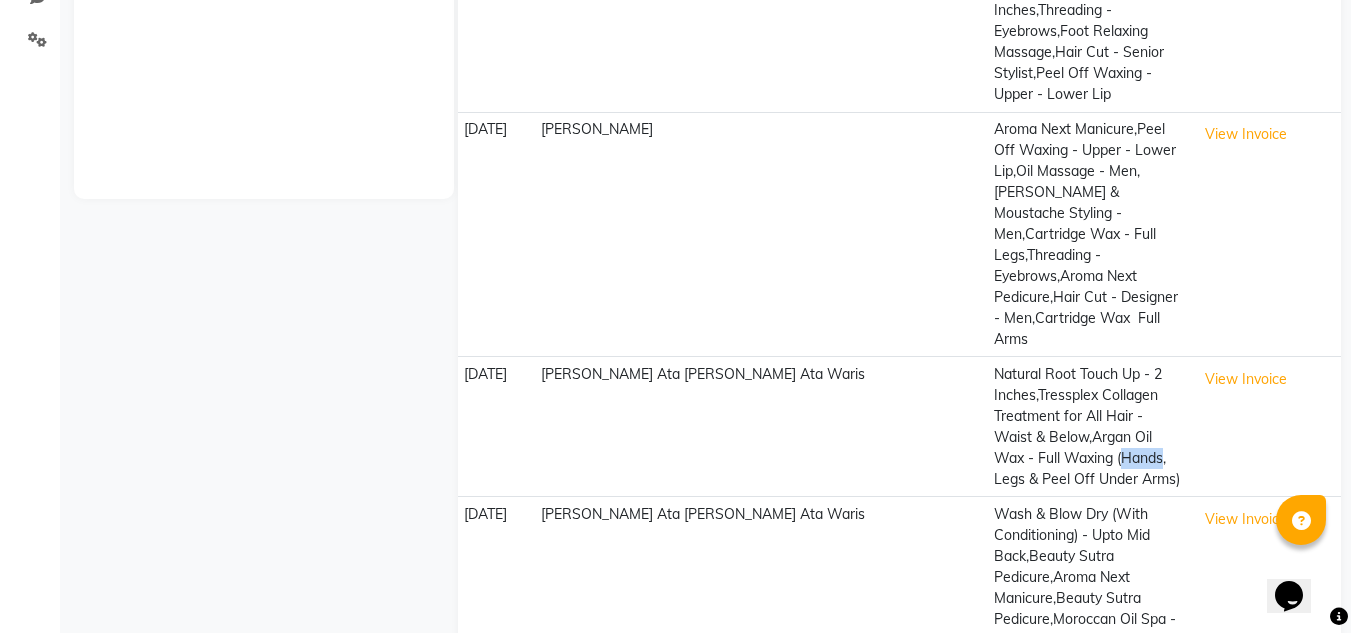 click on "Natural Root Touch Up - 2 Inches,Tressplex Collagen Treatment for All Hair - Waist & Below,Argan Oil Wax - Full Waxing (Hands, Legs & Peel Off Under Arms)" 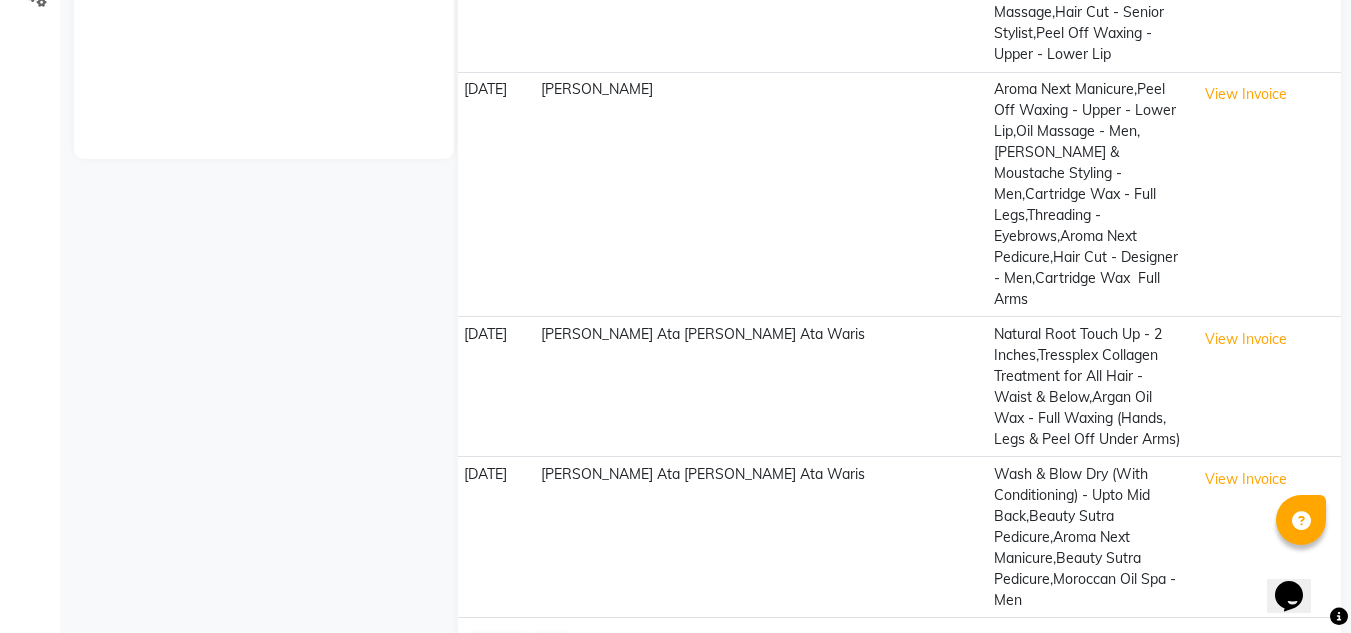 click on "Natural Root Touch Up - 2 Inches,Tressplex Collagen Treatment for All Hair - Waist & Below,Argan Oil Wax - Full Waxing (Hands, Legs & Peel Off Under Arms)" 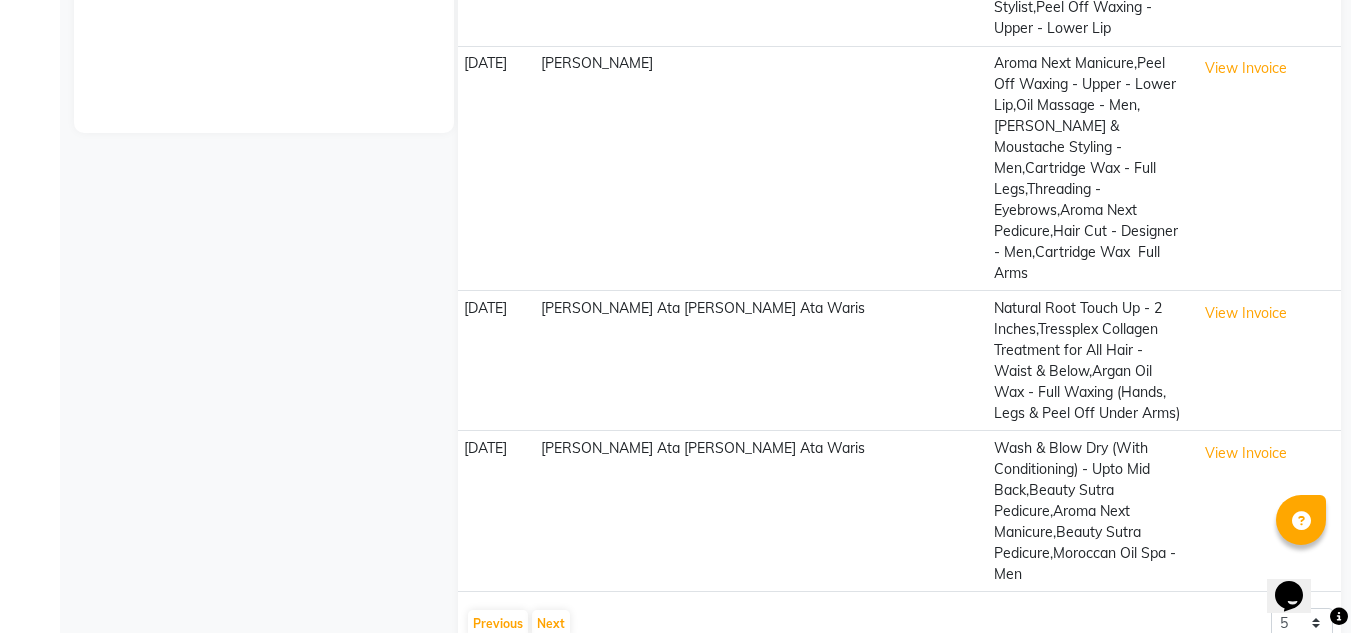 scroll, scrollTop: 557, scrollLeft: 0, axis: vertical 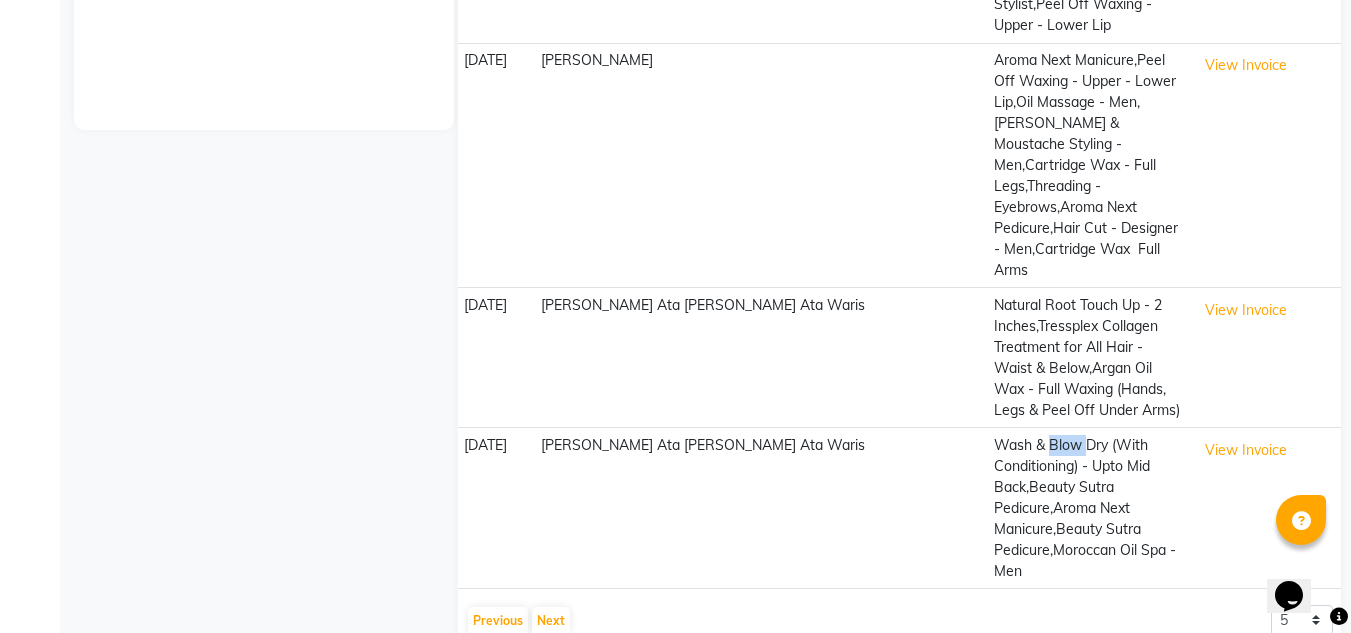 click on "Wash & Blow Dry (With Conditioning) - Upto Mid Back,Beauty Sutra Pedicure,Aroma Next Manicure,Beauty Sutra Pedicure,Moroccan Oil Spa - Men" 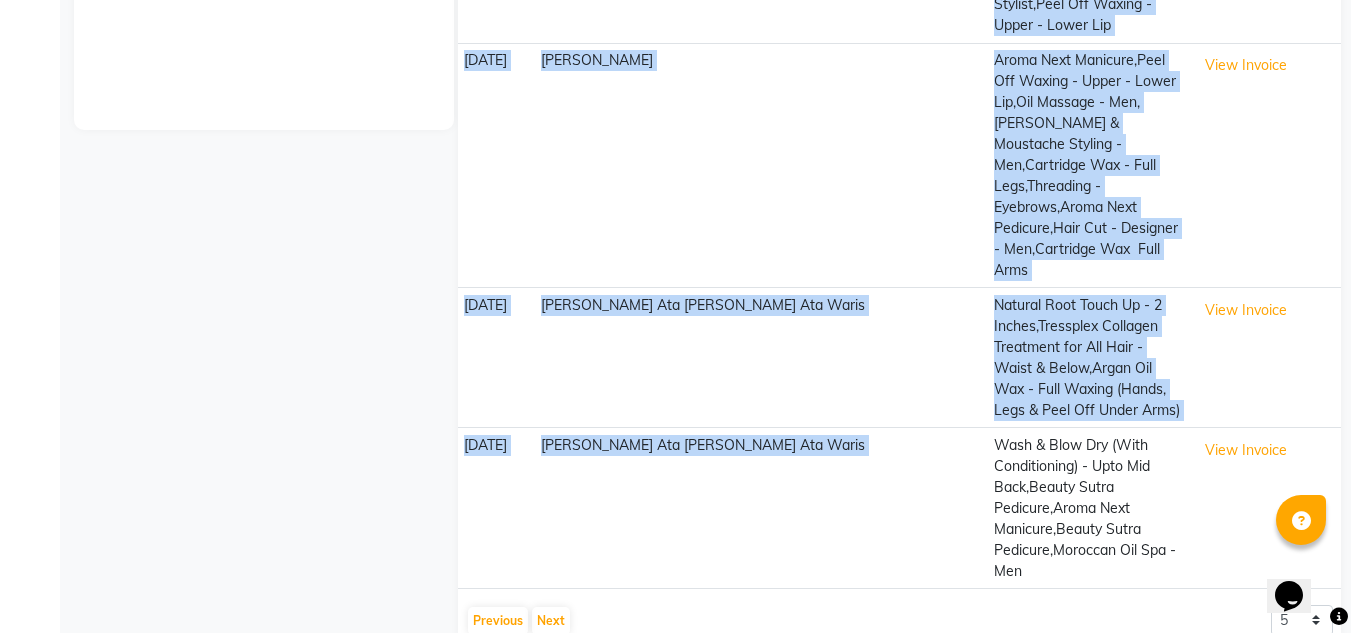 click on "Wash & Blow Dry (With Conditioning) - Upto Mid Back,Beauty Sutra Pedicure,Aroma Next Manicure,Beauty Sutra Pedicure,Moroccan Oil Spa - Men" 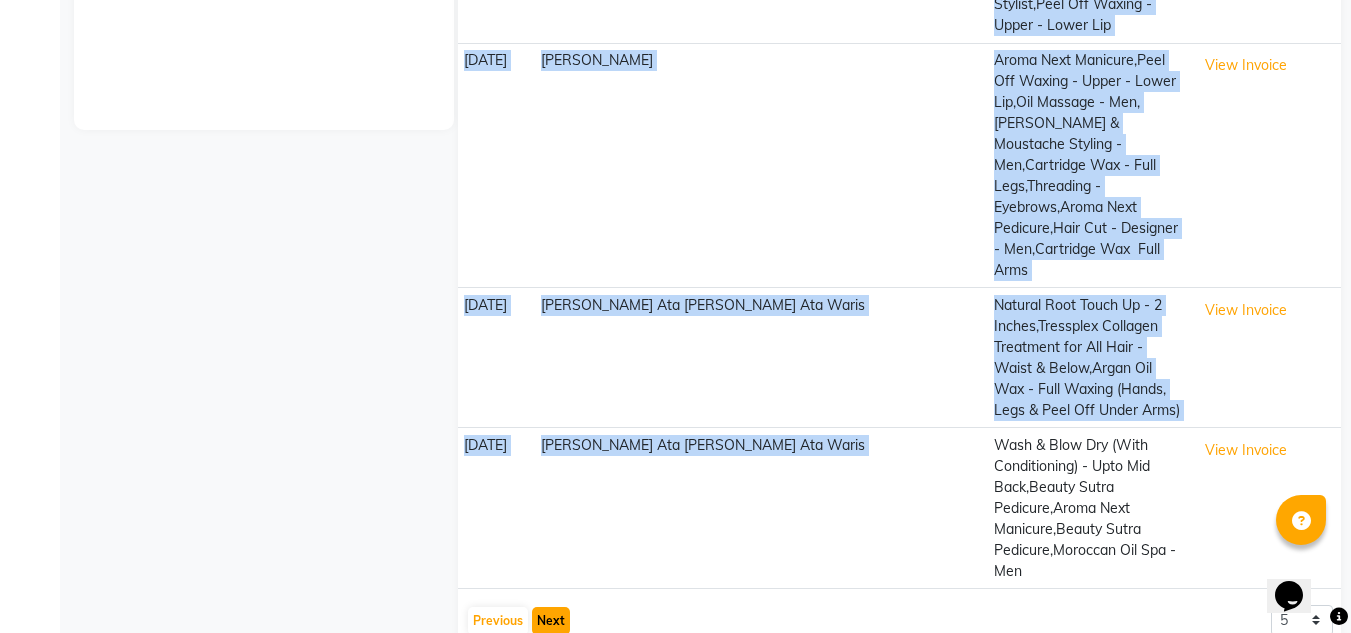 click on "Next" 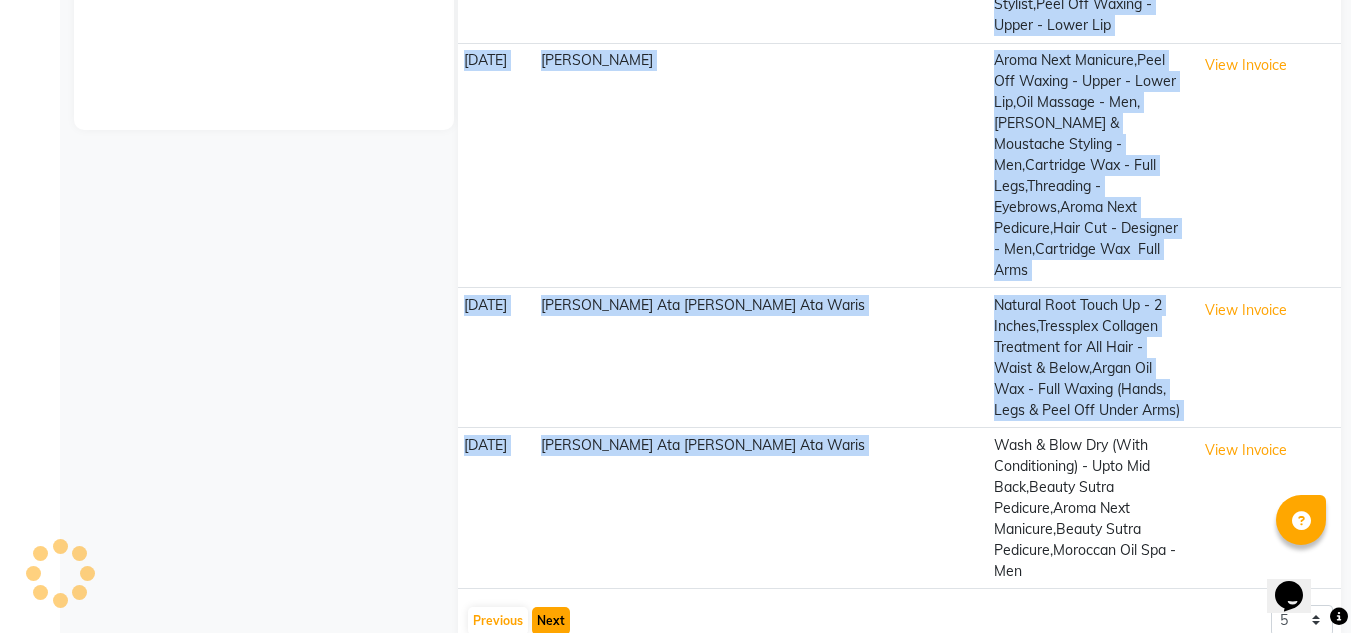 scroll, scrollTop: 358, scrollLeft: 0, axis: vertical 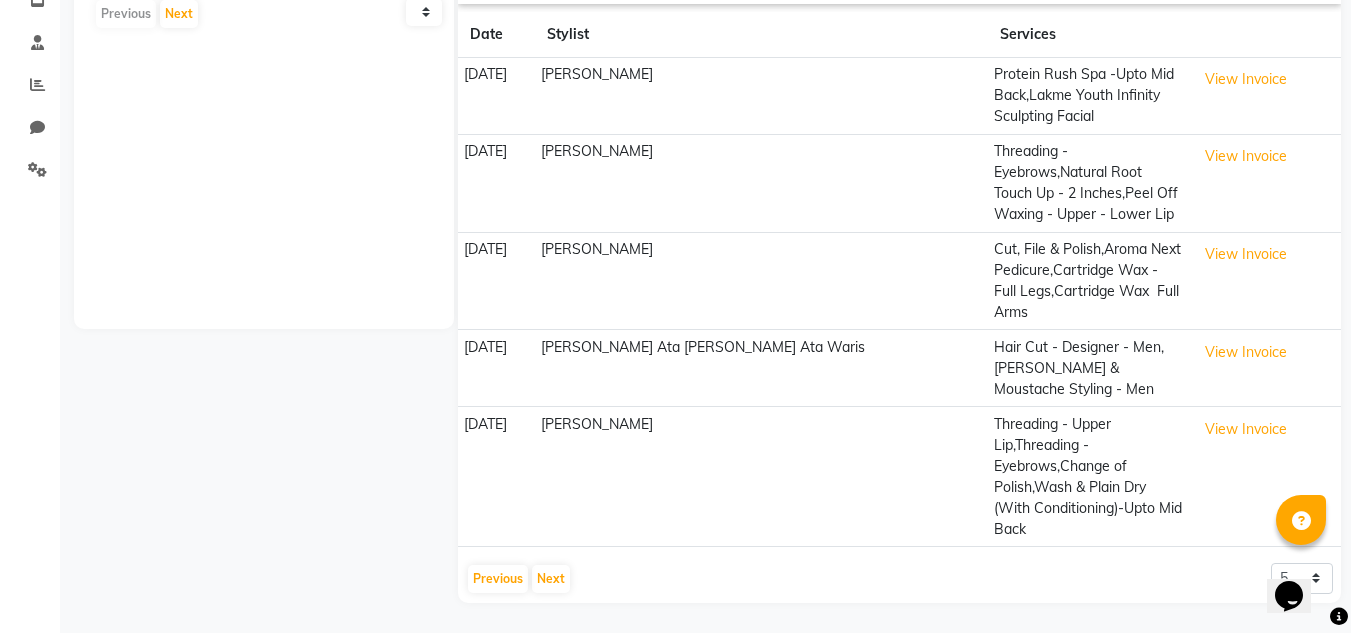 click on "Stylist" 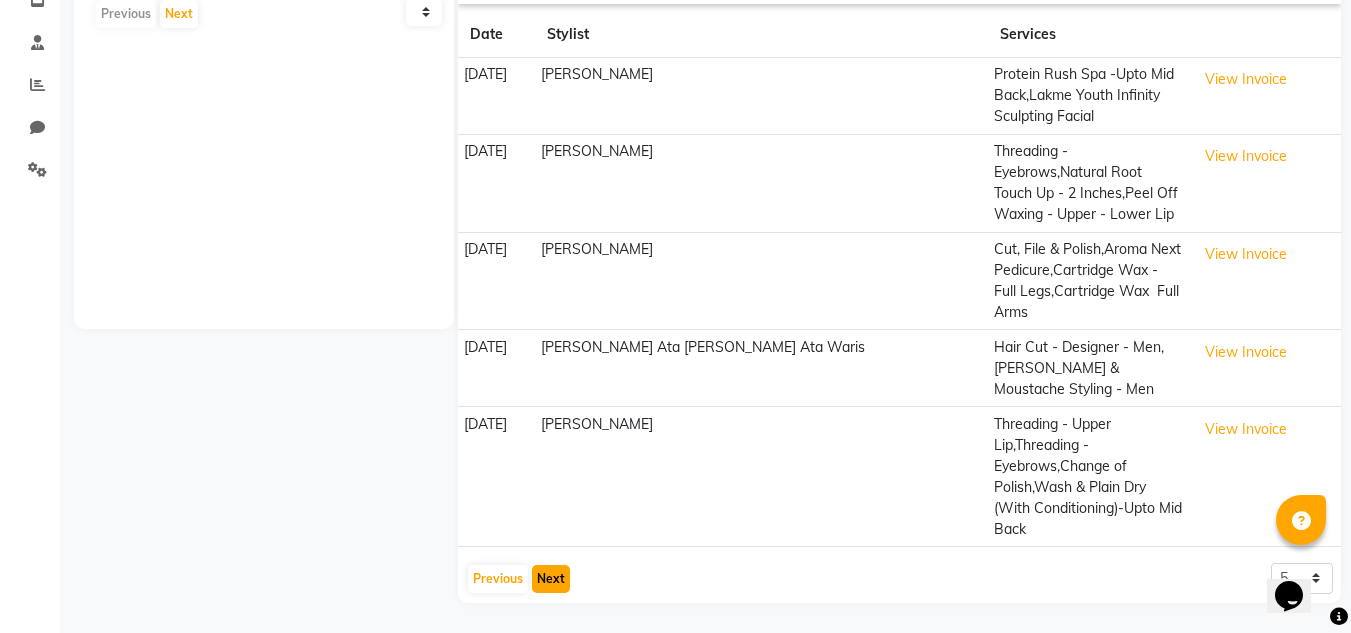 click on "Next" 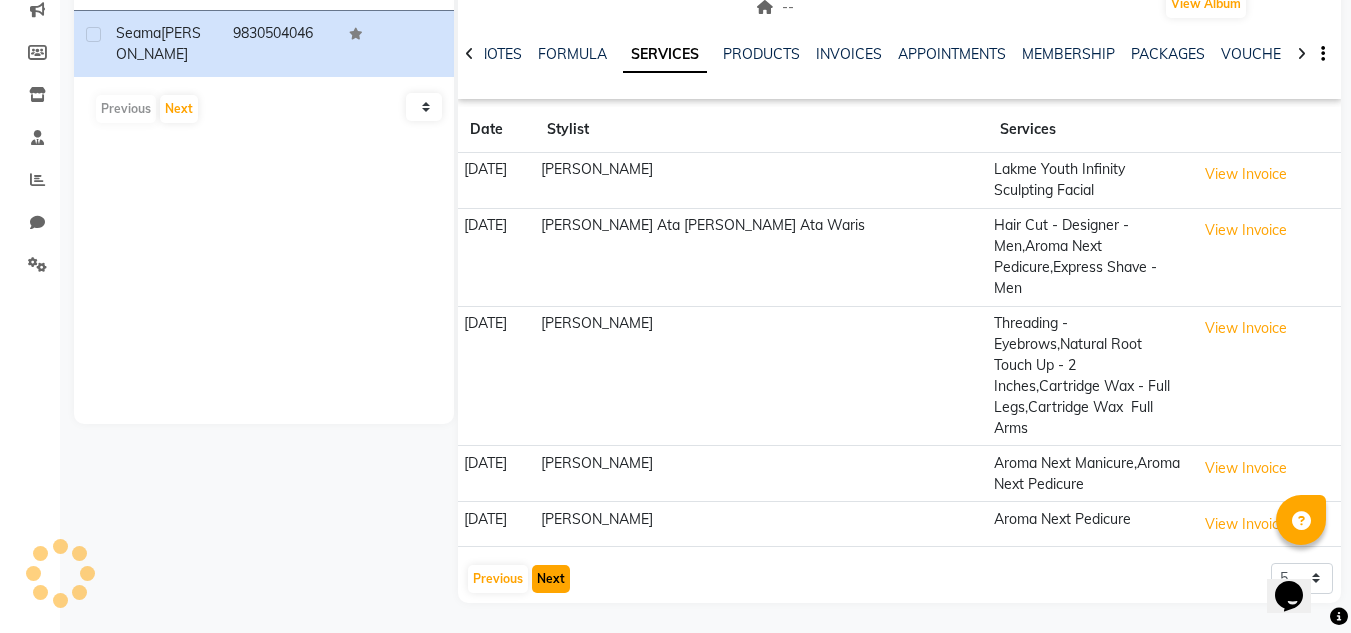 scroll, scrollTop: 221, scrollLeft: 0, axis: vertical 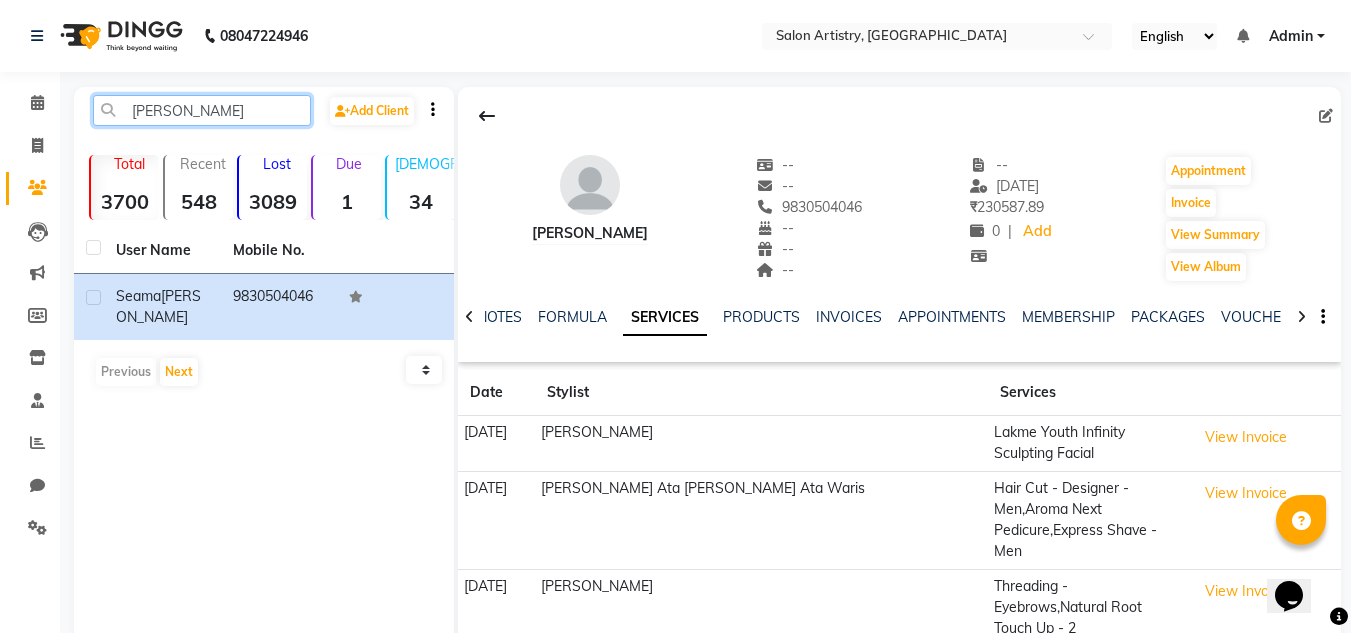 click on "[PERSON_NAME]" 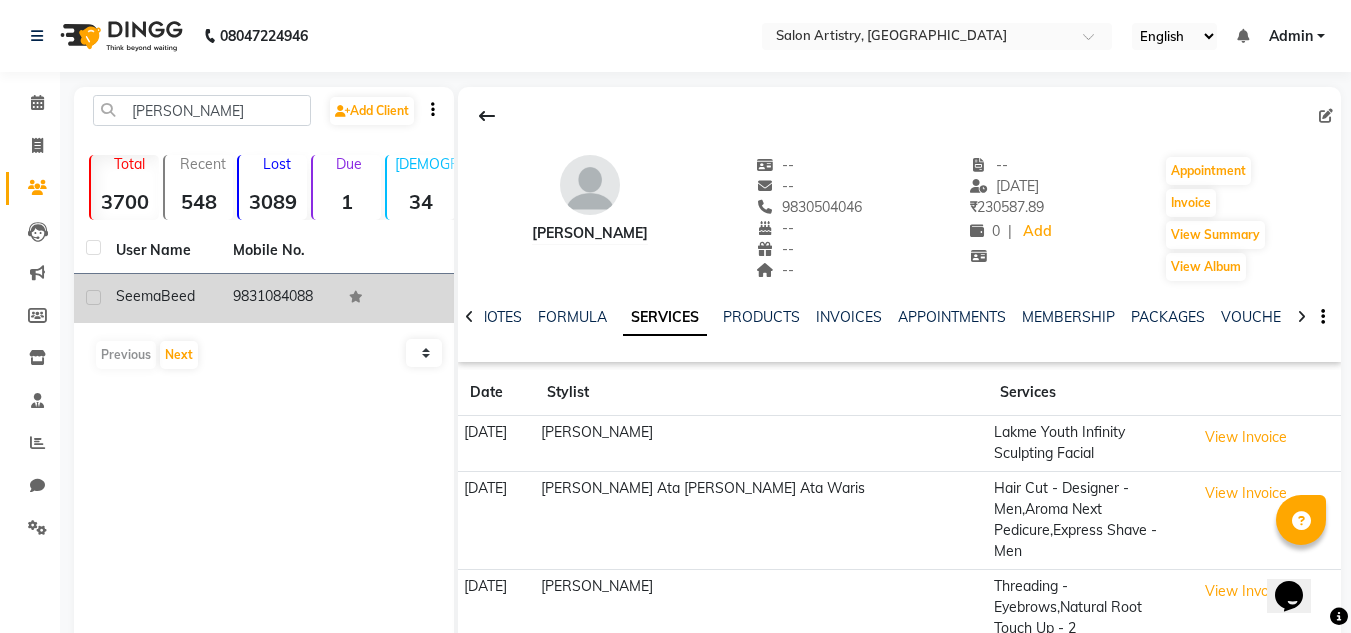 click on "Beed" 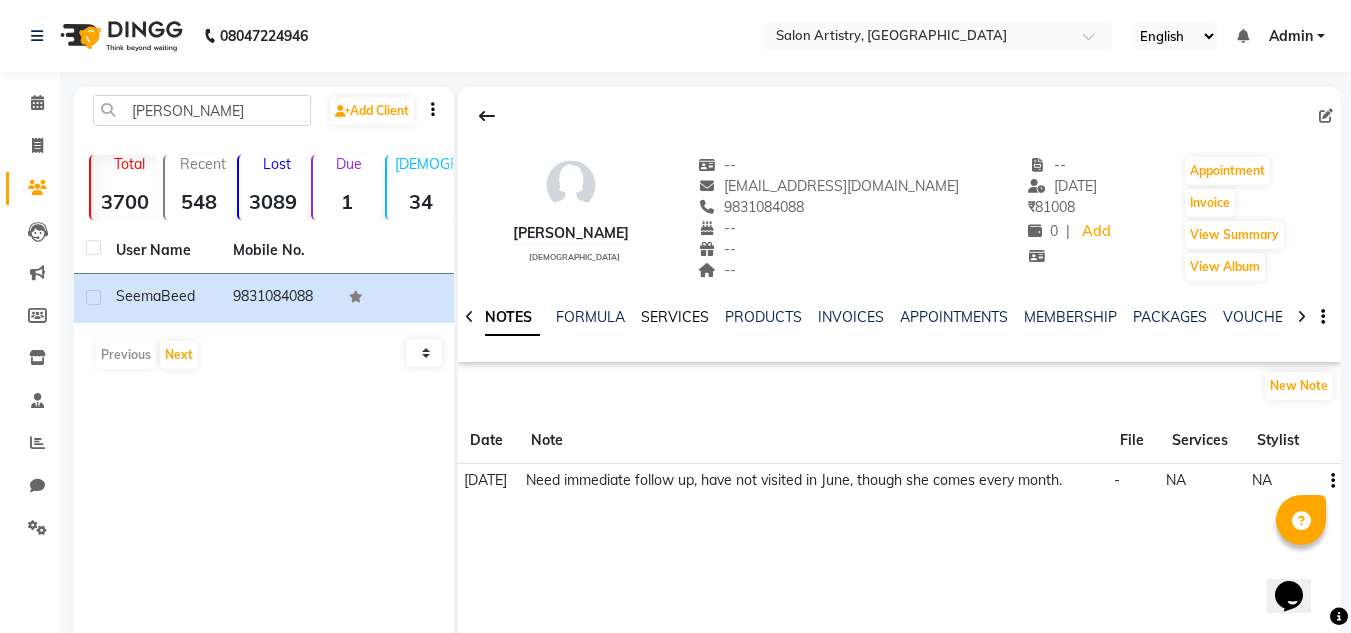 click on "SERVICES" 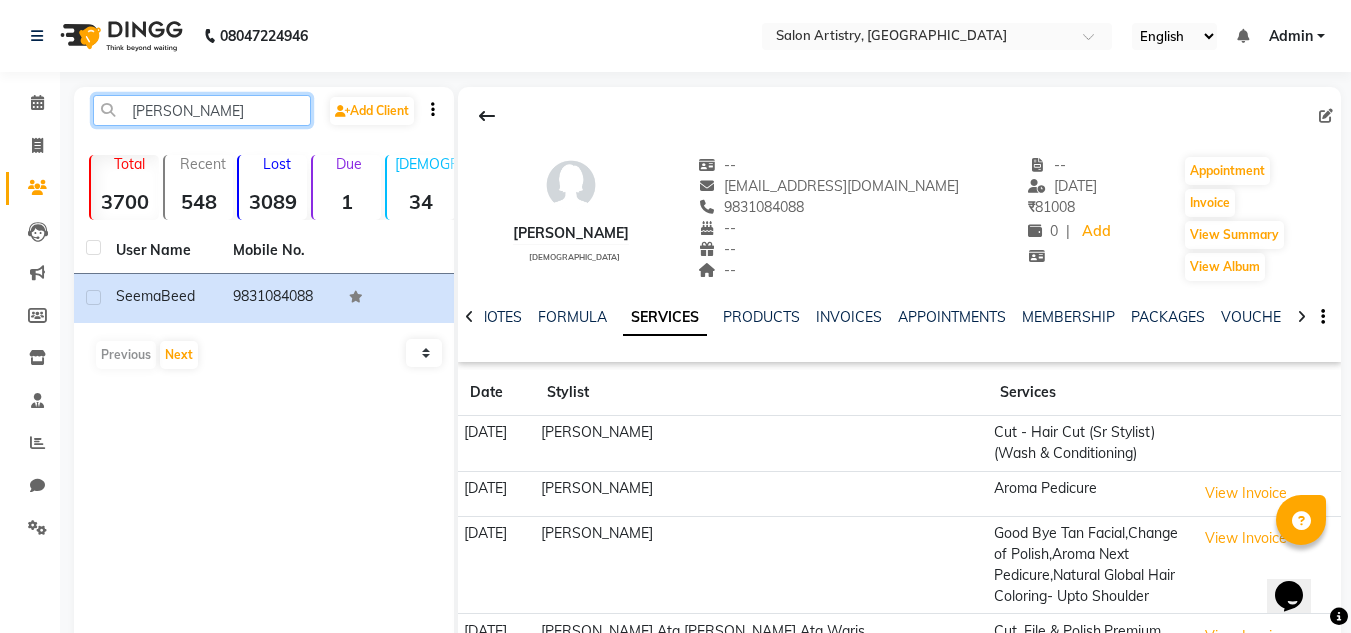 click on "[PERSON_NAME]" 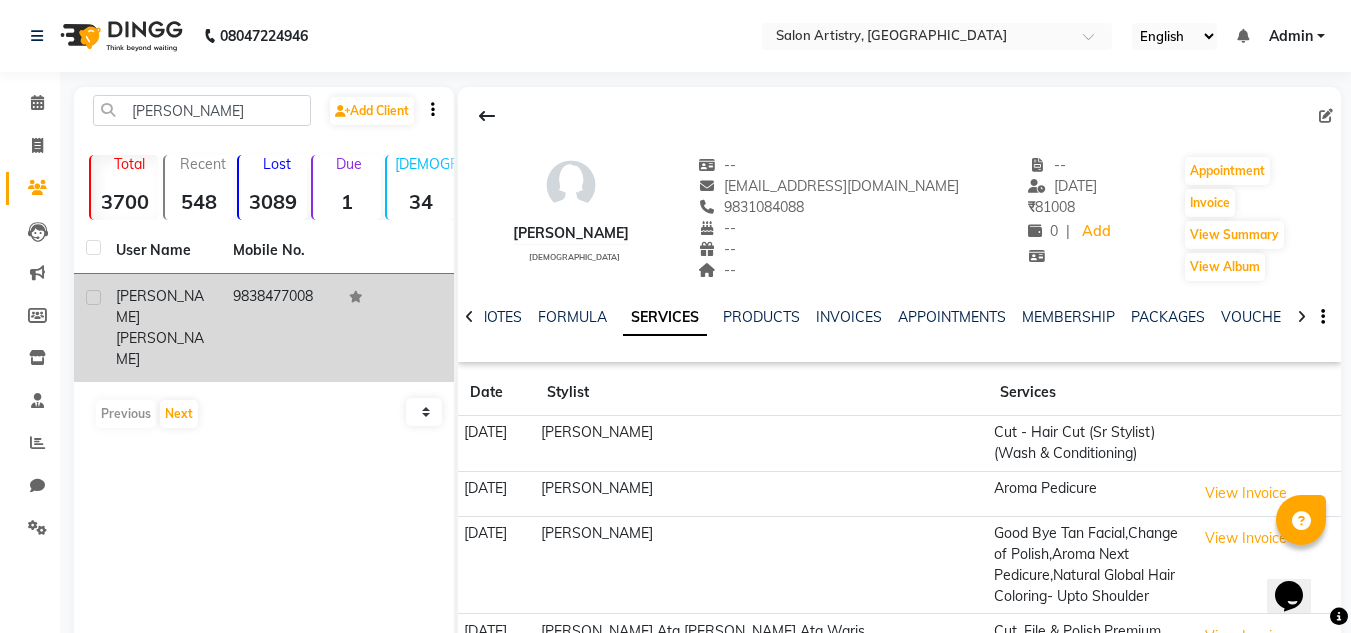 click on "[PERSON_NAME]" 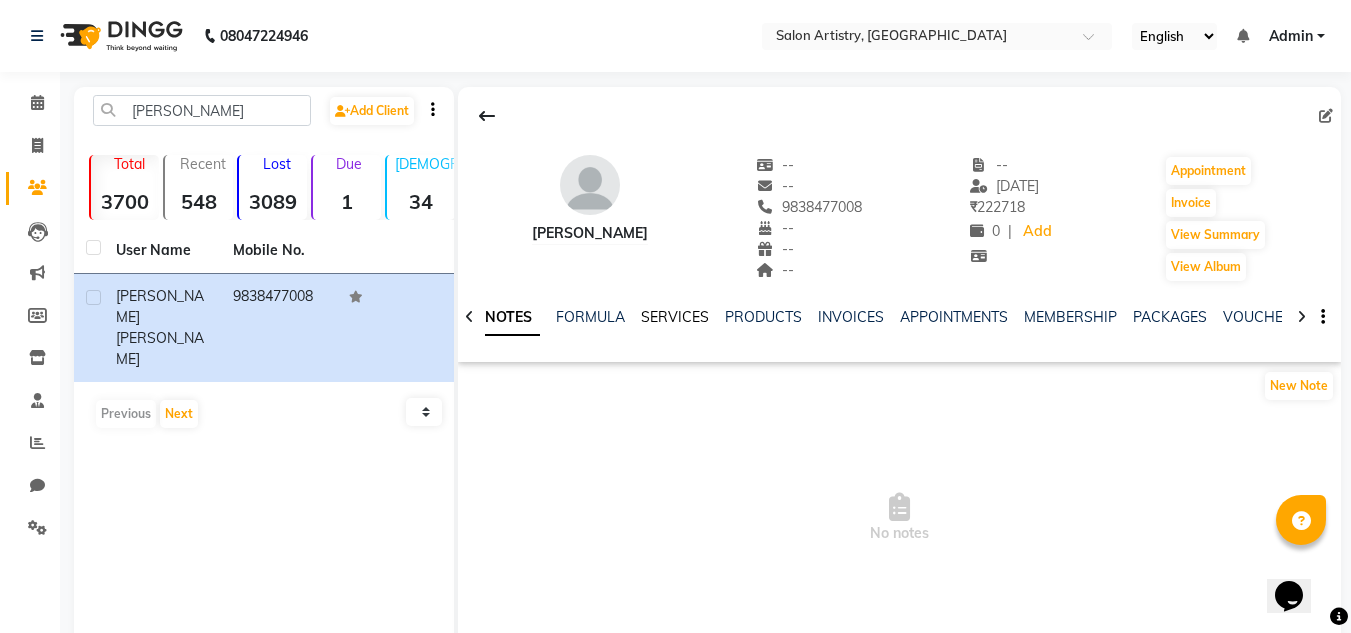 click on "SERVICES" 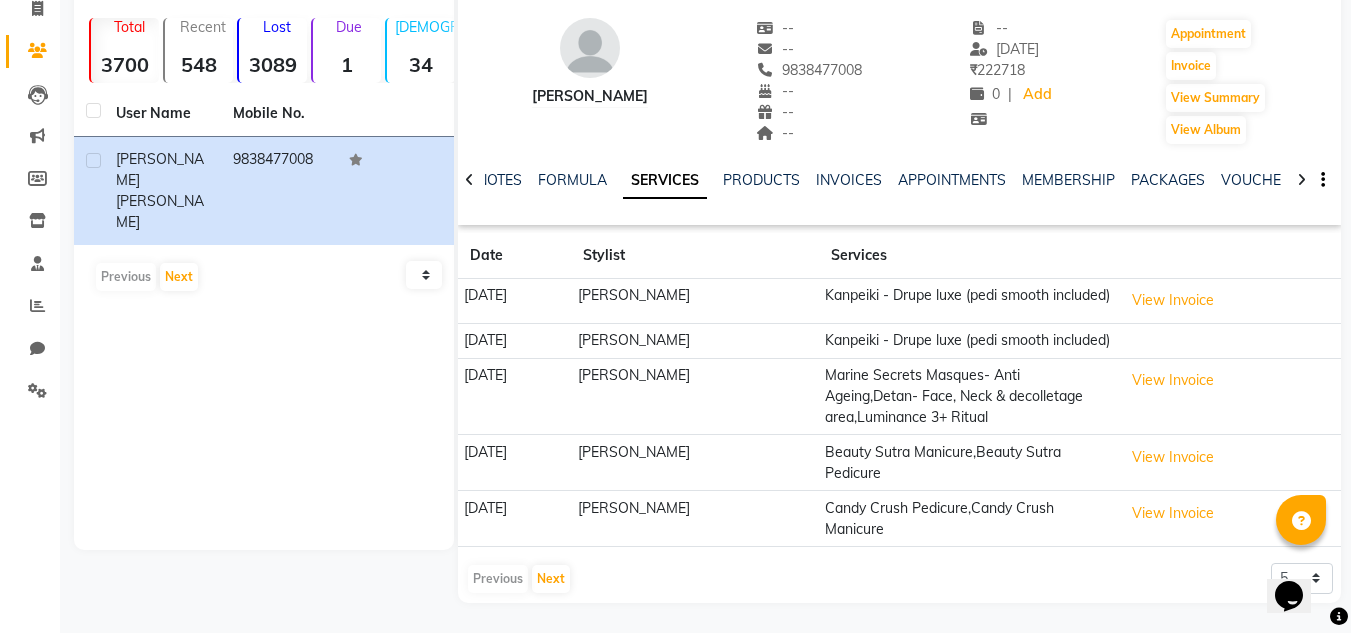 scroll, scrollTop: 160, scrollLeft: 0, axis: vertical 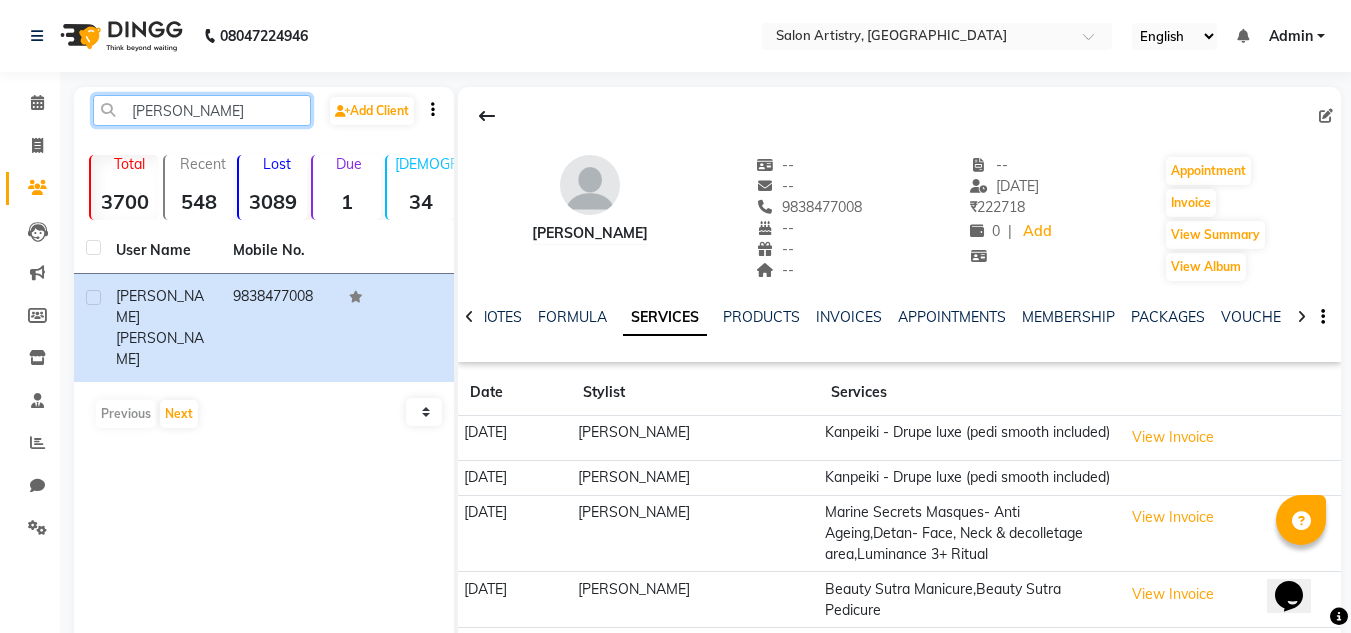 click on "[PERSON_NAME]" 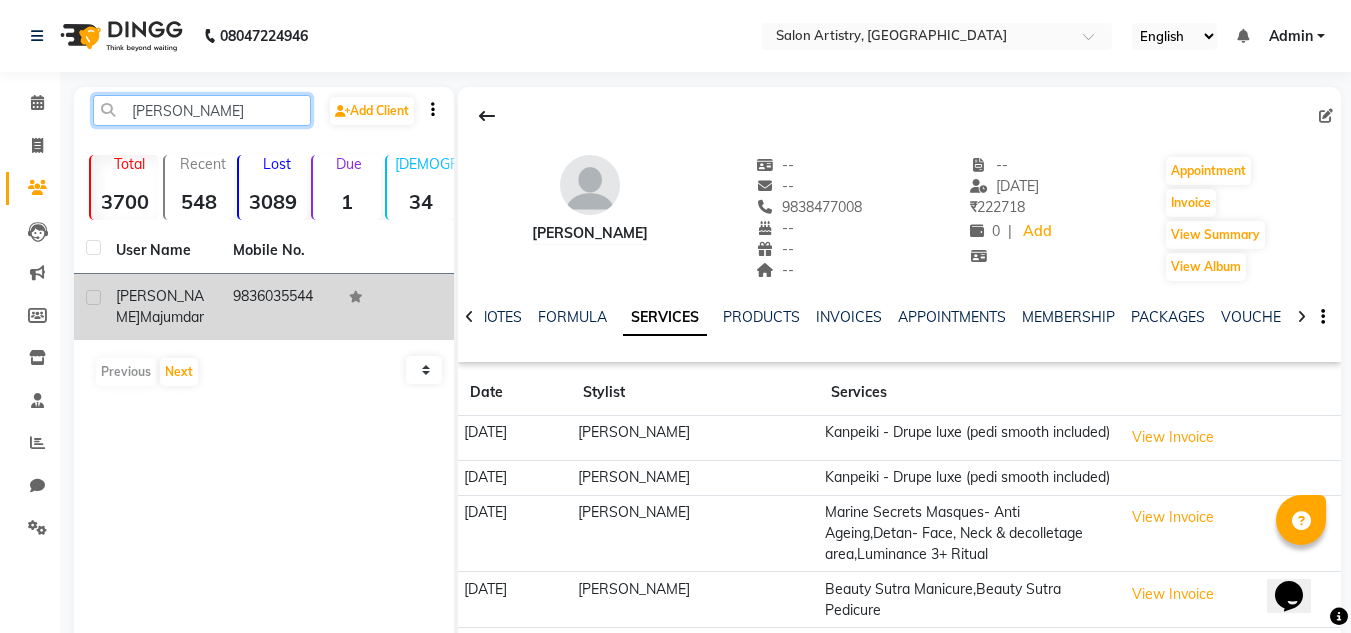 type on "[PERSON_NAME]" 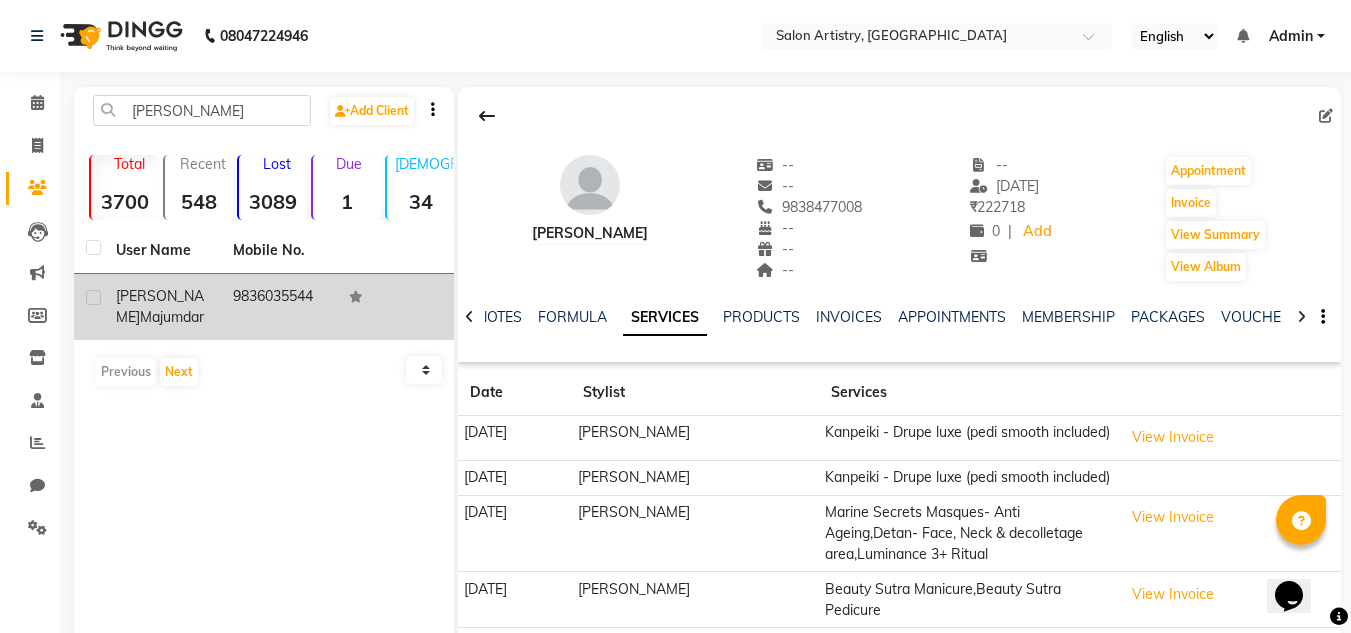 click on "Majumdar" 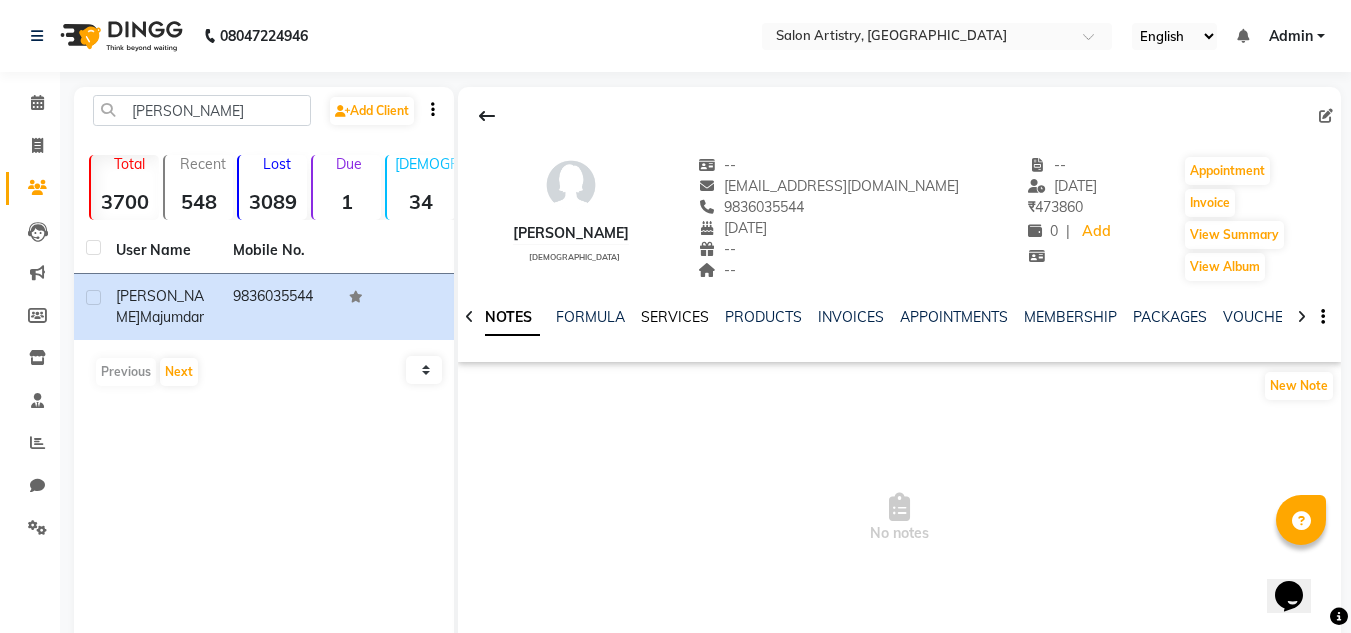 click on "SERVICES" 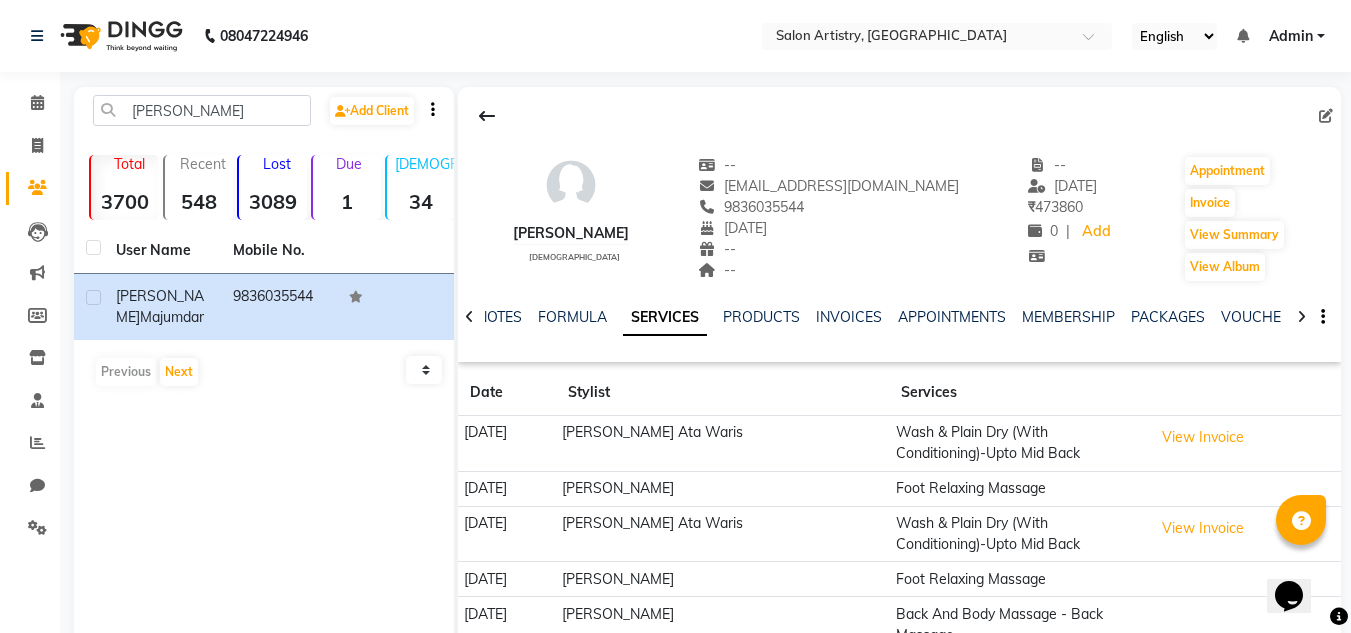 click on "[PERSON_NAME] Ata Waris" 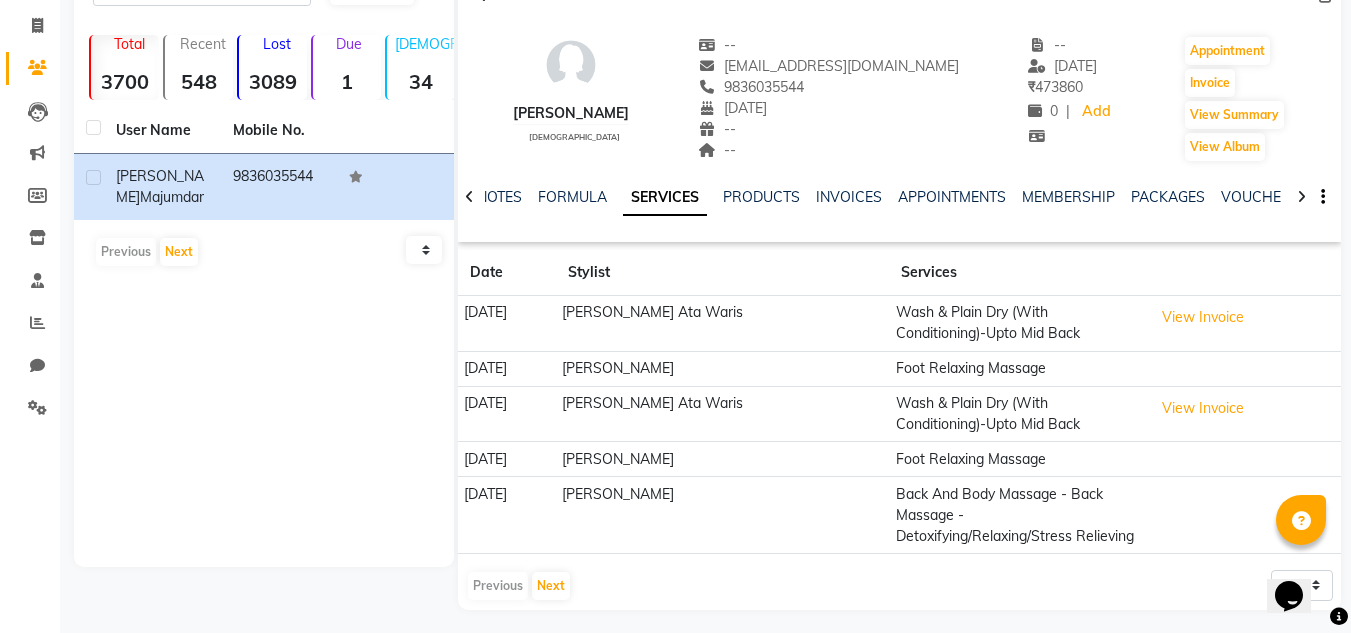 scroll, scrollTop: 127, scrollLeft: 0, axis: vertical 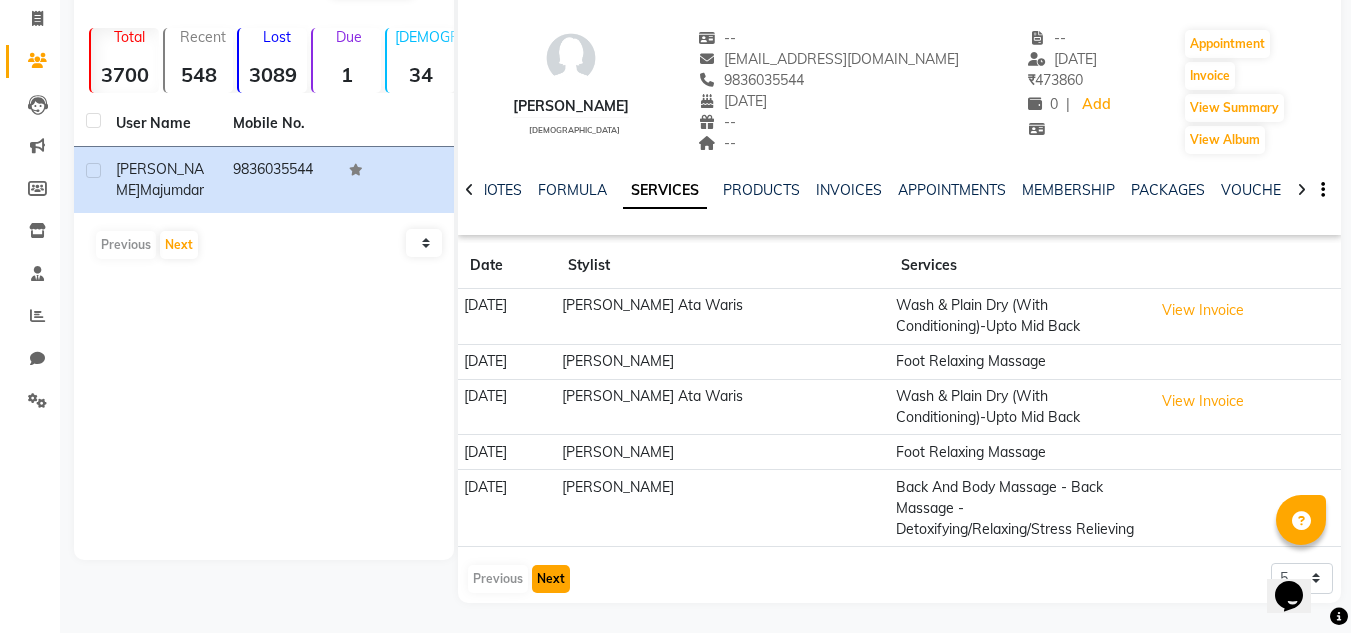 click on "Next" 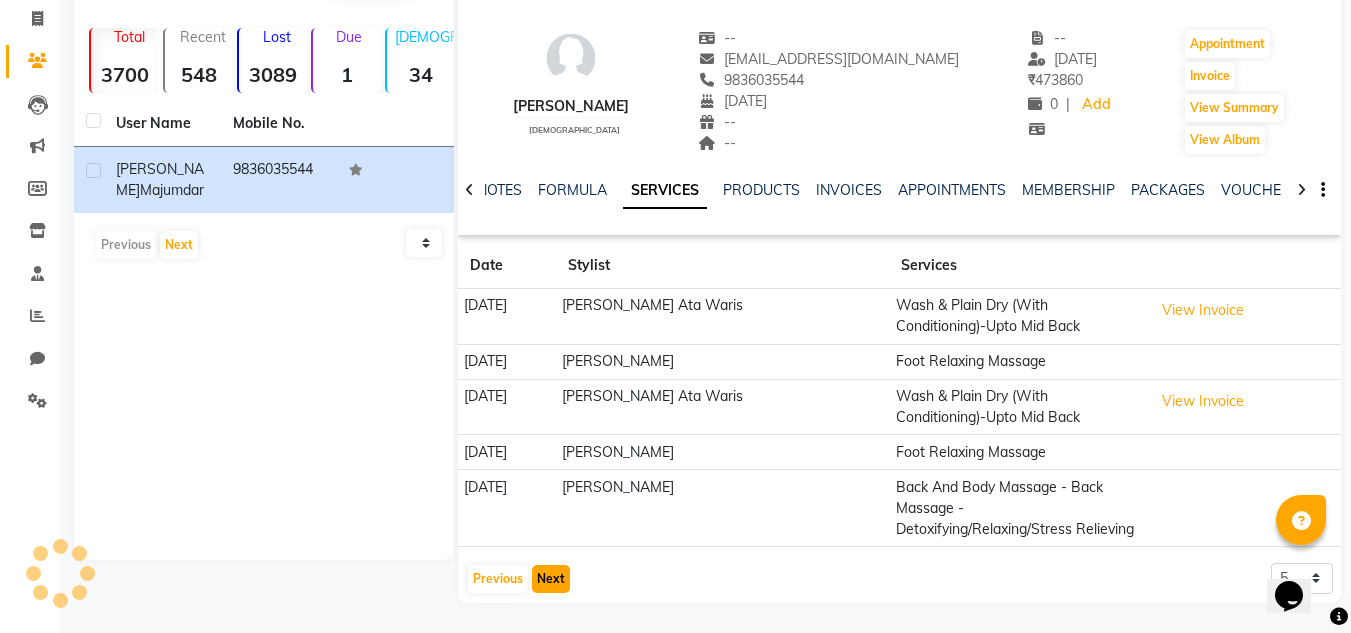scroll, scrollTop: 106, scrollLeft: 0, axis: vertical 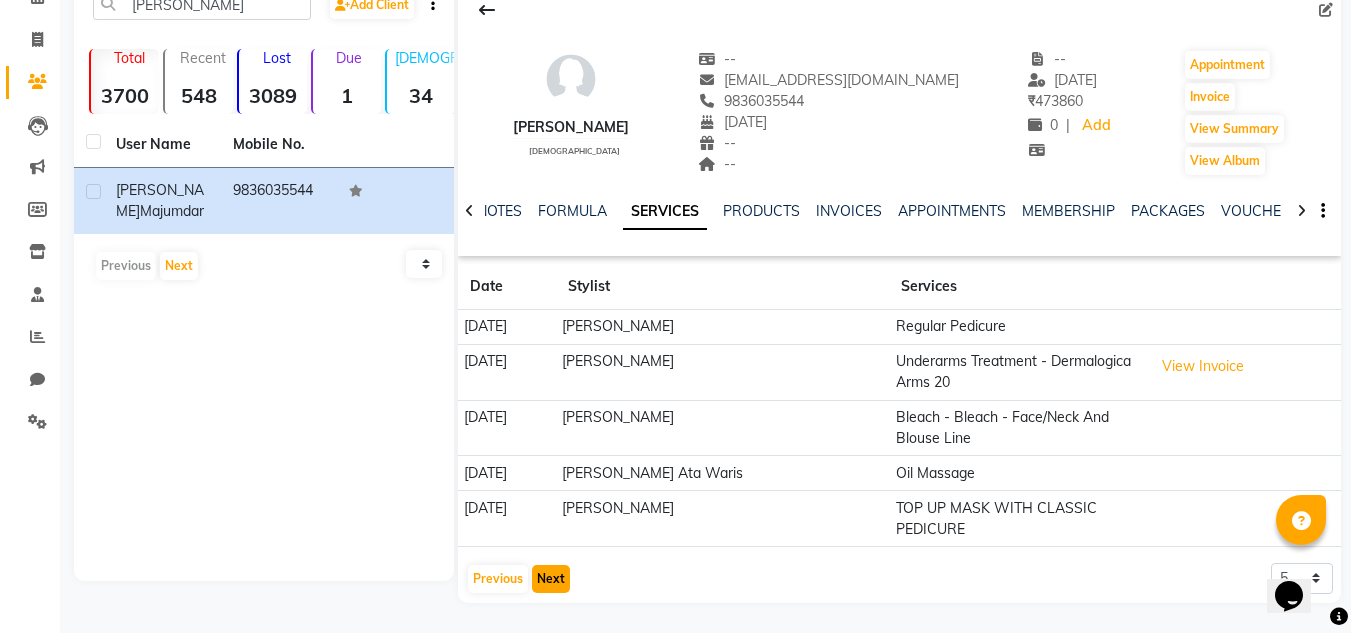 click on "Next" 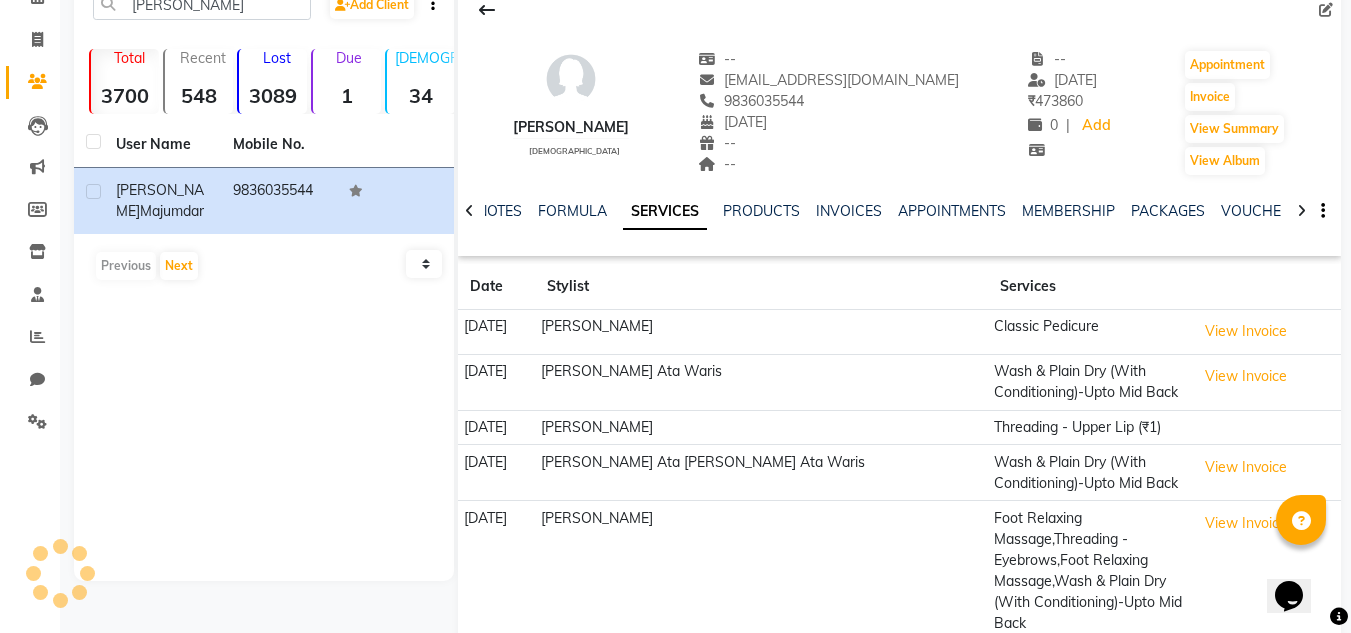 scroll, scrollTop: 127, scrollLeft: 0, axis: vertical 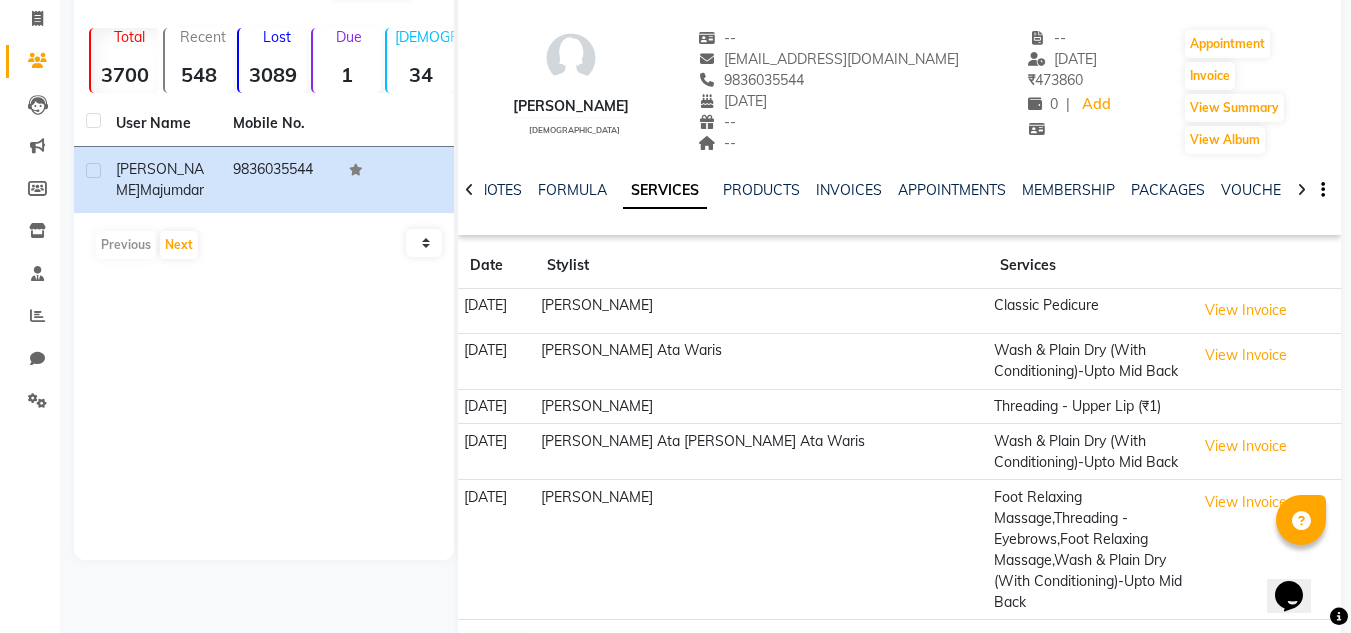 type 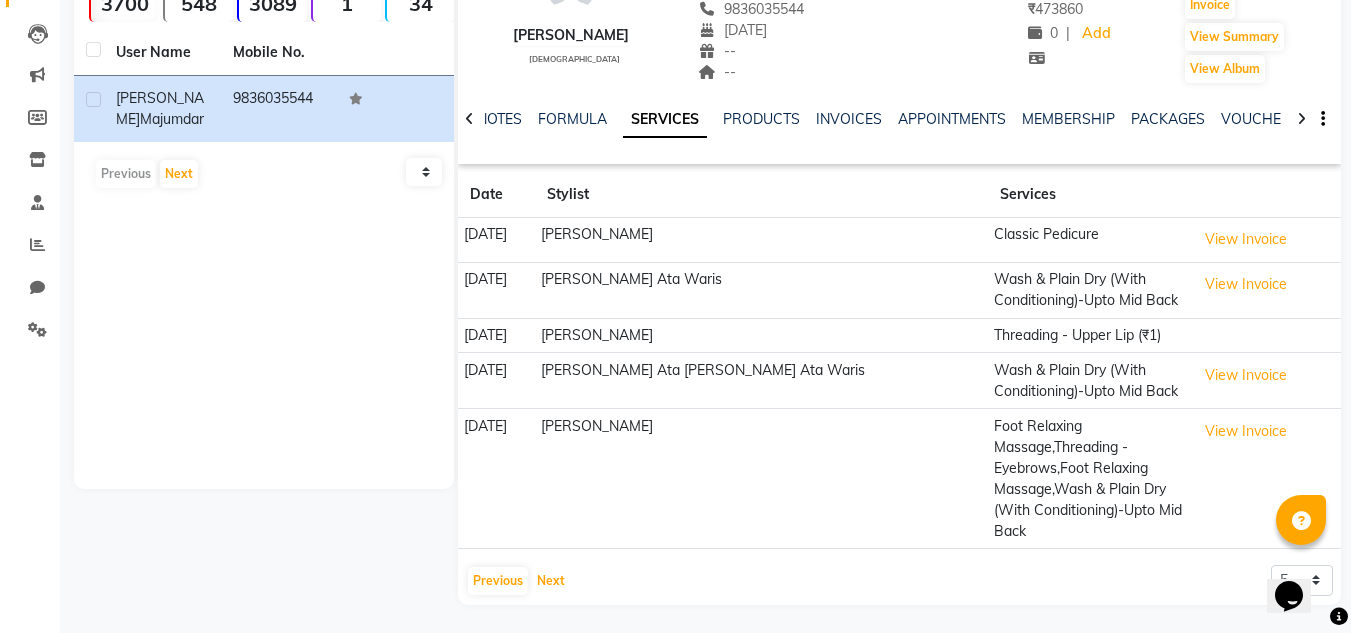 scroll, scrollTop: 200, scrollLeft: 0, axis: vertical 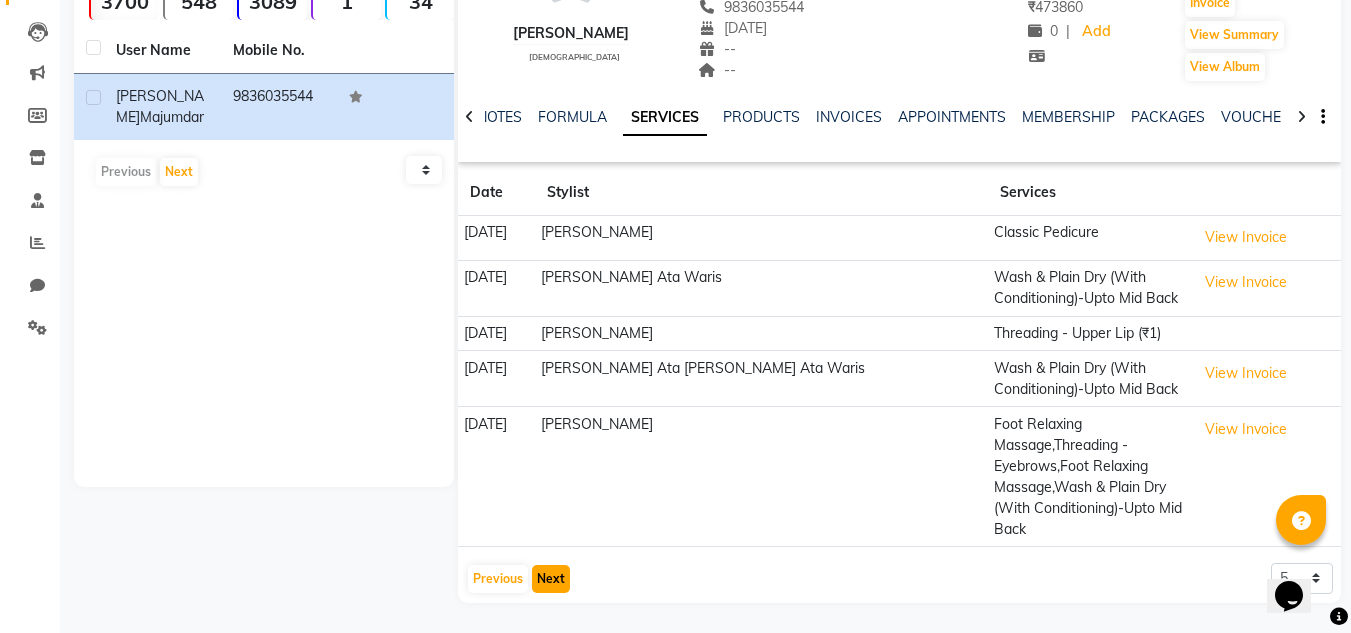 click on "Next" 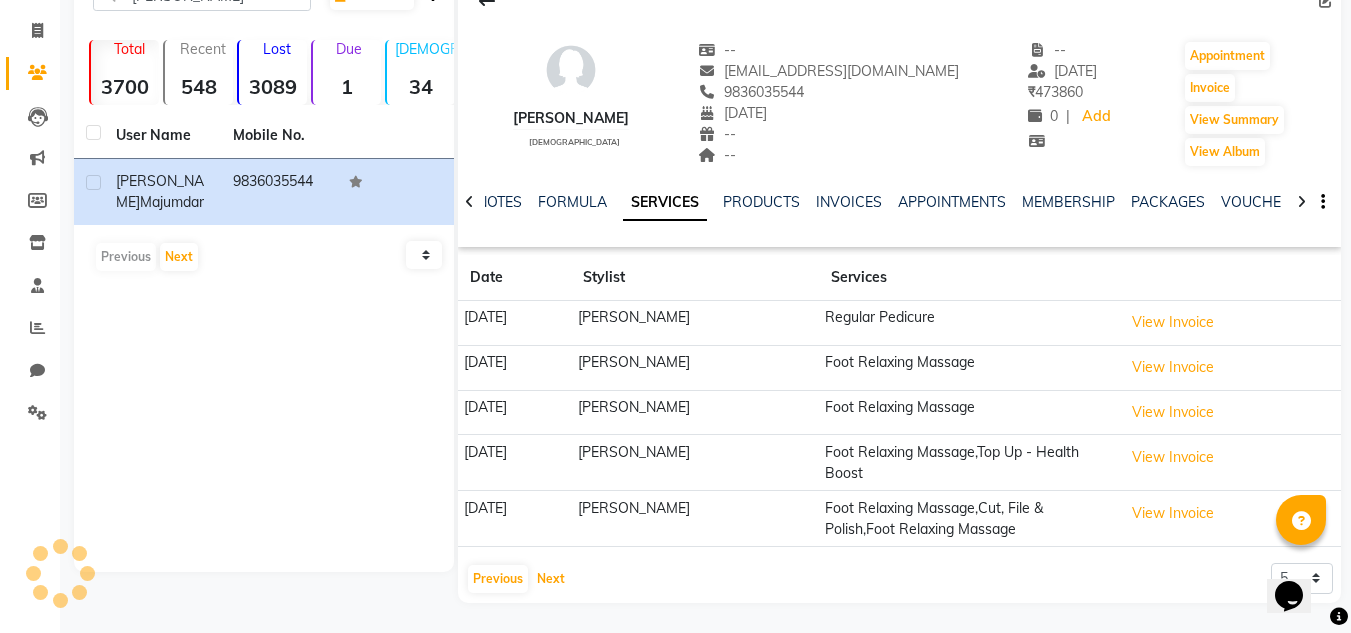 scroll, scrollTop: 115, scrollLeft: 0, axis: vertical 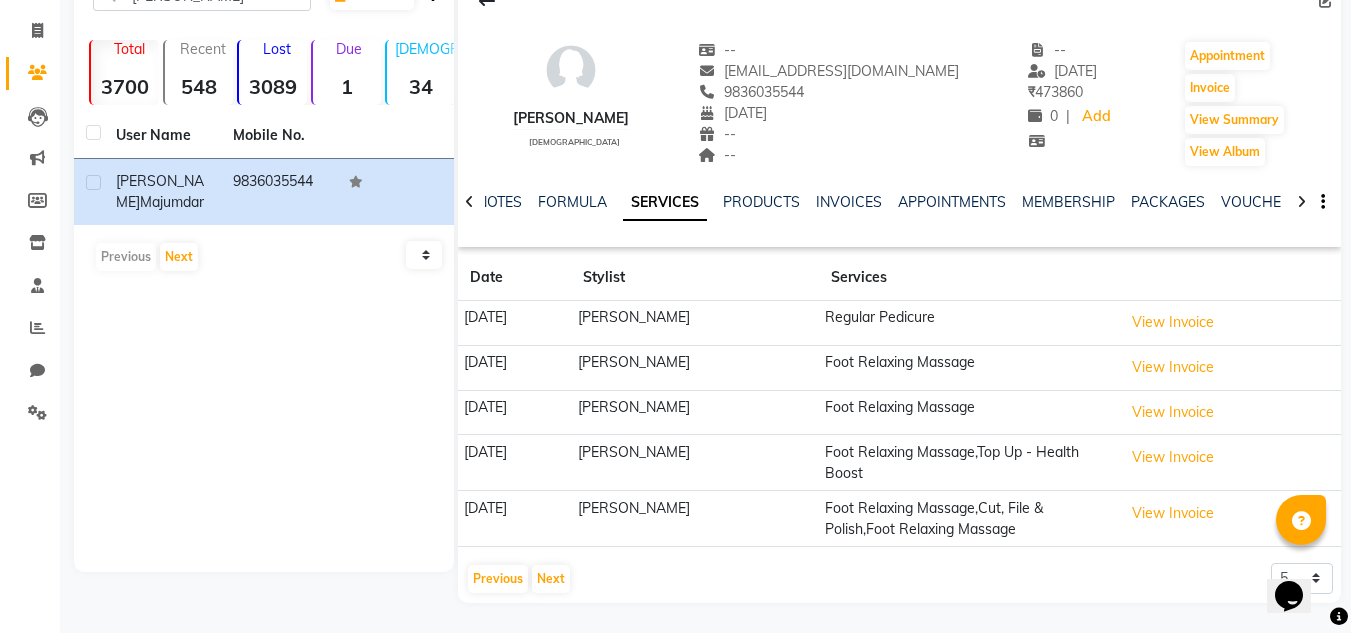 click on "Regular Pedicure" 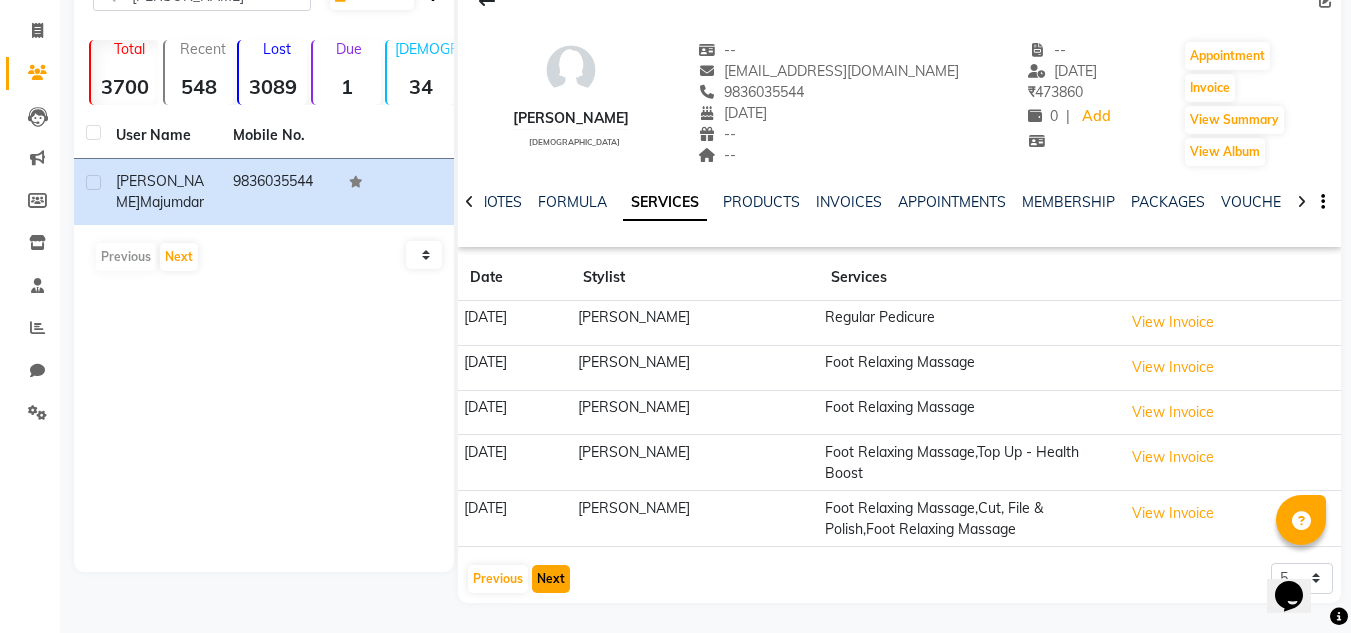 click on "Next" 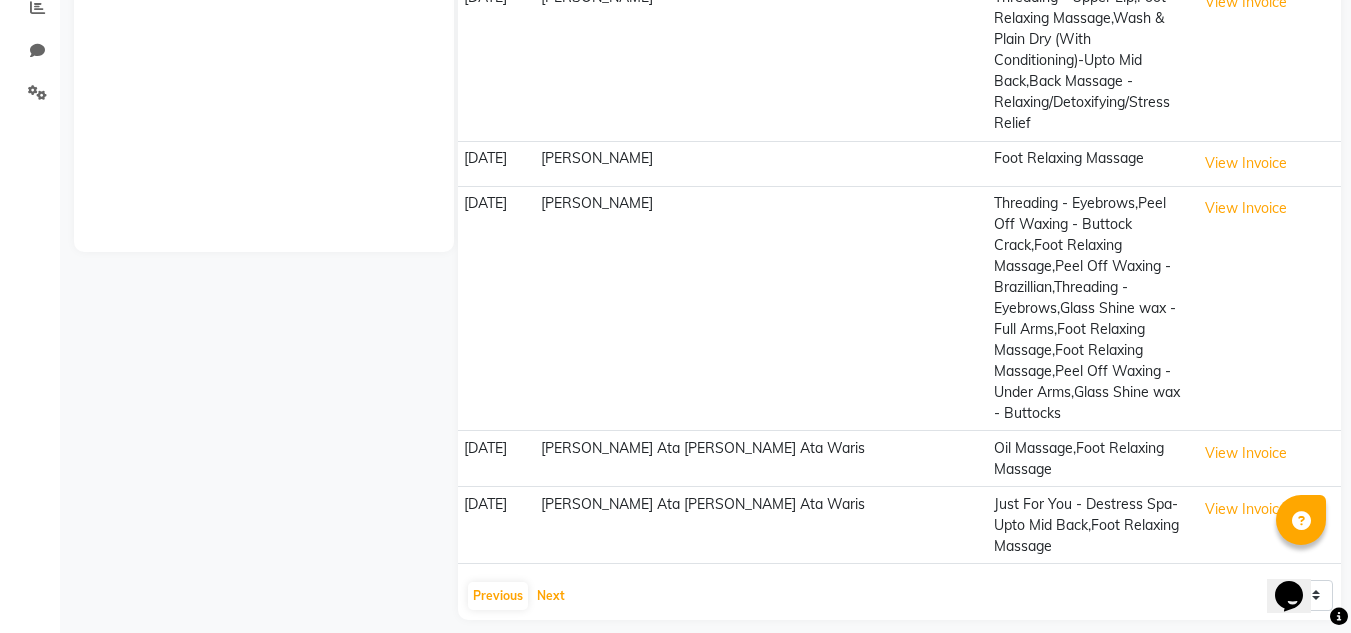 scroll, scrollTop: 452, scrollLeft: 0, axis: vertical 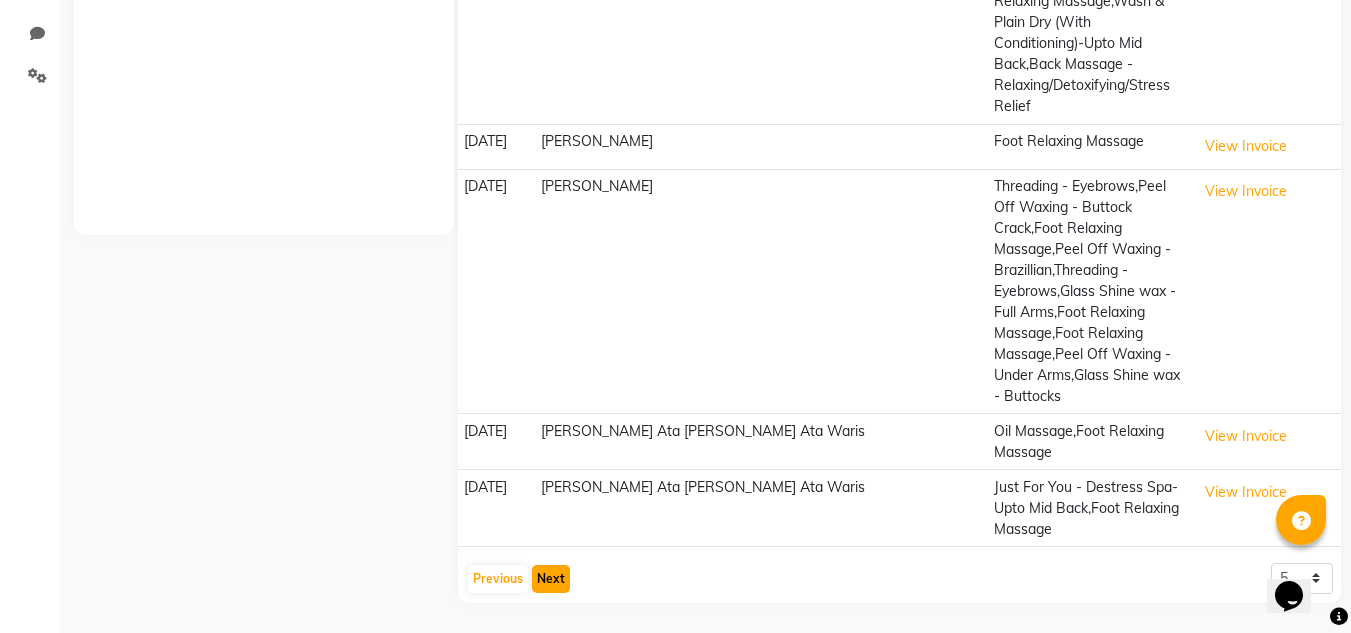 click on "Next" 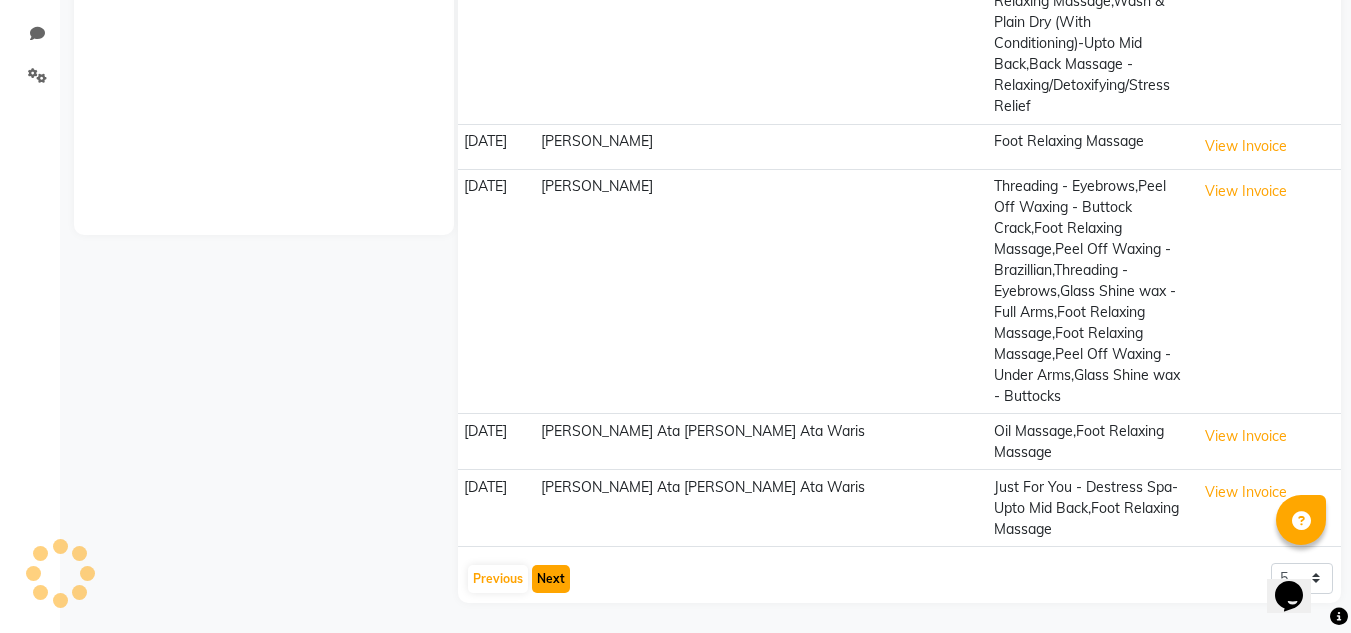 scroll, scrollTop: 263, scrollLeft: 0, axis: vertical 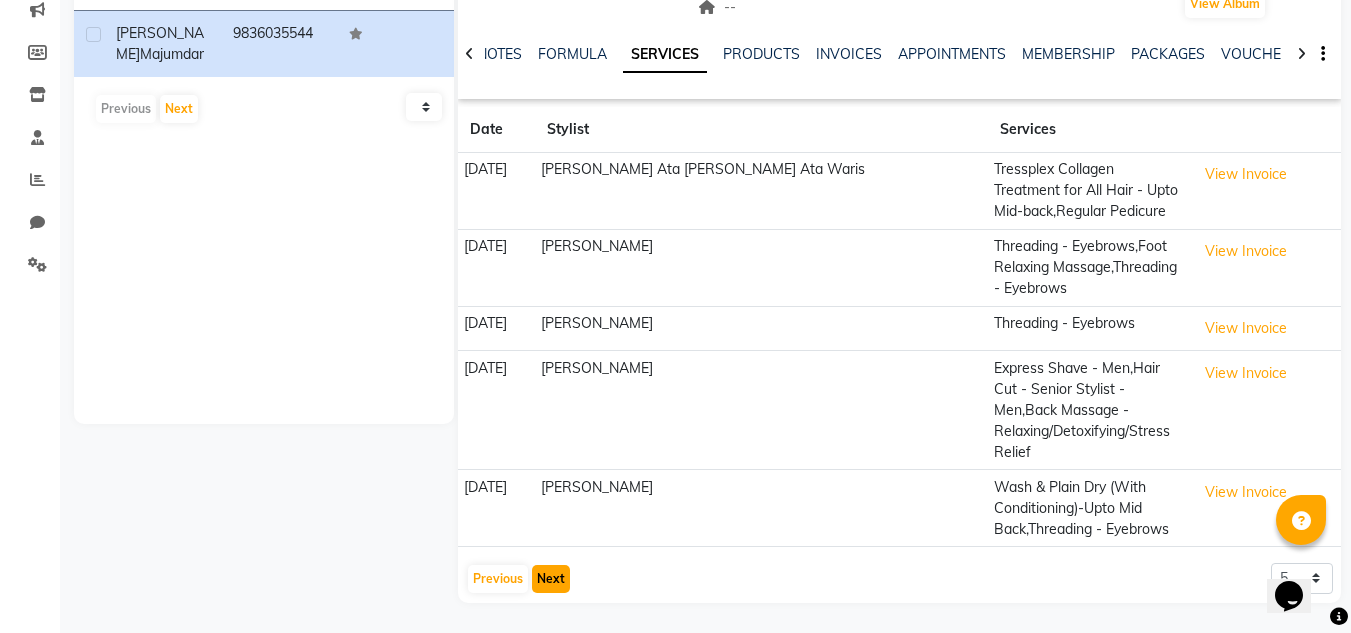 click on "Next" 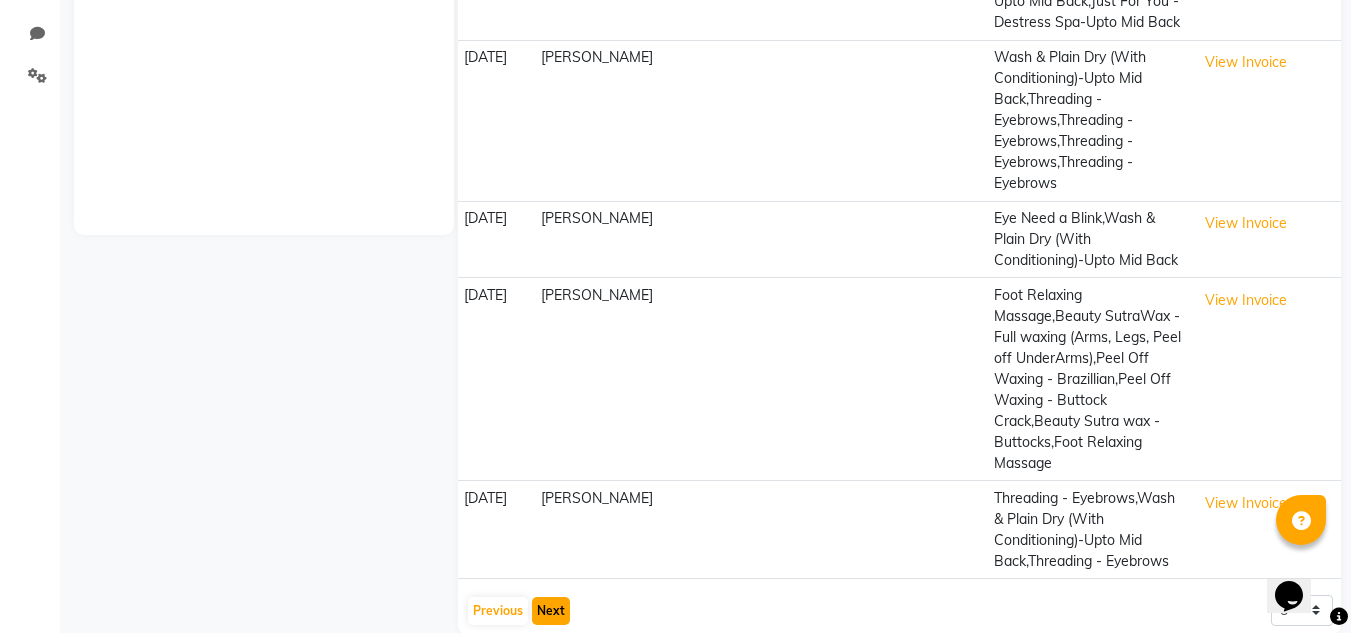 scroll, scrollTop: 484, scrollLeft: 0, axis: vertical 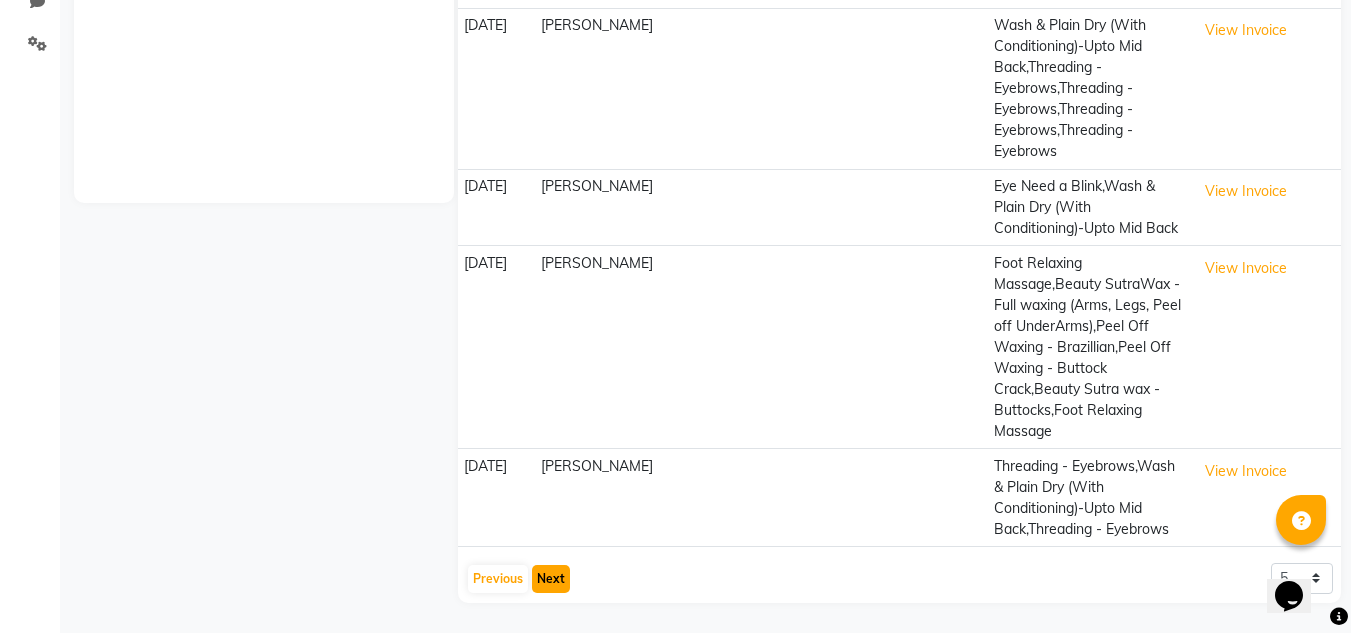 click on "Next" 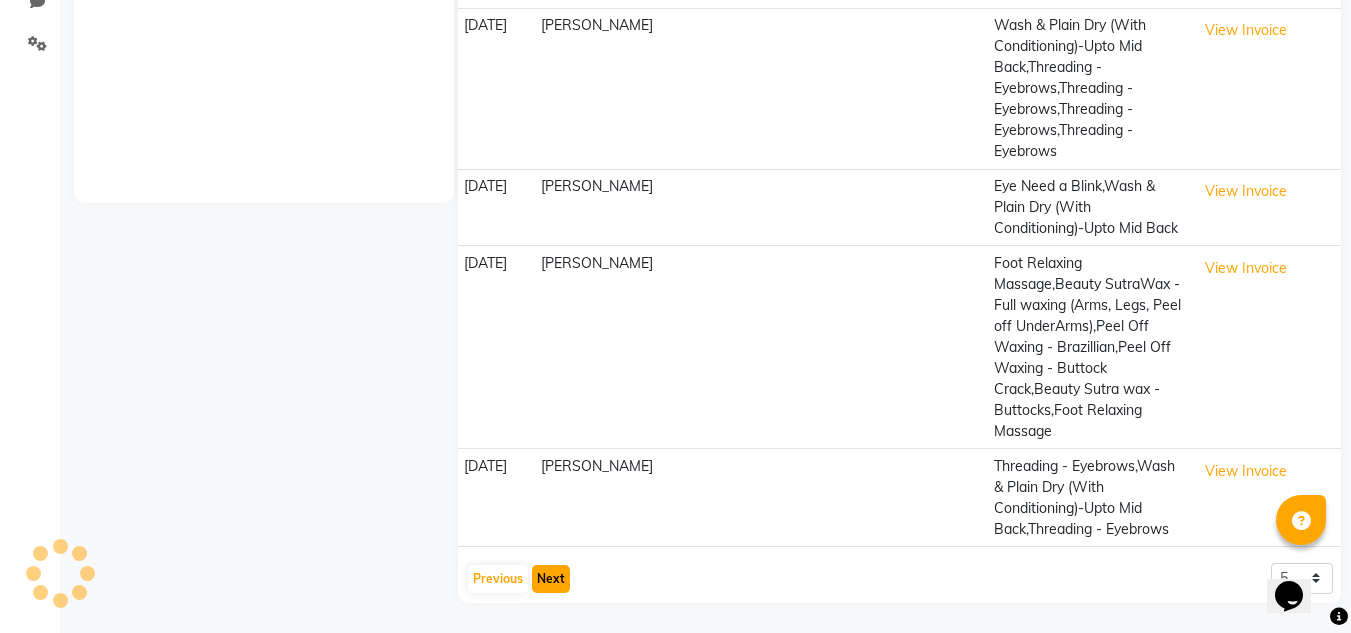 scroll, scrollTop: 326, scrollLeft: 0, axis: vertical 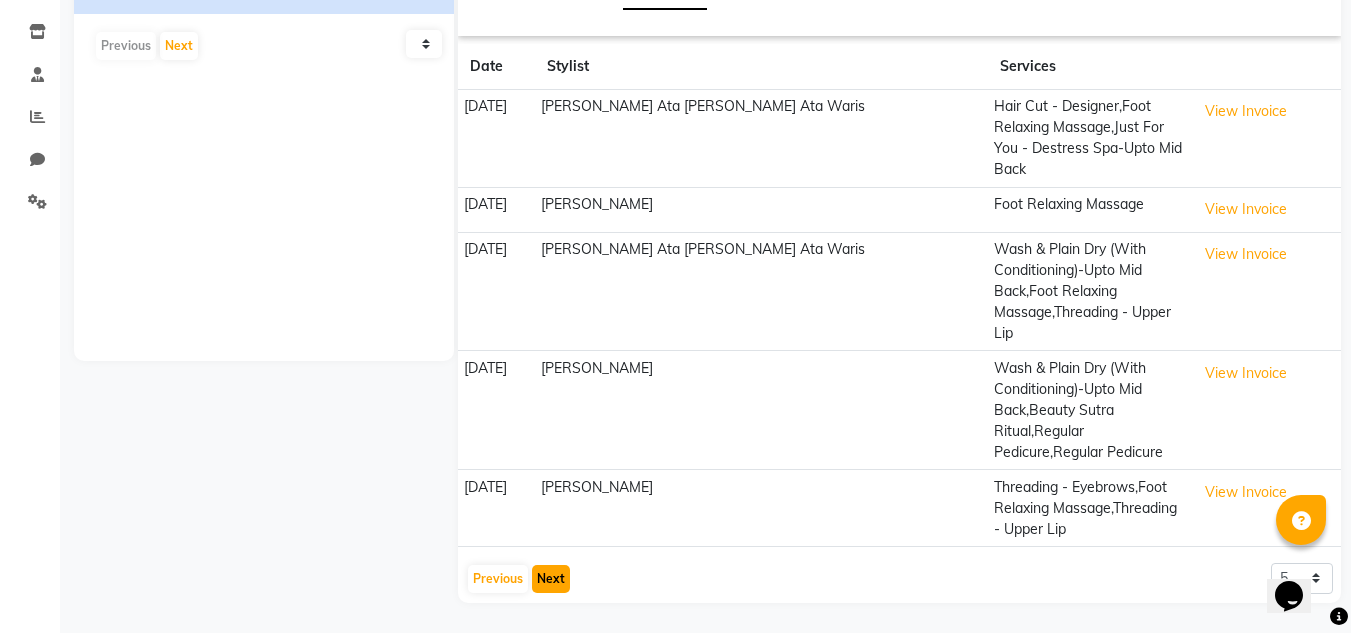 click on "Next" 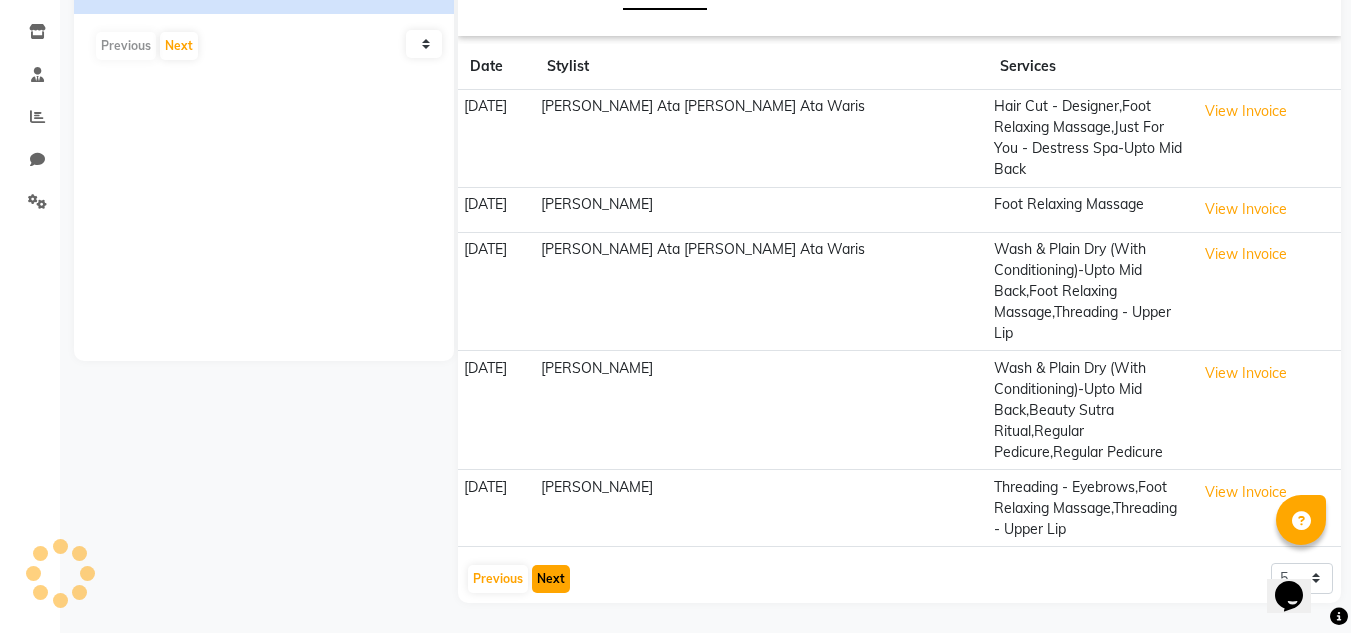 scroll, scrollTop: 484, scrollLeft: 0, axis: vertical 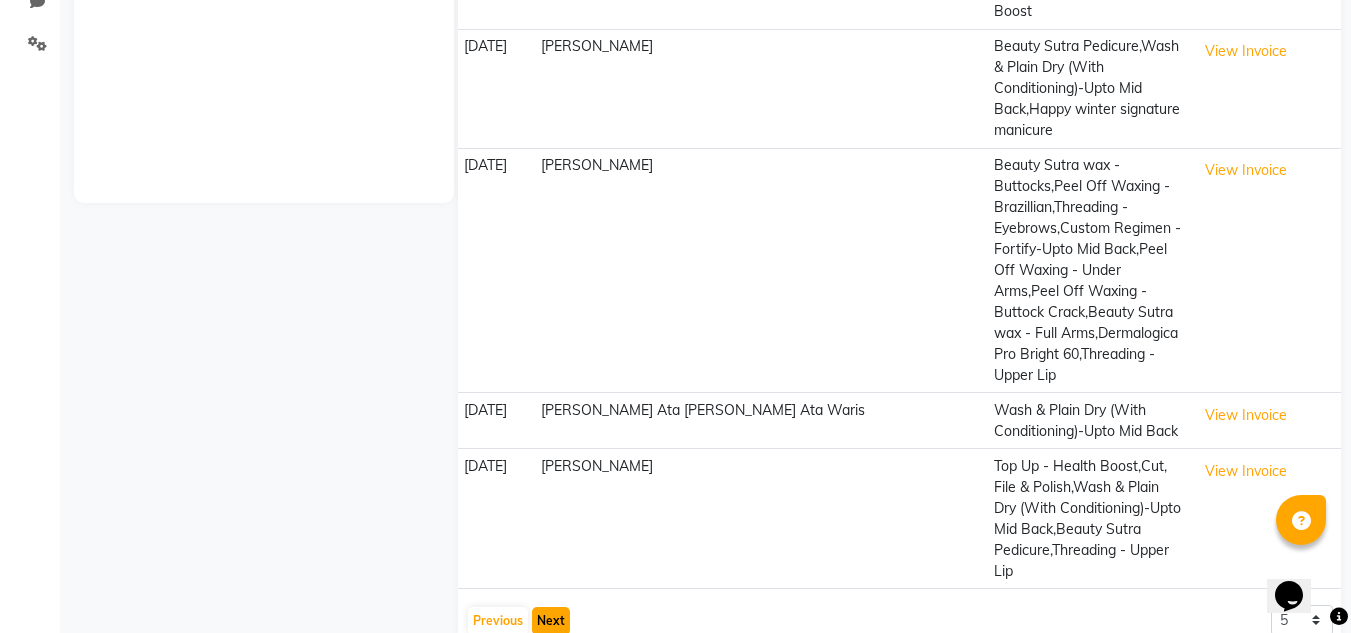 click on "Next" 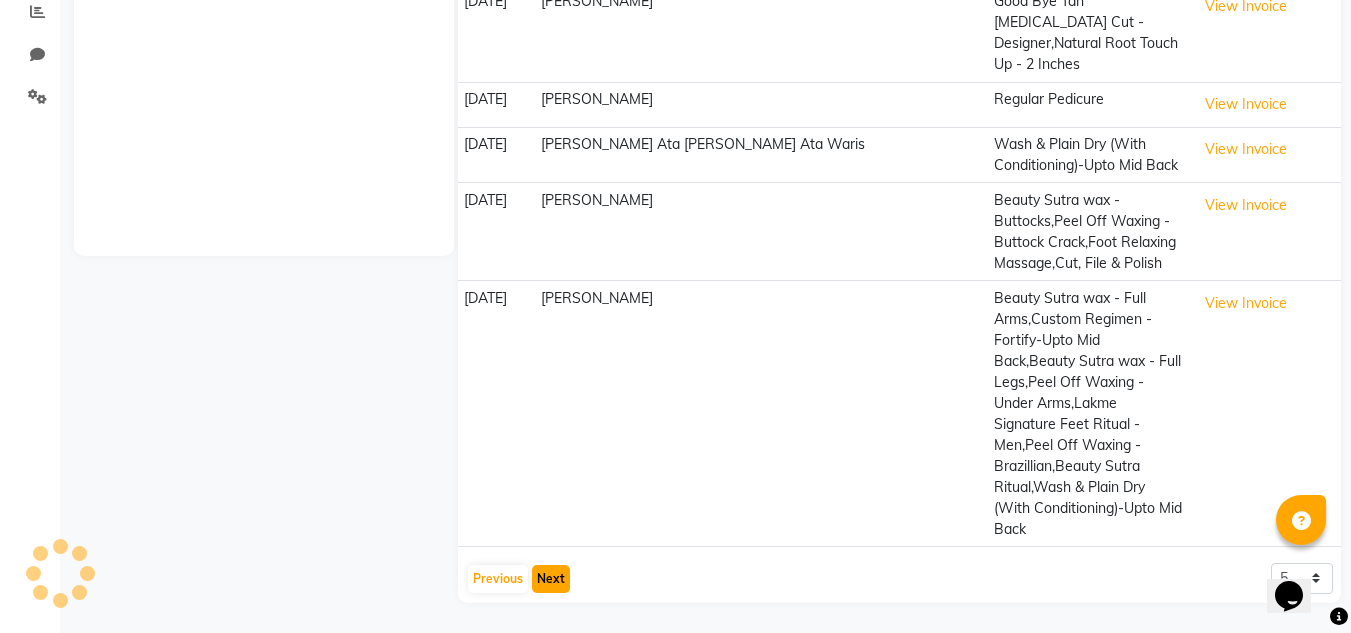scroll, scrollTop: 389, scrollLeft: 0, axis: vertical 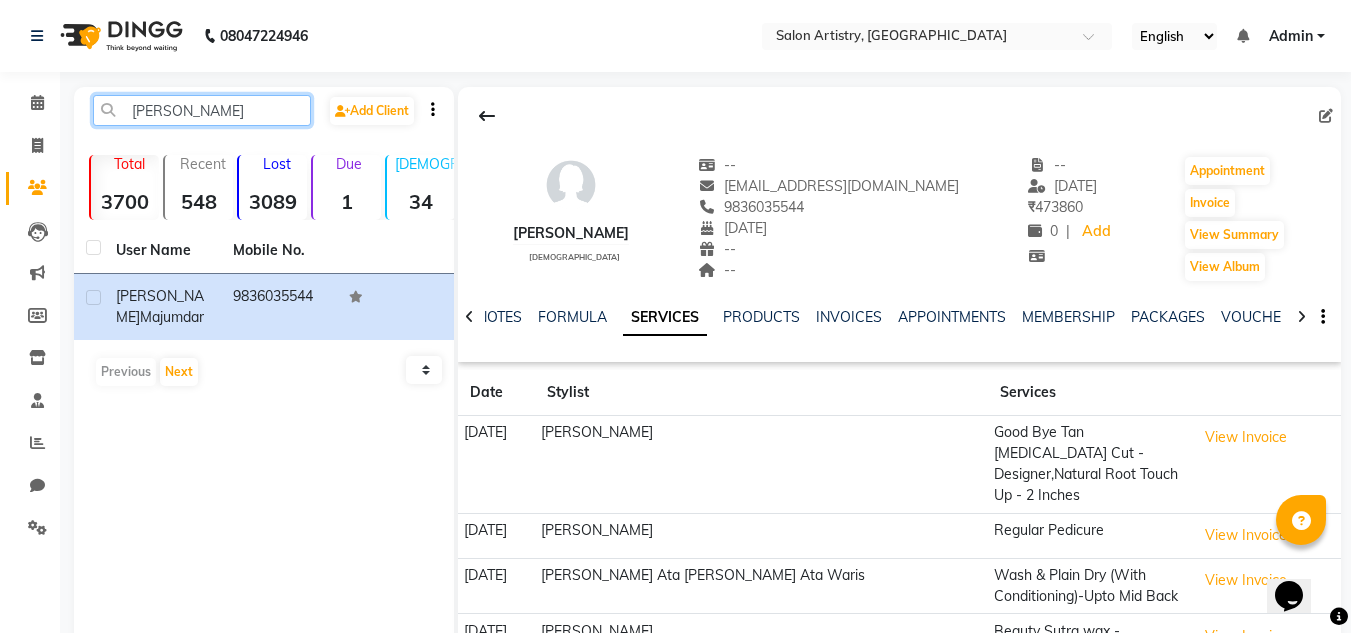 click on "[PERSON_NAME]" 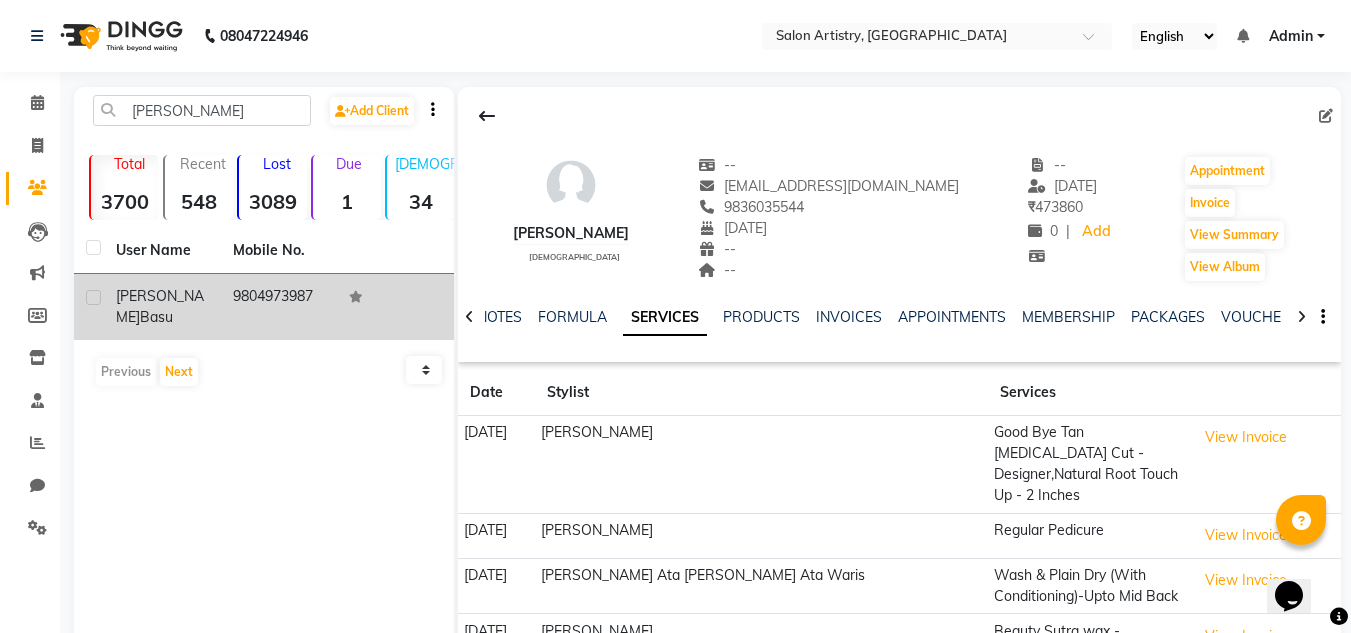 click on "Basu" 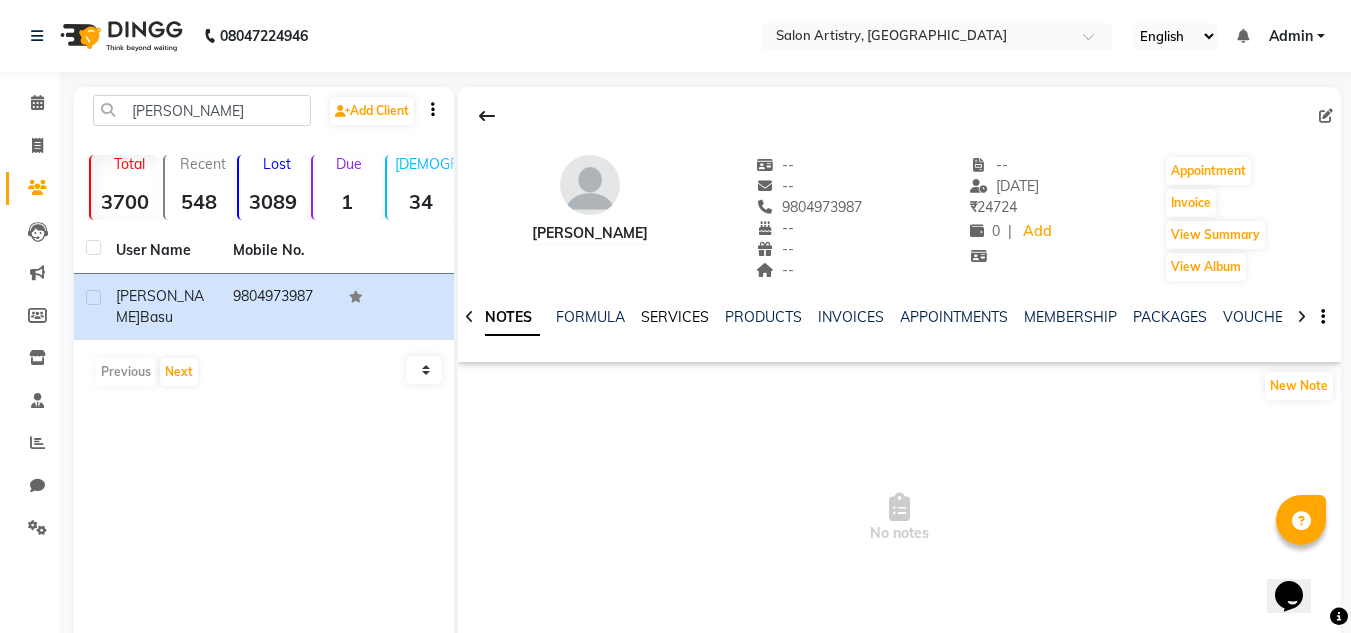 click on "SERVICES" 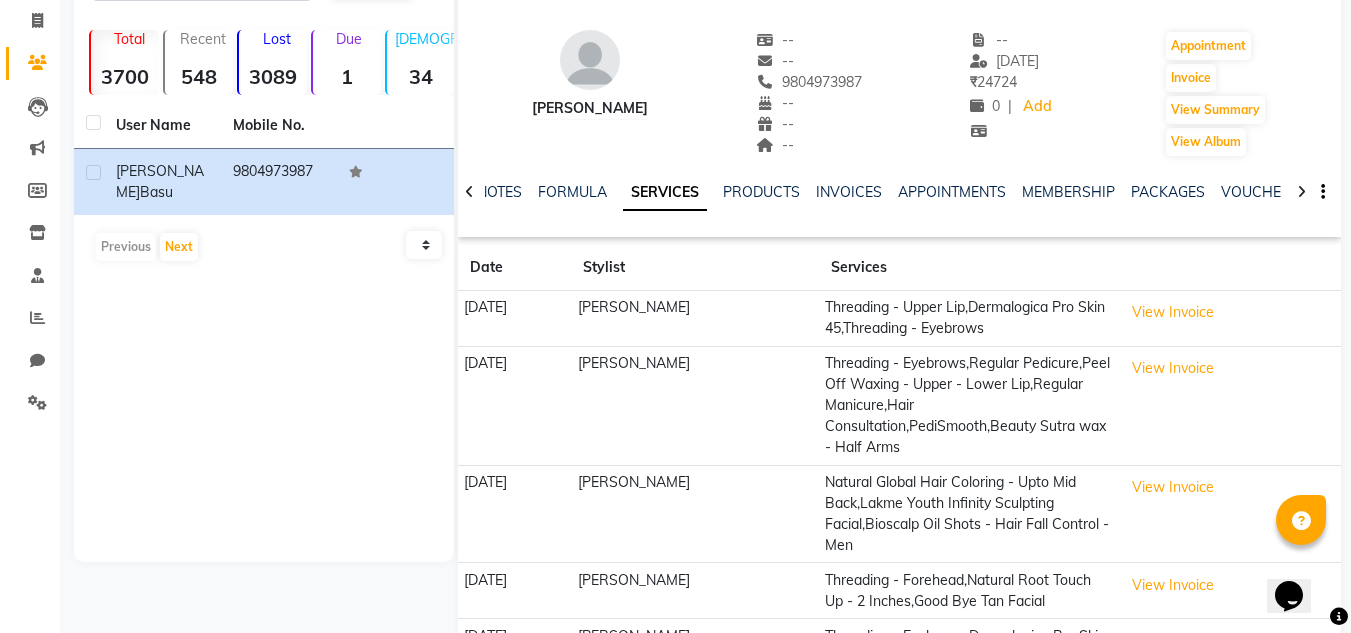 scroll, scrollTop: 129, scrollLeft: 0, axis: vertical 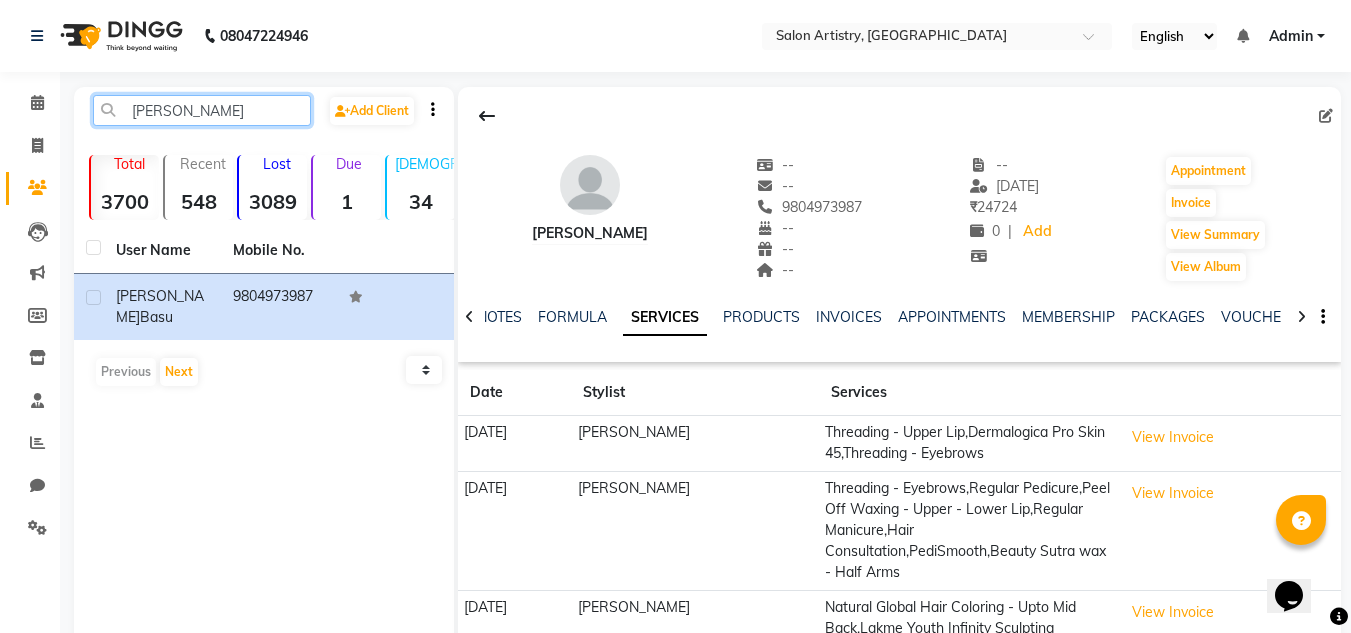 click on "[PERSON_NAME]" 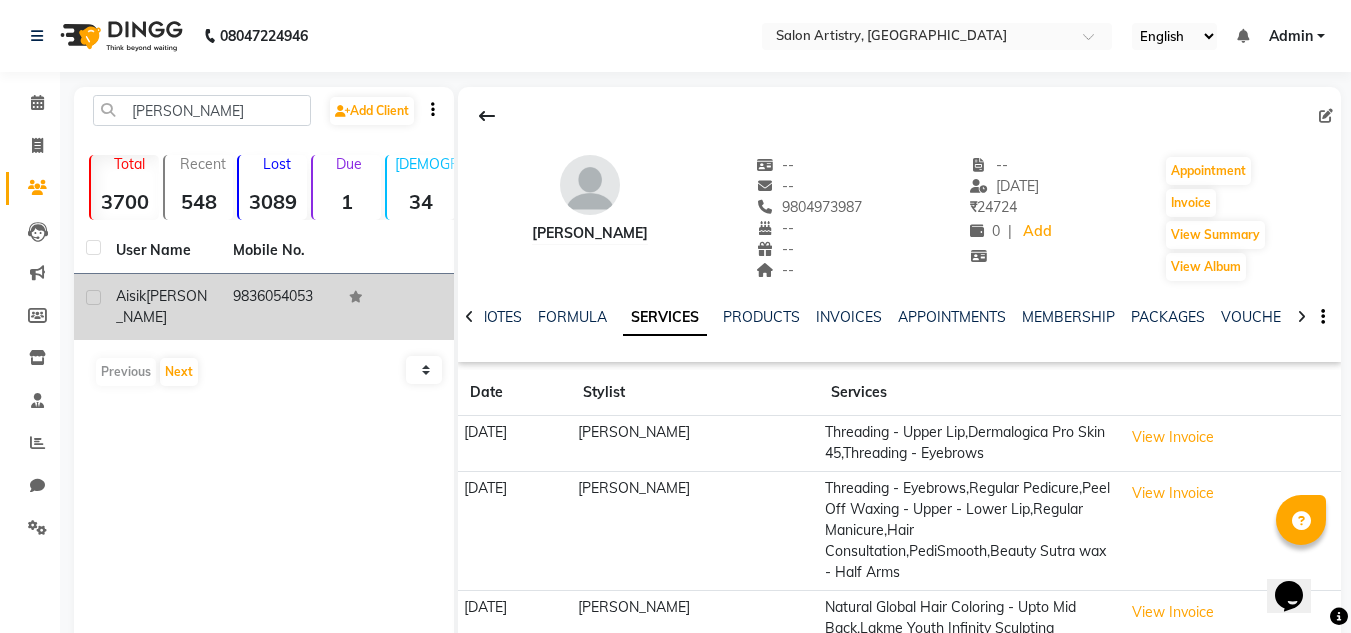 click on "[PERSON_NAME]" 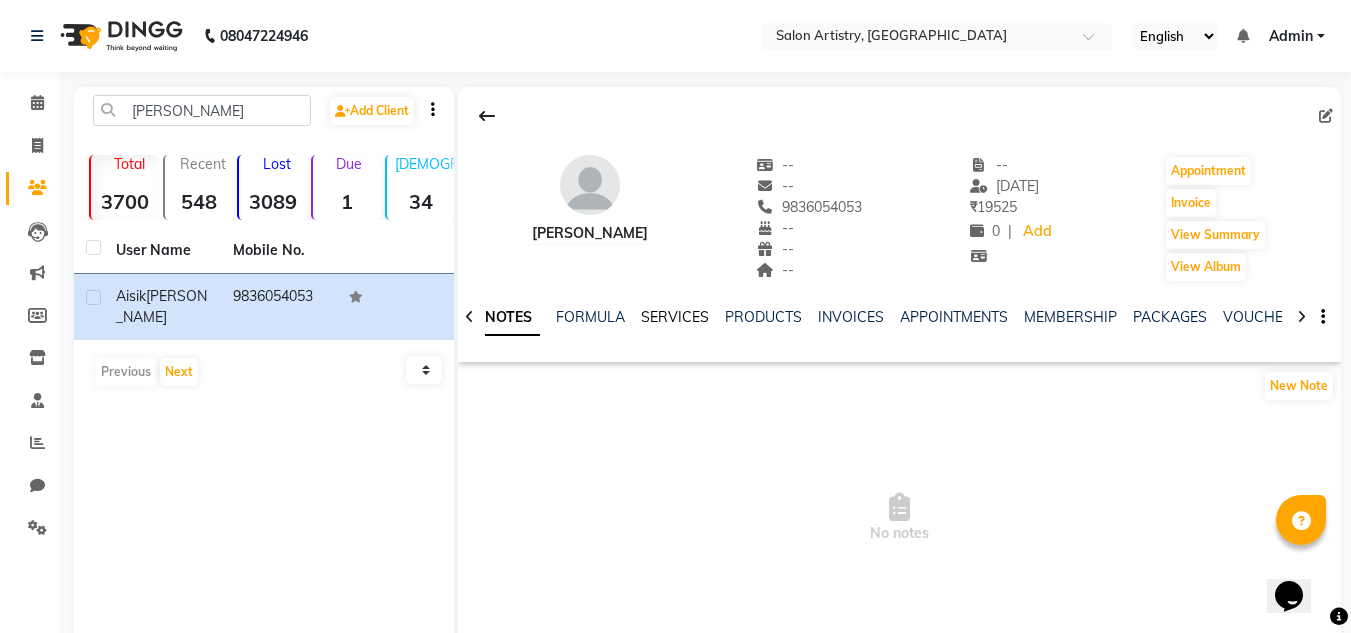 click on "SERVICES" 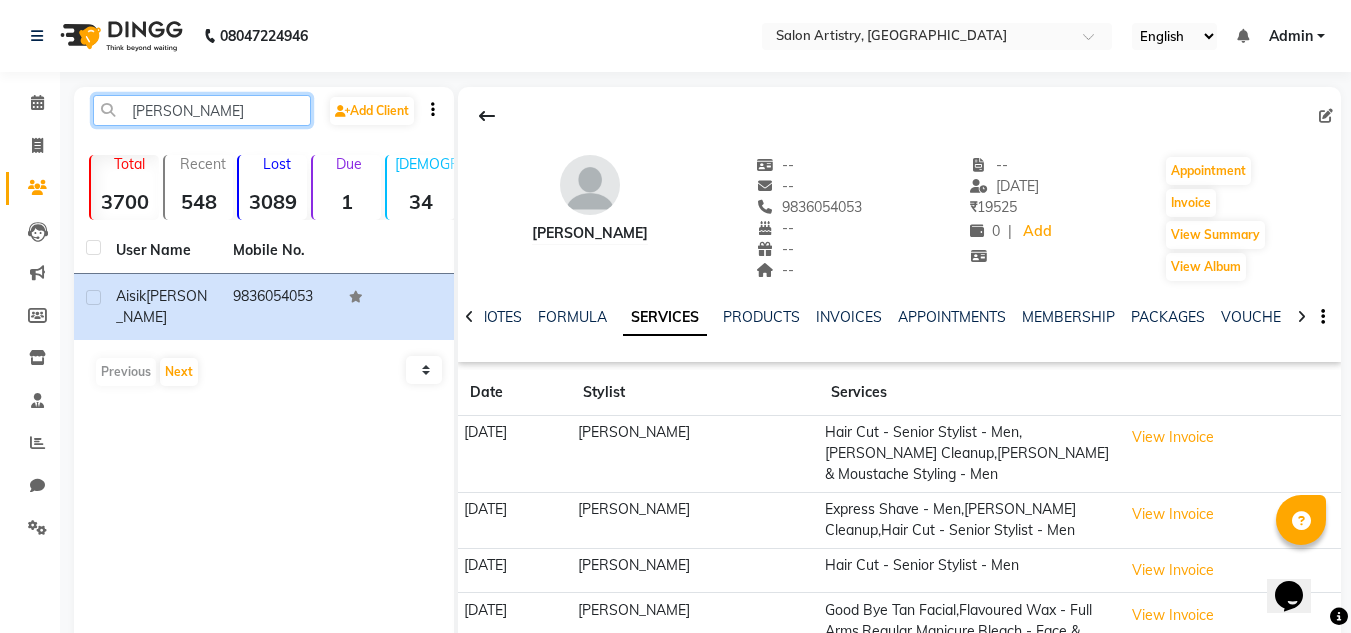 click on "[PERSON_NAME]" 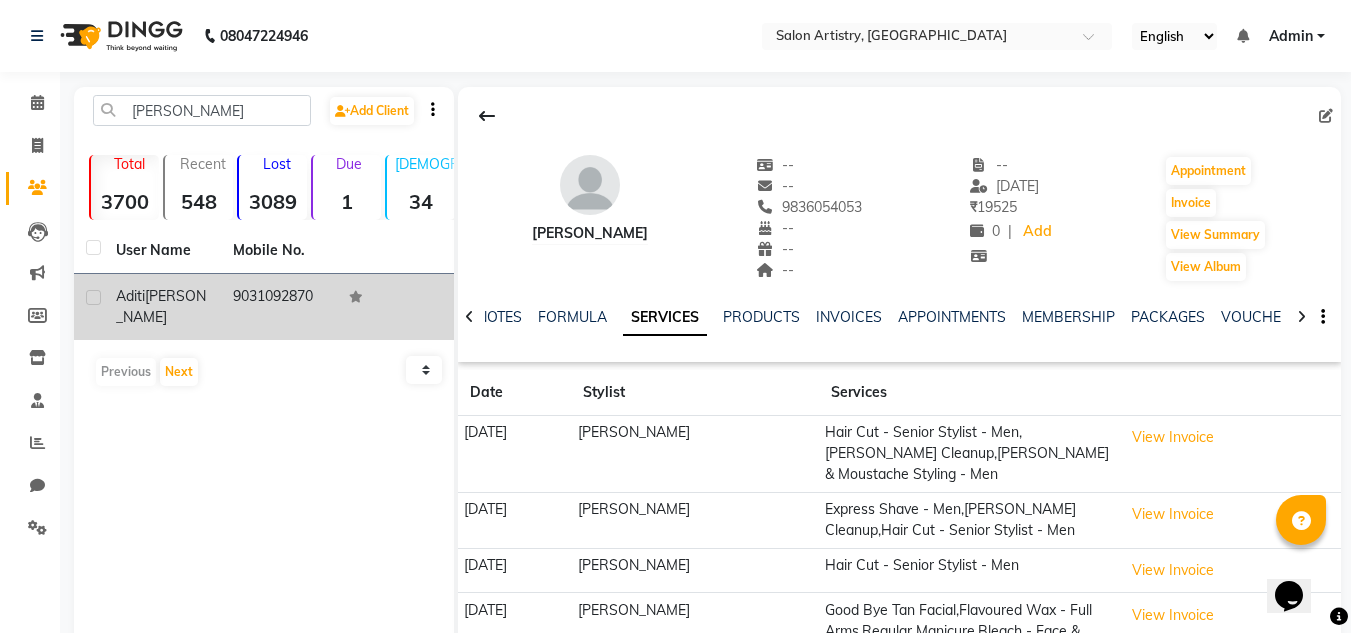 click on "[PERSON_NAME]" 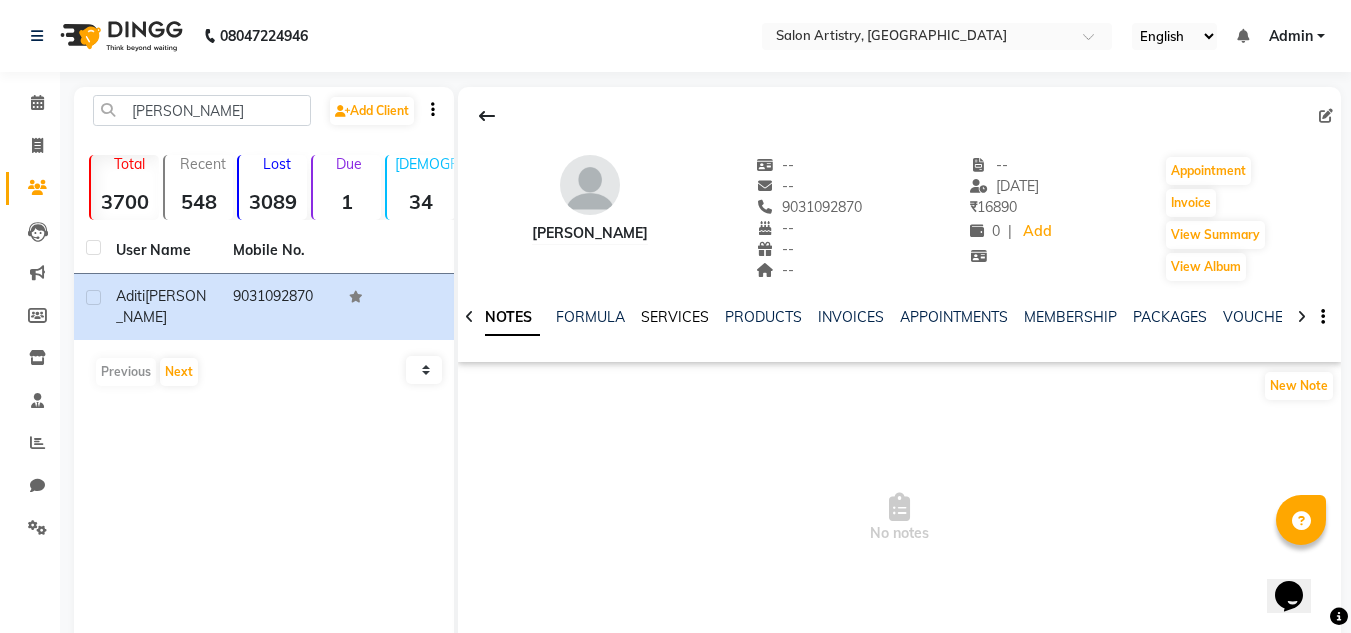 click on "SERVICES" 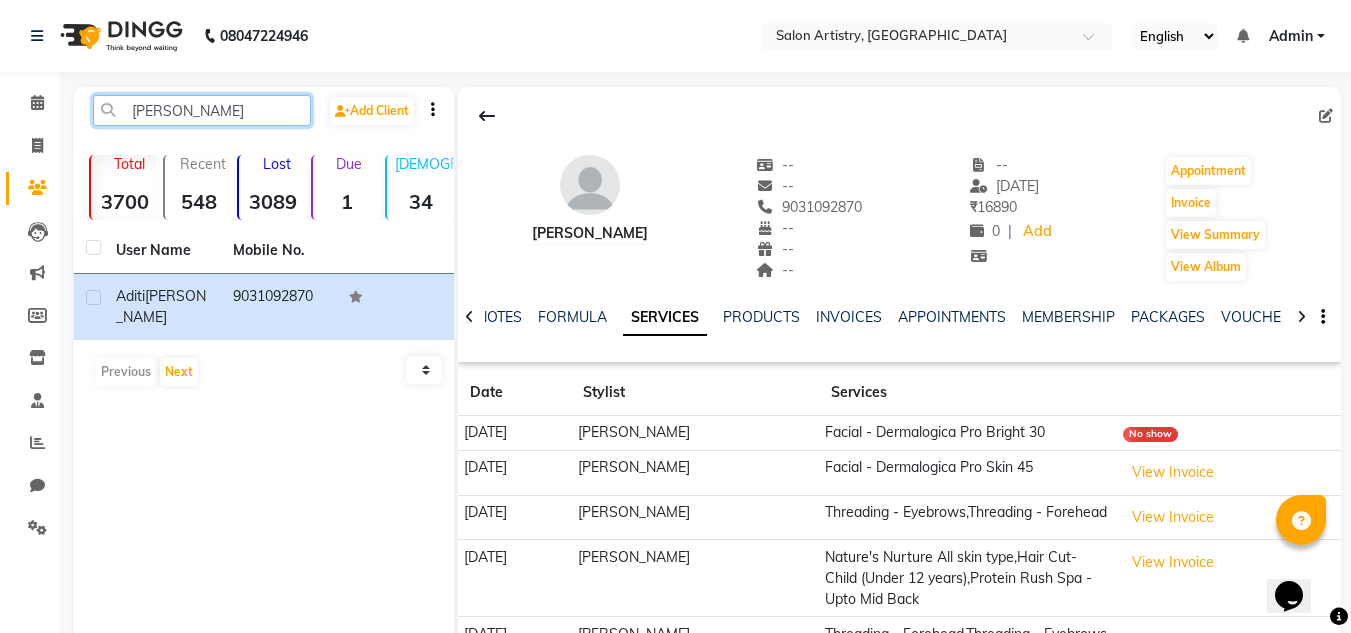 click on "[PERSON_NAME]" 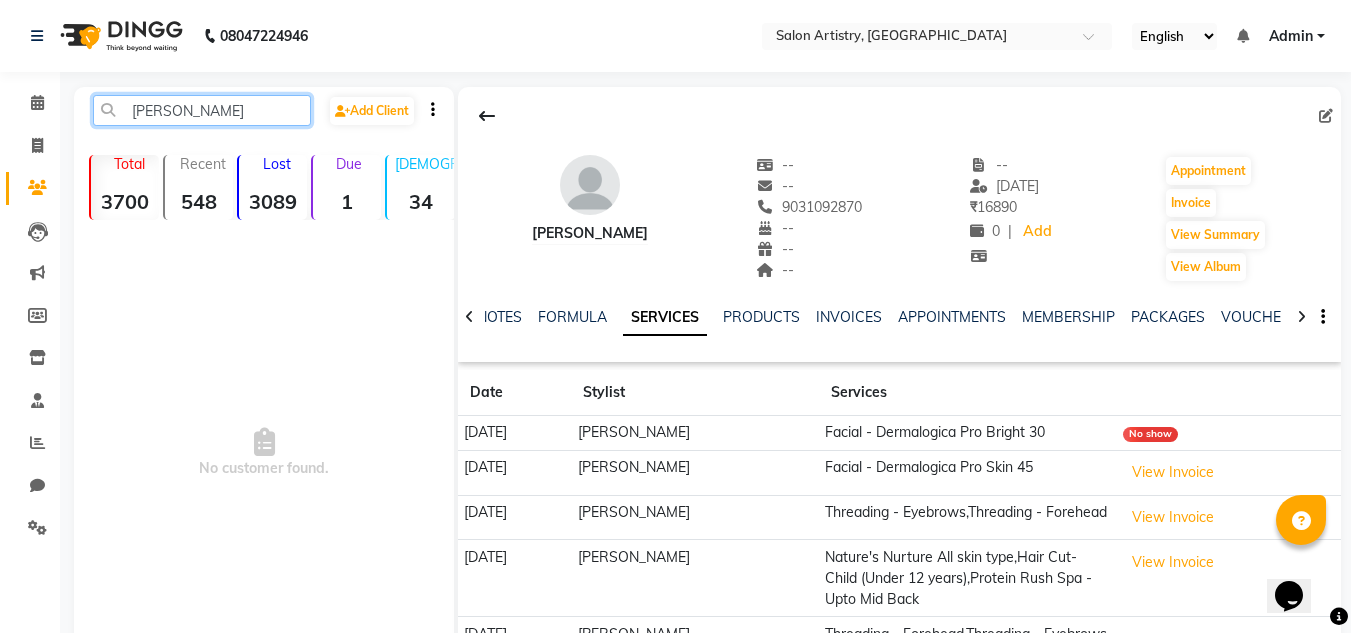 click on "[PERSON_NAME]" 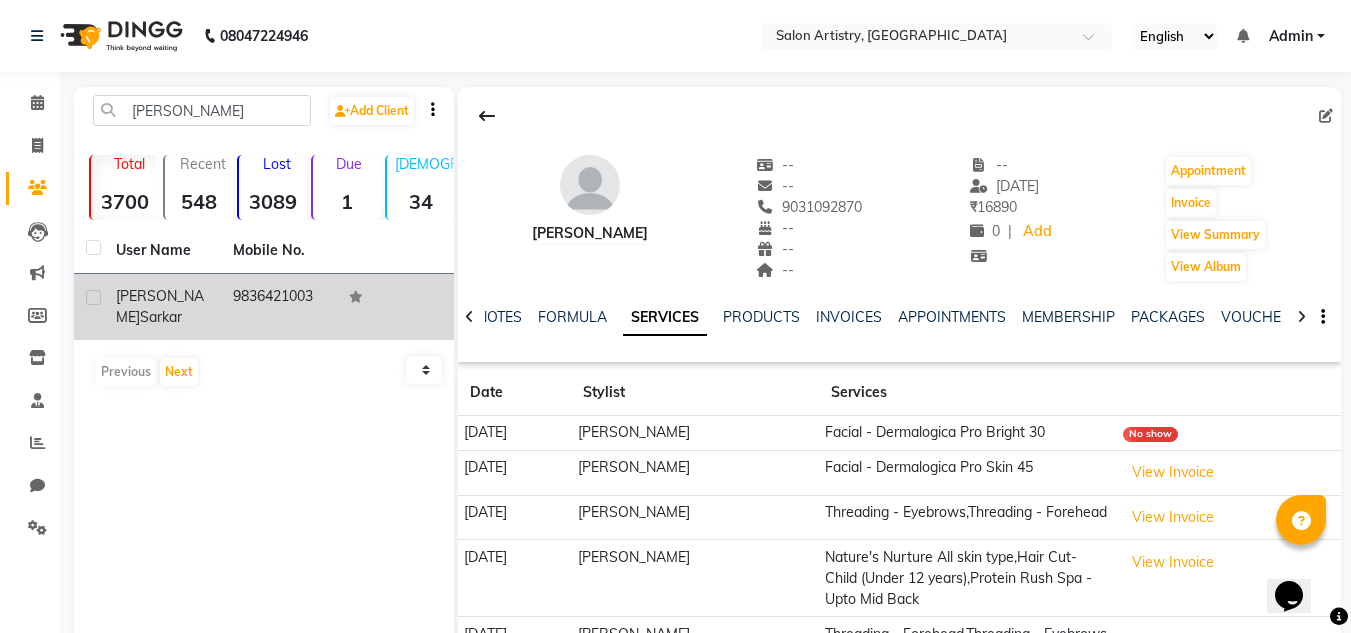 click on "Sarkar" 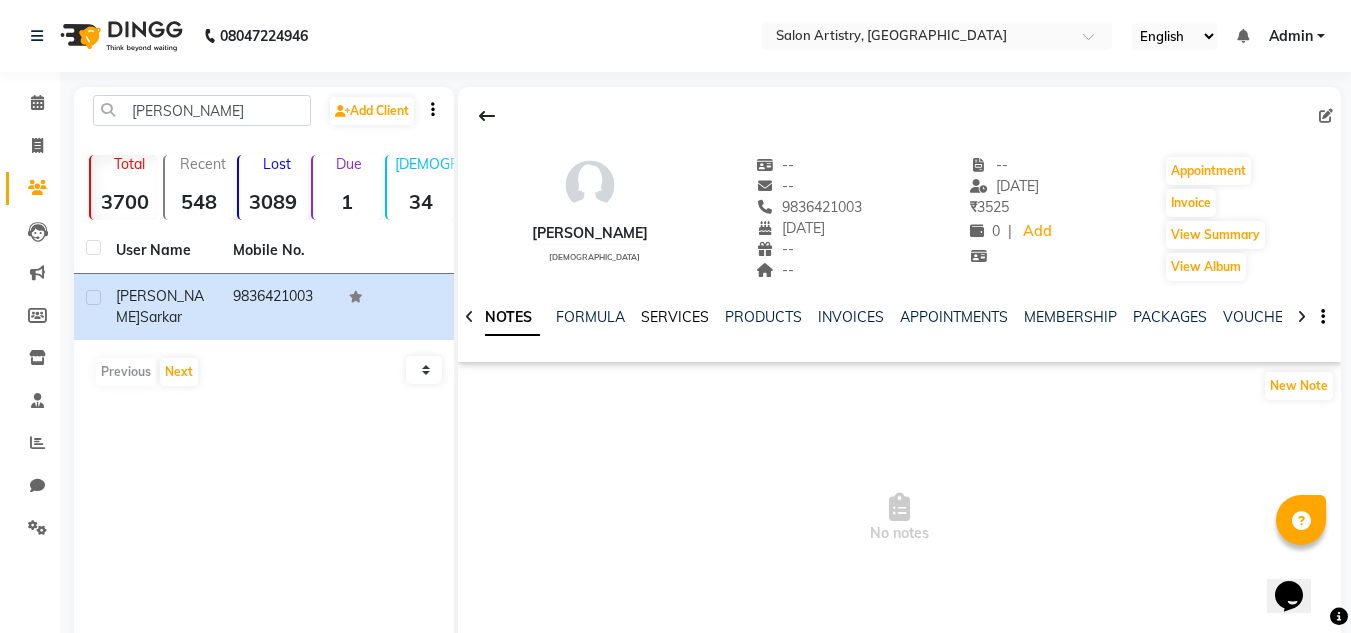 click on "SERVICES" 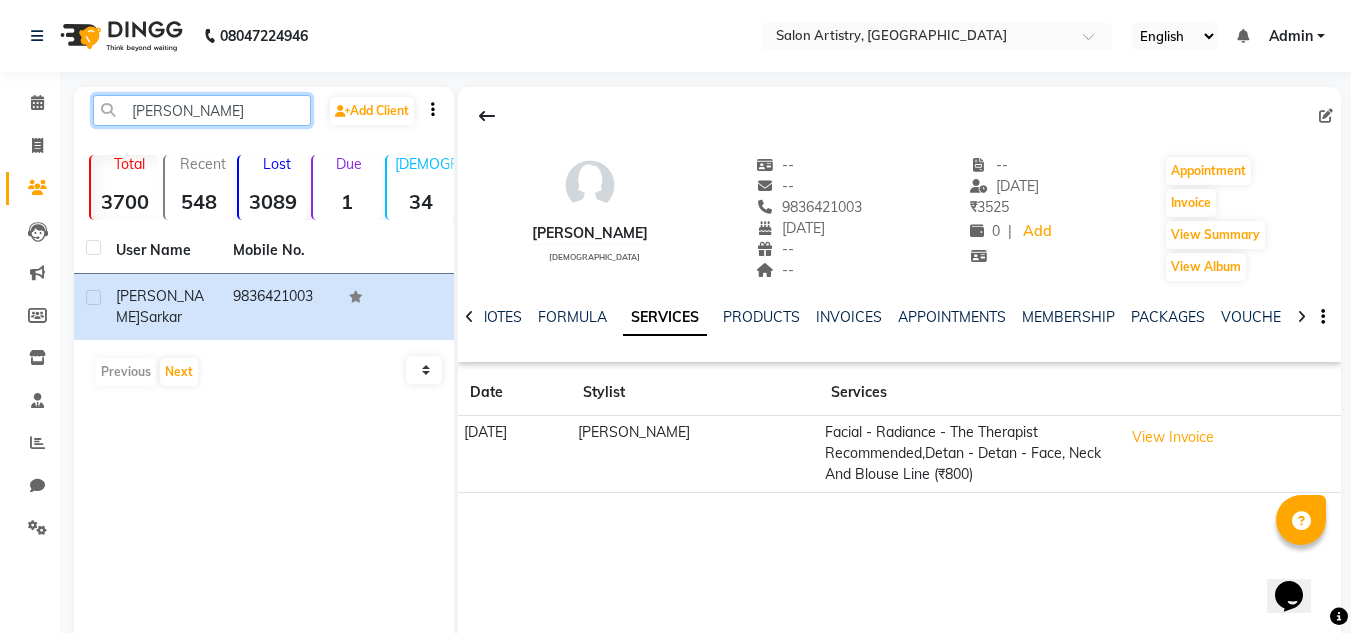 click on "[PERSON_NAME]" 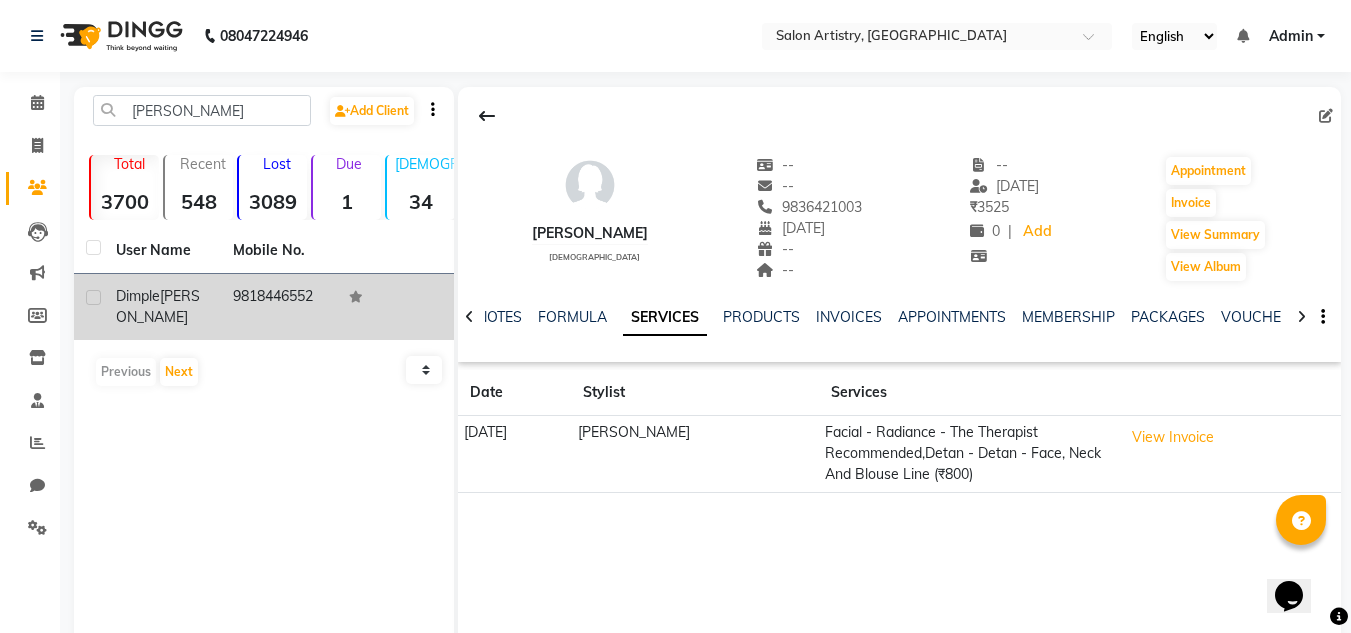 click on "[PERSON_NAME]" 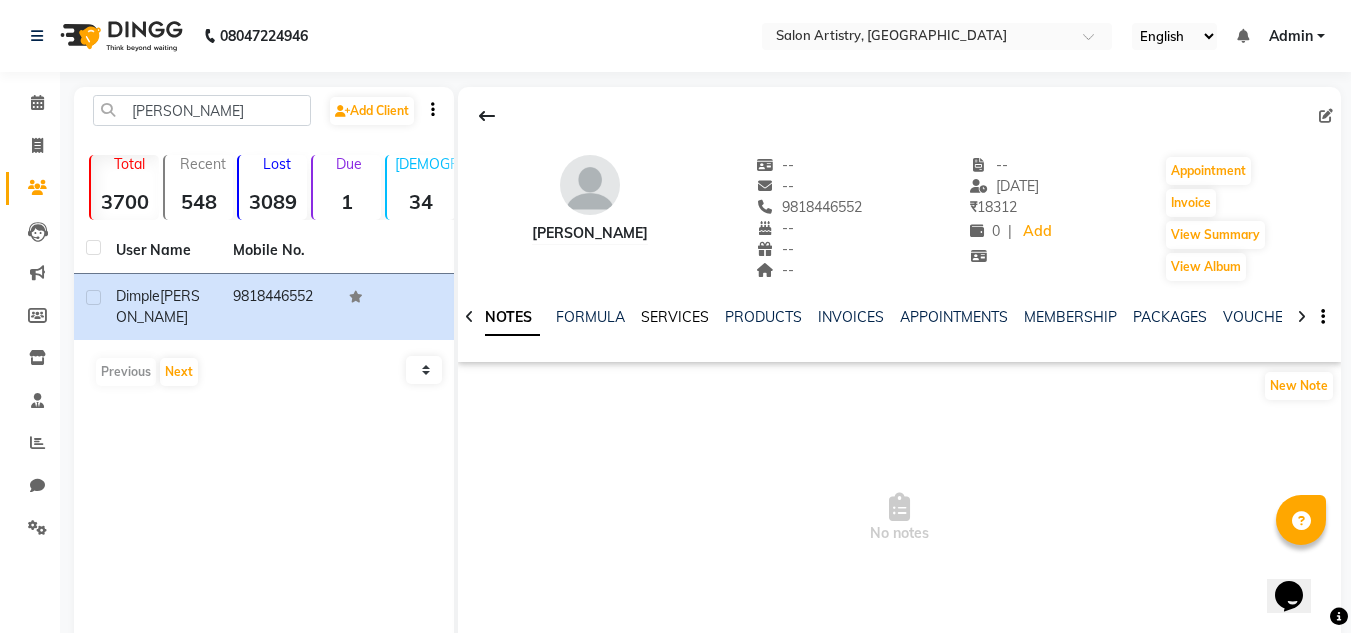 click on "SERVICES" 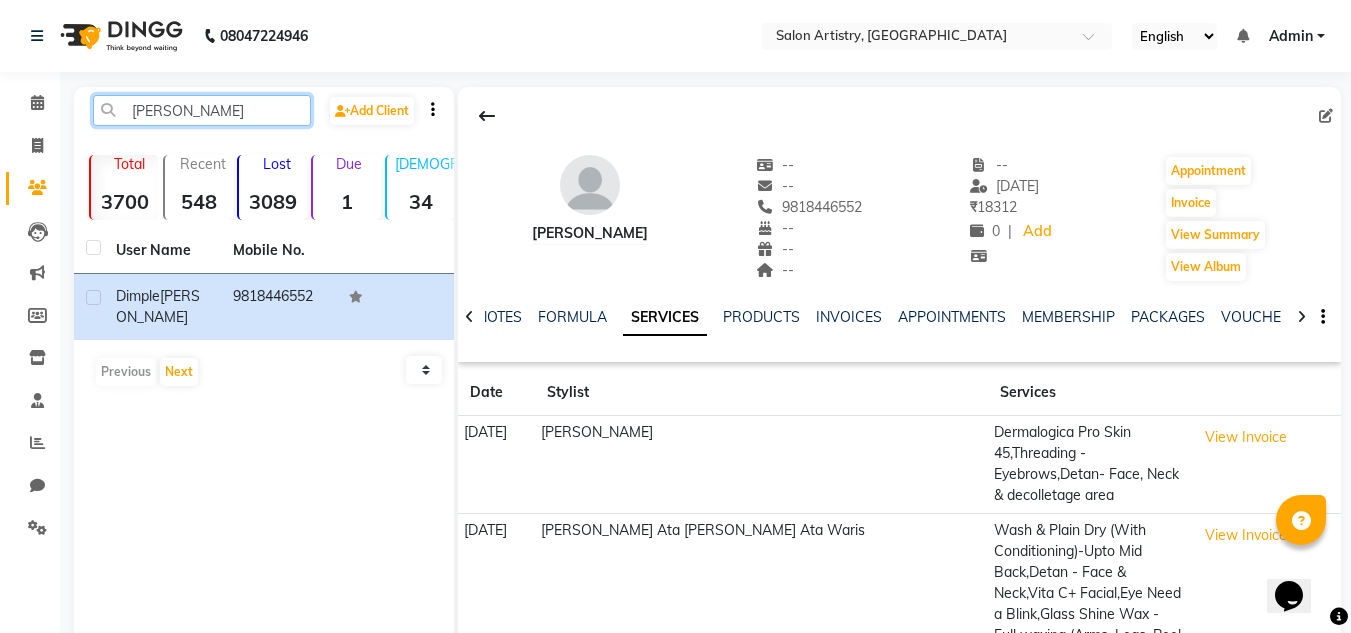 click on "[PERSON_NAME]" 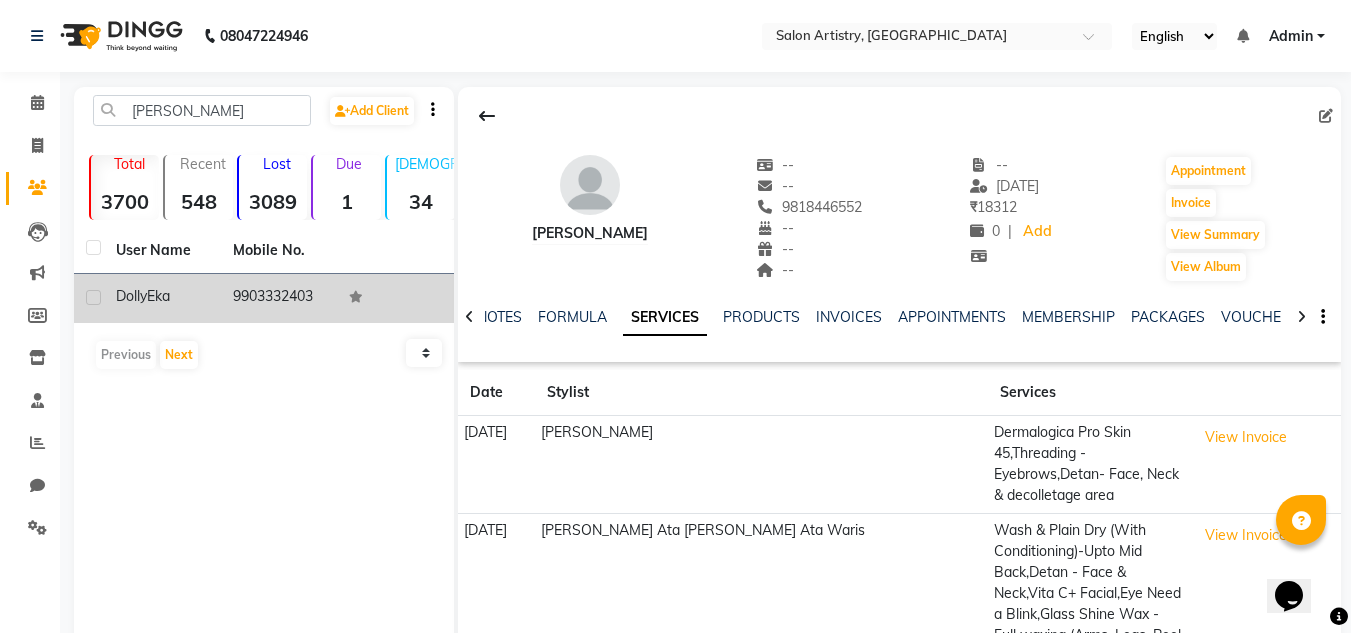 click on "9903332403" 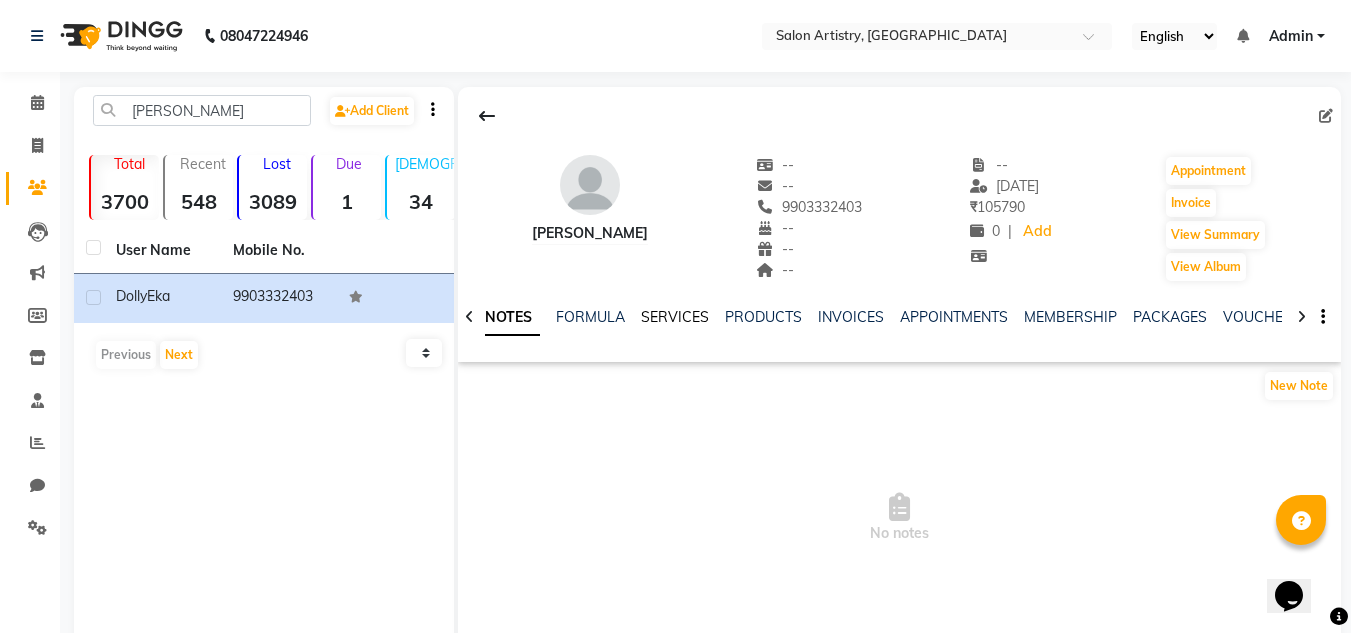click on "SERVICES" 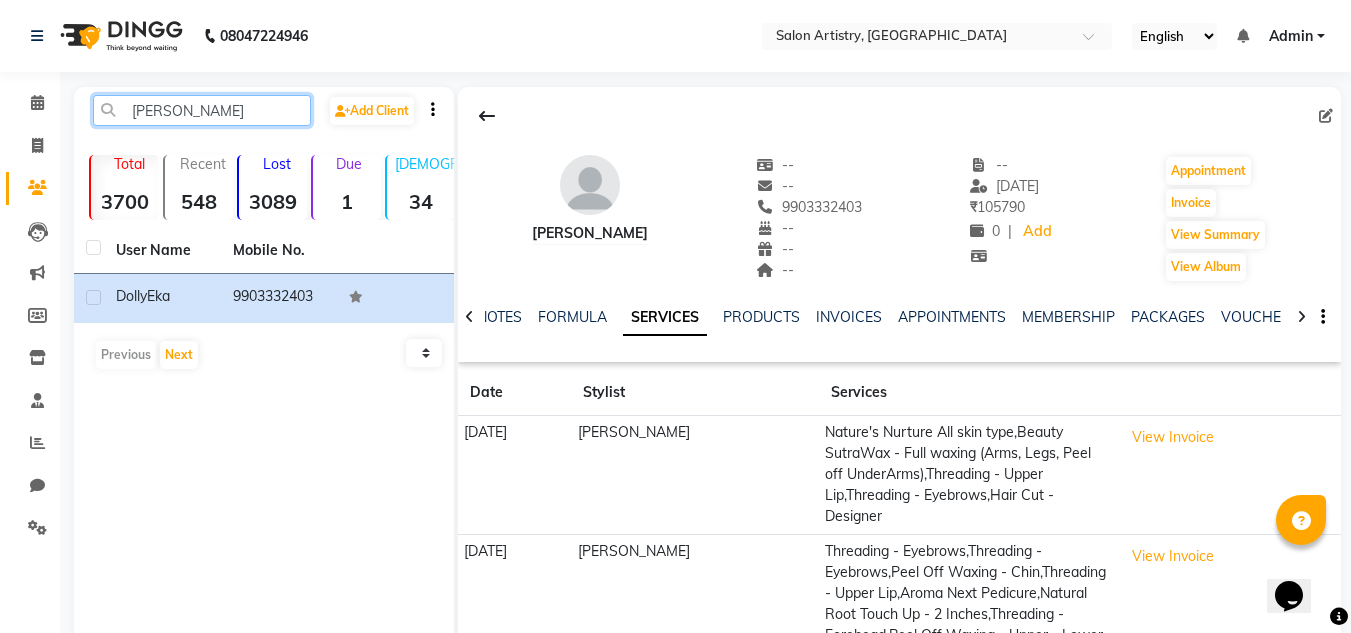 click on "[PERSON_NAME]" 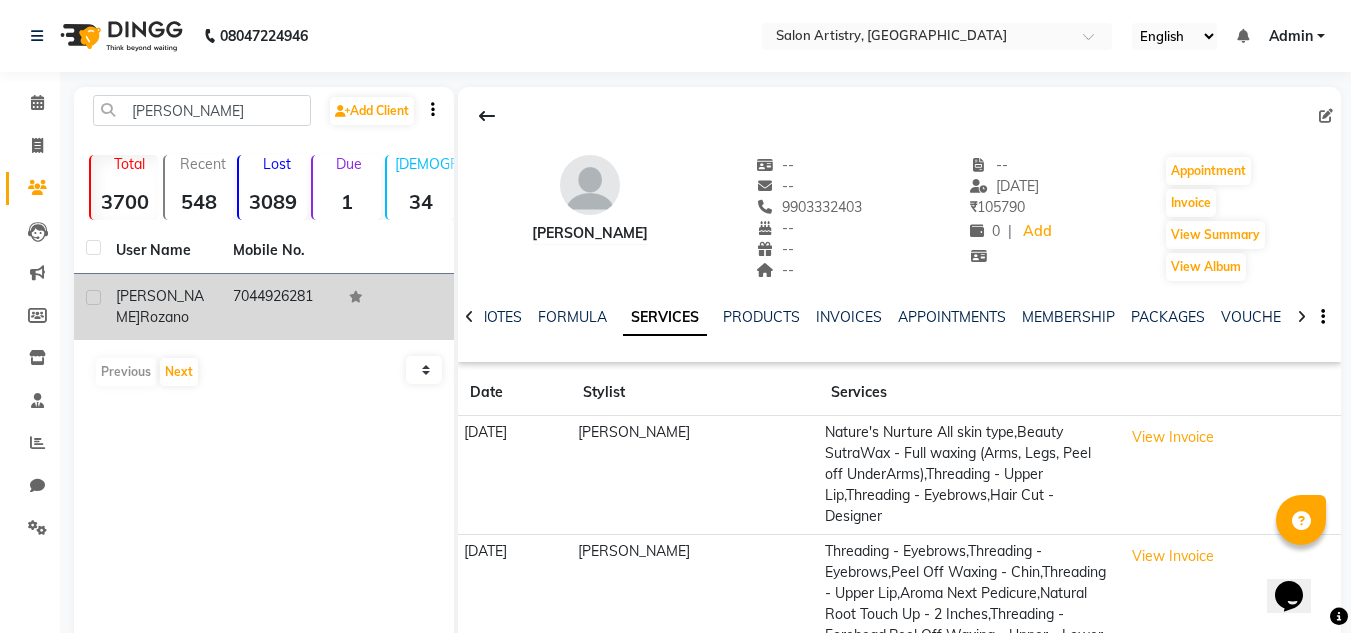 click on "Rozano" 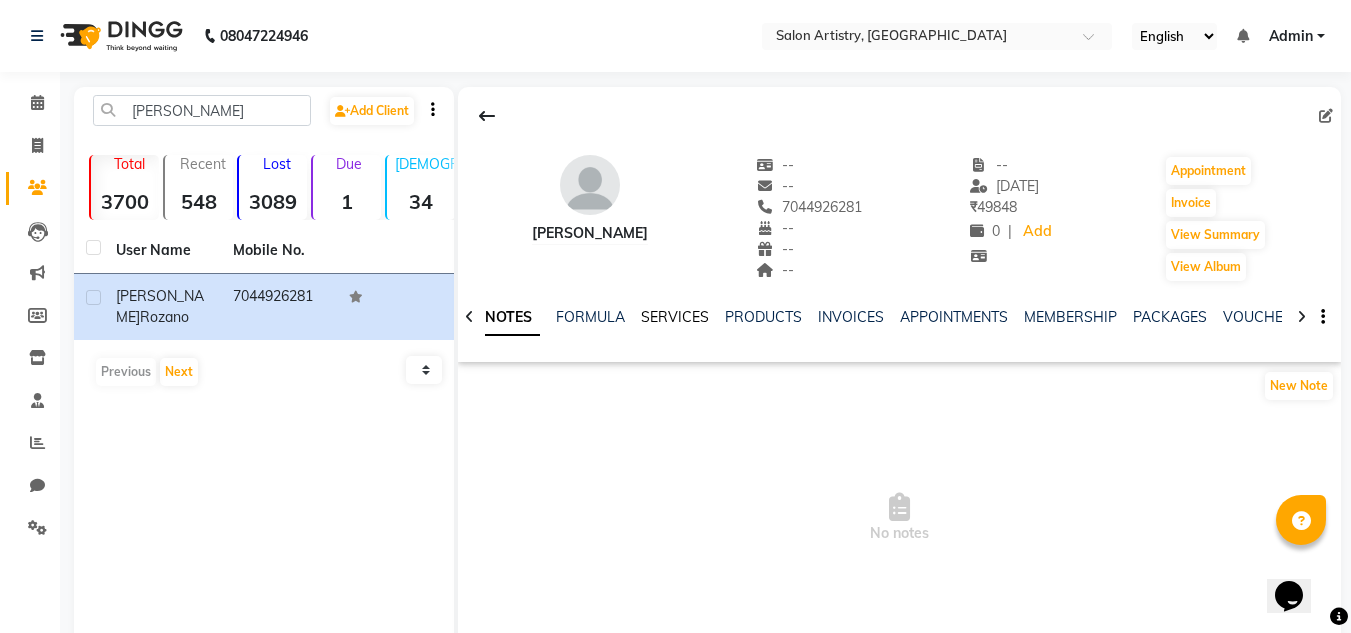 click on "SERVICES" 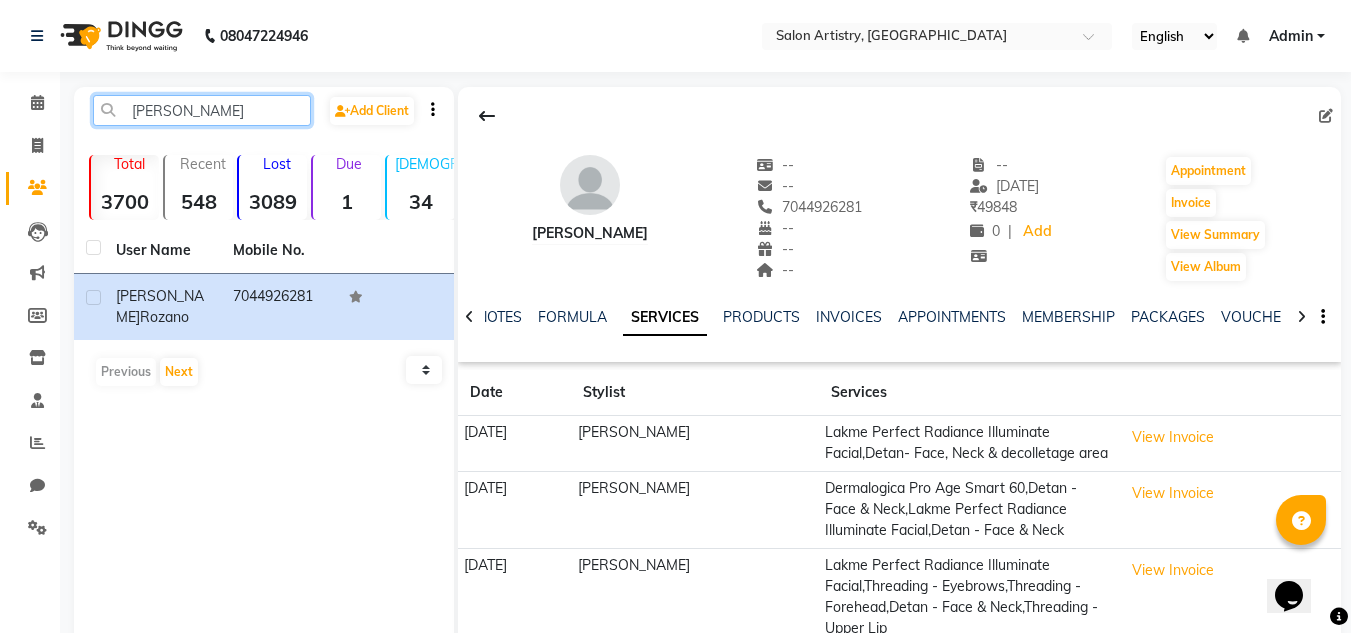 click on "[PERSON_NAME]" 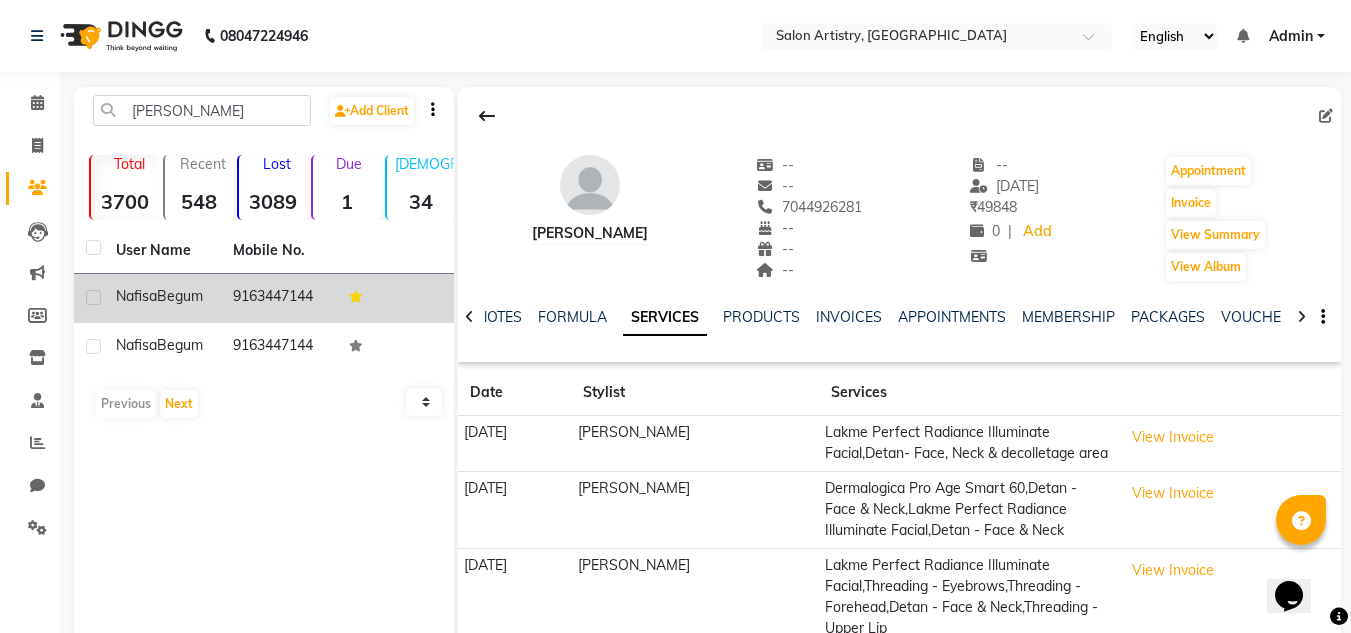 click on "Begum" 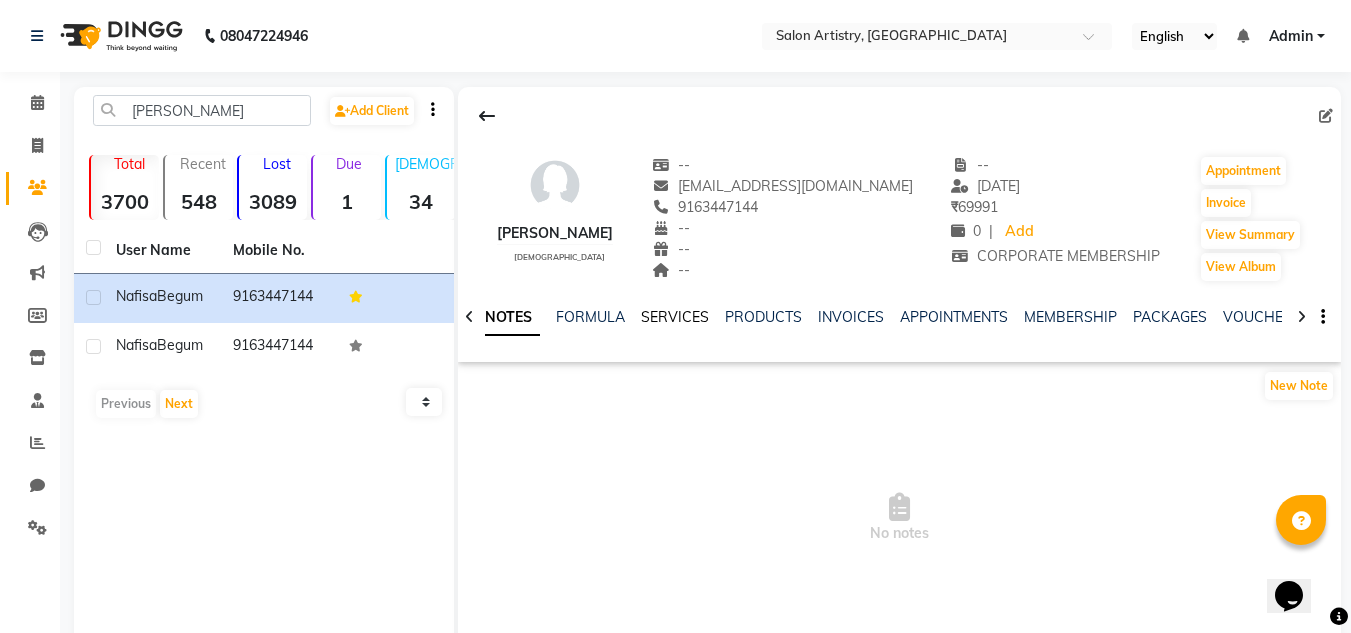 click on "SERVICES" 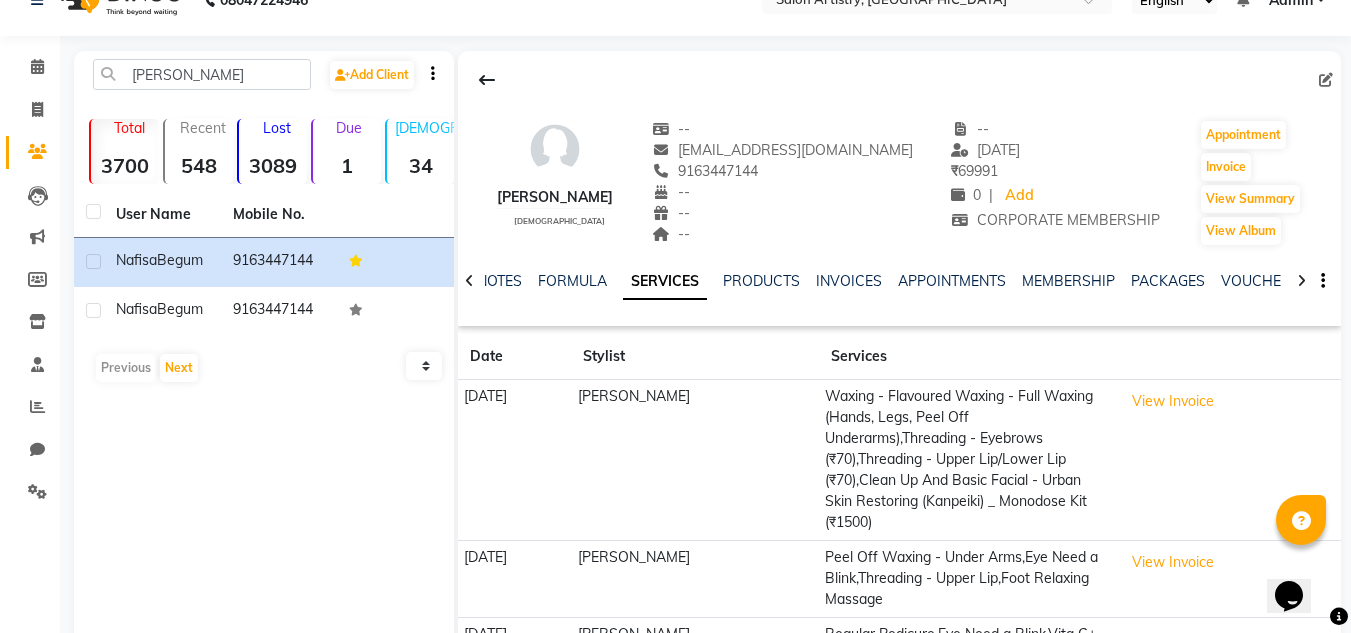 scroll, scrollTop: 40, scrollLeft: 0, axis: vertical 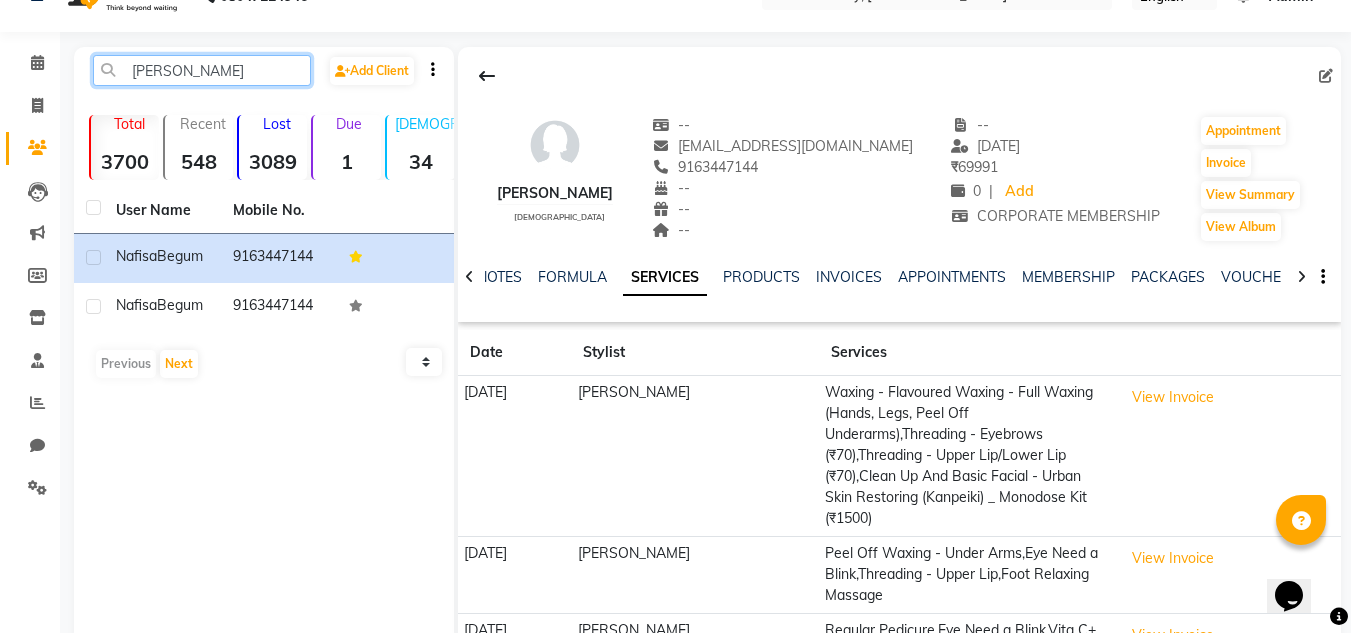 click on "[PERSON_NAME]" 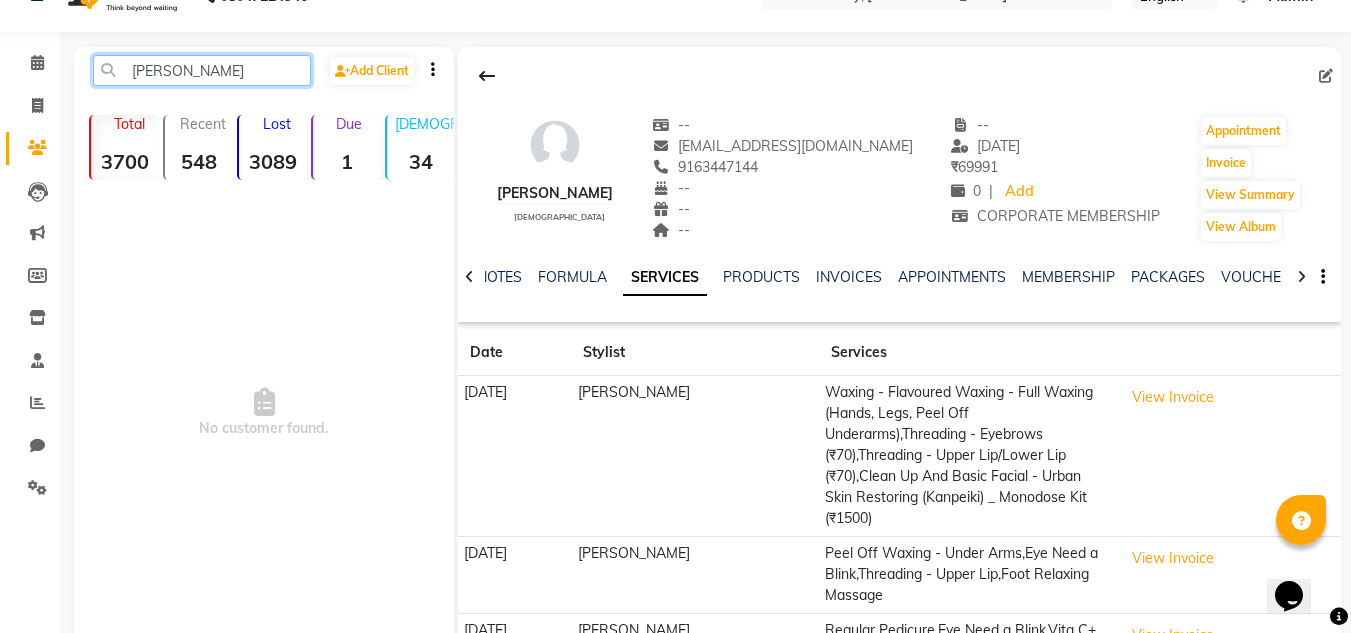 click on "[PERSON_NAME]" 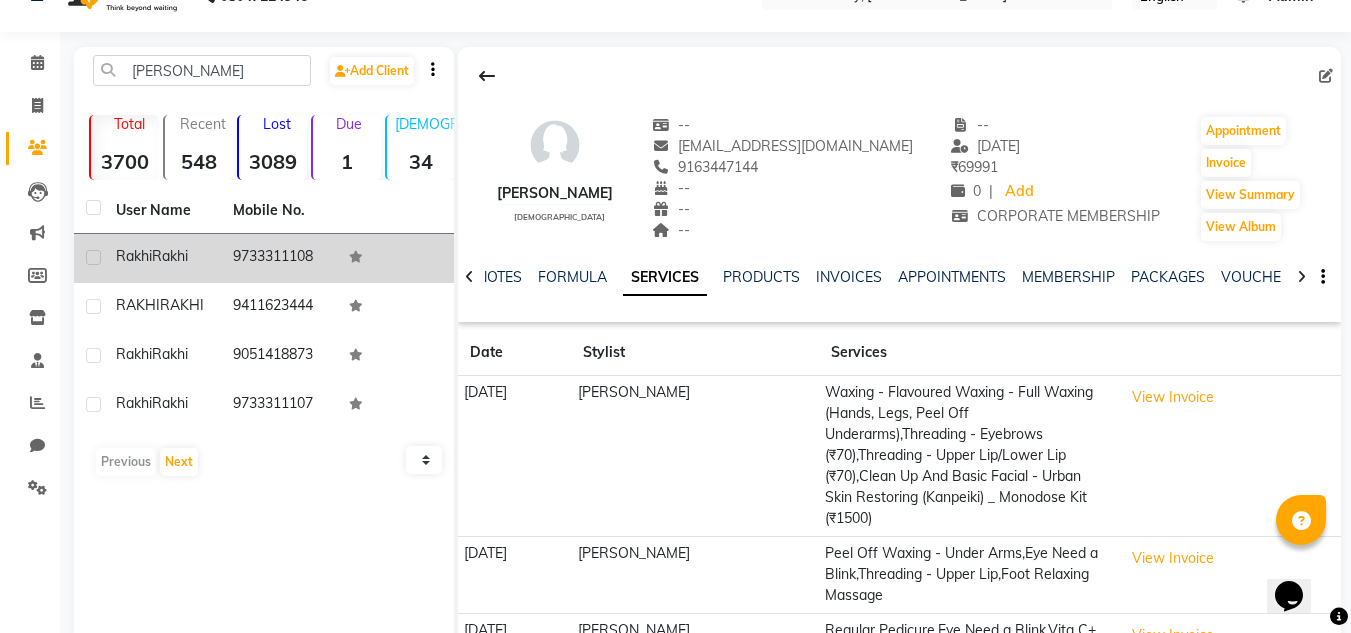 click on "9733311108" 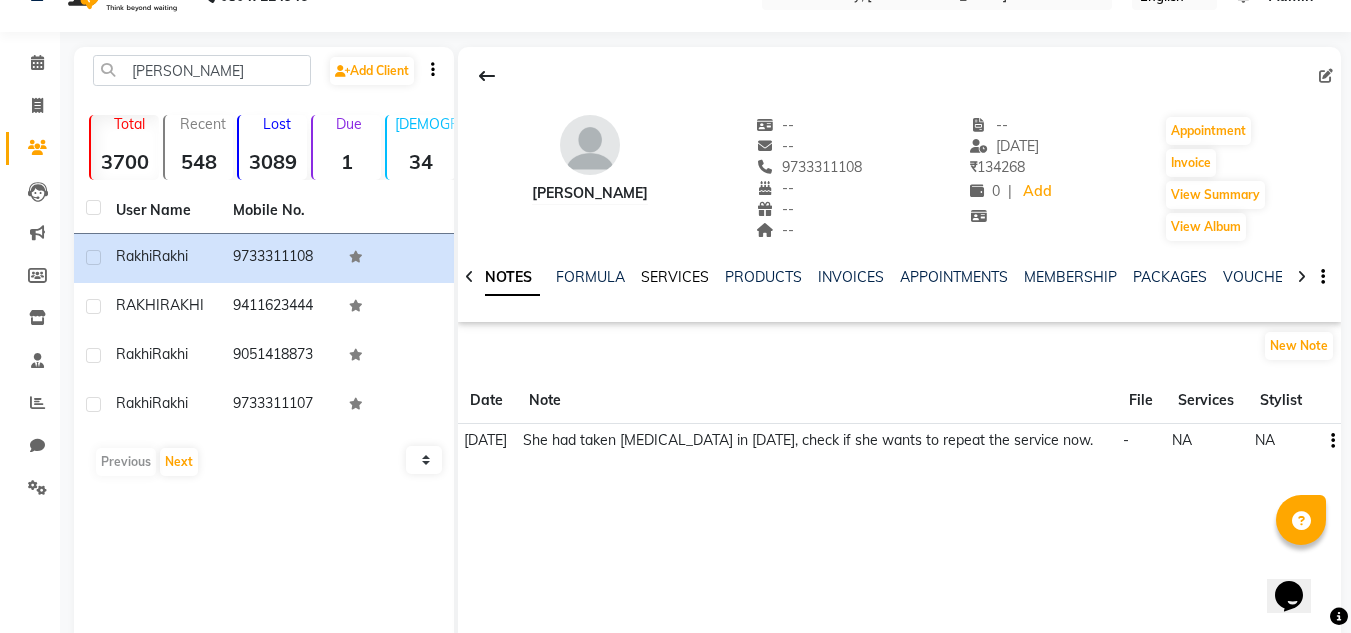 click on "SERVICES" 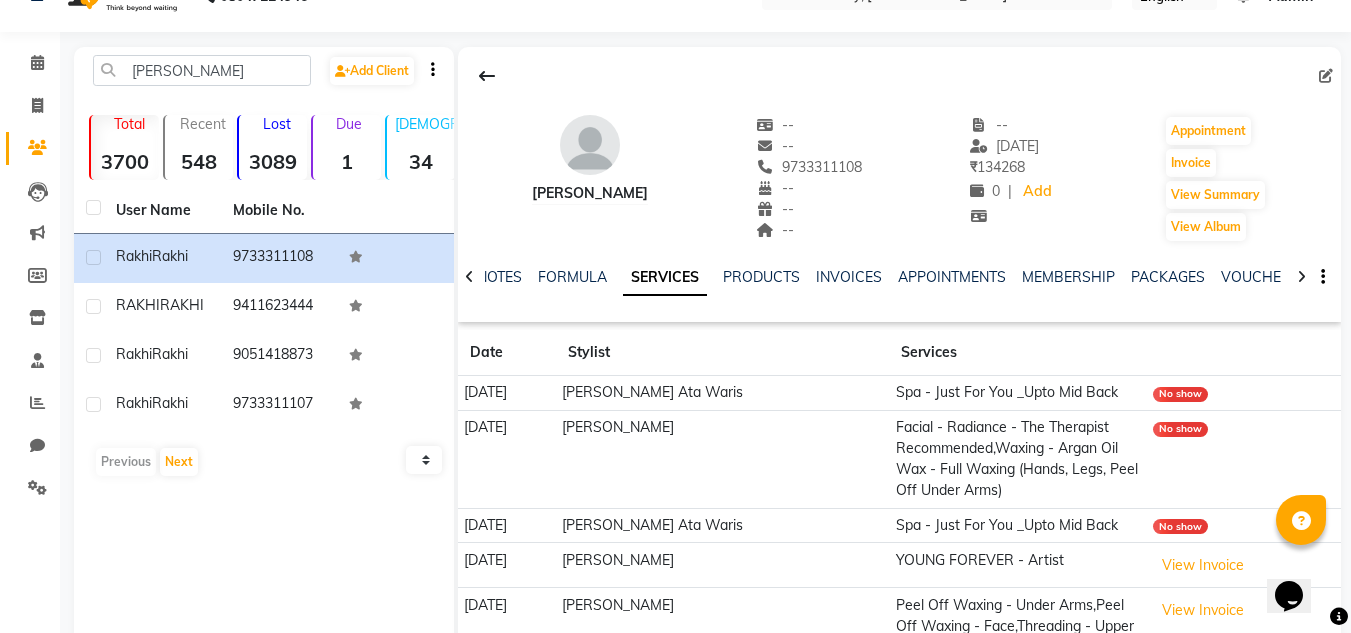 click on "[PERSON_NAME]" 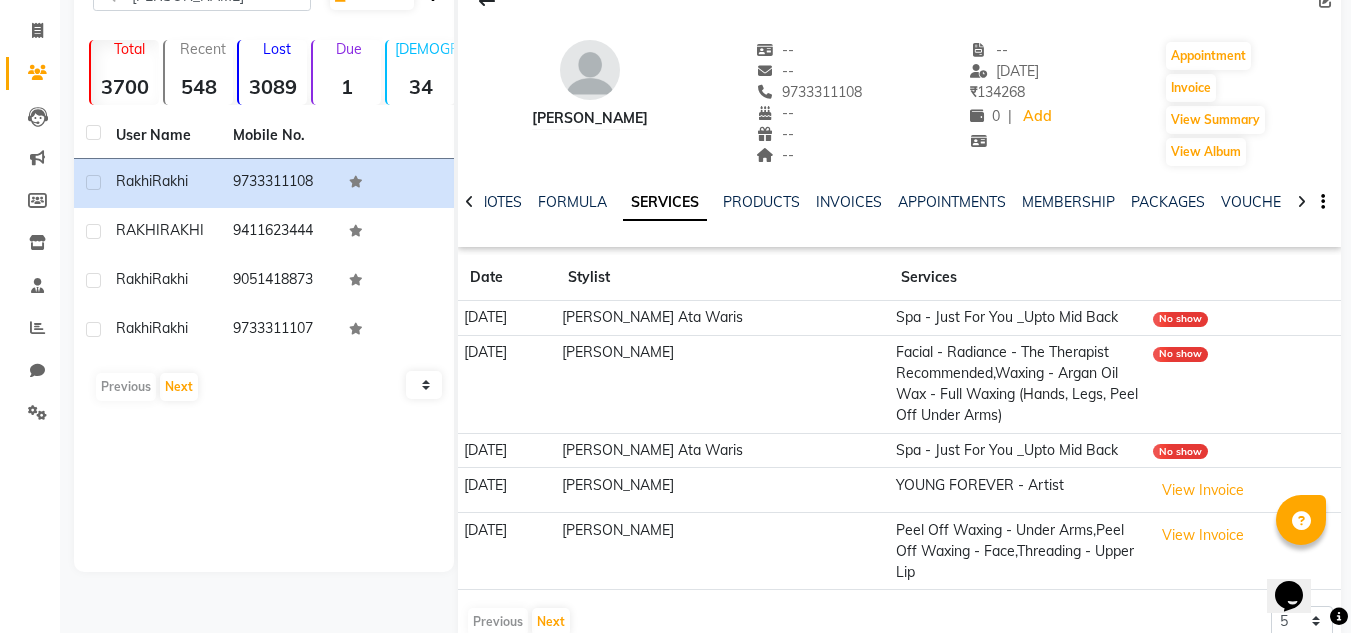 scroll, scrollTop: 120, scrollLeft: 0, axis: vertical 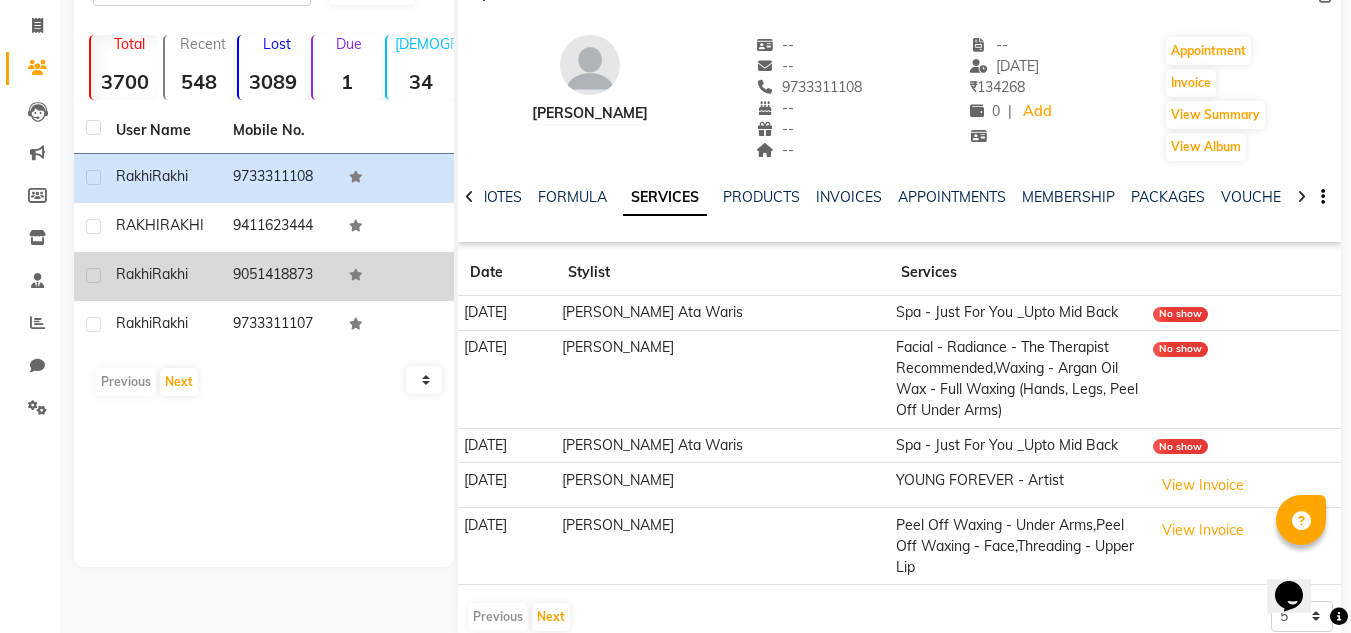 click on "Rakhi" 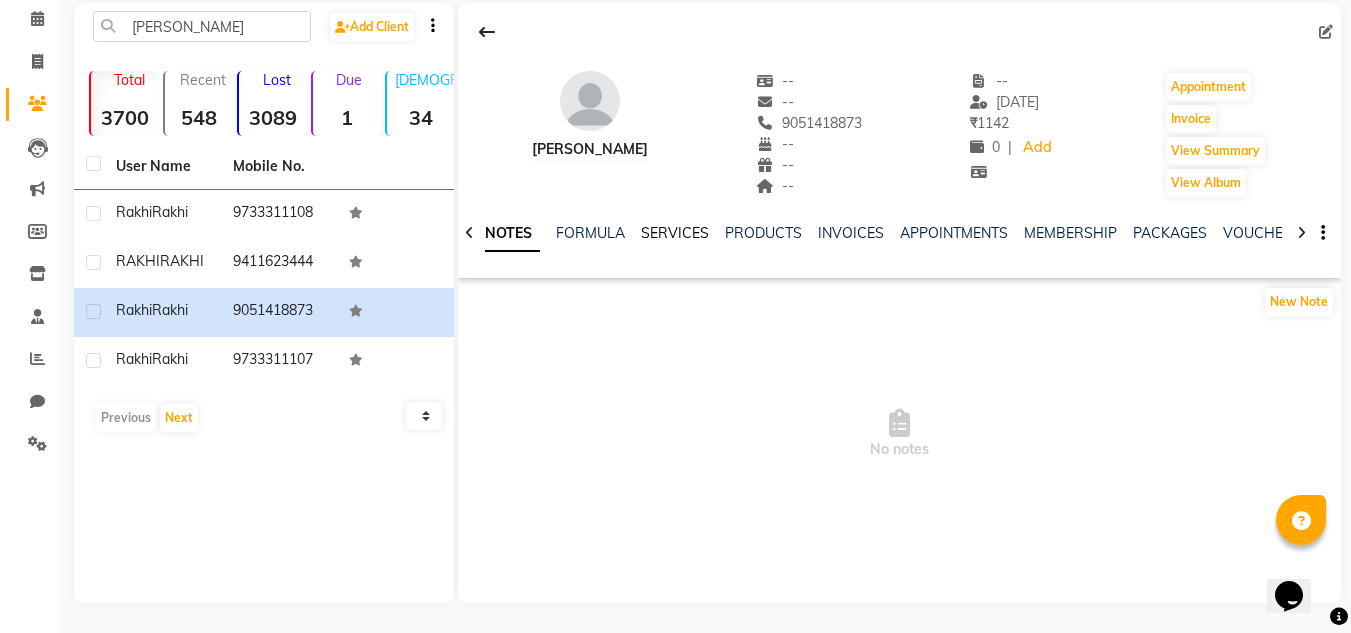 click on "SERVICES" 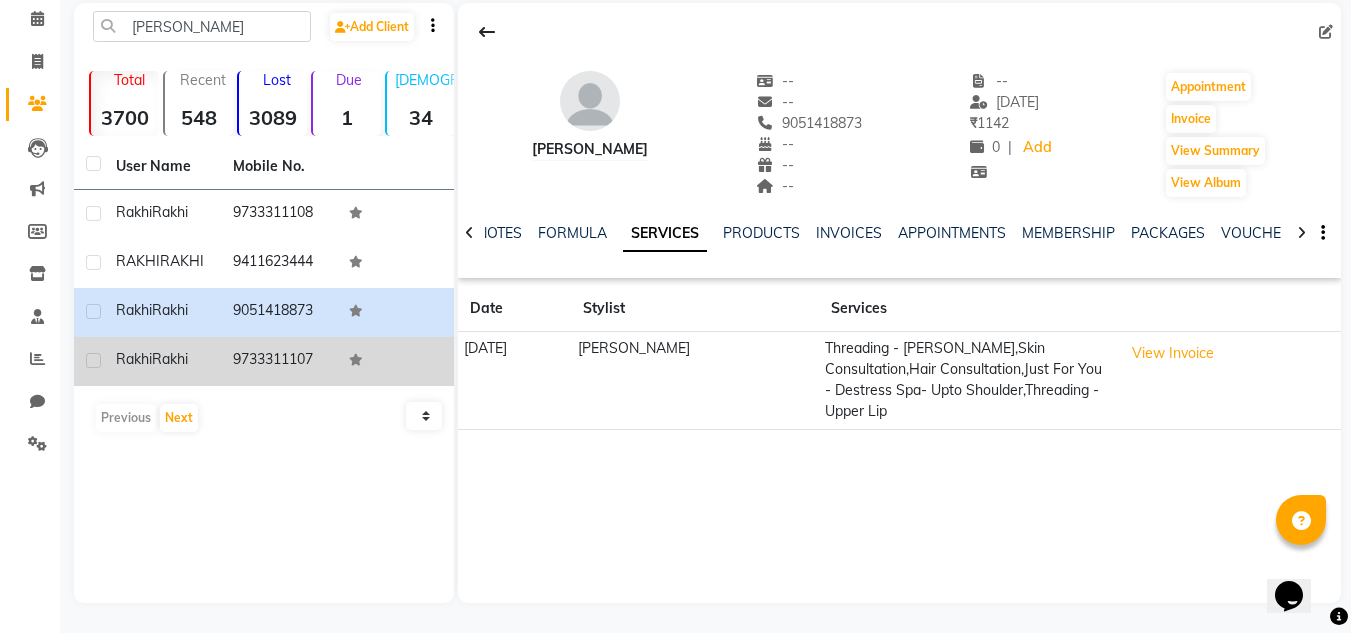click on "[PERSON_NAME]" 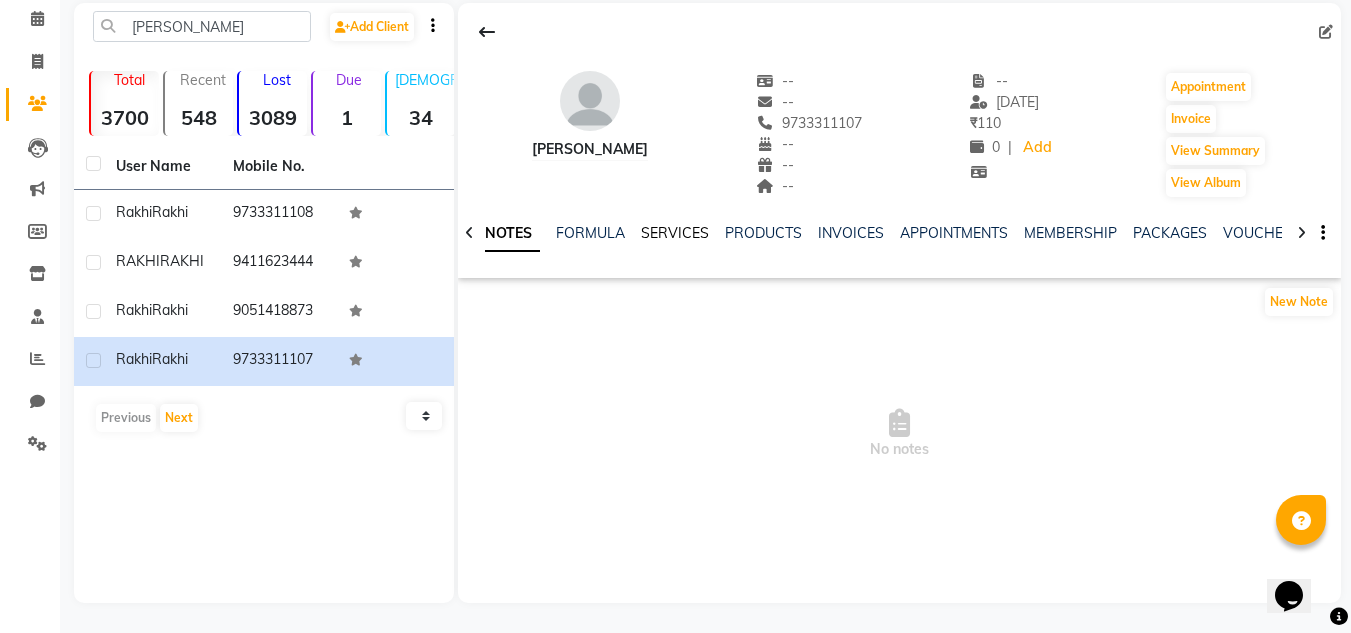 click on "SERVICES" 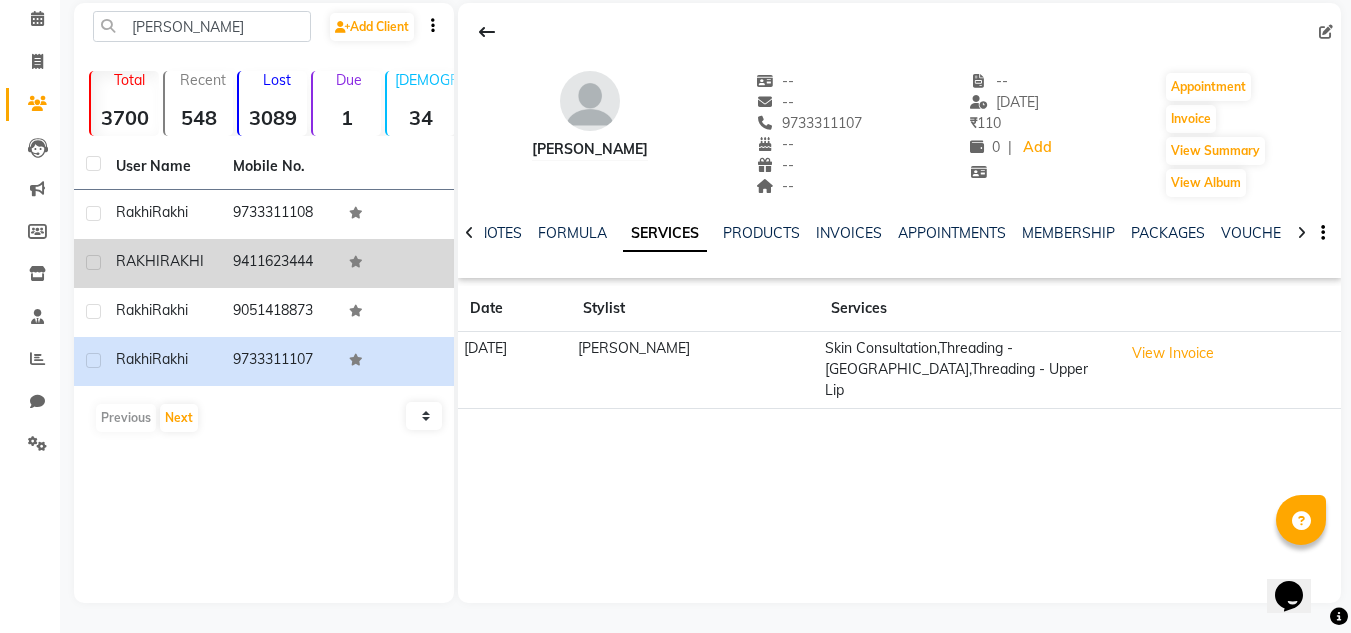 click on "9411623444" 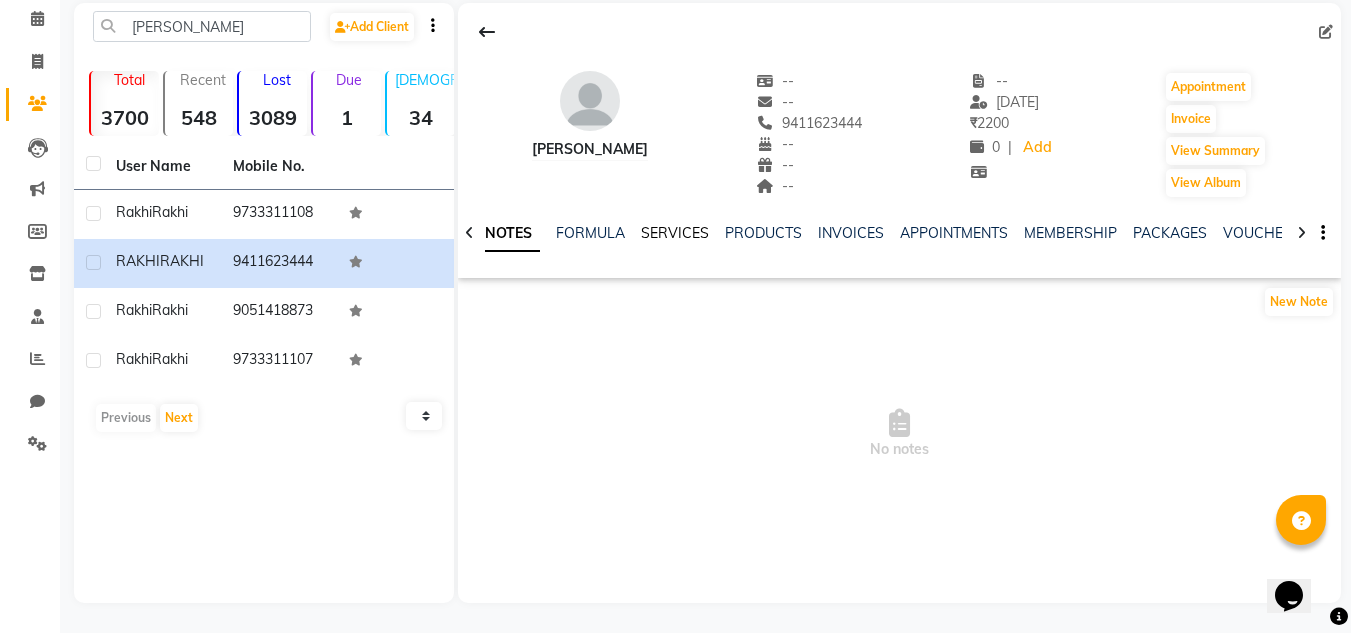 click on "SERVICES" 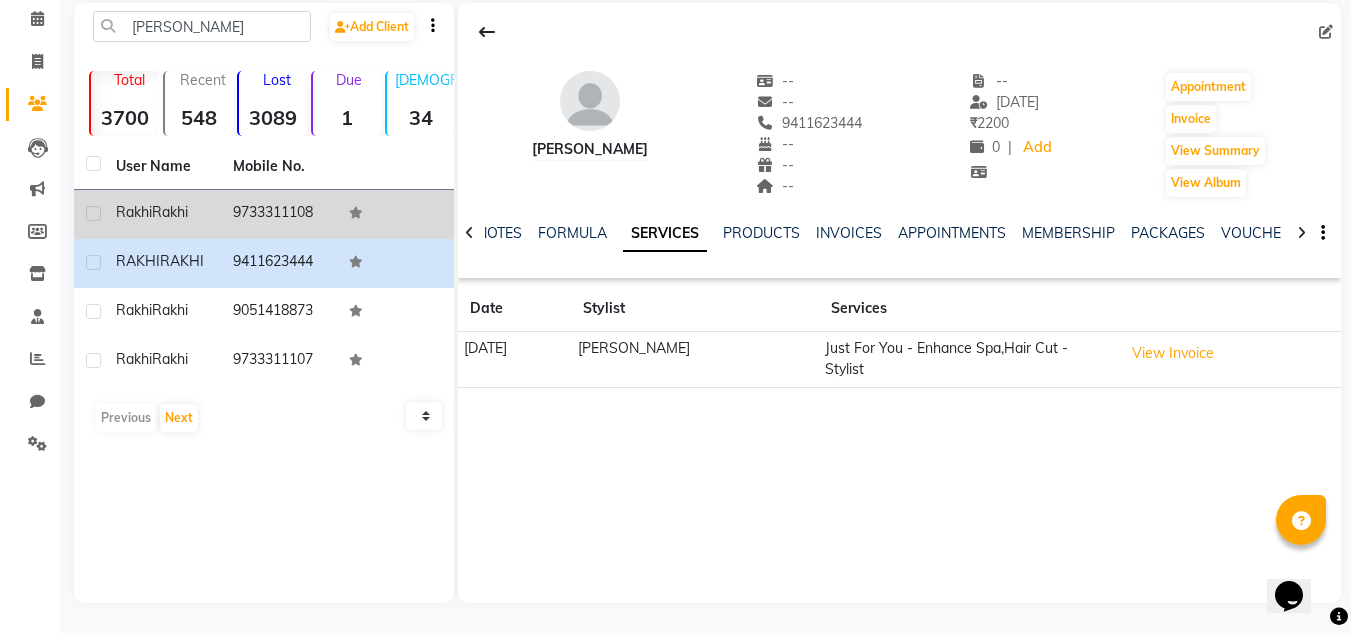 click on "9733311108" 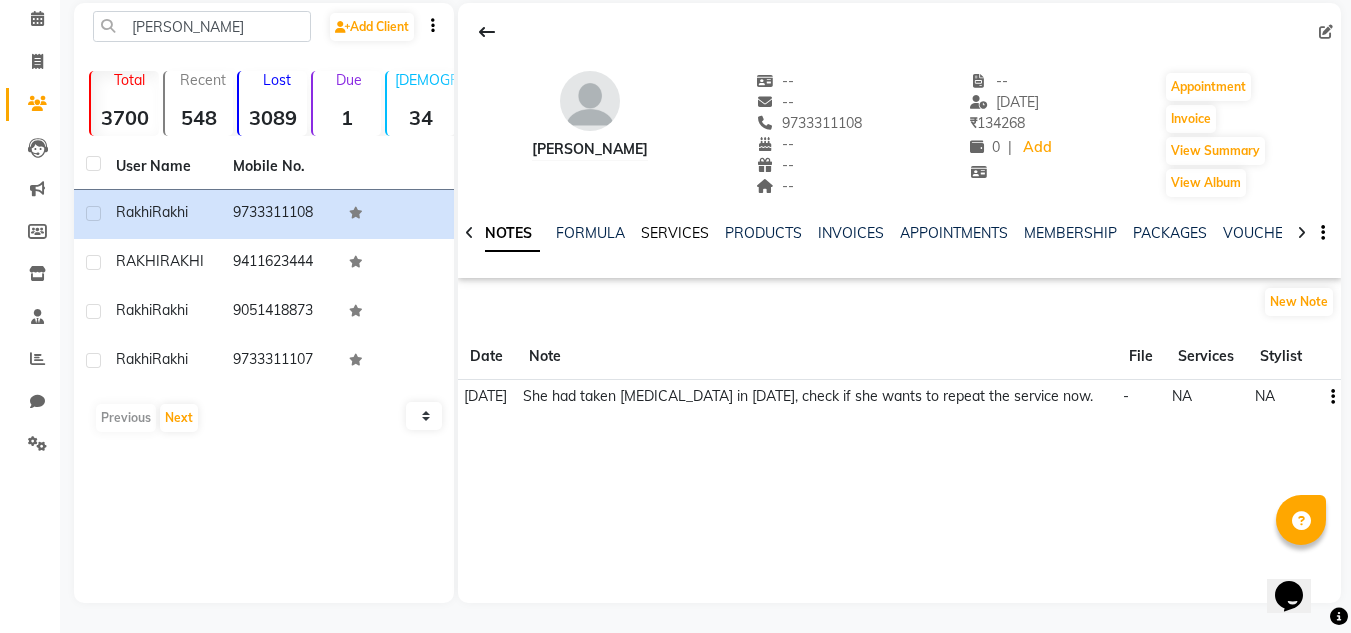 click on "SERVICES" 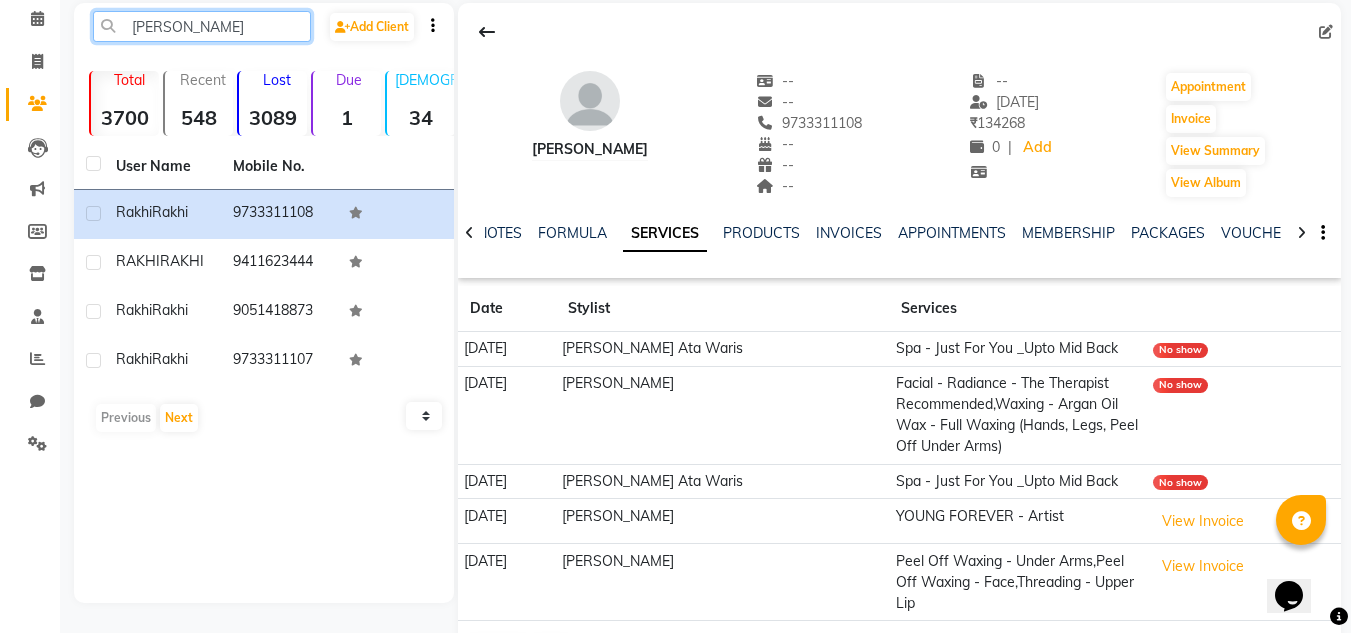 click on "[PERSON_NAME]" 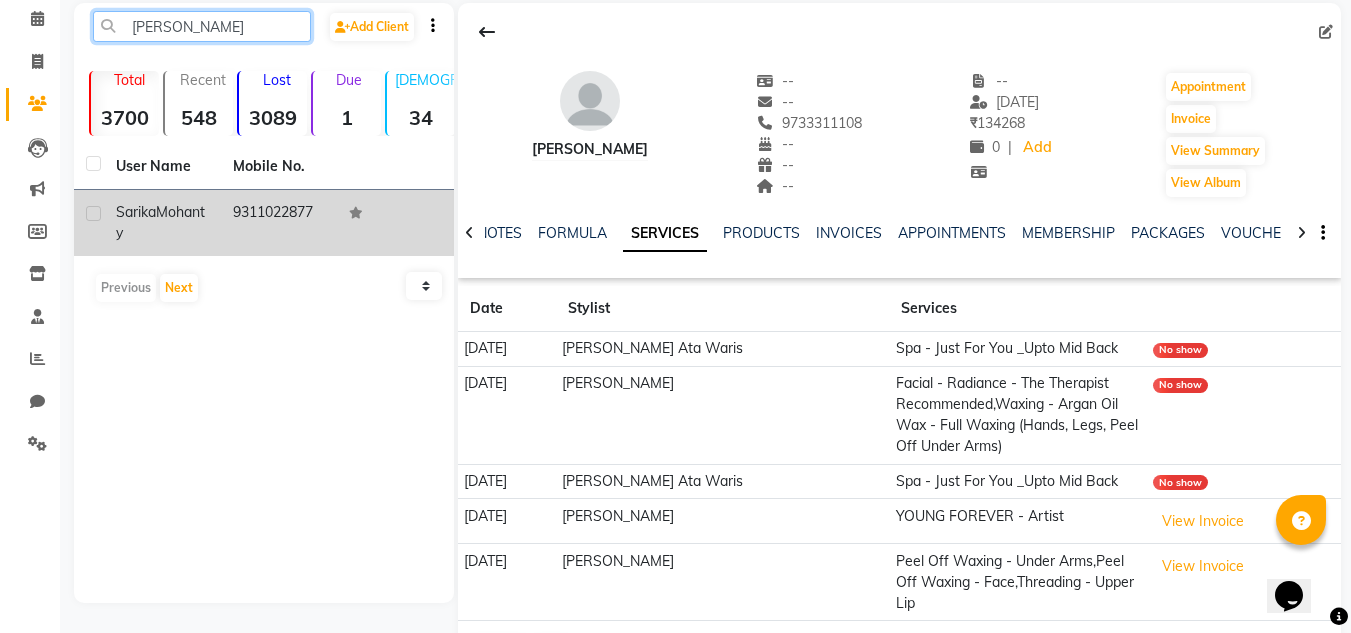type on "[PERSON_NAME]" 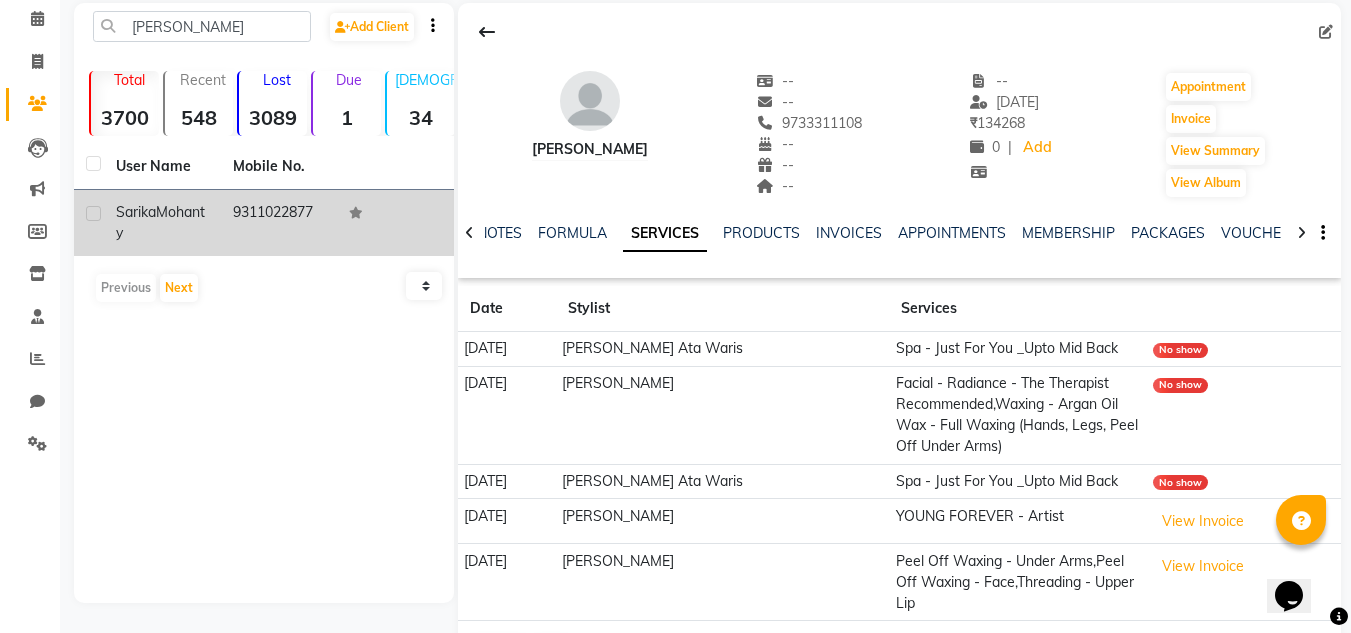 click on "9311022877" 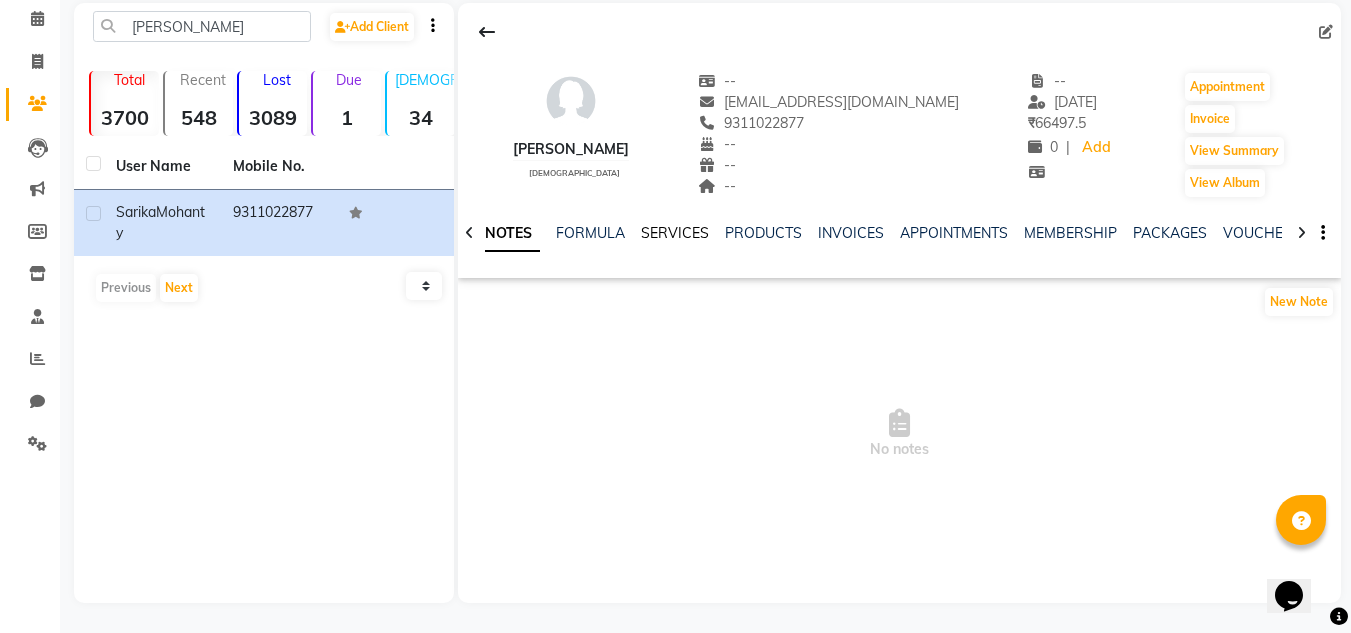 click on "SERVICES" 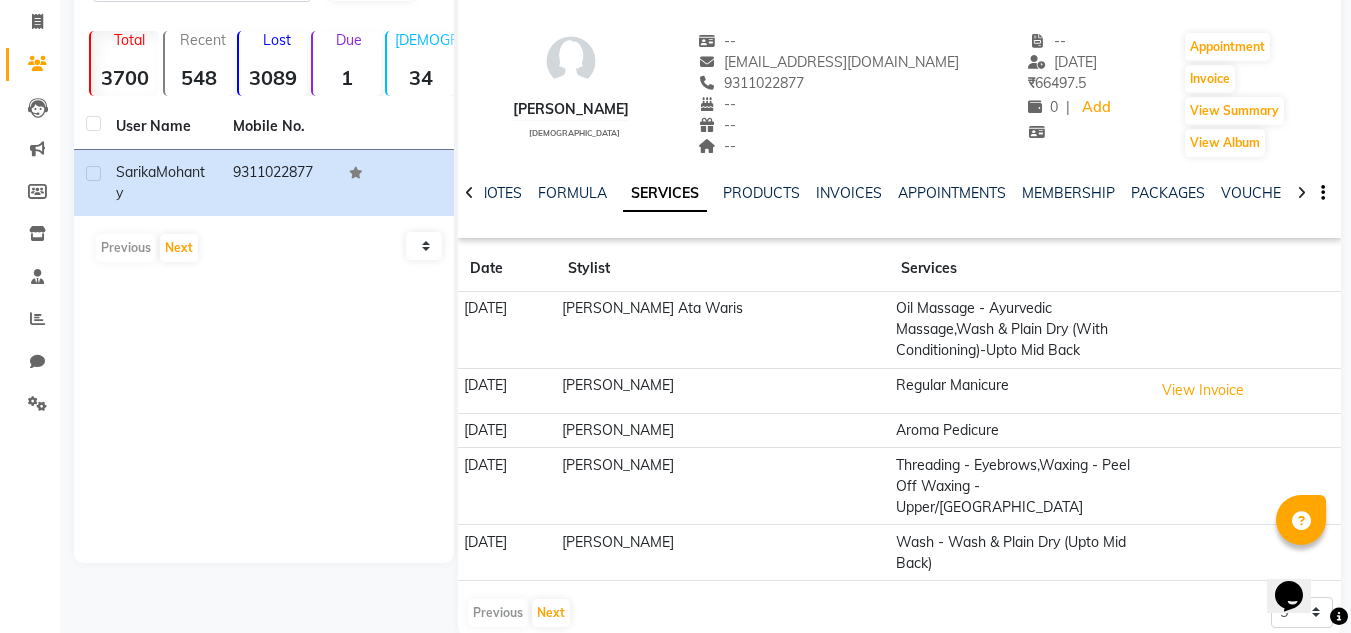 scroll, scrollTop: 137, scrollLeft: 0, axis: vertical 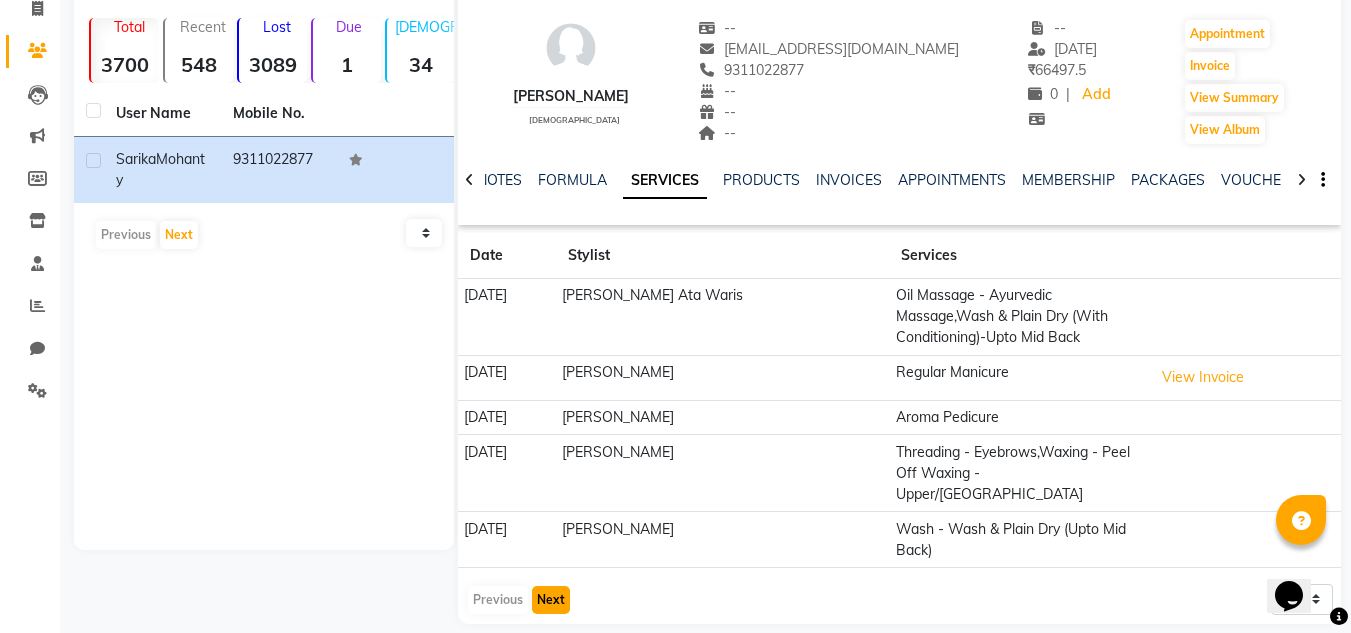 click on "Next" 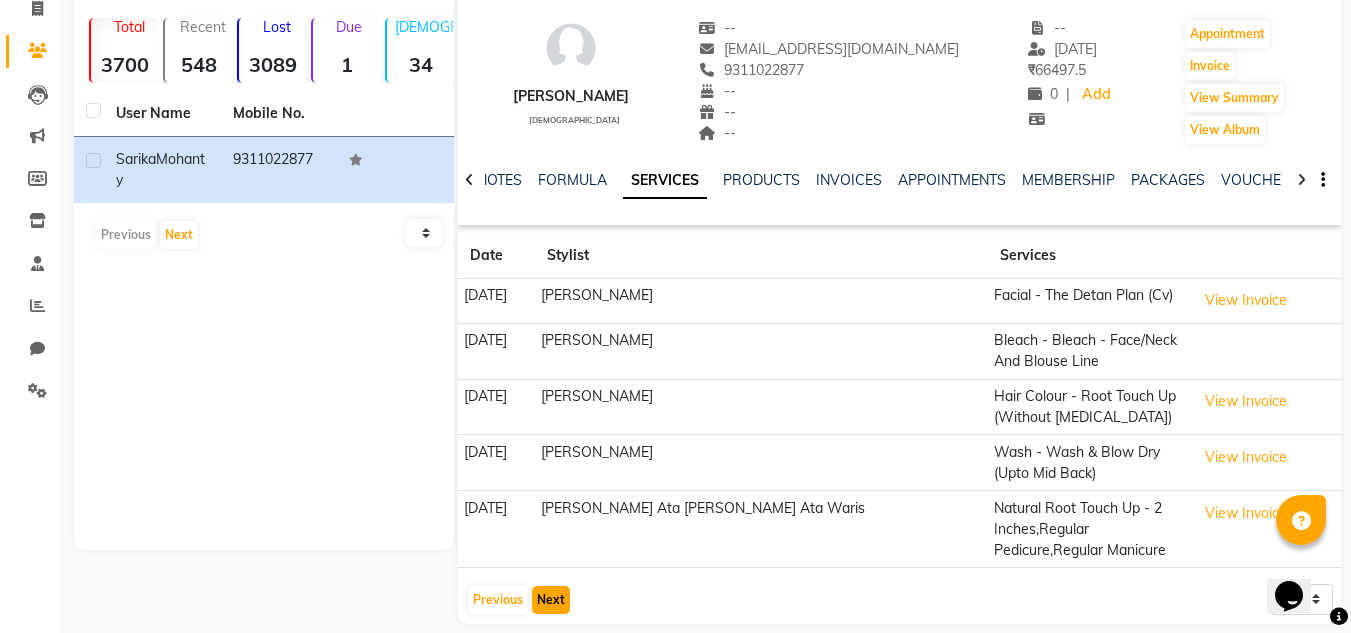 type 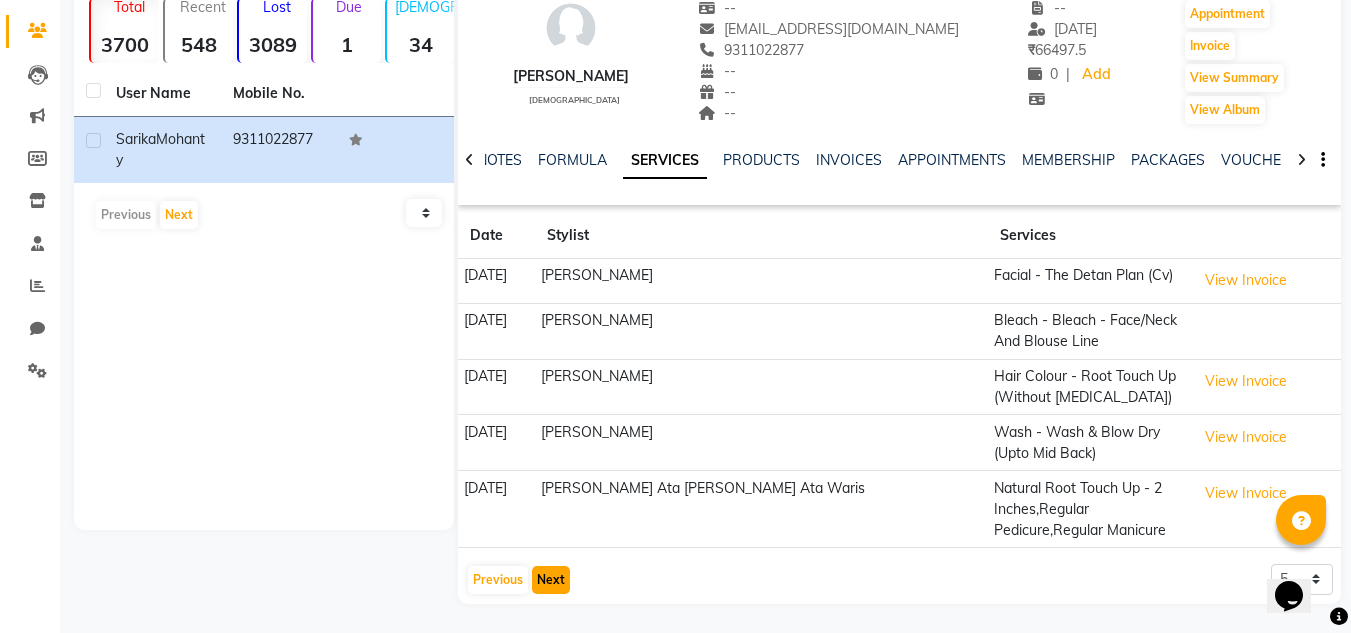 scroll, scrollTop: 158, scrollLeft: 0, axis: vertical 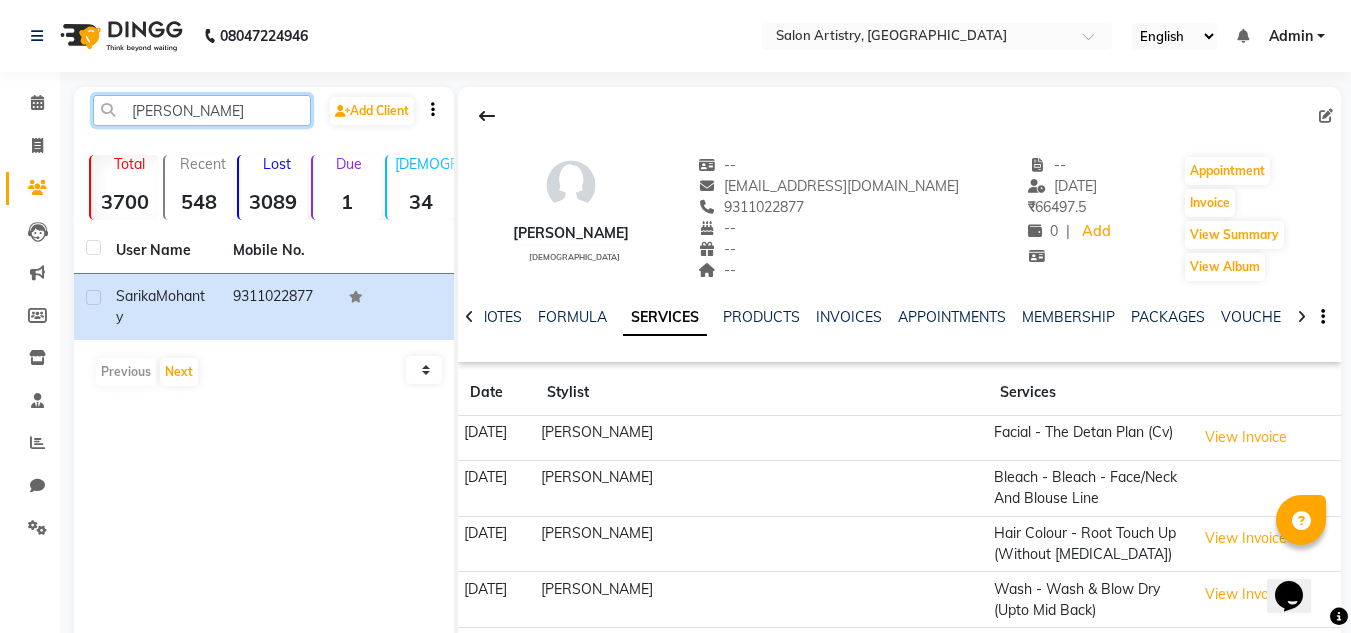 click on "[PERSON_NAME]" 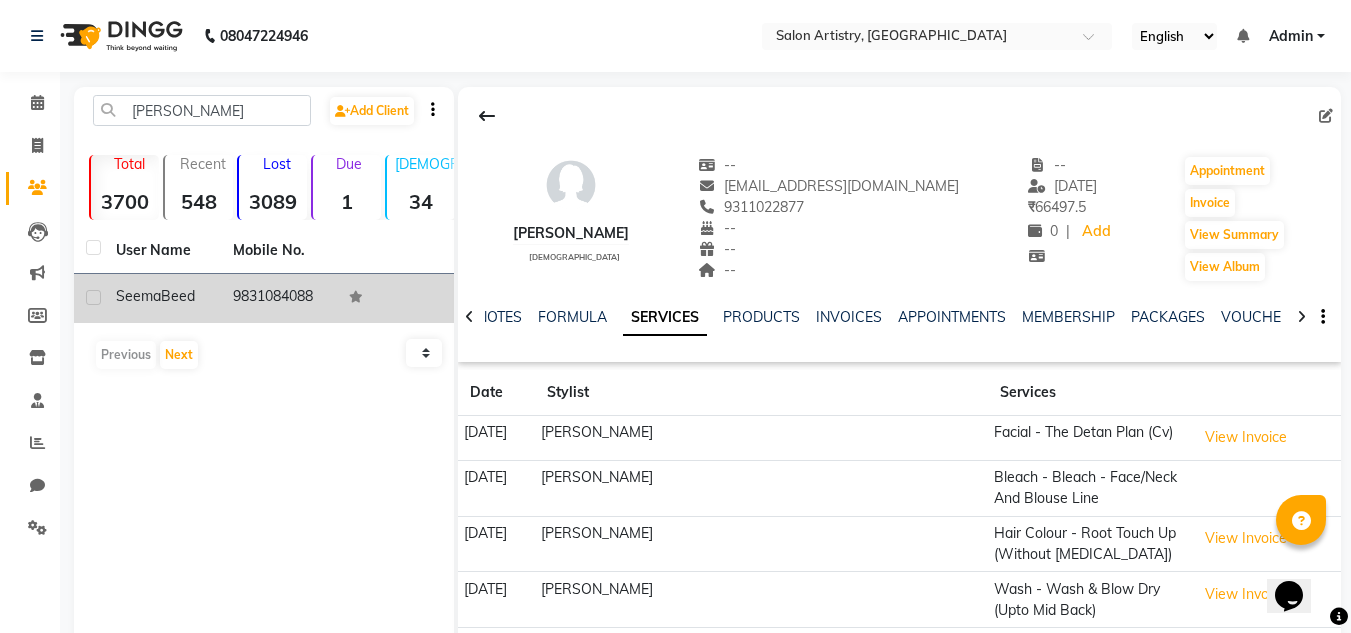 click on "9831084088" 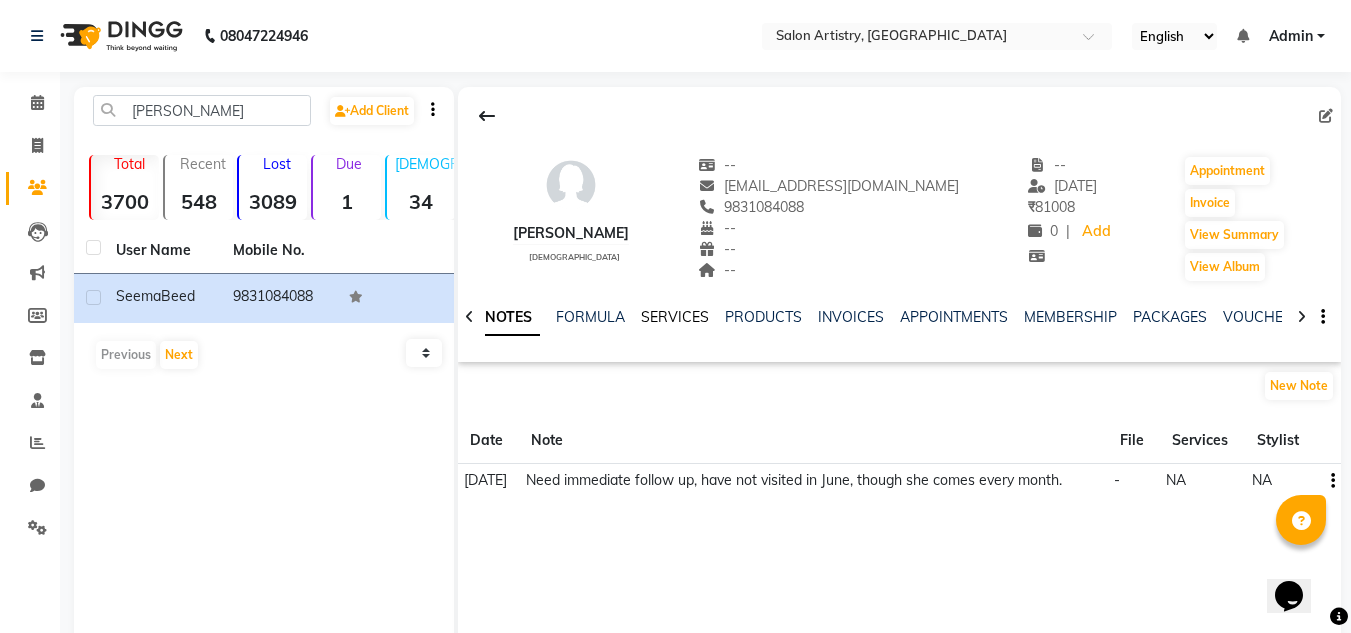 click on "SERVICES" 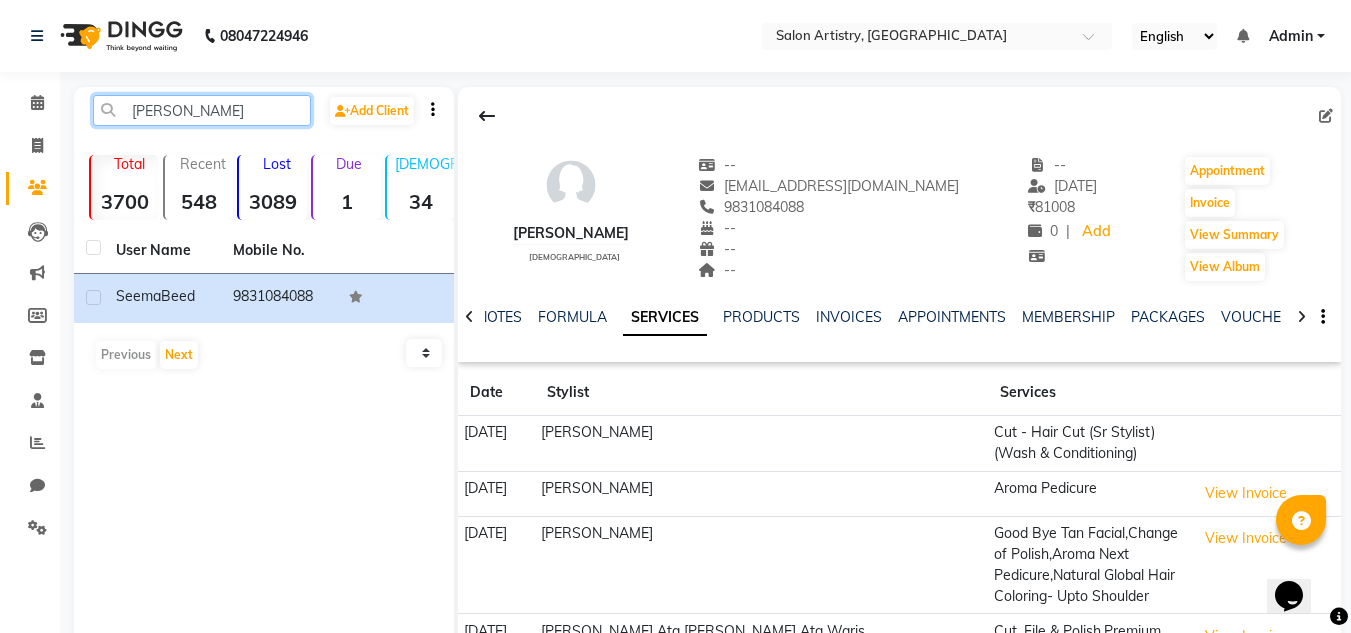 click on "[PERSON_NAME]" 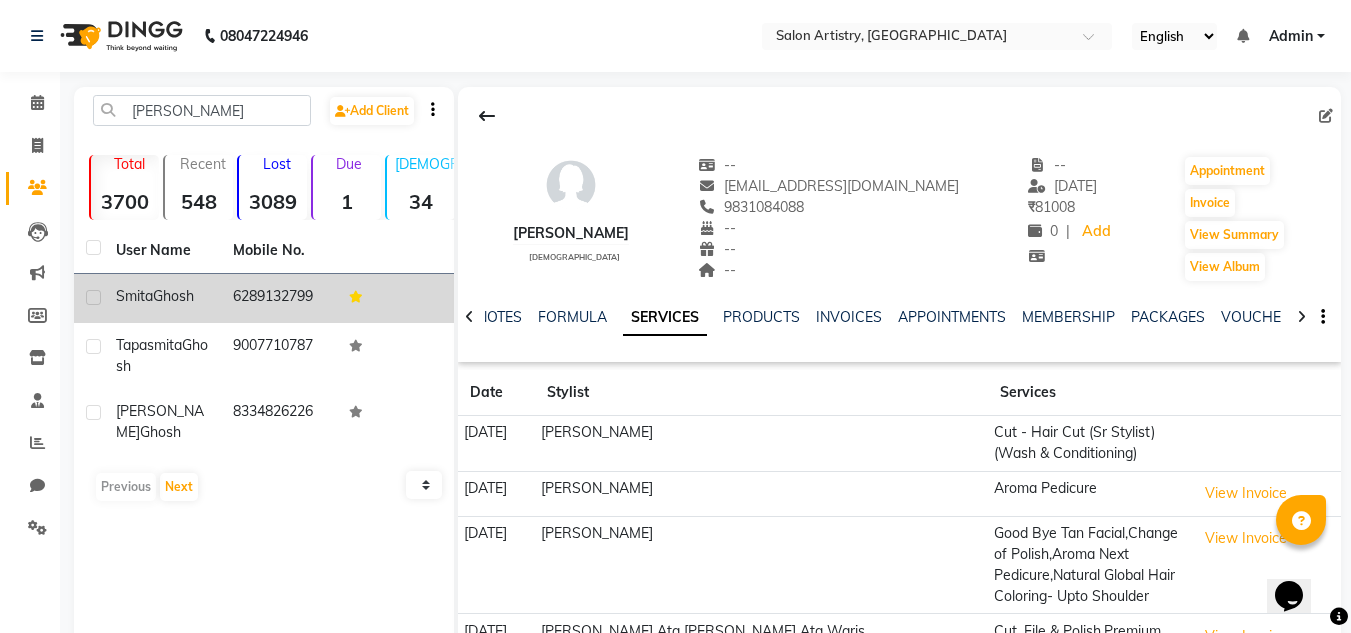 click on "[PERSON_NAME]" 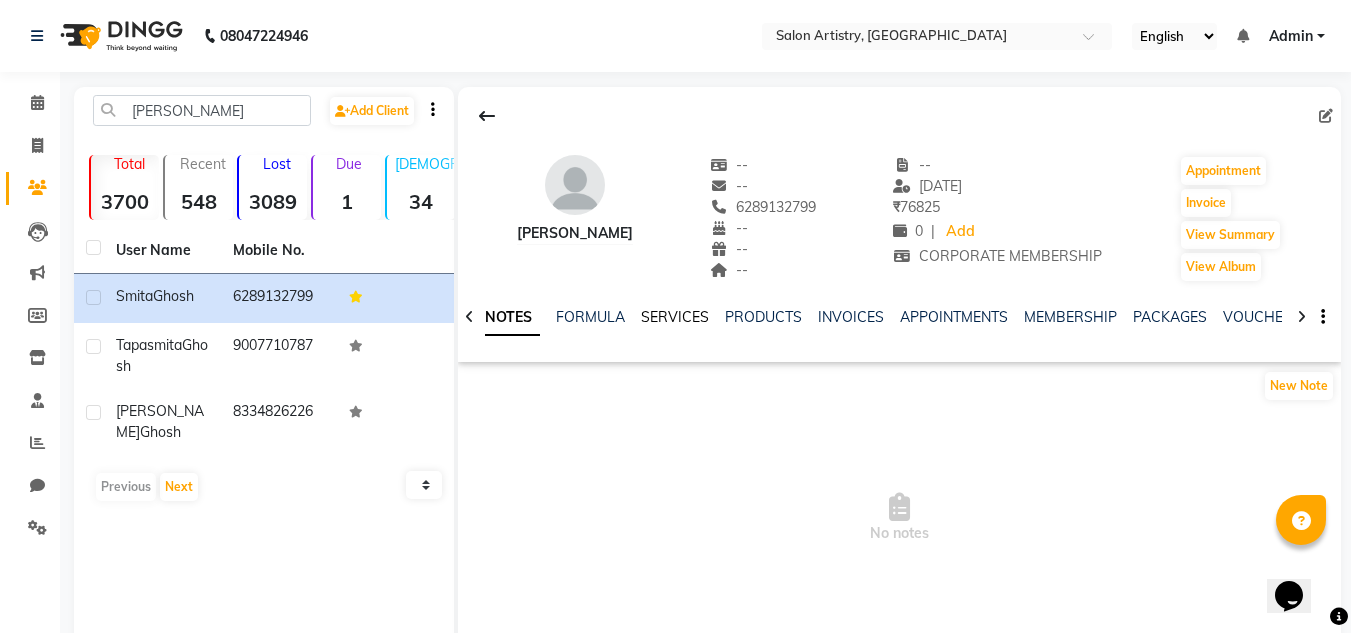 click on "SERVICES" 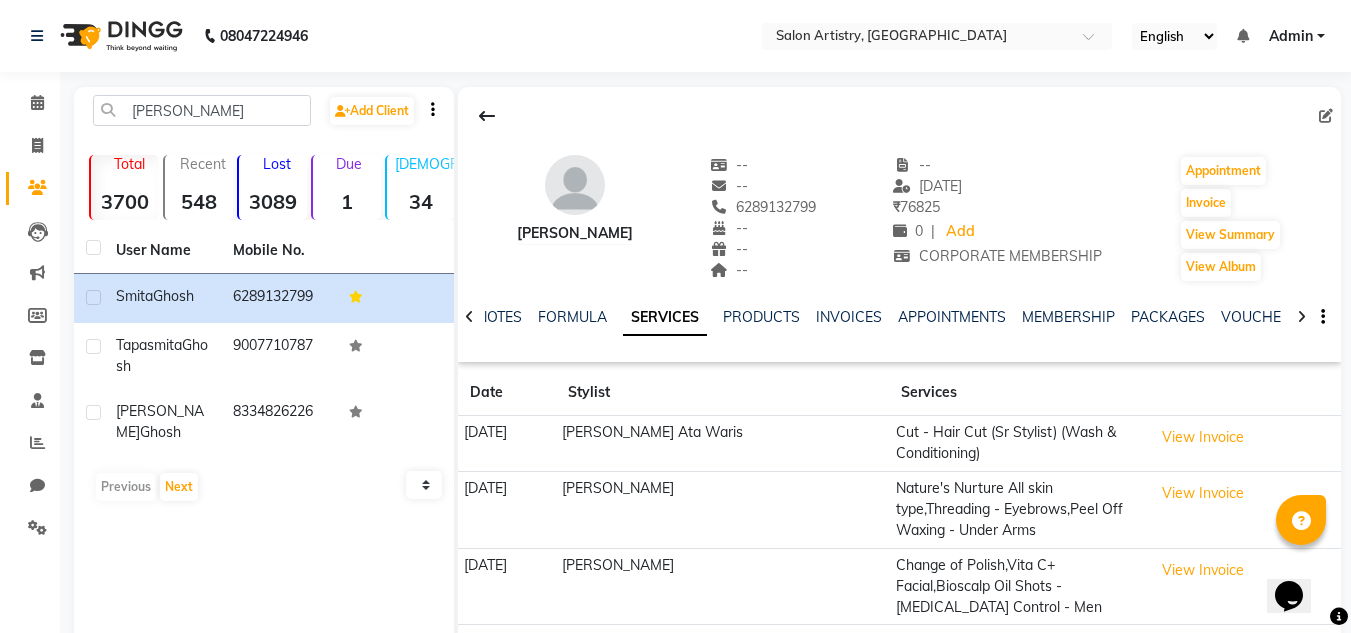 click on "Stylist" 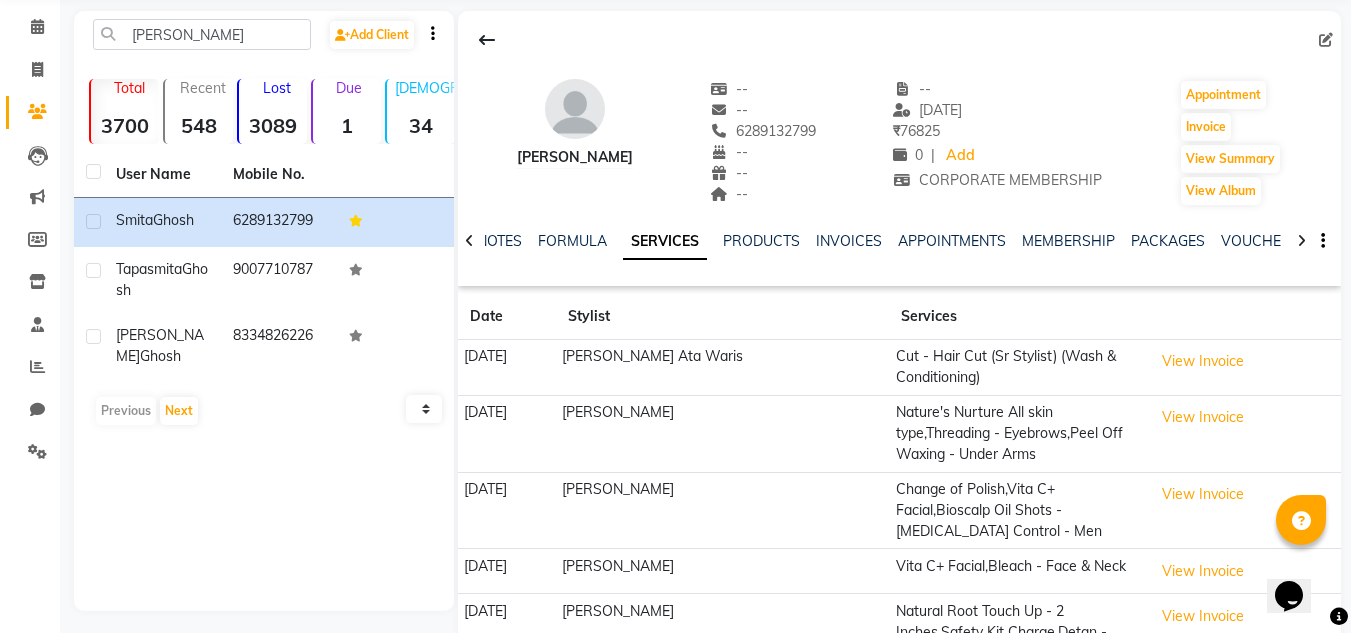 scroll, scrollTop: 80, scrollLeft: 0, axis: vertical 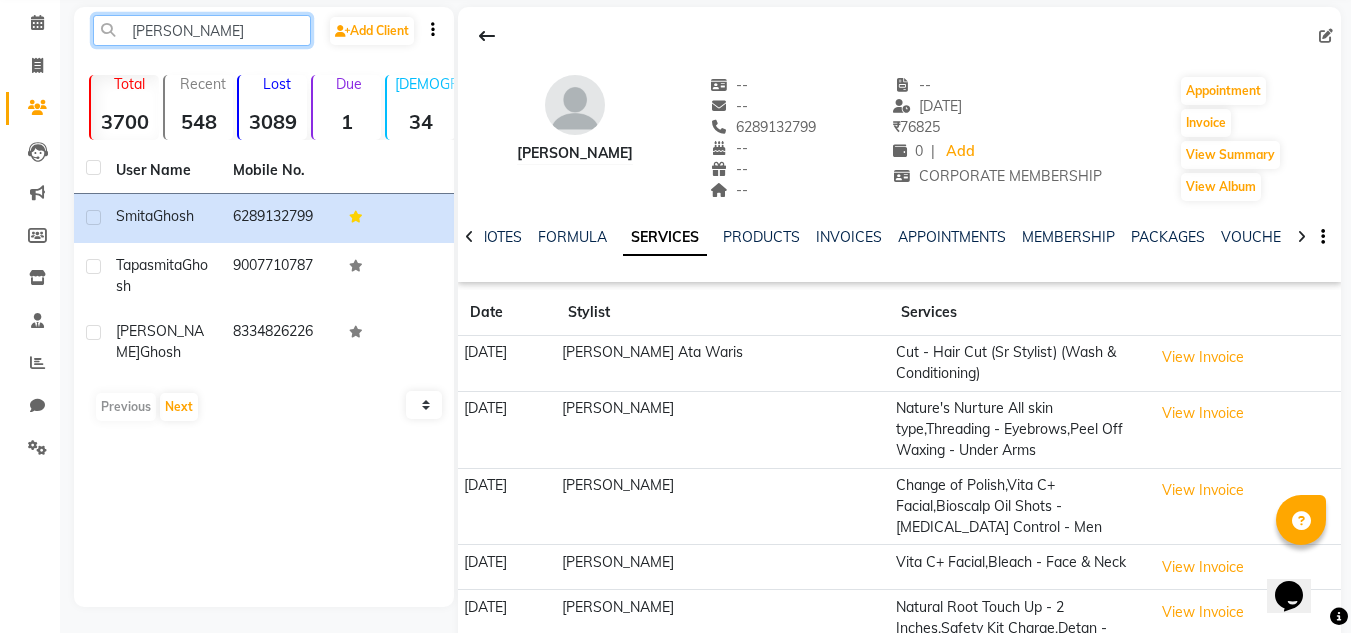 click on "[PERSON_NAME]" 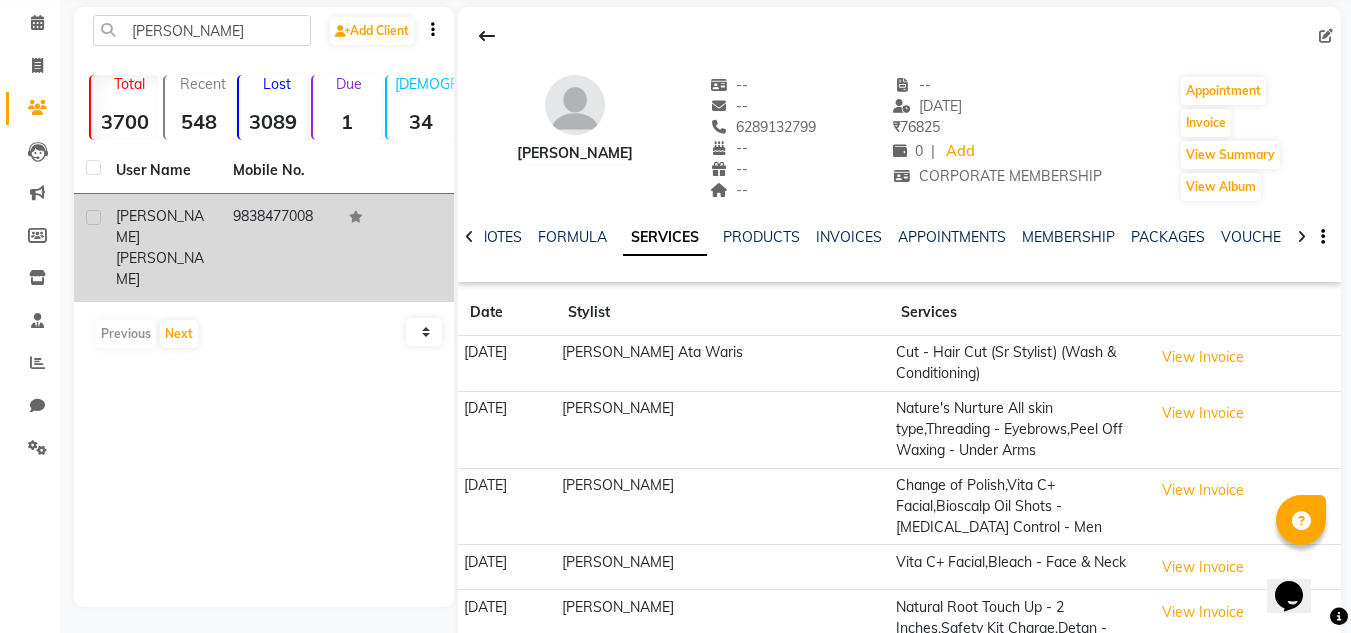 click on "9838477008" 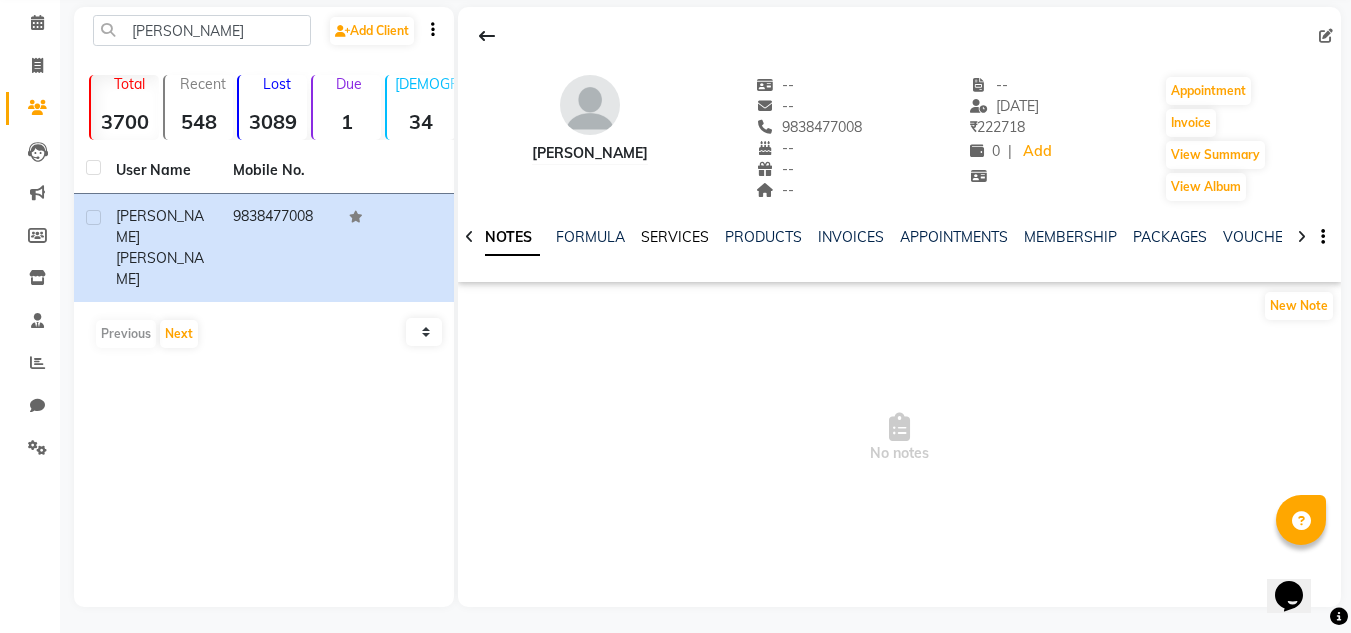 click on "SERVICES" 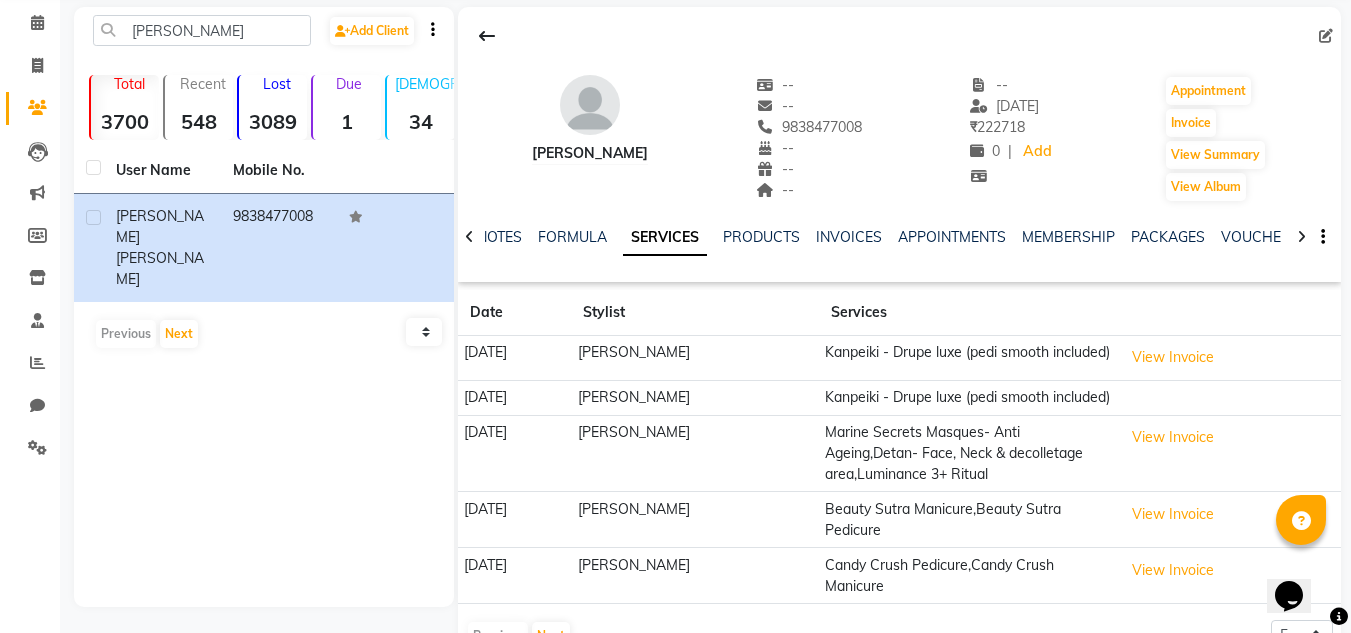 click on "[PERSON_NAME]" 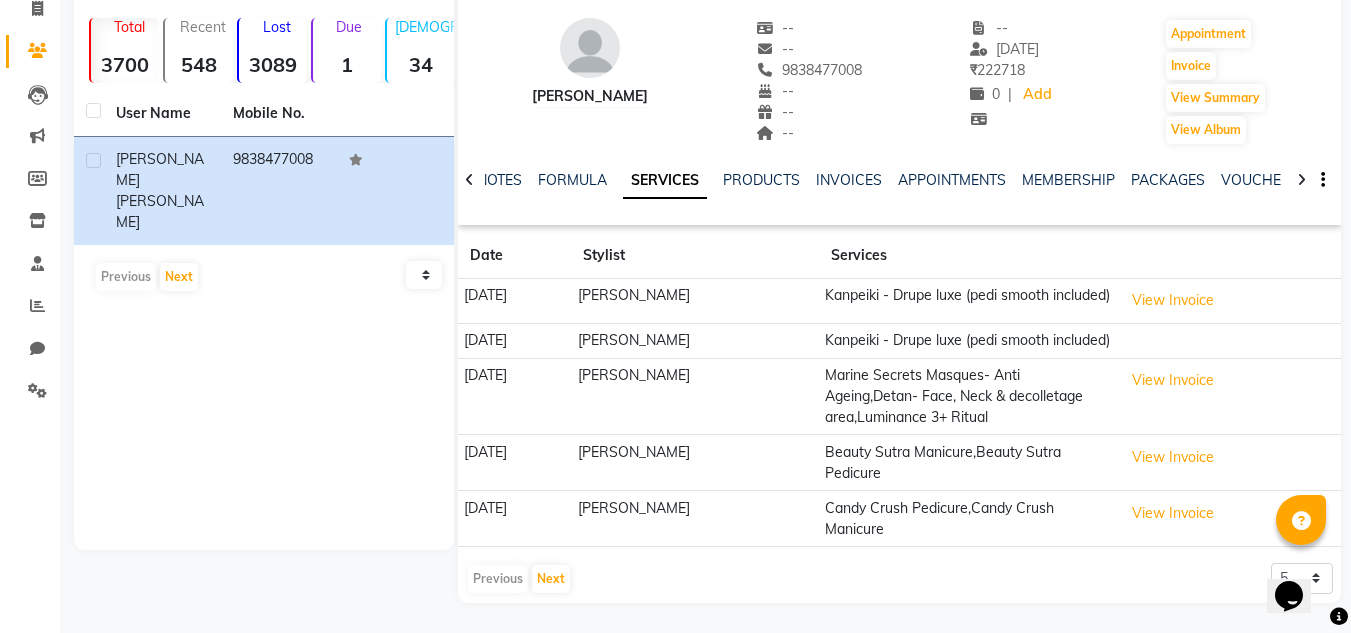 scroll, scrollTop: 169, scrollLeft: 0, axis: vertical 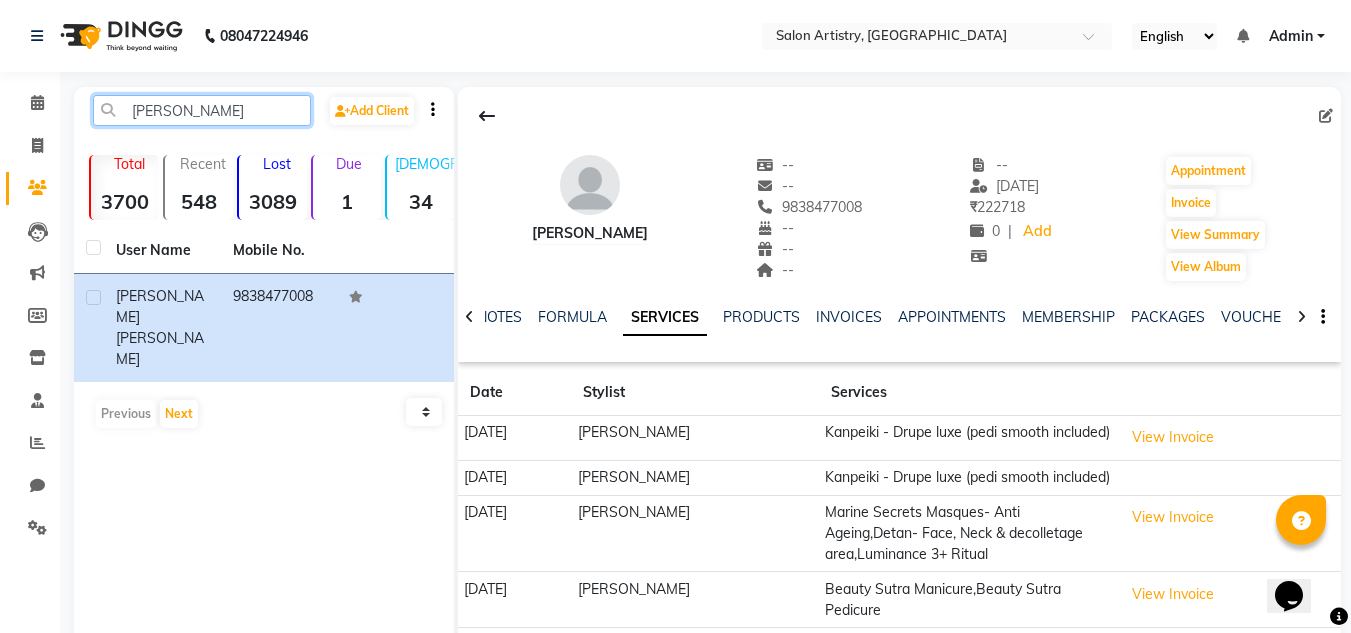 click on "[PERSON_NAME]" 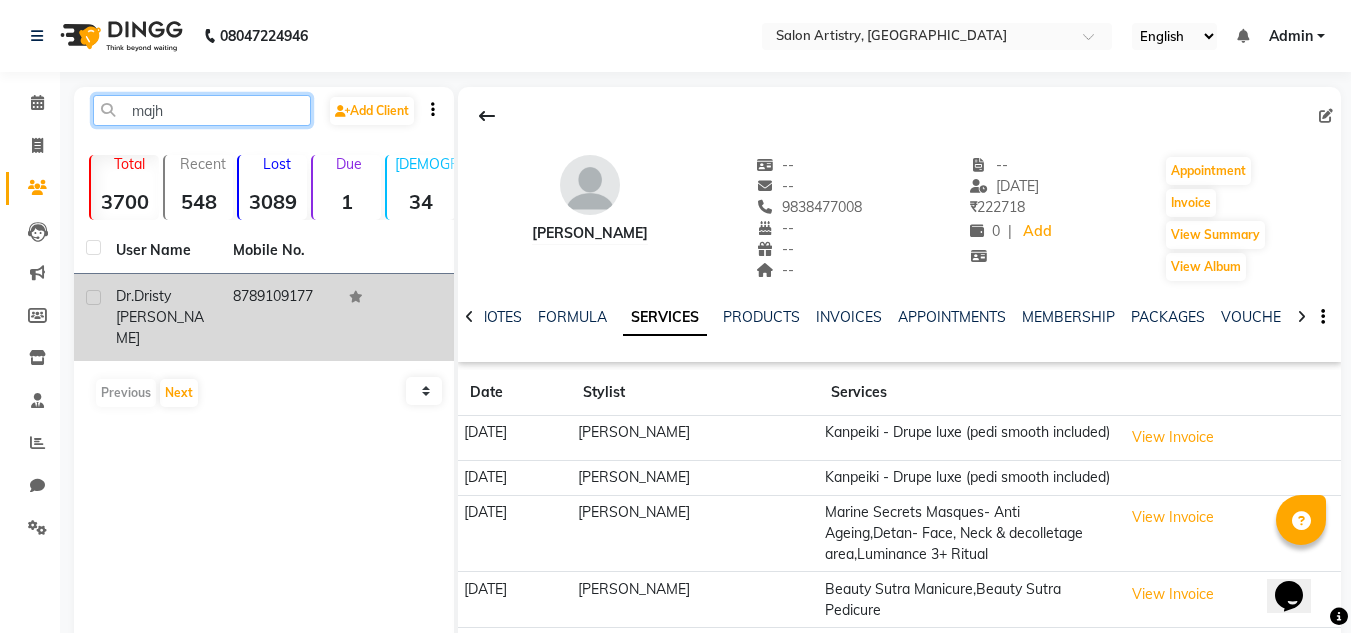 type on "majh" 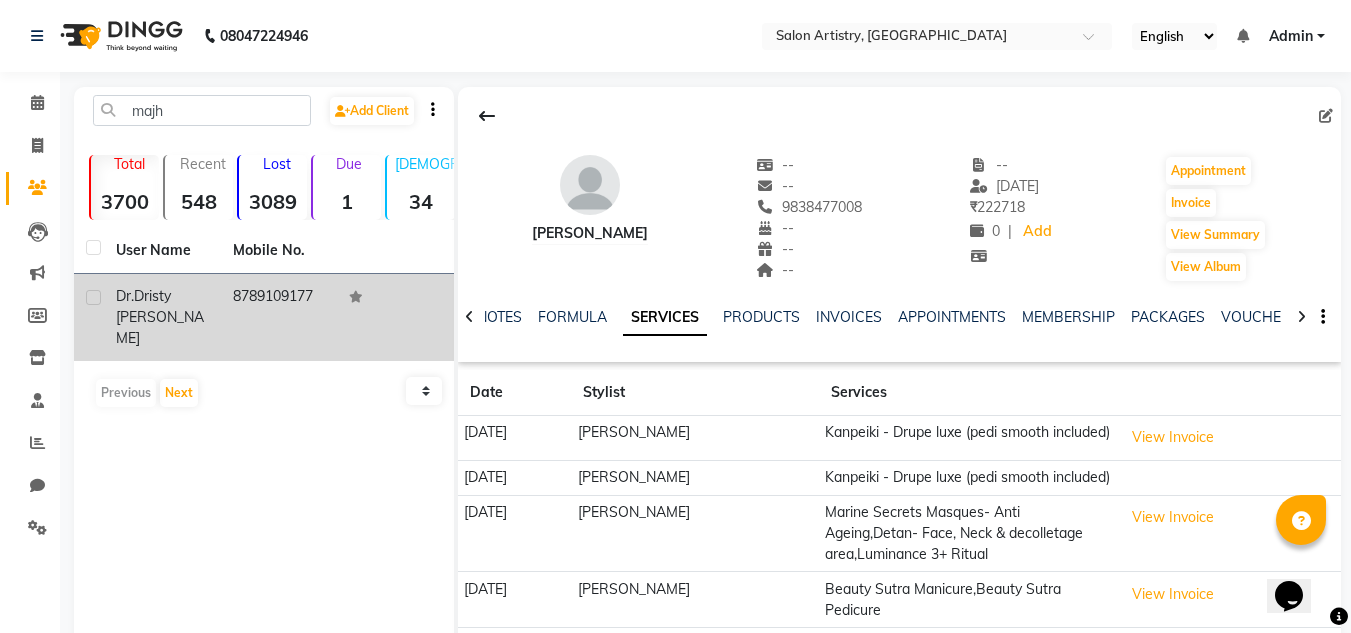 click on "[PERSON_NAME] Majhi" 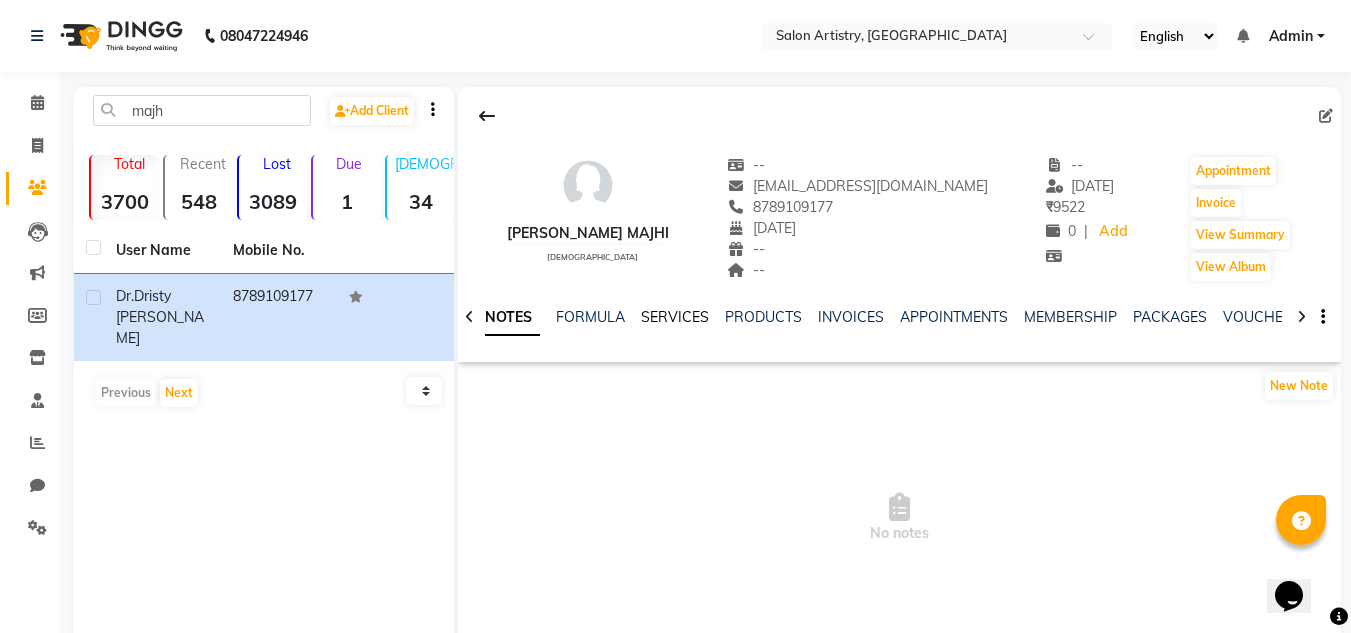 click on "SERVICES" 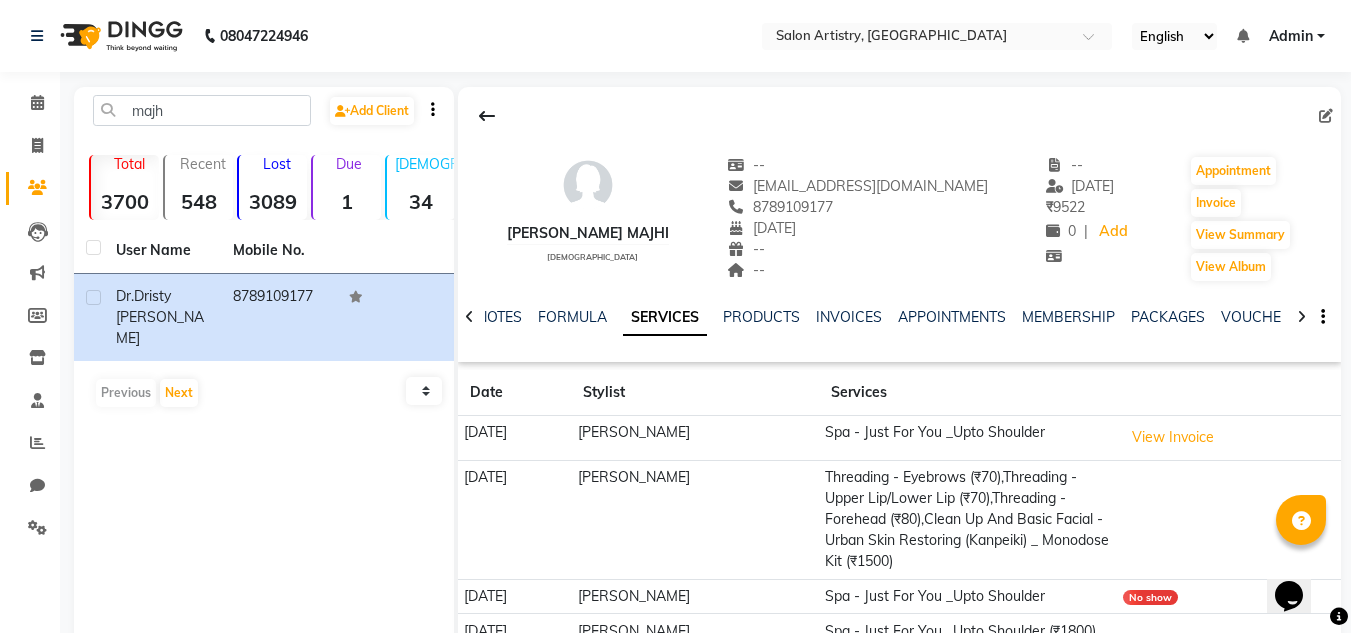 click on "Stylist" 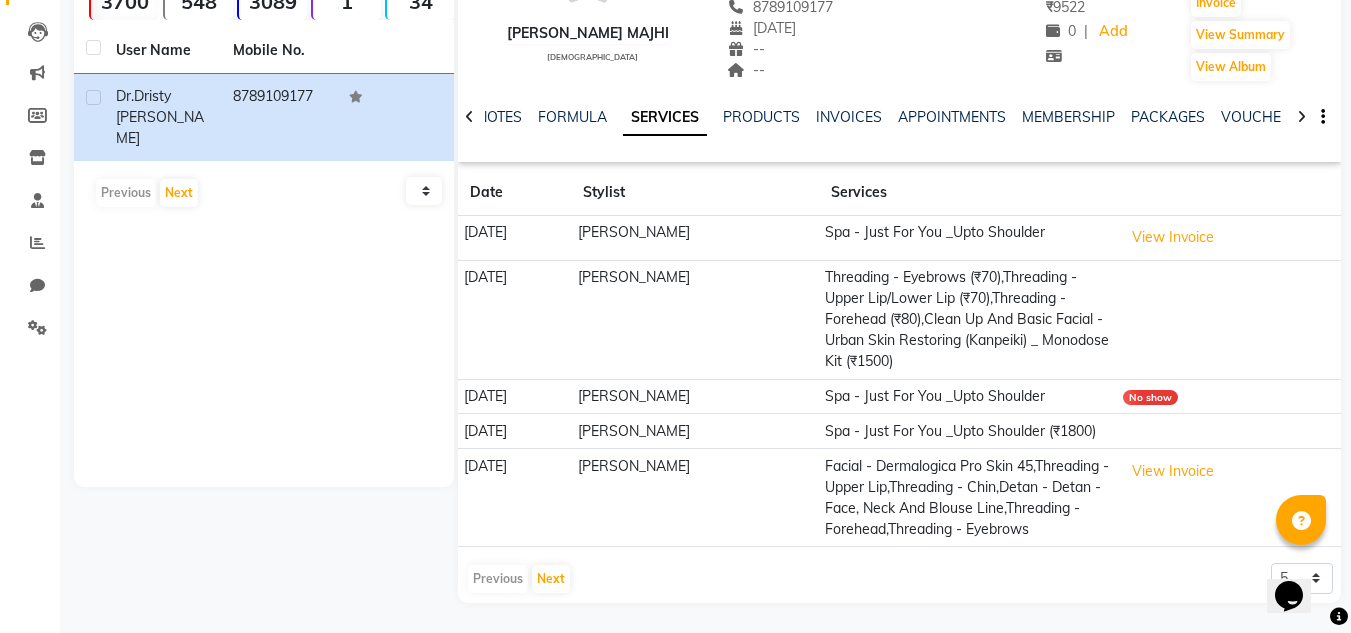 scroll, scrollTop: 242, scrollLeft: 0, axis: vertical 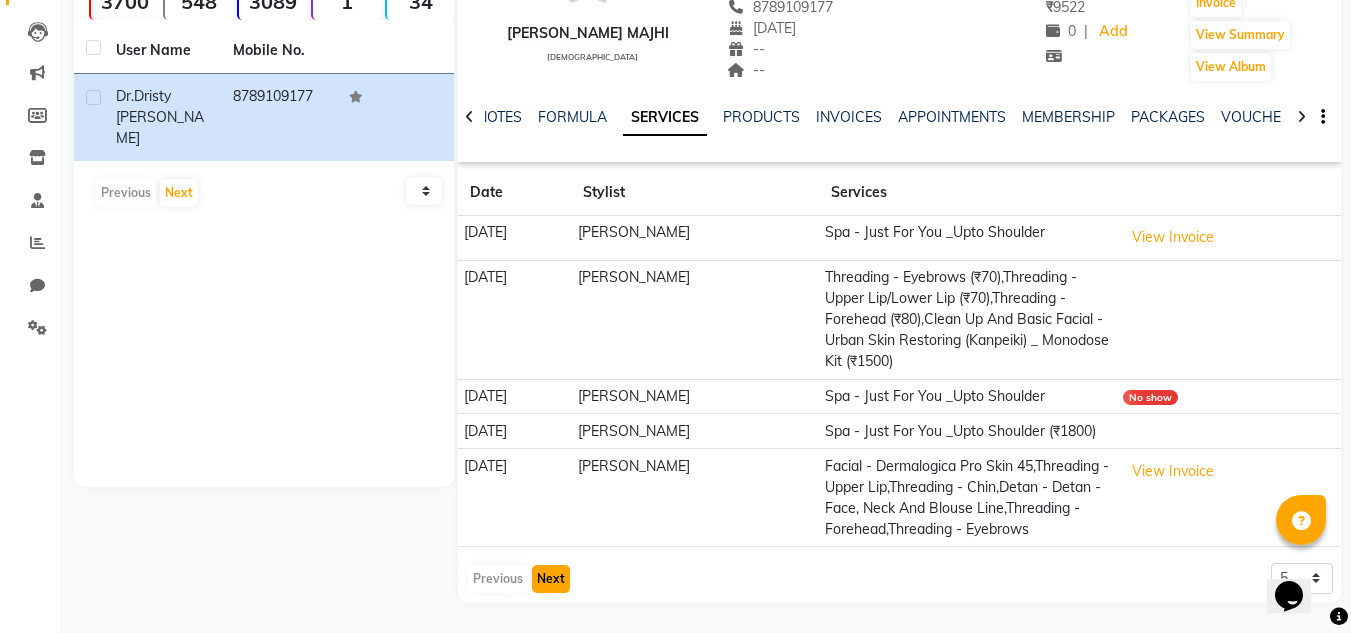 click on "Next" 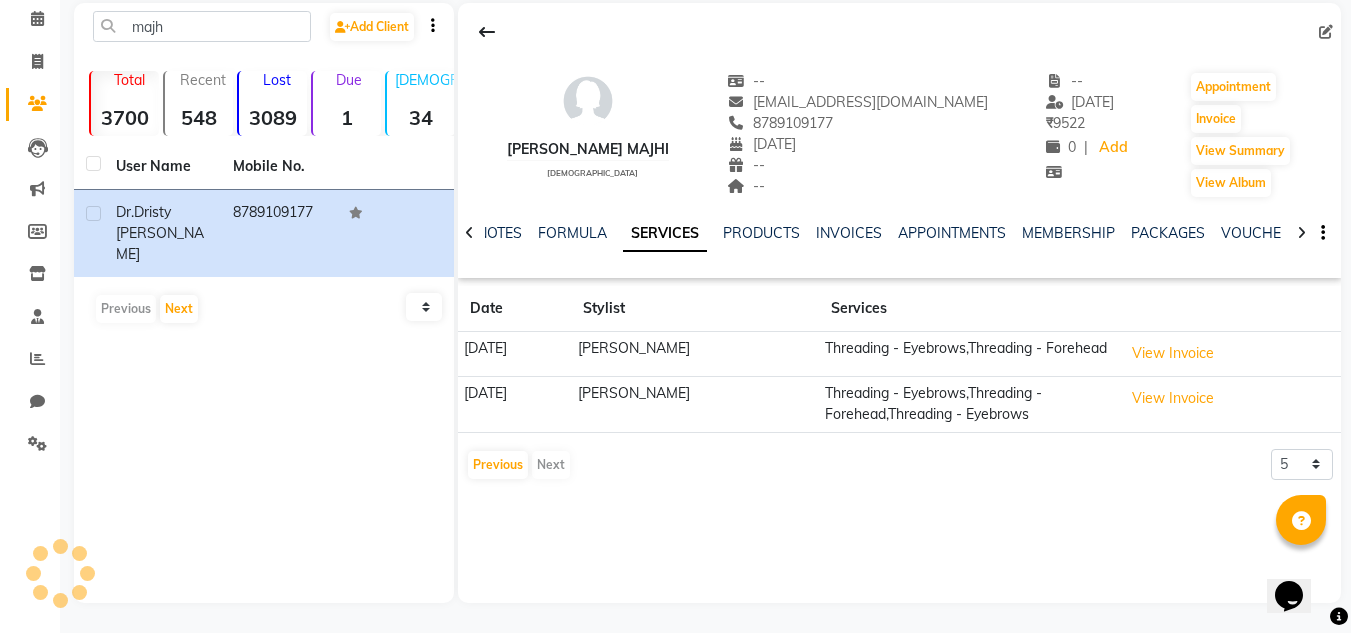 scroll, scrollTop: 84, scrollLeft: 0, axis: vertical 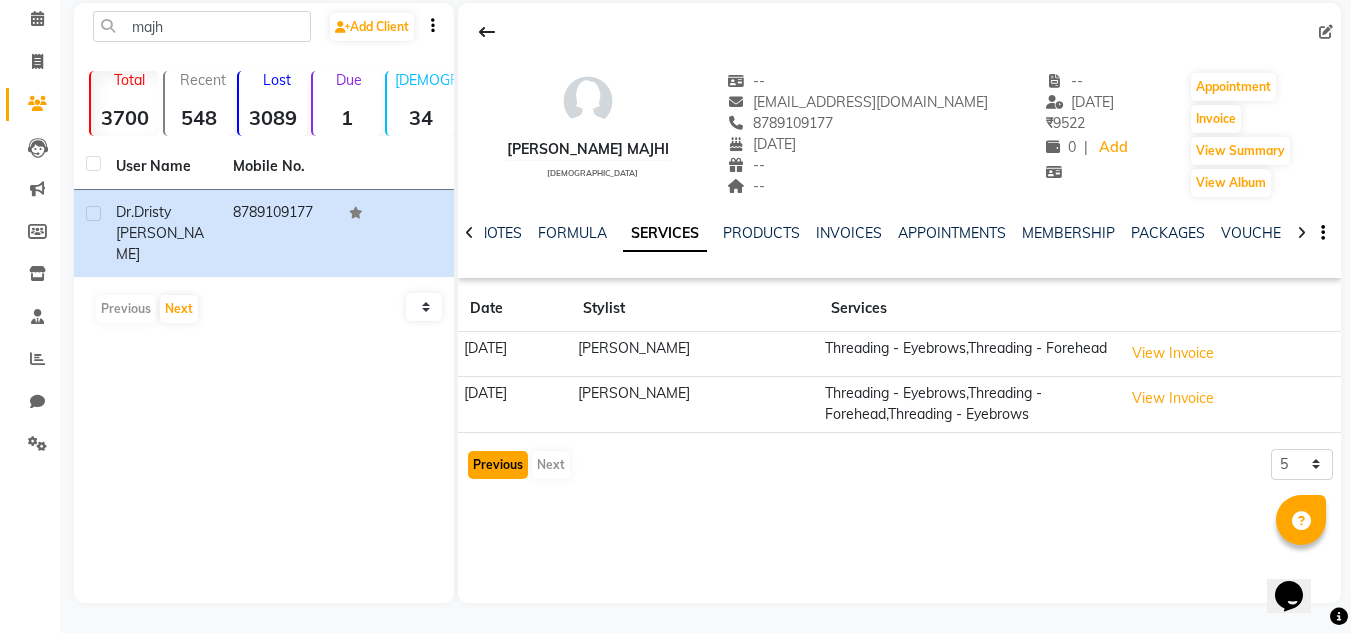 click on "Previous" 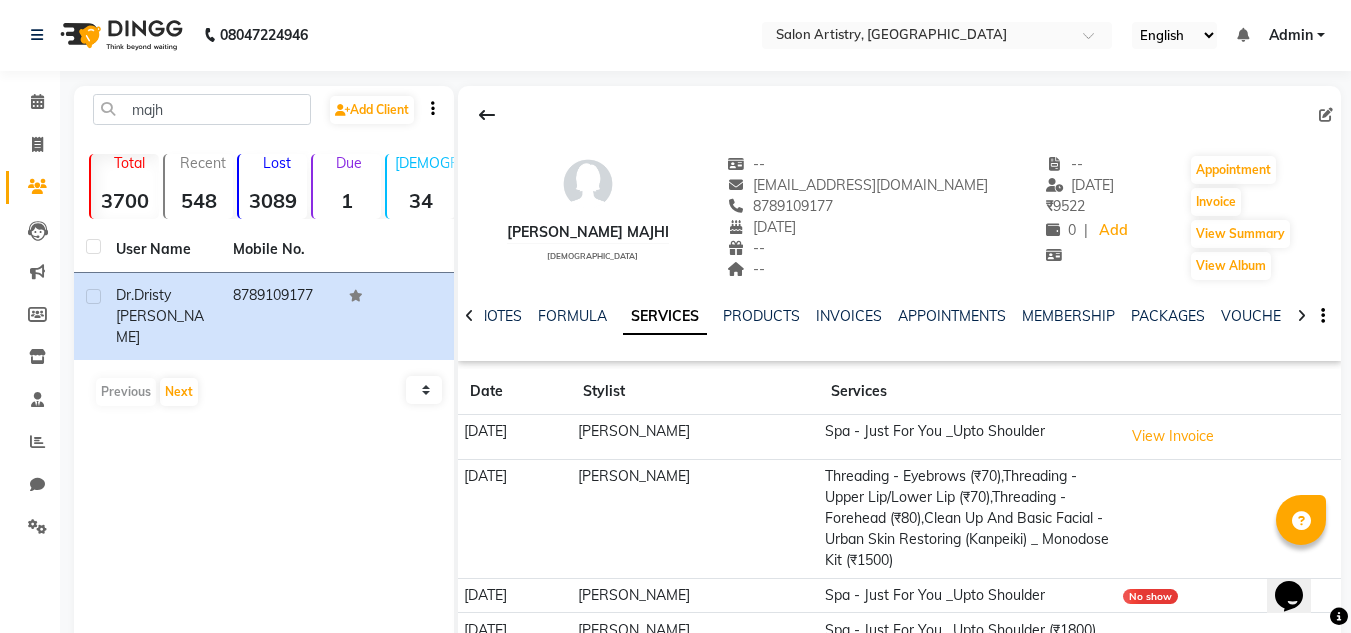 scroll, scrollTop: 0, scrollLeft: 0, axis: both 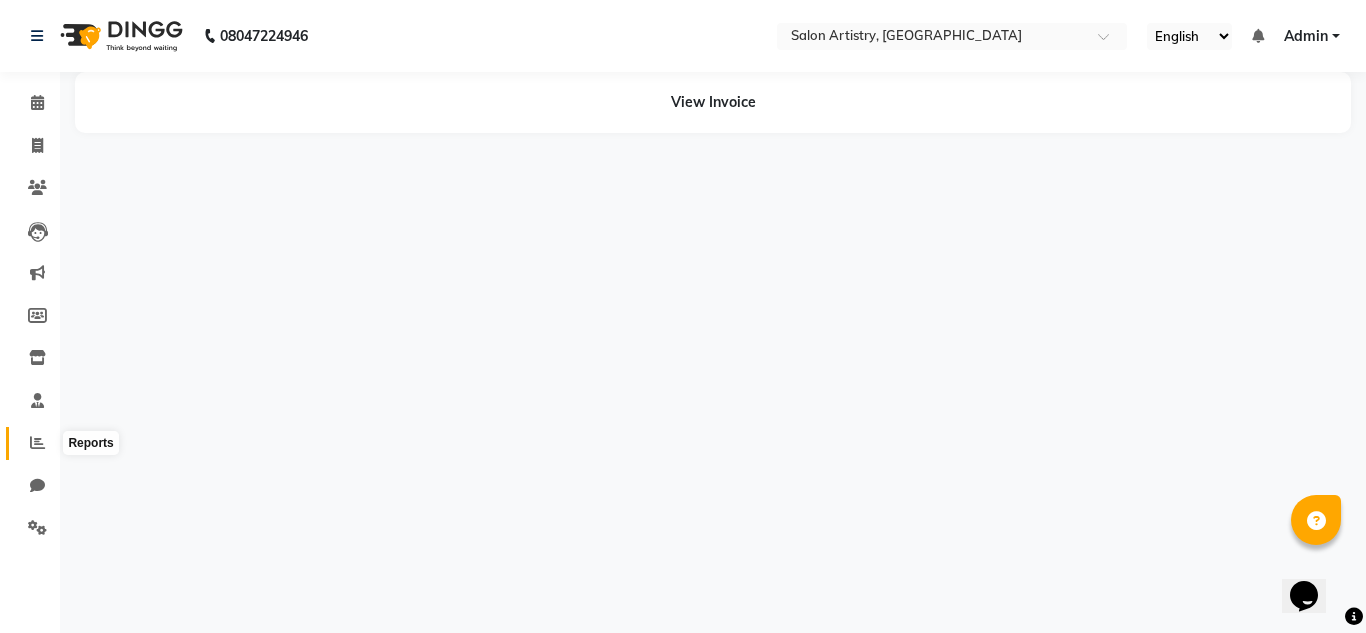 click 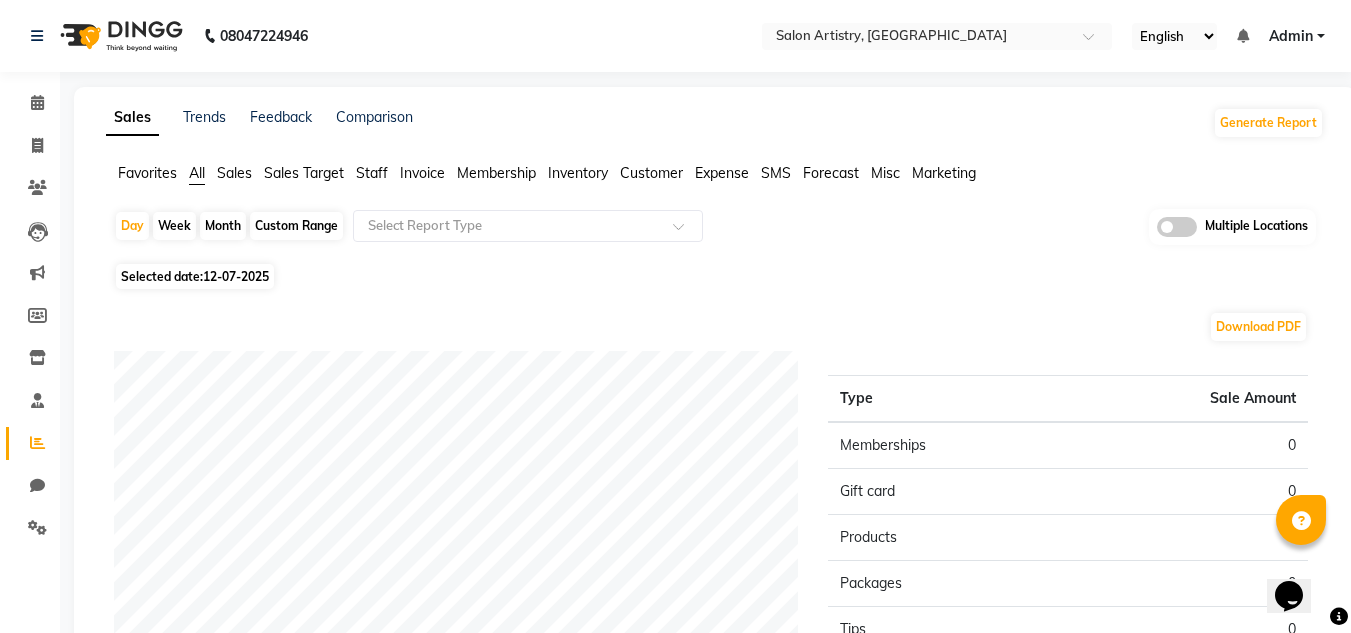 click on "Sales" 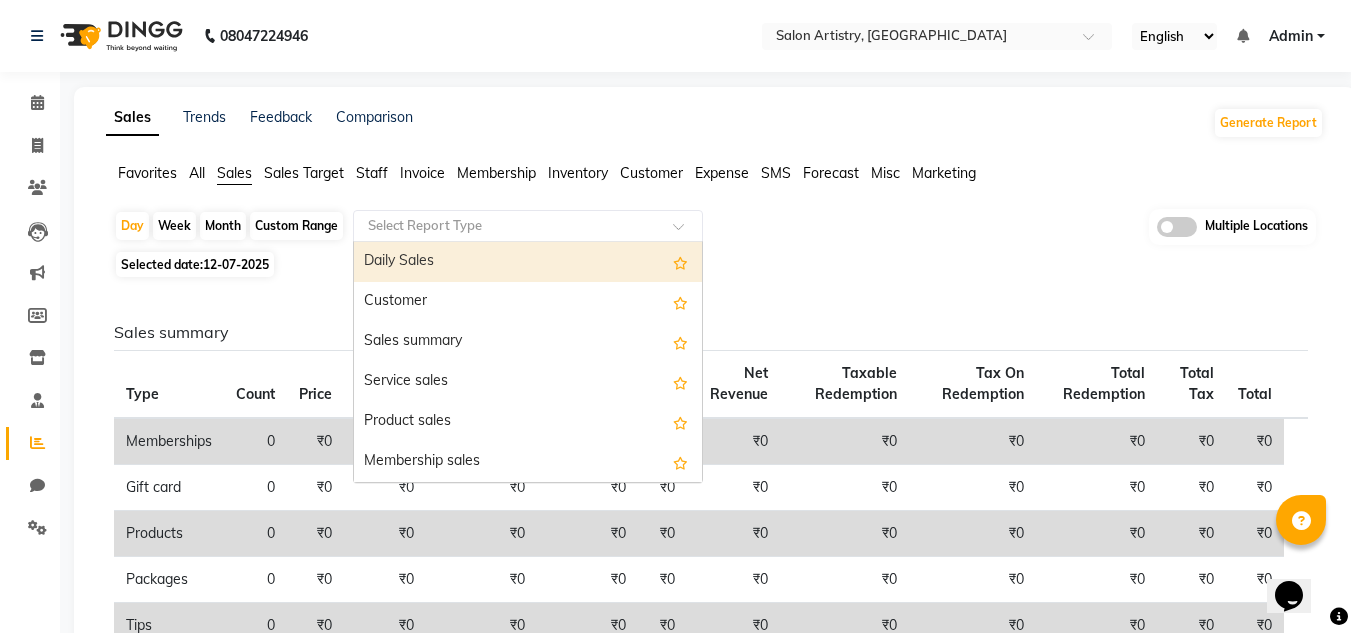 click 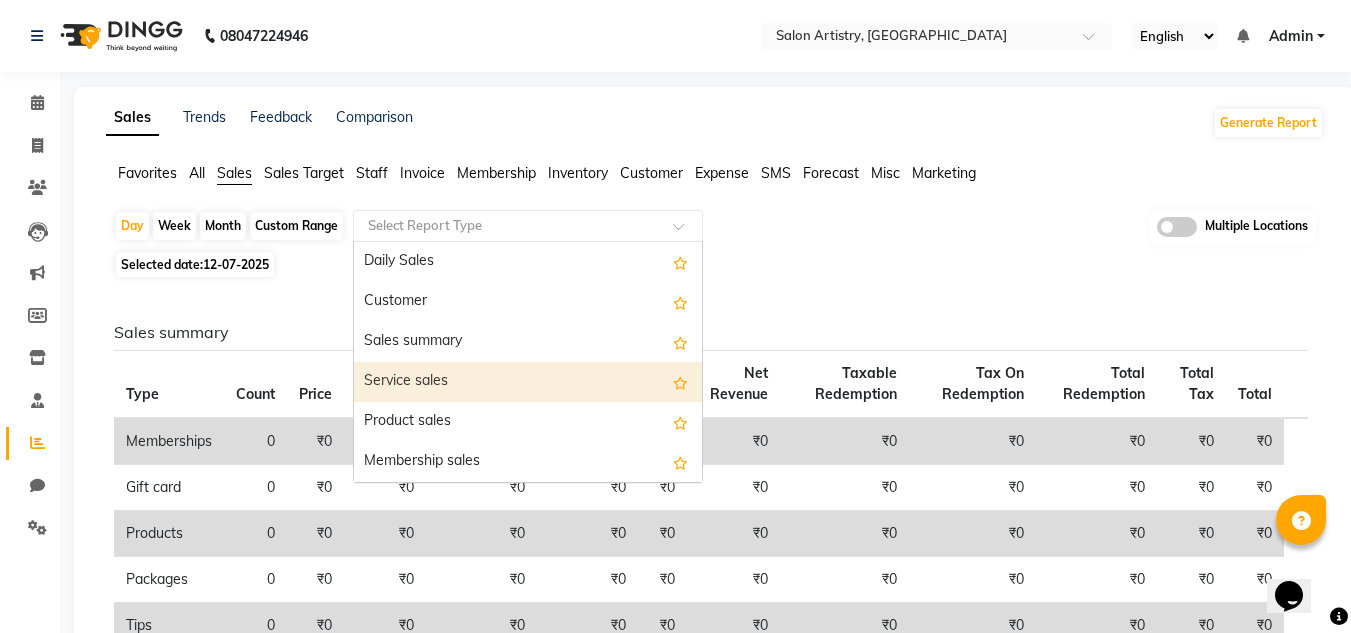 click on "Service sales" at bounding box center [528, 382] 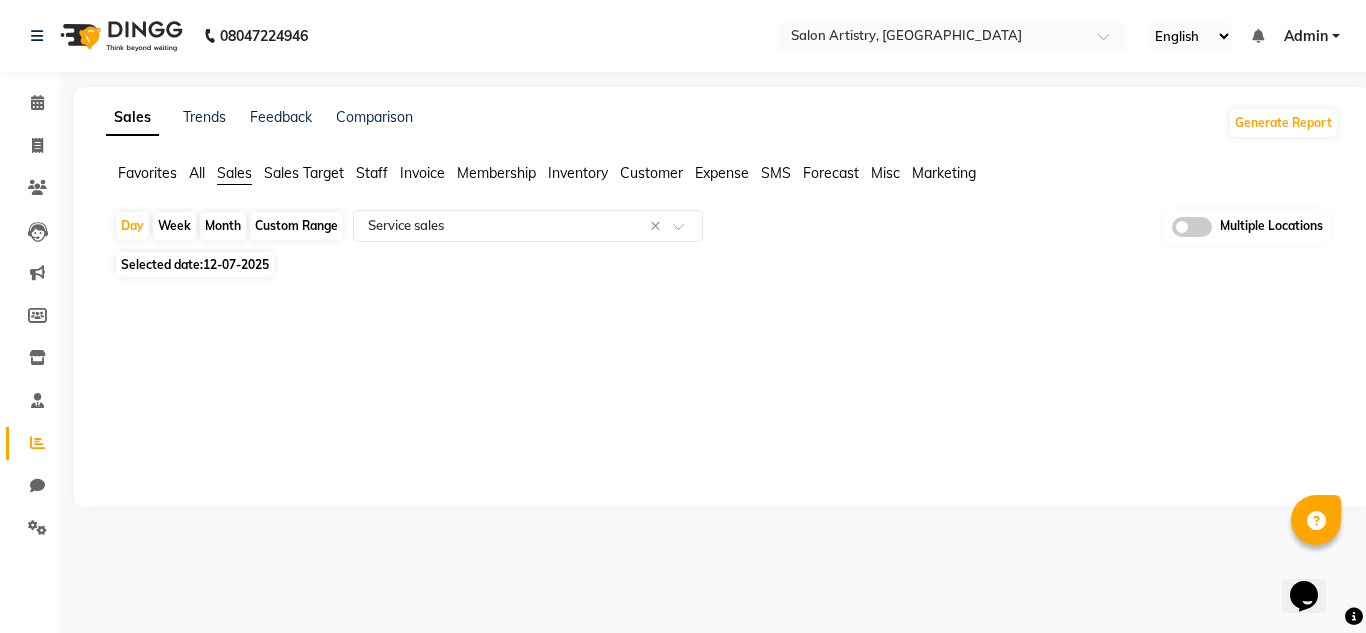 click on "Custom Range" 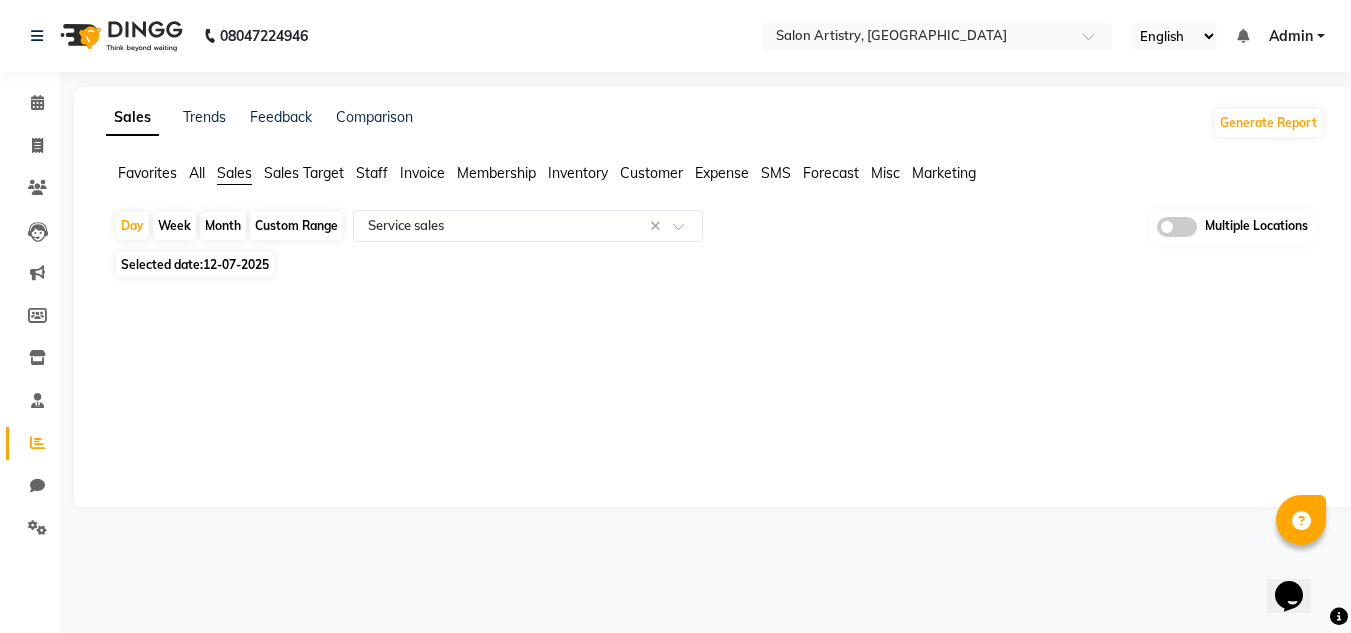 select on "7" 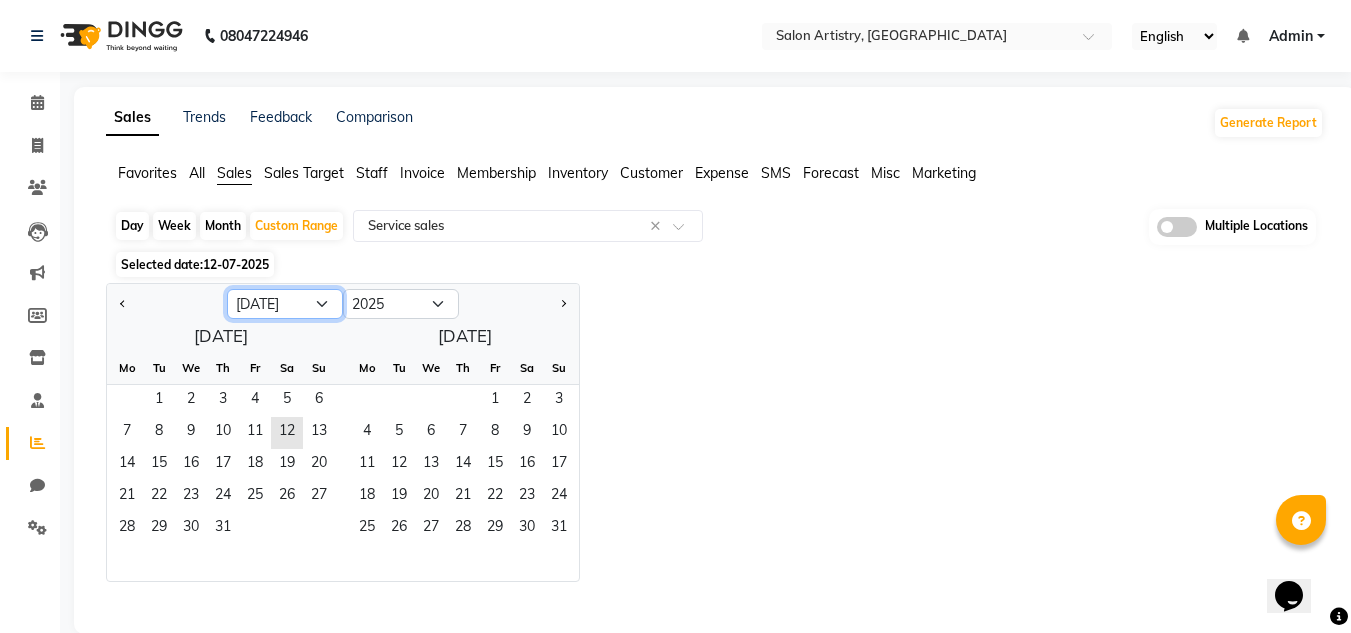 click on "Jan Feb Mar Apr May Jun Jul Aug Sep Oct Nov Dec" 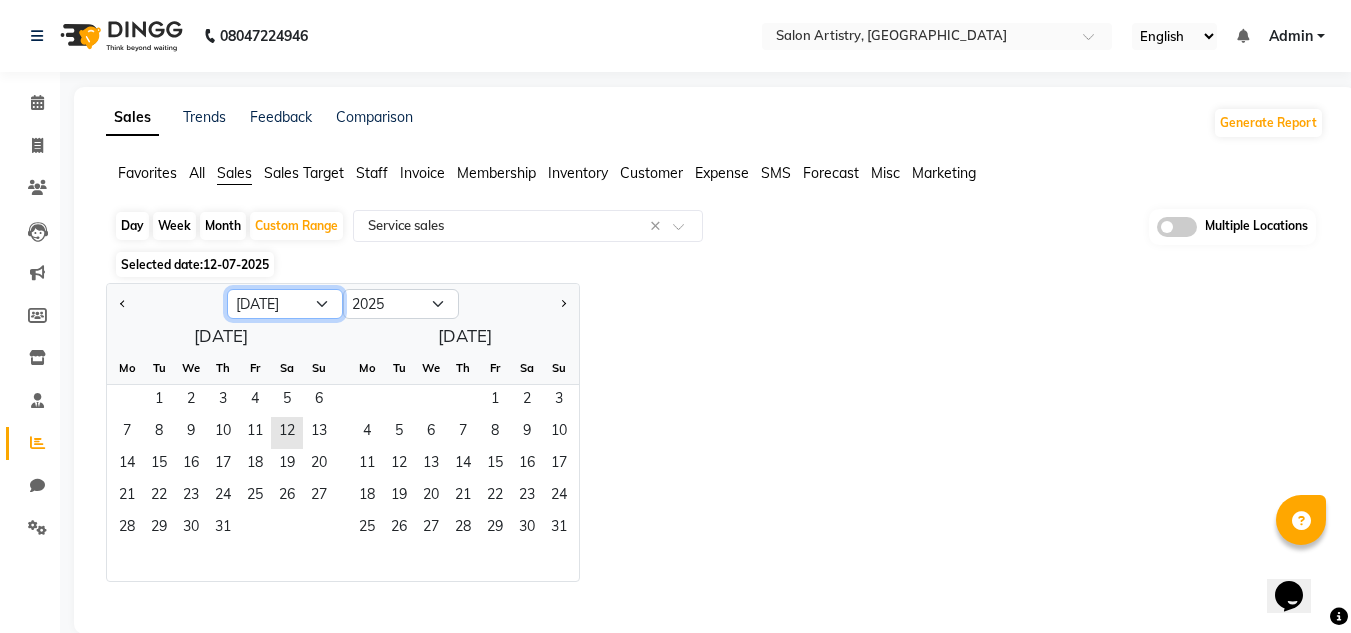 select on "6" 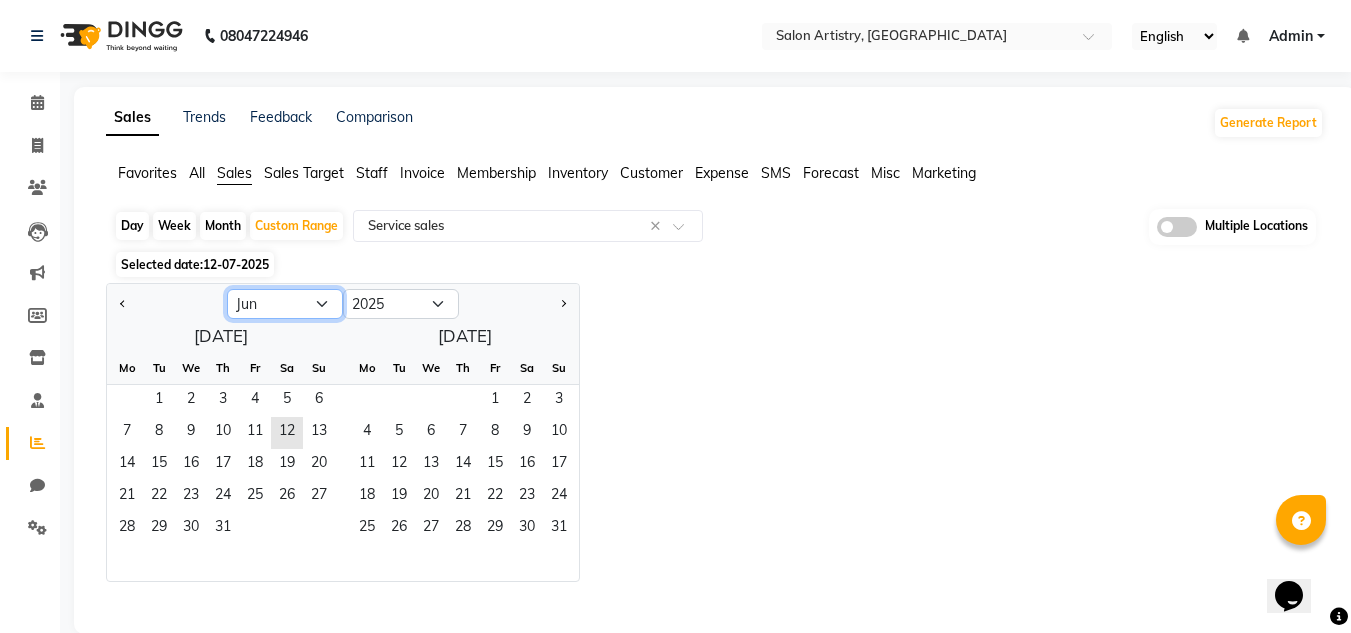 click on "Jan Feb Mar Apr May Jun Jul Aug Sep Oct Nov Dec" 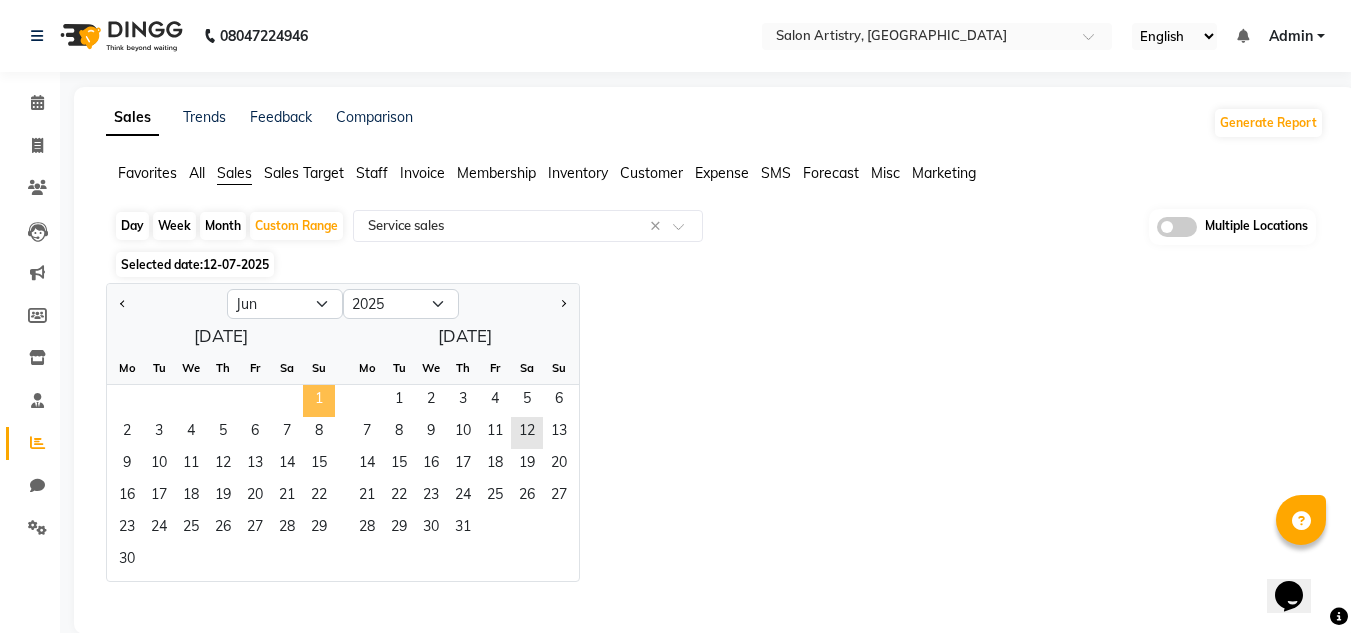 click on "1" 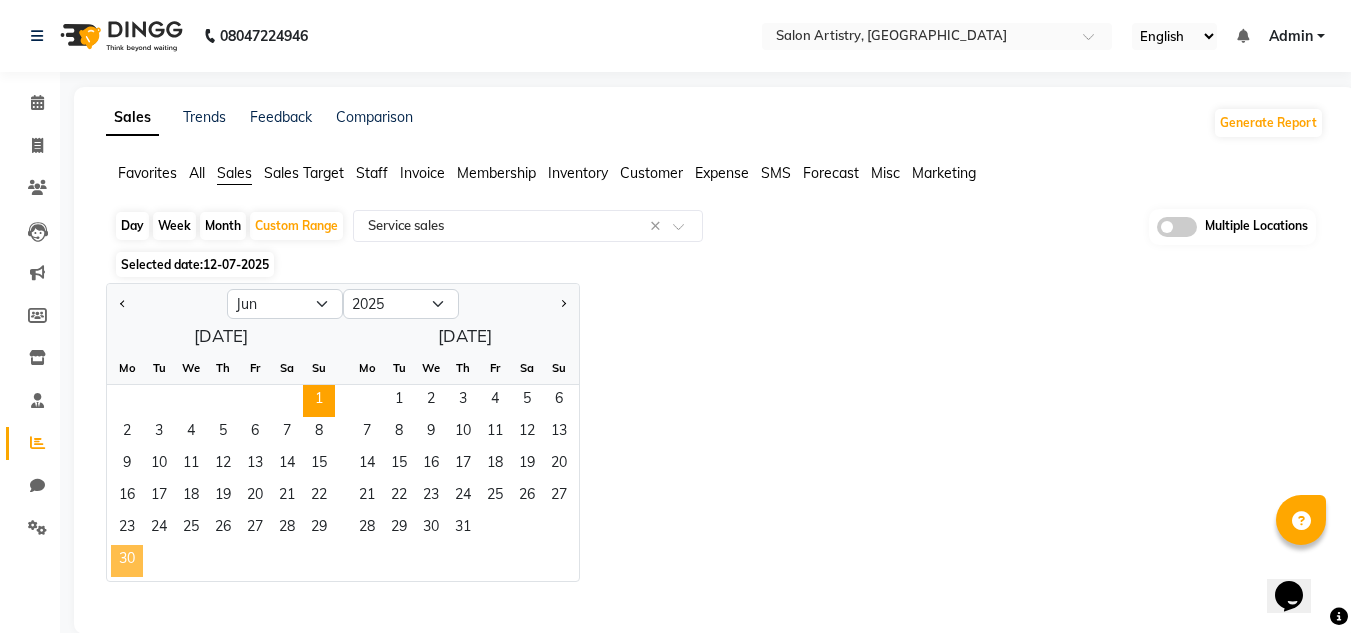 click on "30" 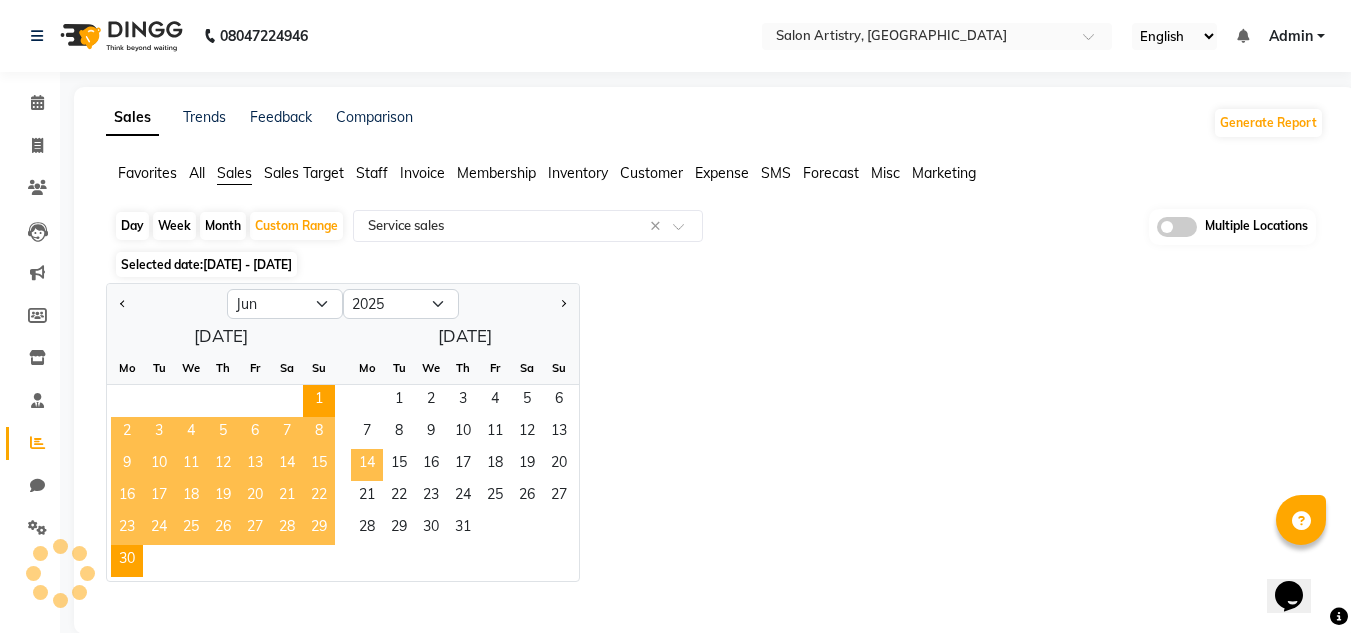 select on "full_report" 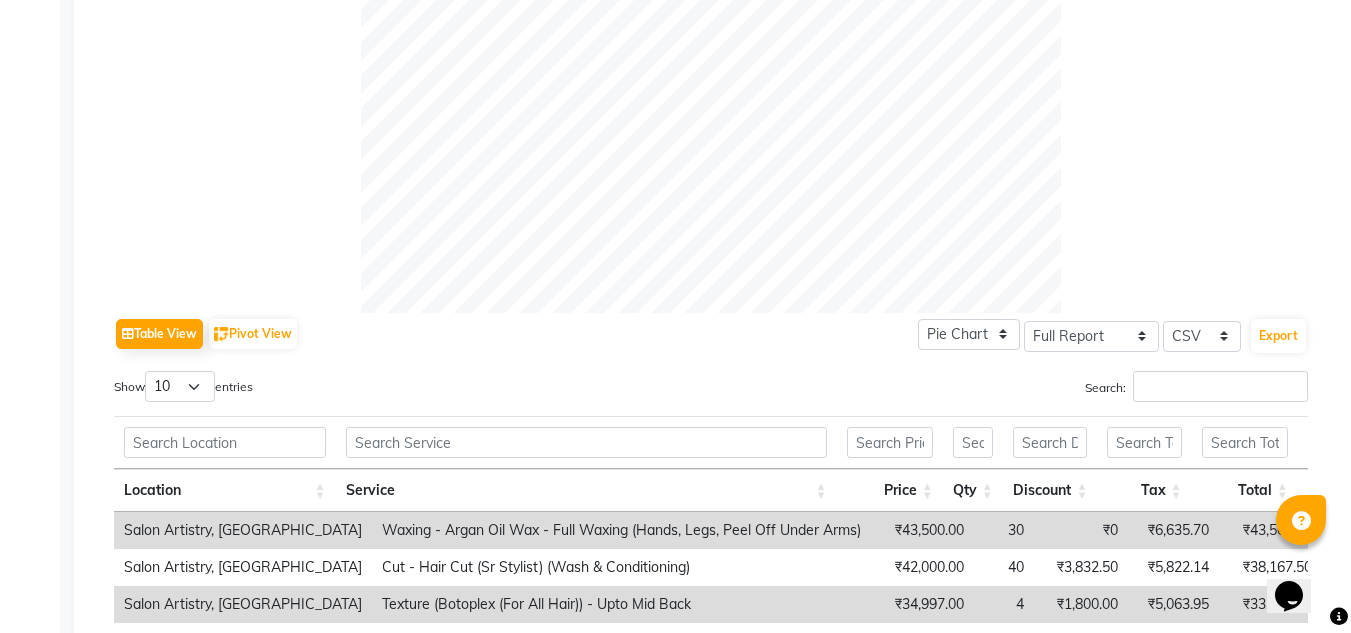 scroll, scrollTop: 727, scrollLeft: 0, axis: vertical 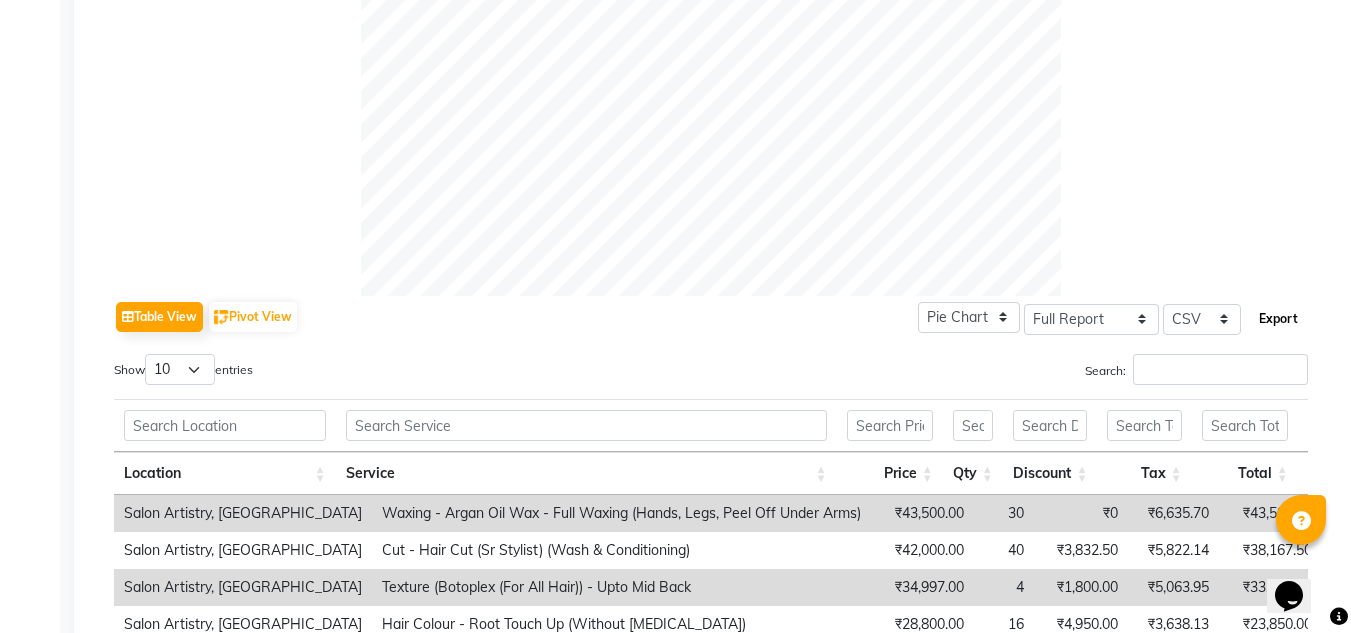 click on "Export" 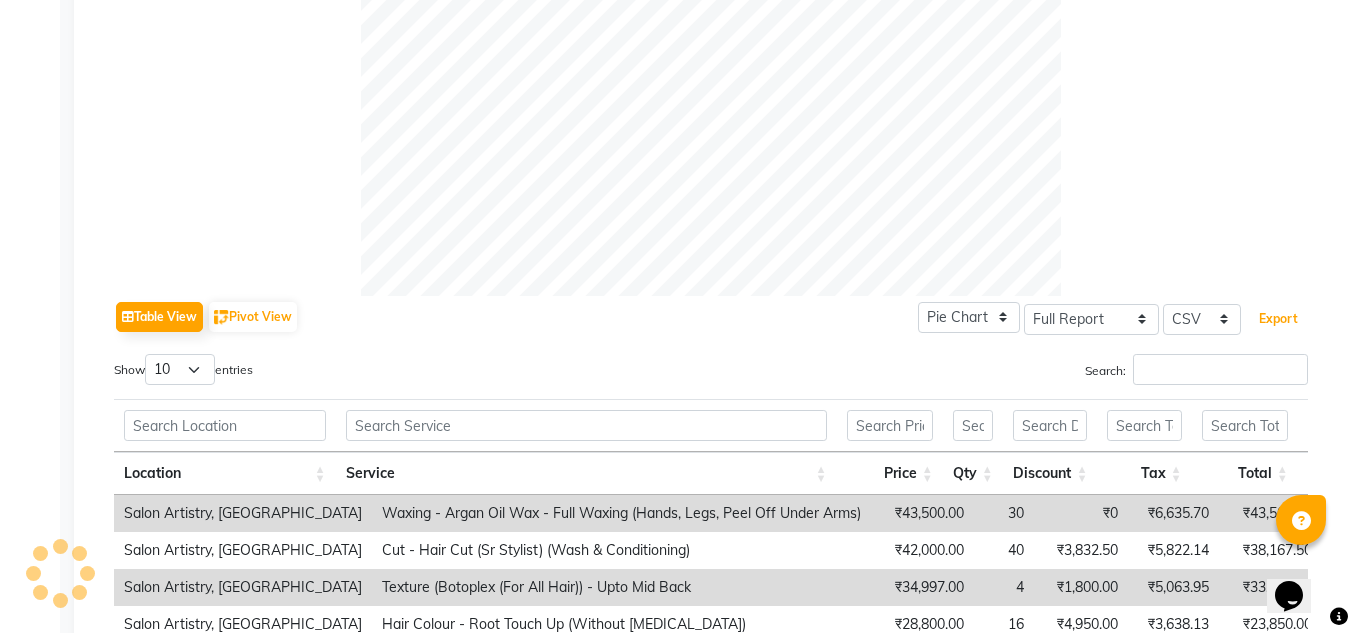 scroll, scrollTop: 0, scrollLeft: 0, axis: both 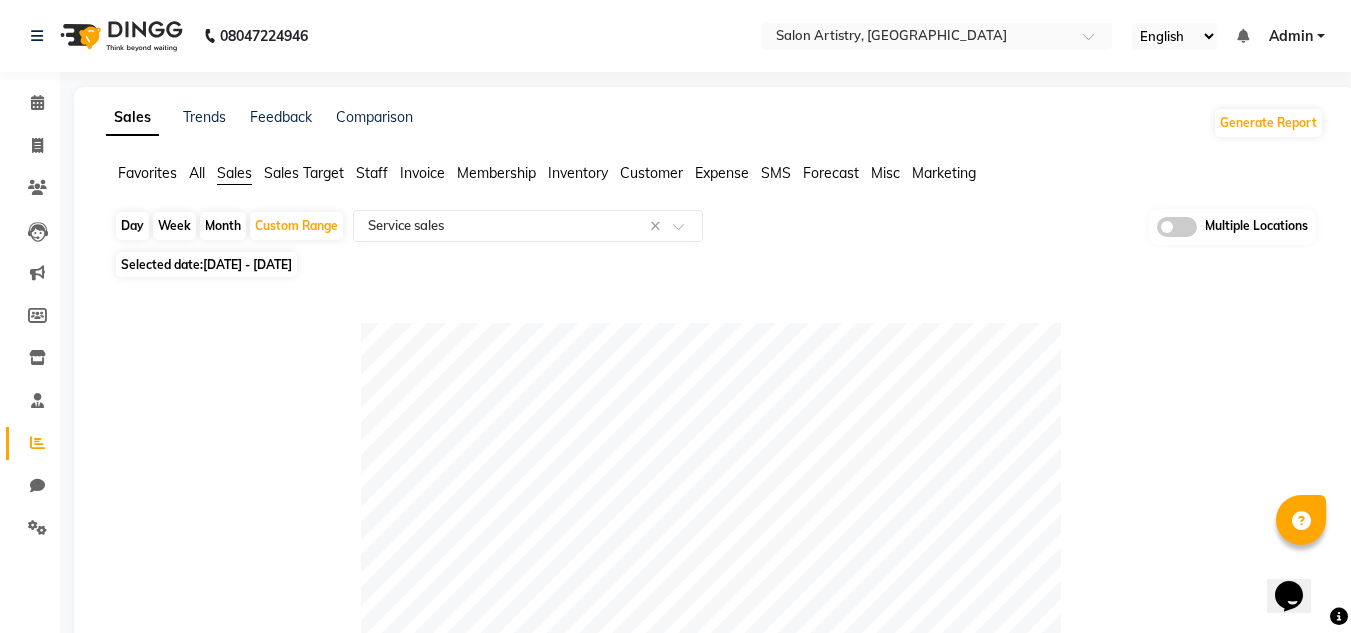 click on "Staff" 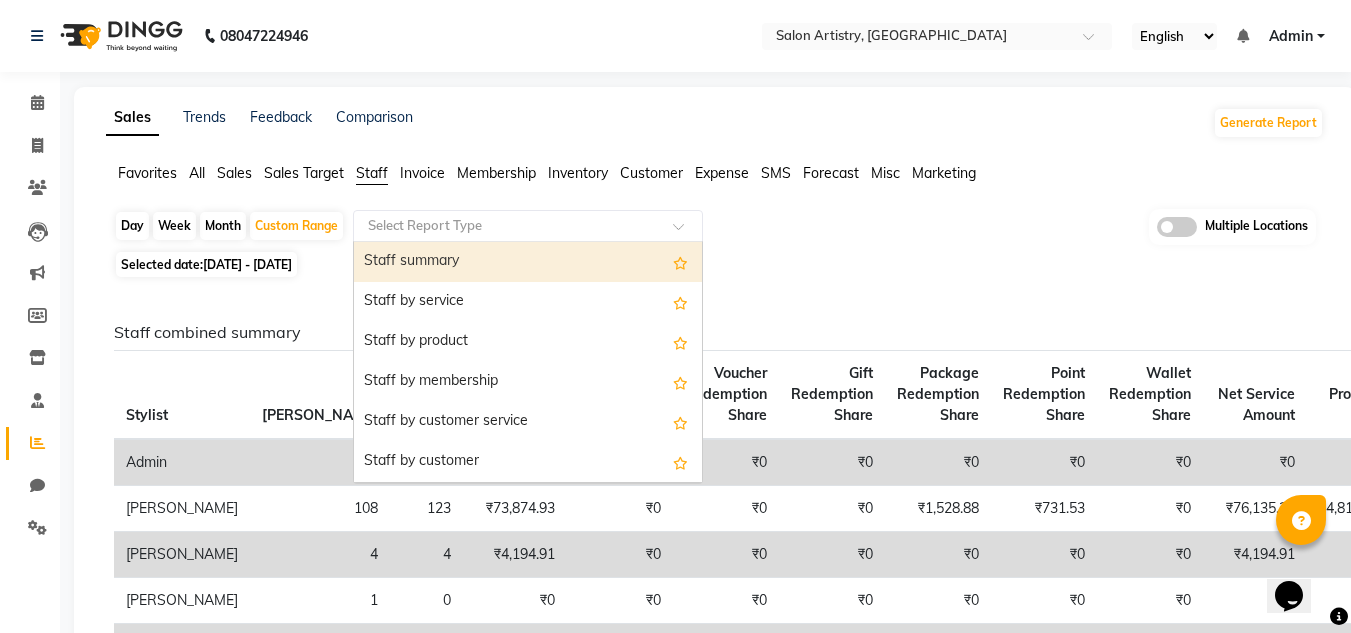 click 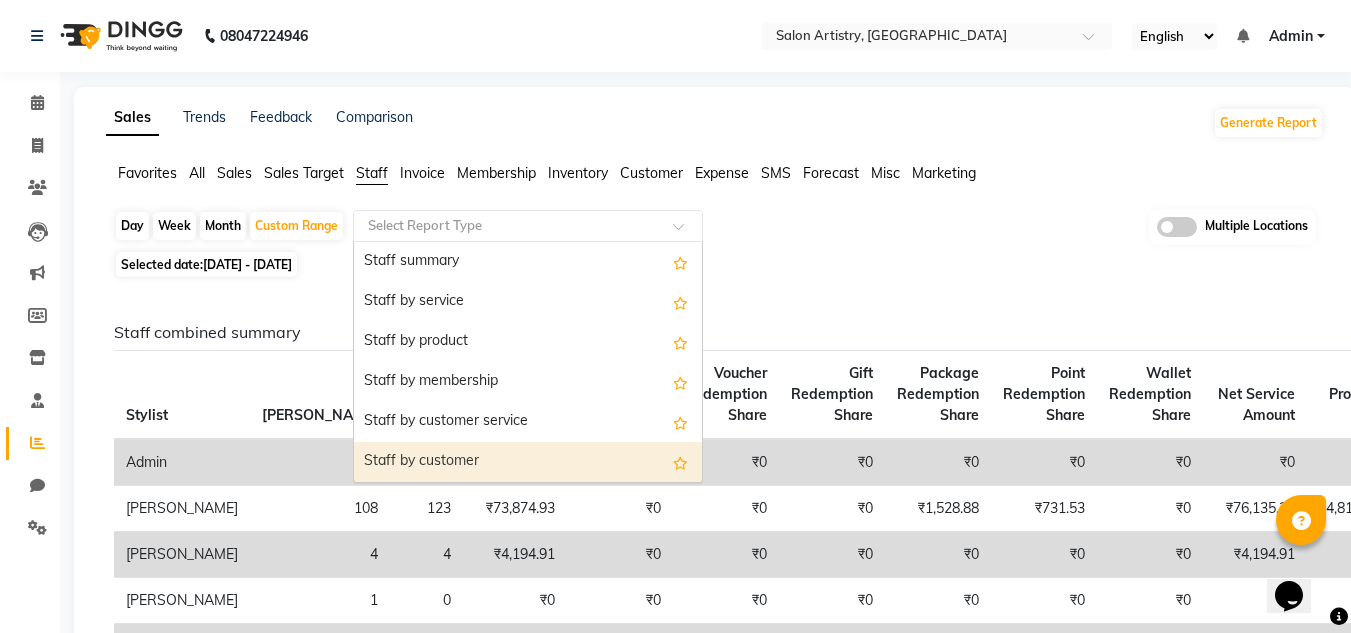 scroll, scrollTop: 40, scrollLeft: 0, axis: vertical 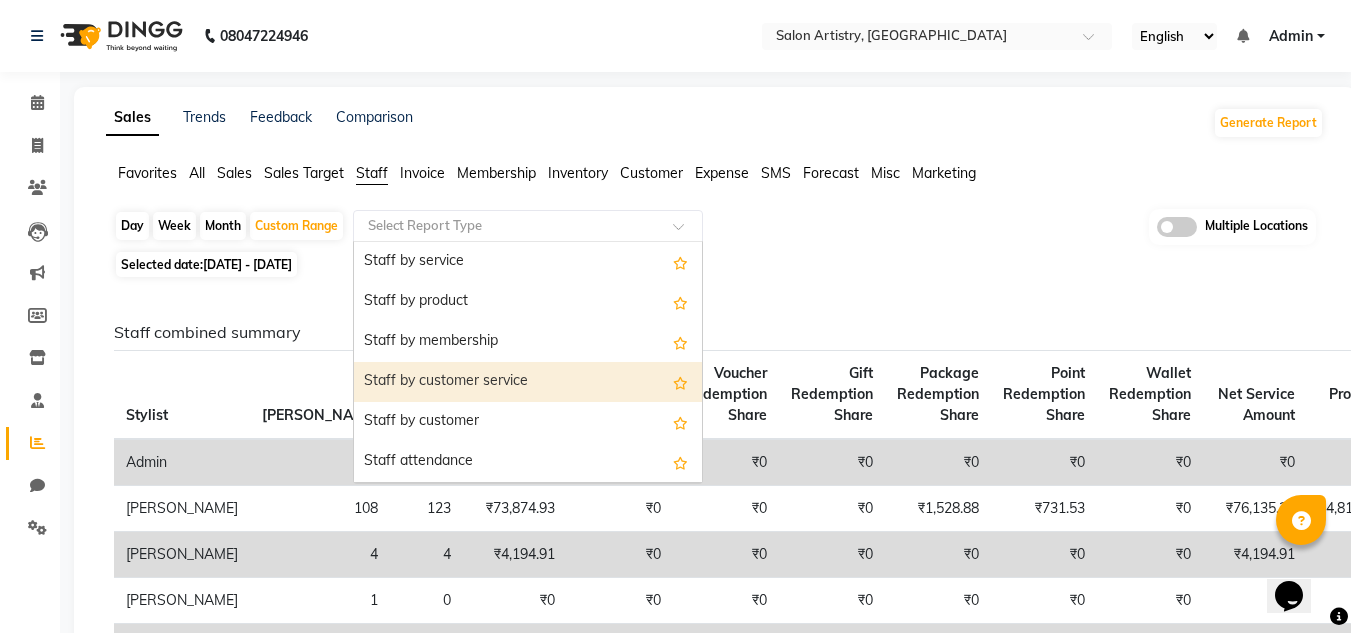 click on "Staff by customer service" at bounding box center (528, 382) 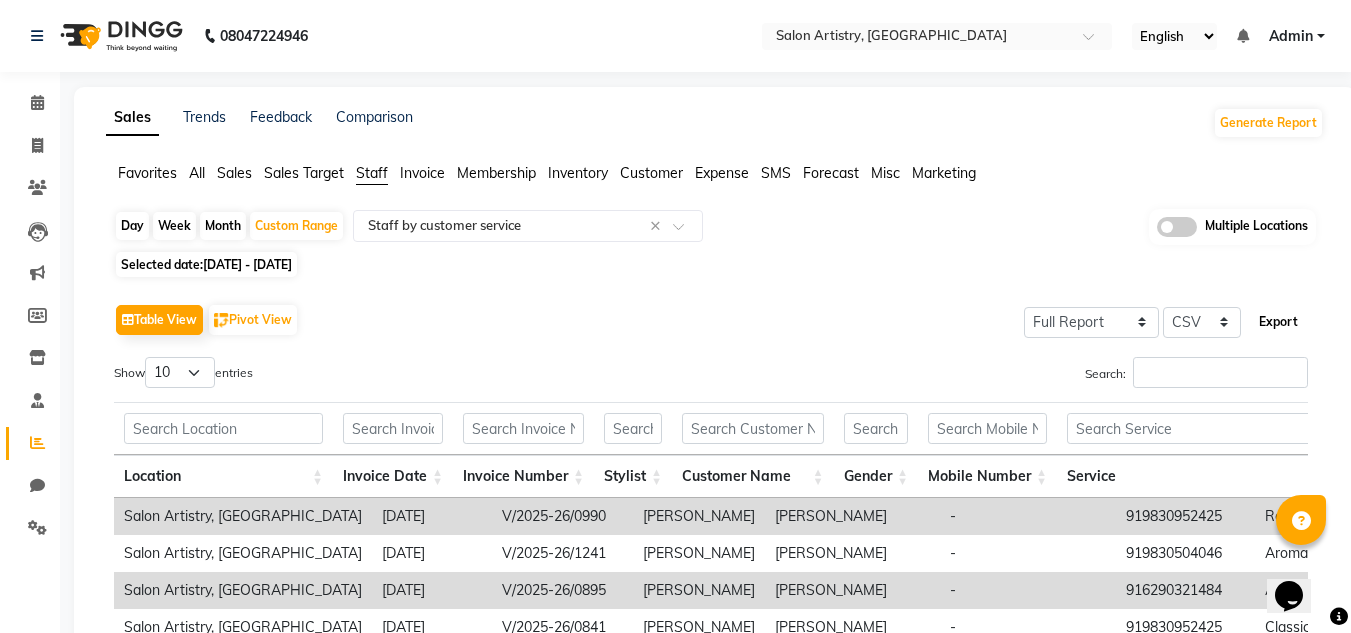 click on "Export" 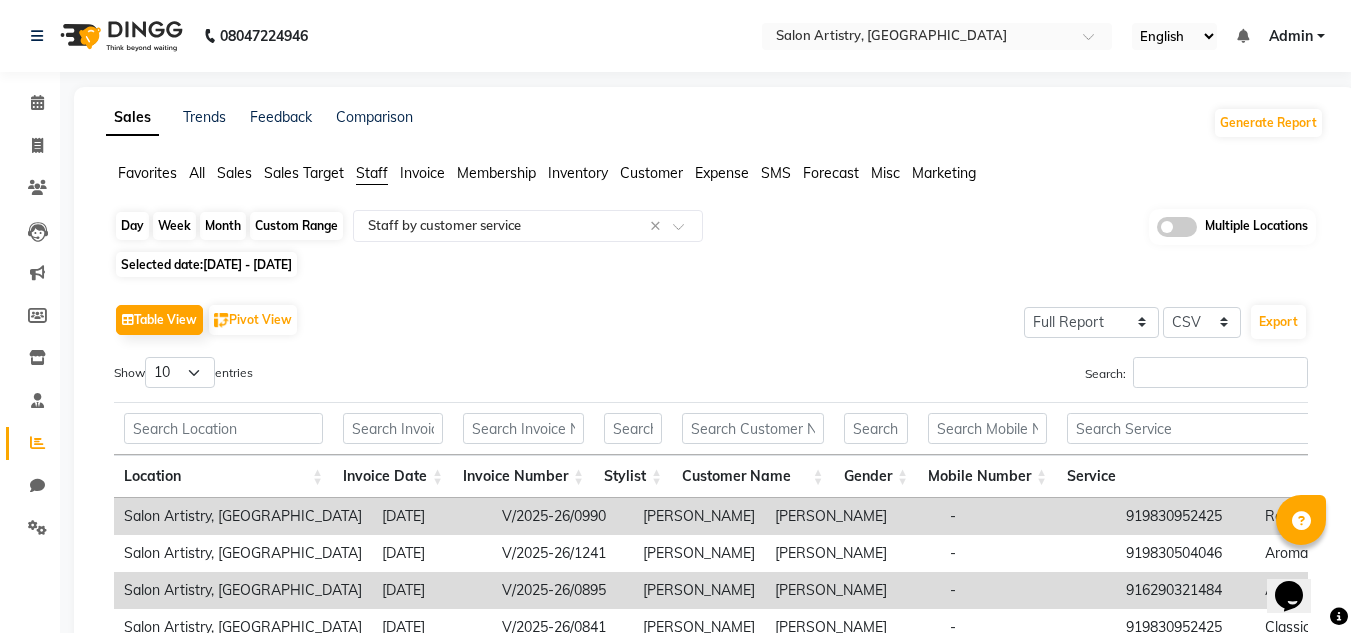 click on "Custom Range" 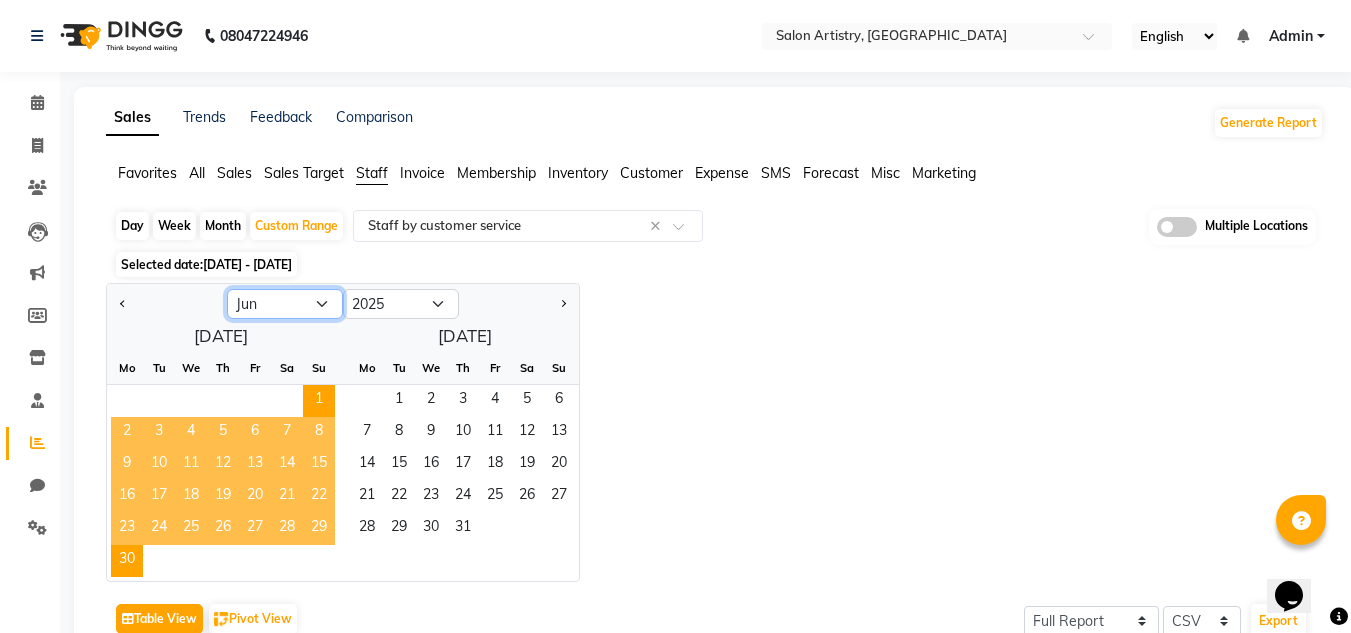 click on "Jan Feb Mar Apr May Jun Jul Aug Sep Oct Nov Dec" 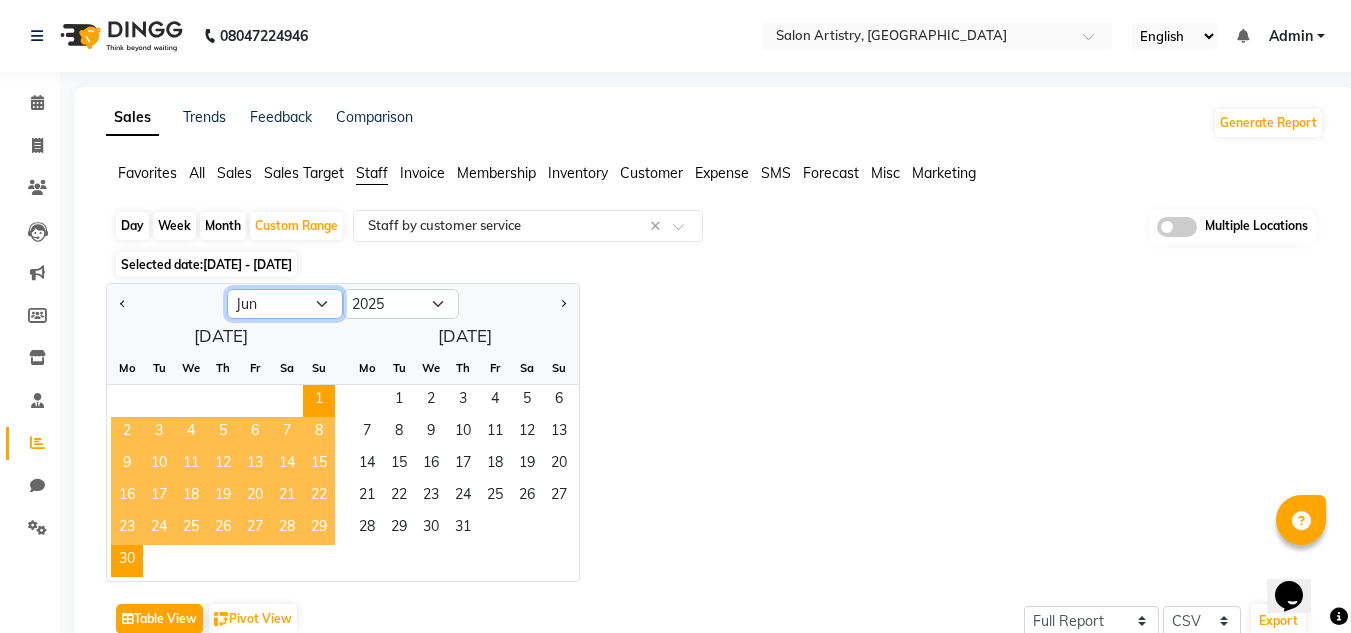 select on "7" 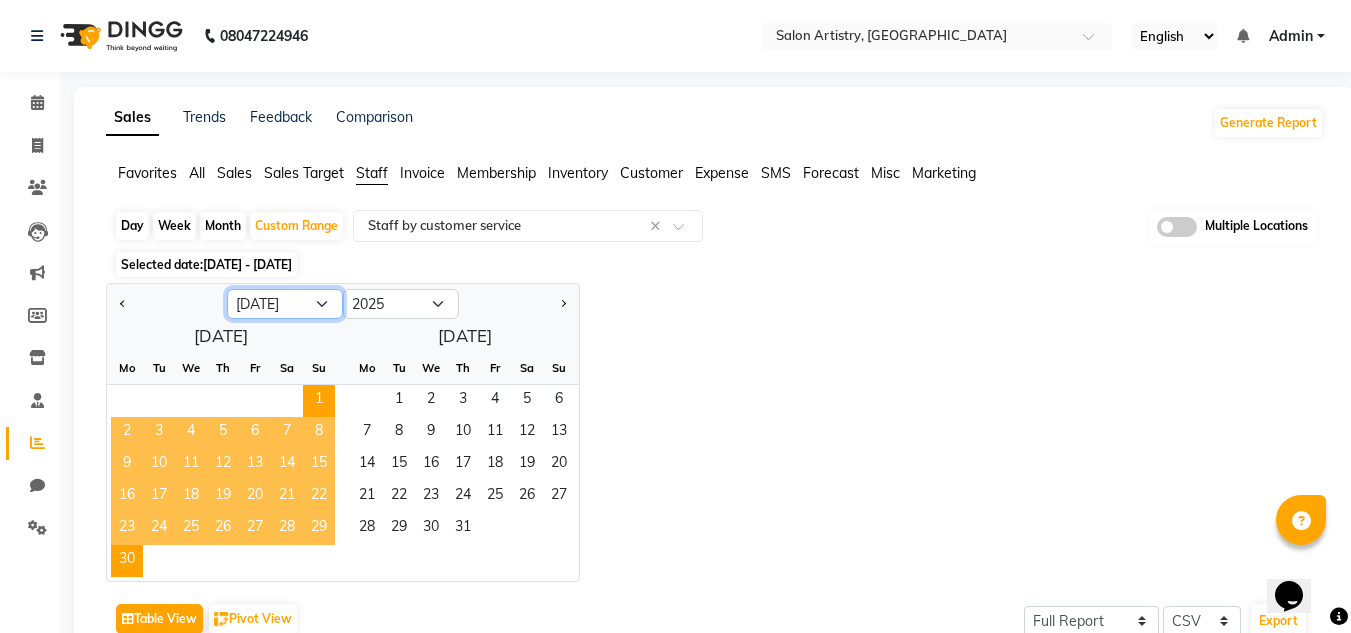 click on "Jan Feb Mar Apr May Jun Jul Aug Sep Oct Nov Dec" 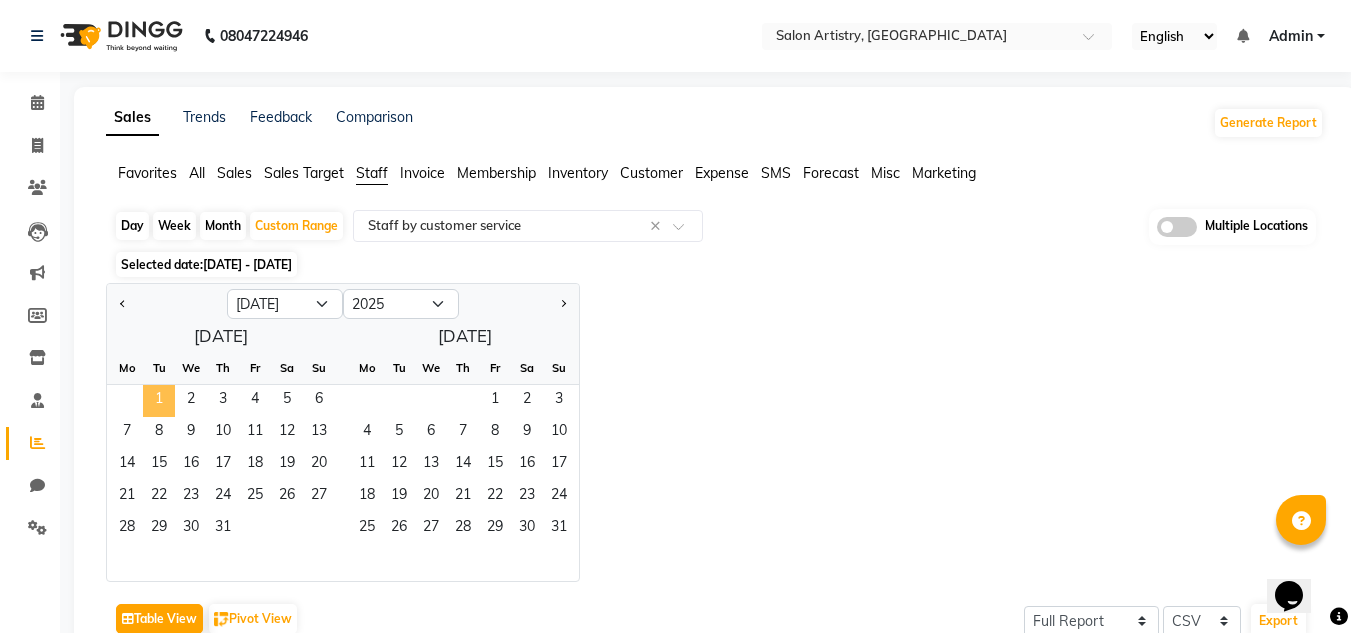 click on "1" 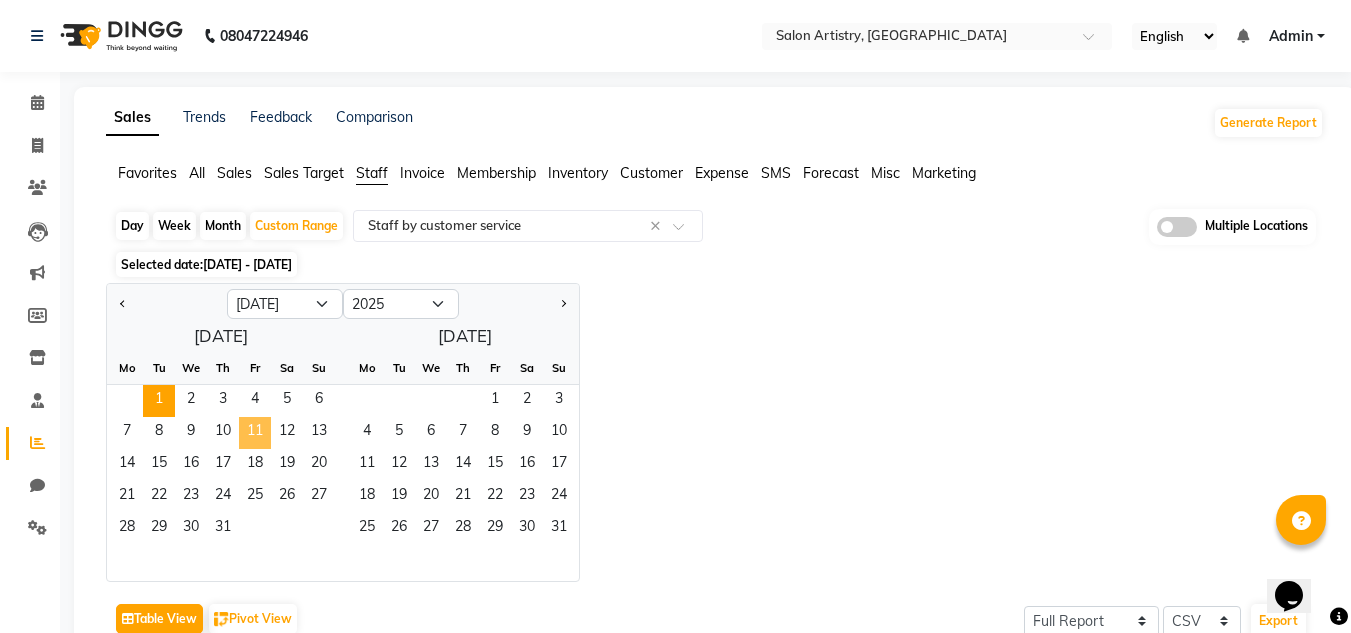 click on "11" 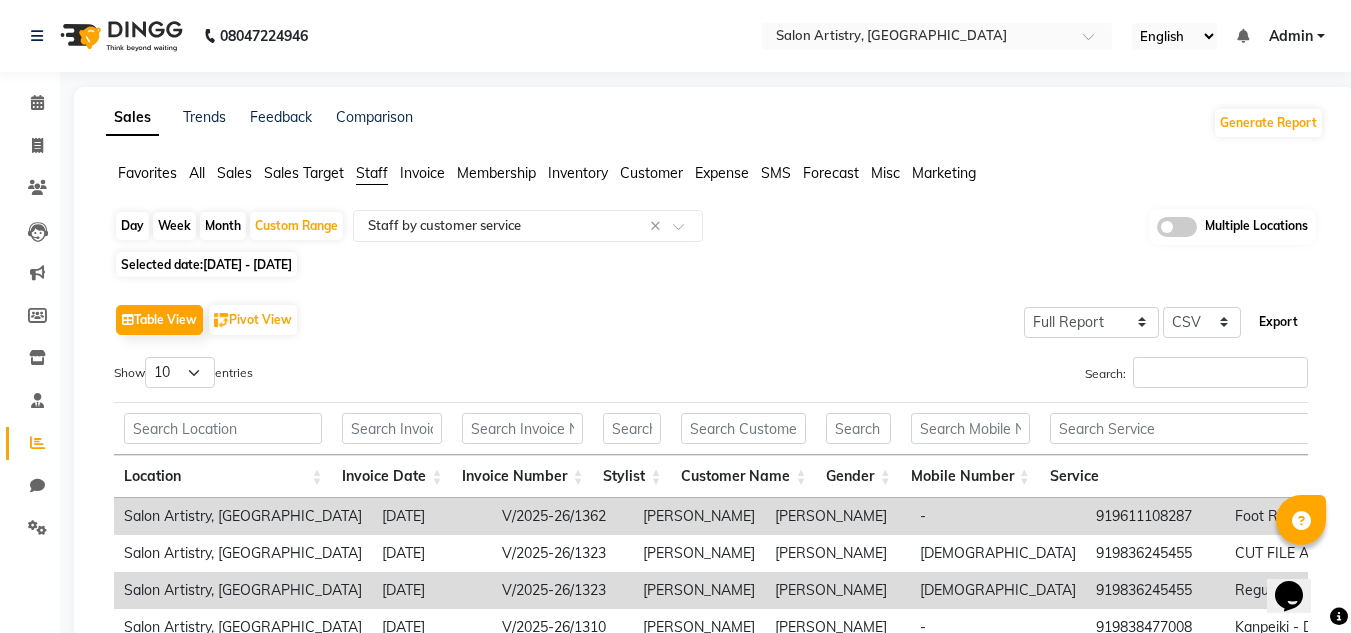 click on "Export" 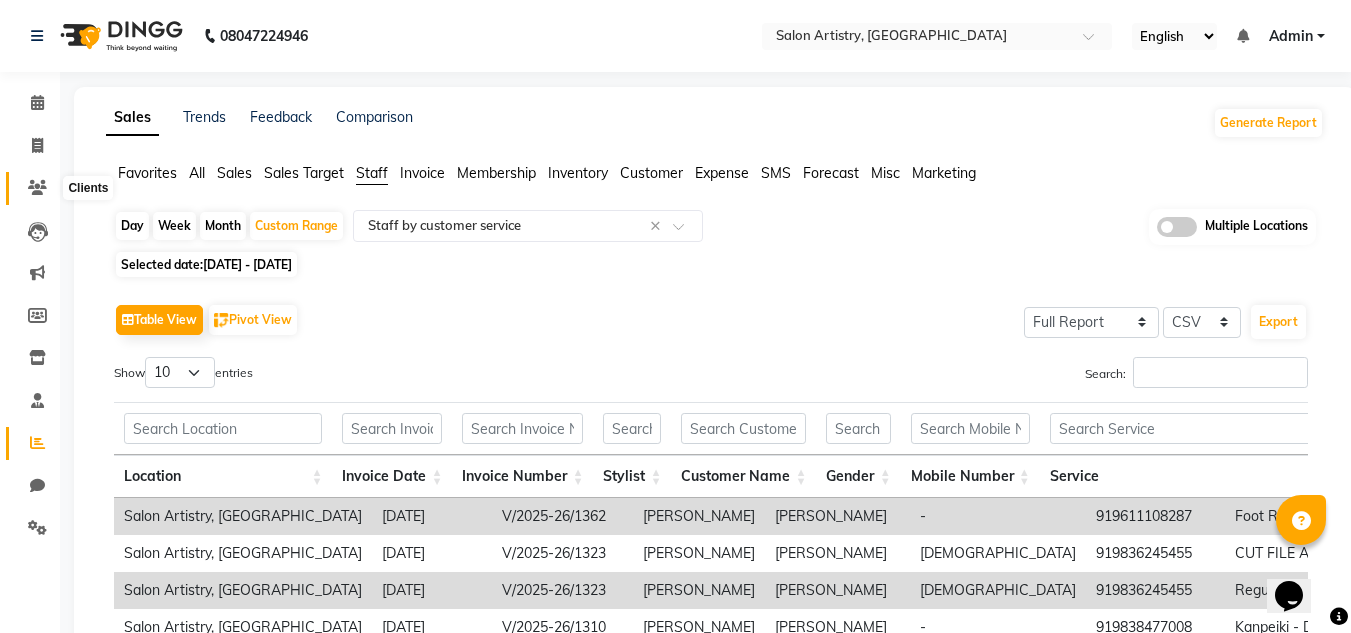 click 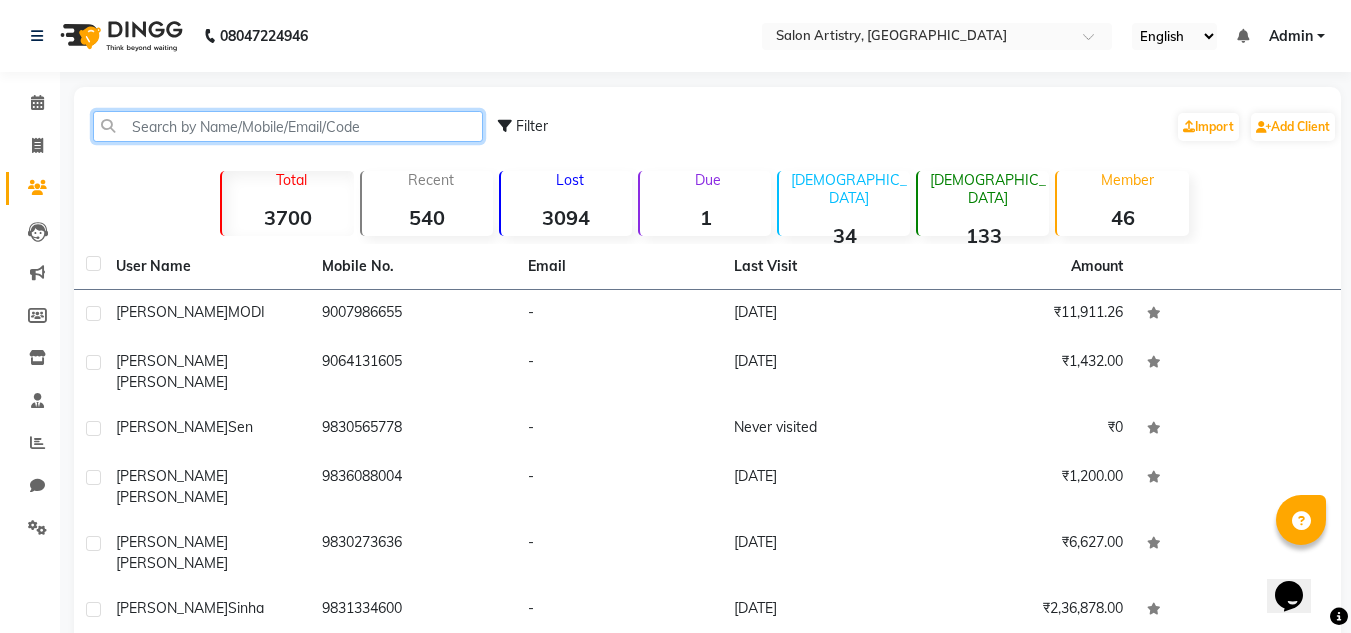click 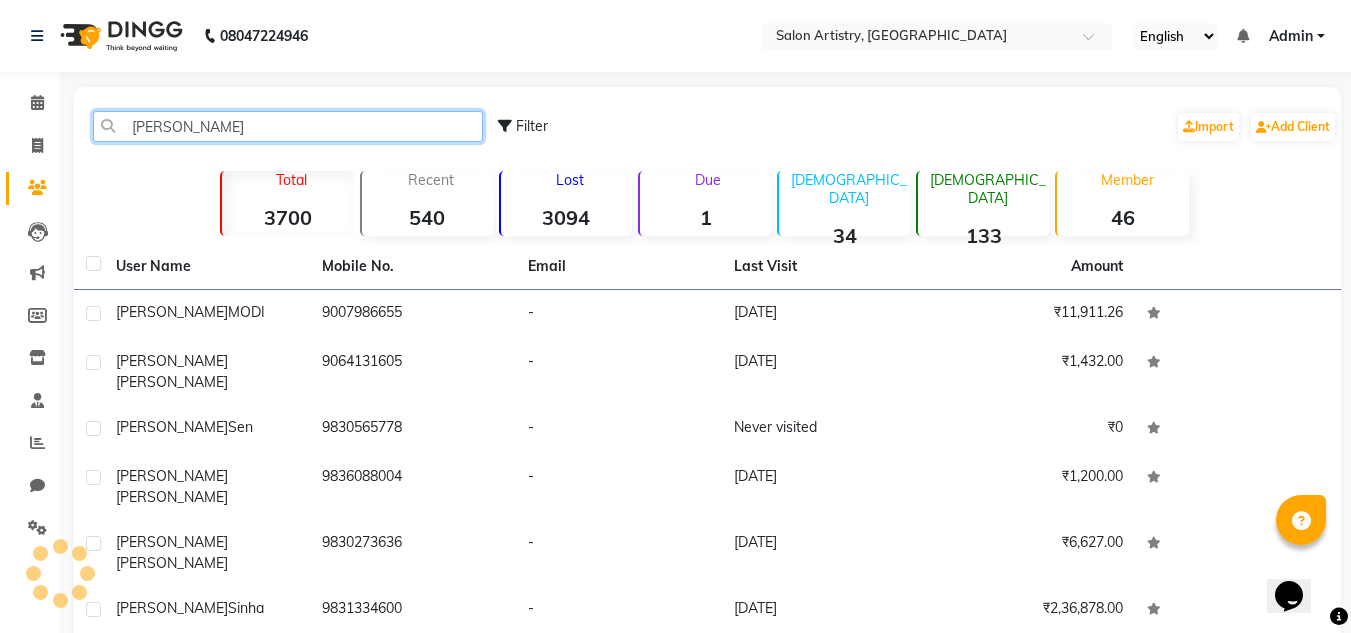 click on "Ananya Mukherjee" 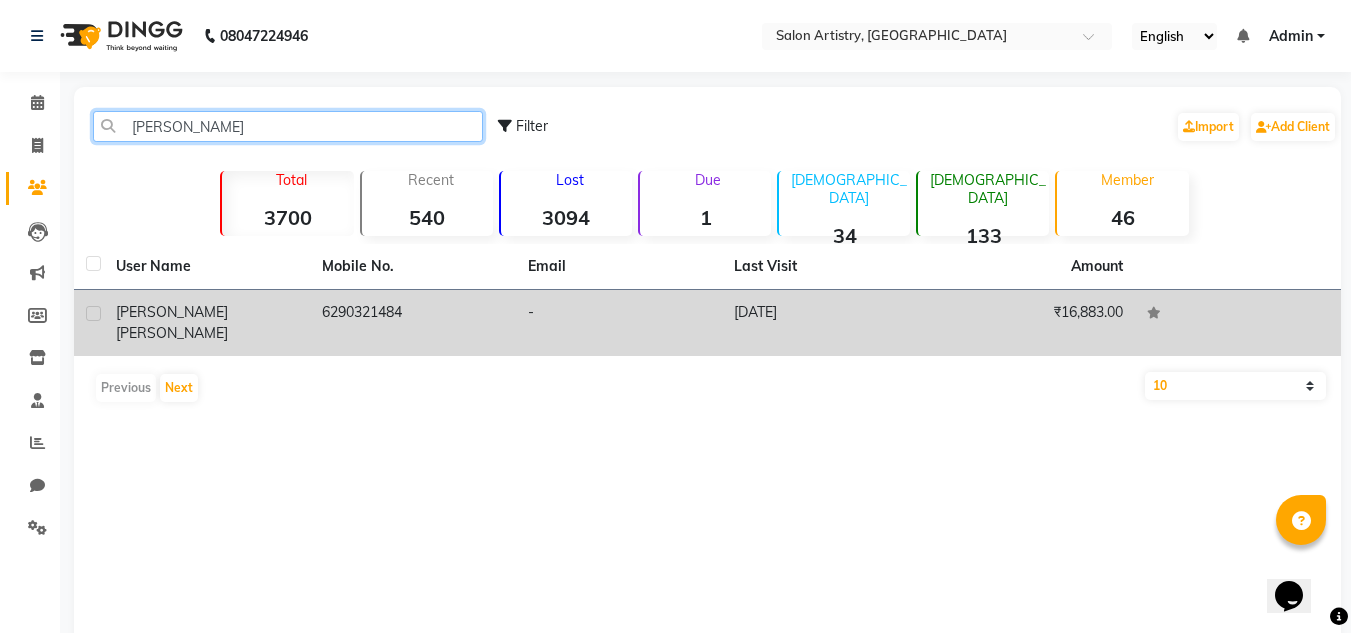 drag, startPoint x: 220, startPoint y: 126, endPoint x: 211, endPoint y: 307, distance: 181.22362 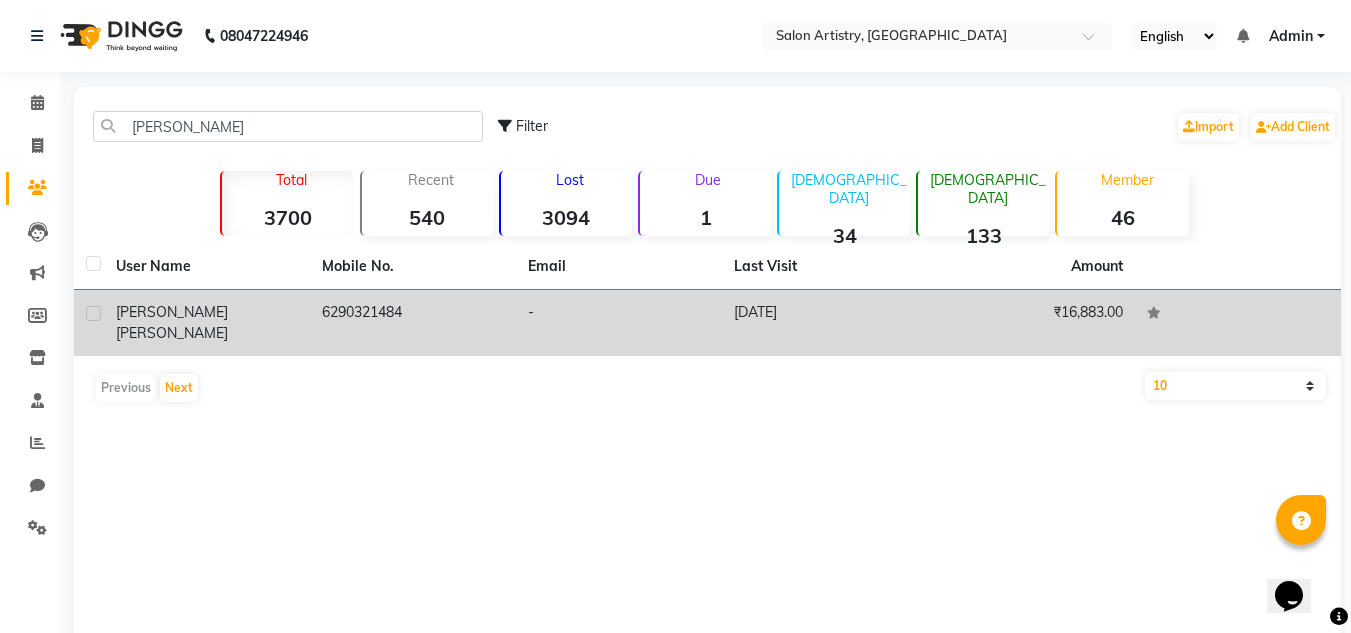 click on "Mukherjee" 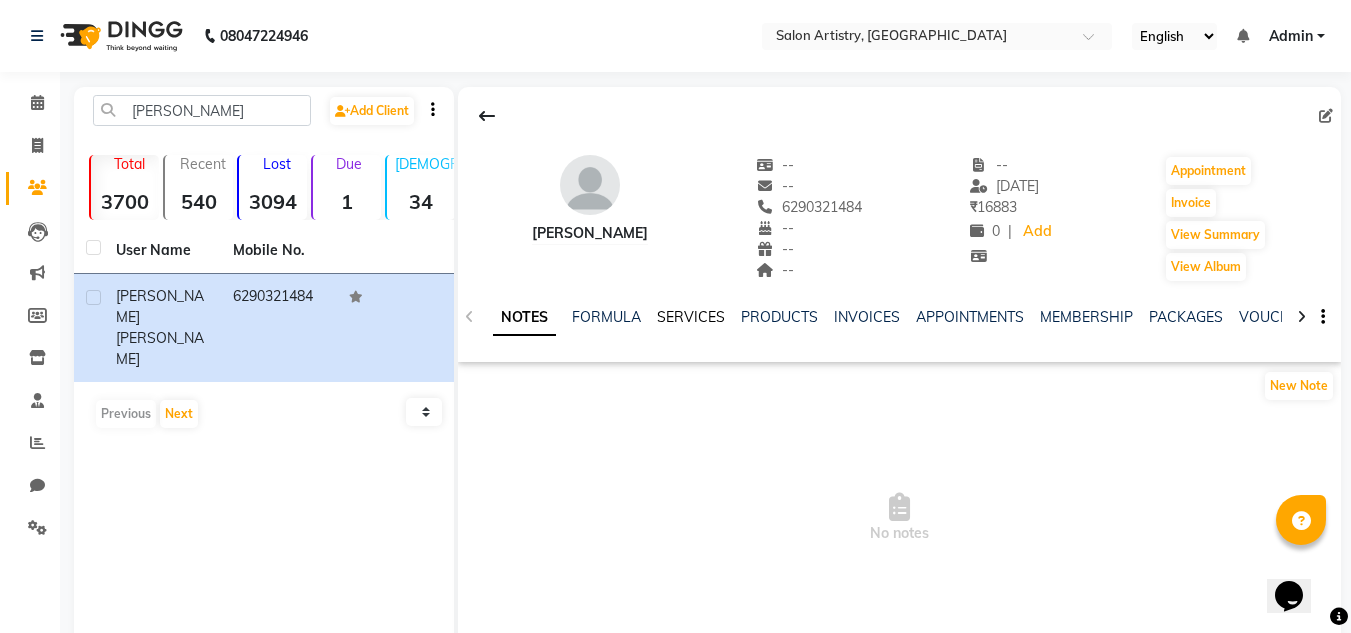 click on "SERVICES" 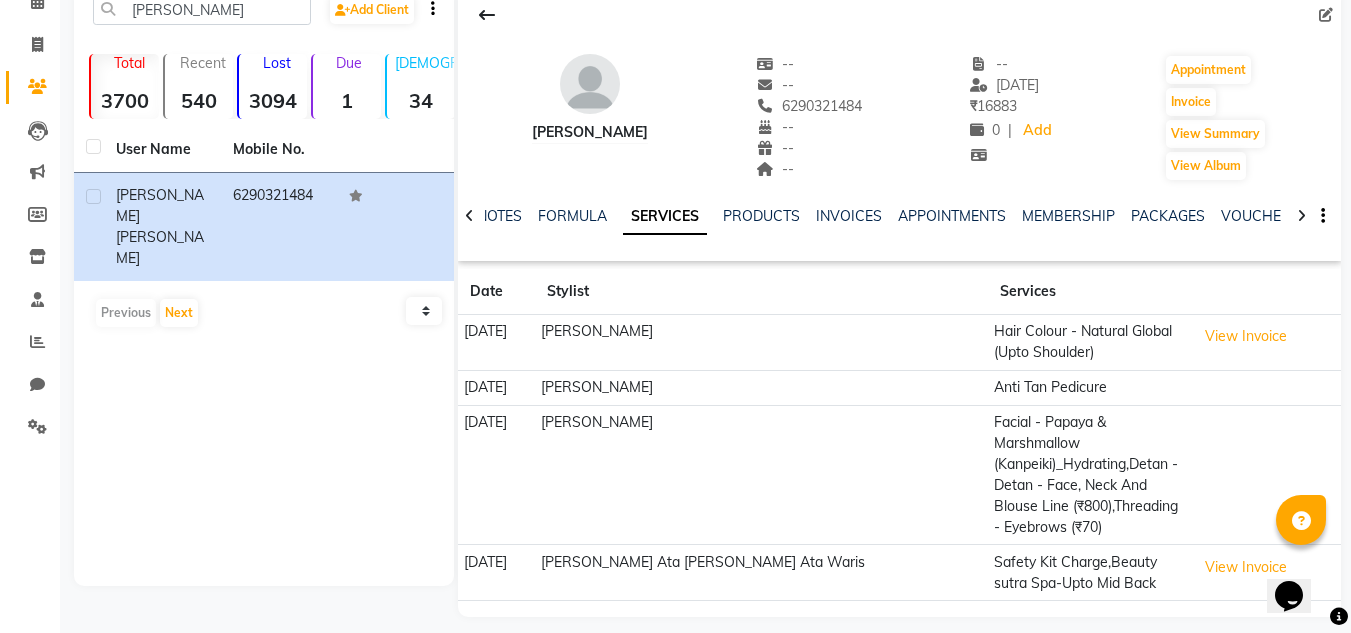 scroll, scrollTop: 115, scrollLeft: 0, axis: vertical 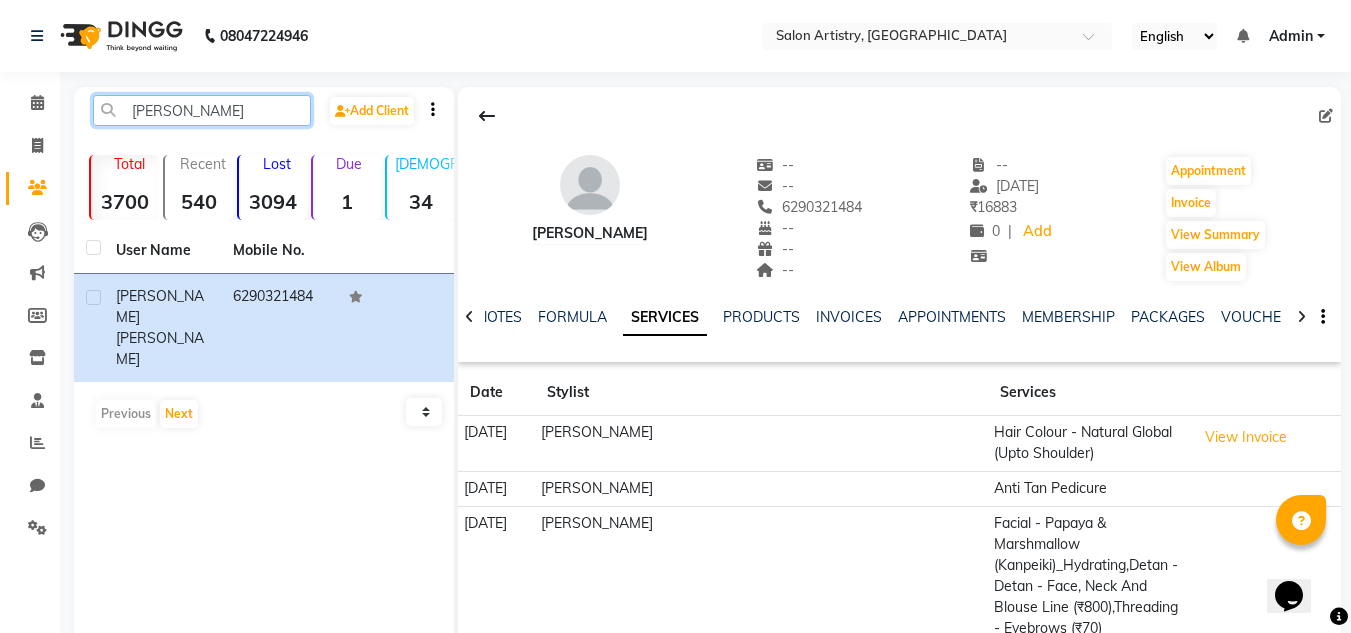 click on "Ananya Mukherjee" 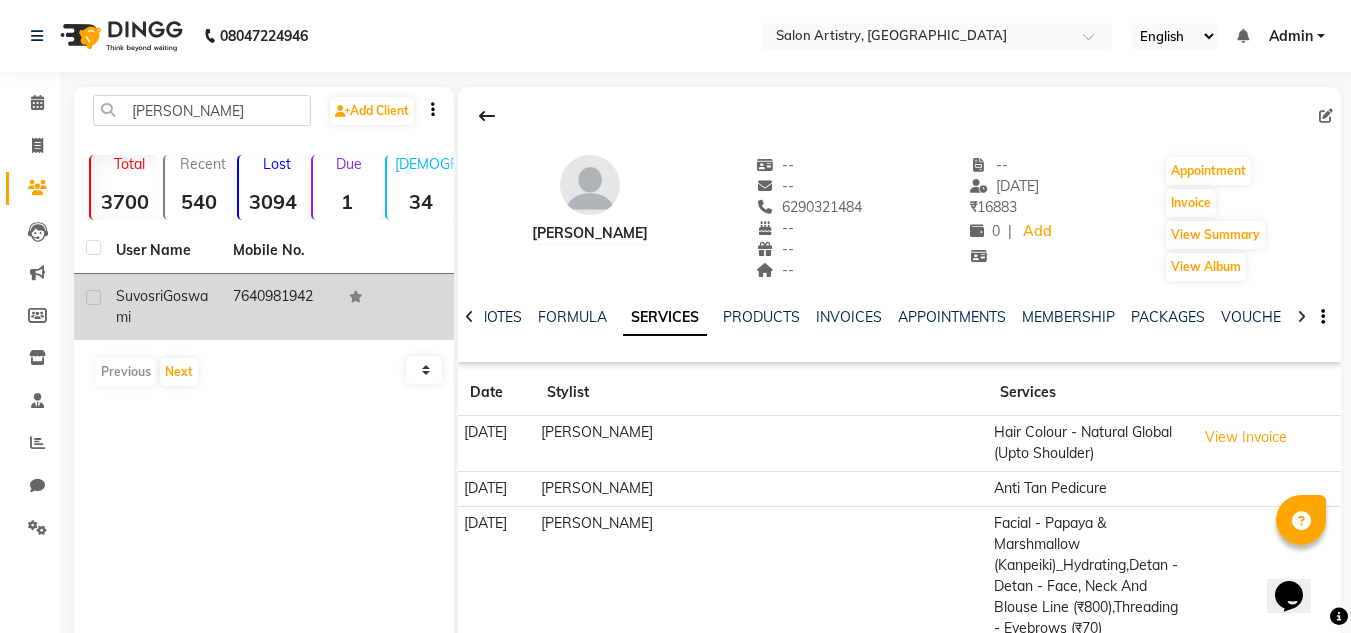 click on "7640981942" 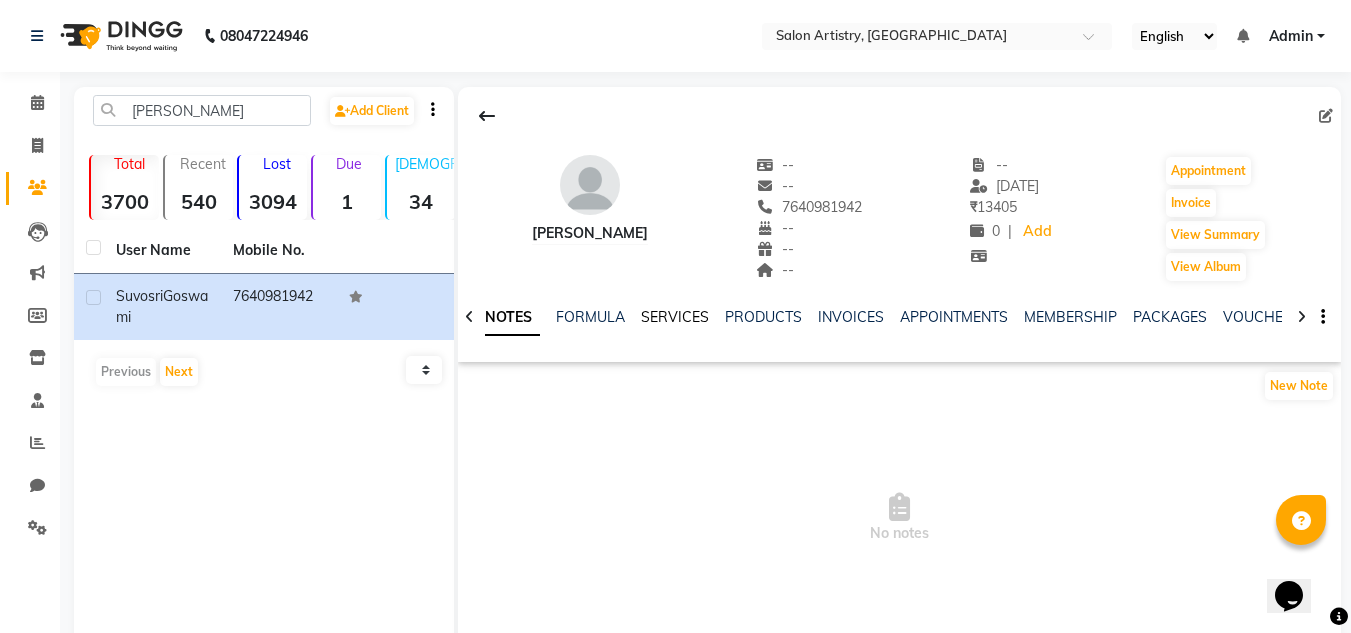 click on "SERVICES" 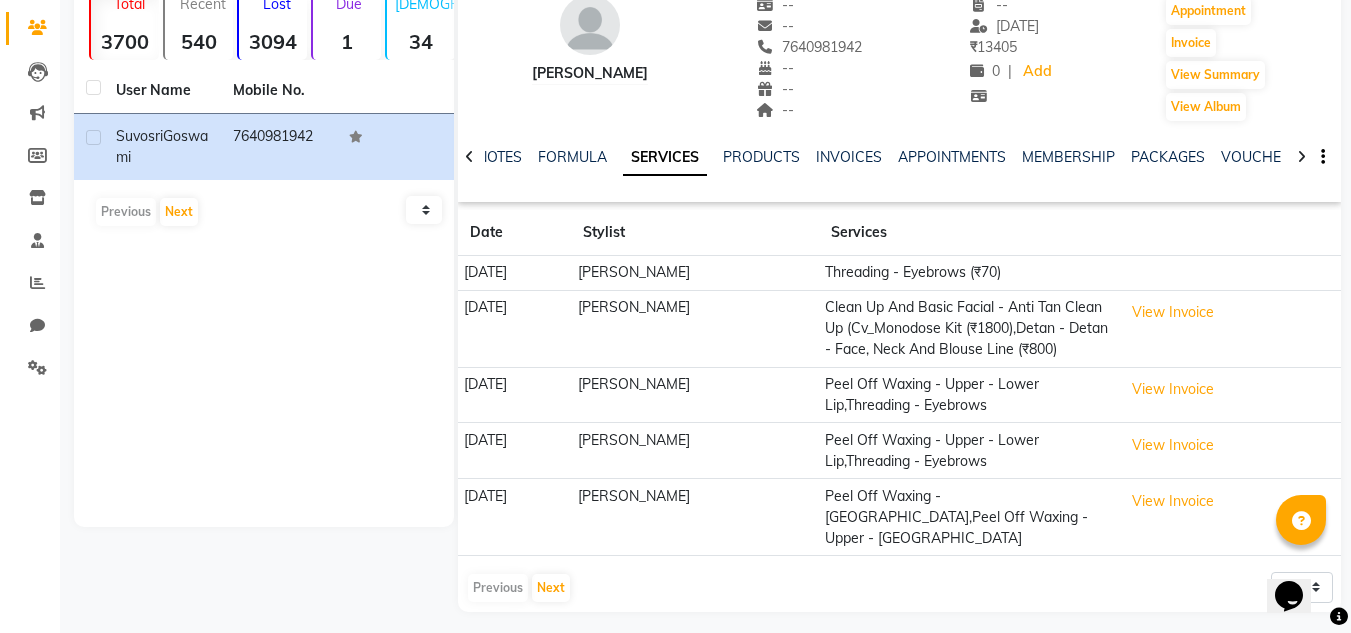 scroll, scrollTop: 169, scrollLeft: 0, axis: vertical 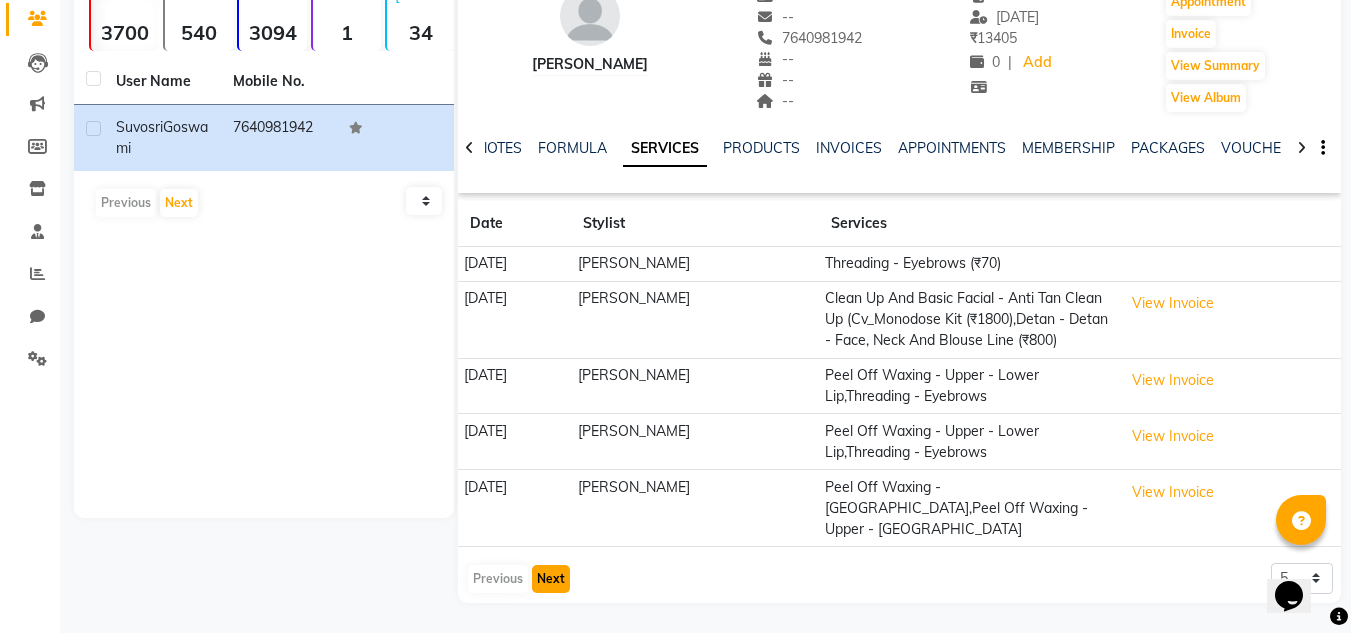 click on "Next" 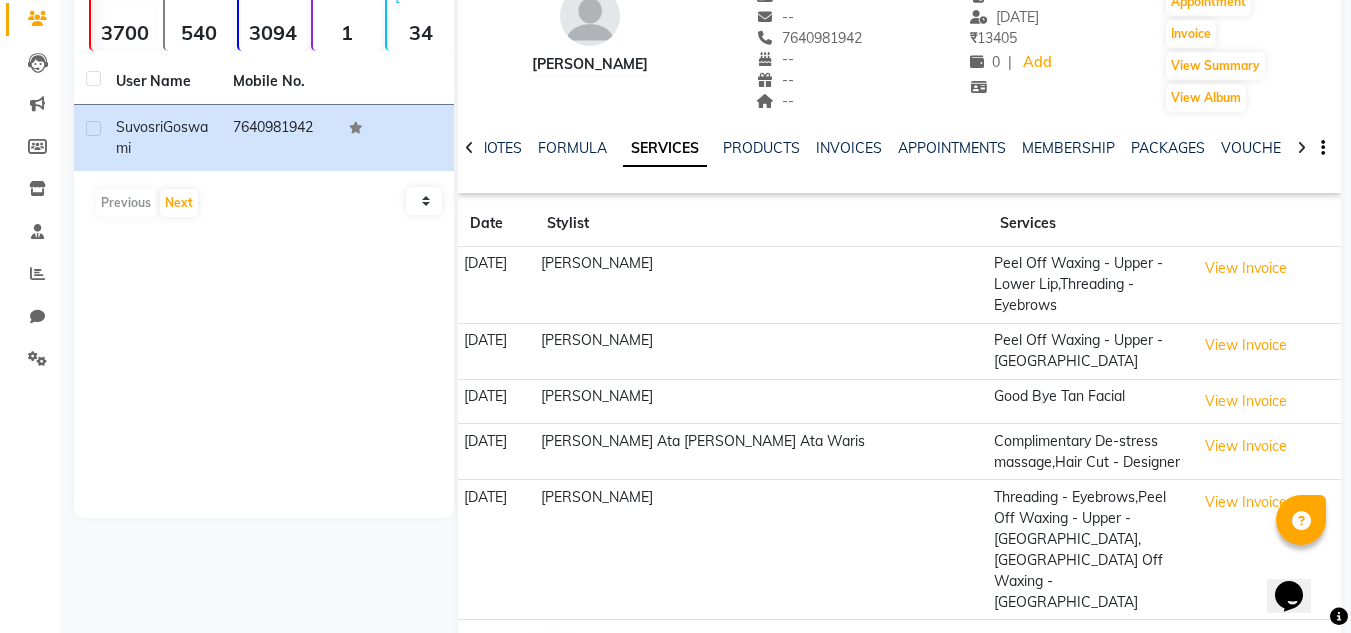 click on "Previous" 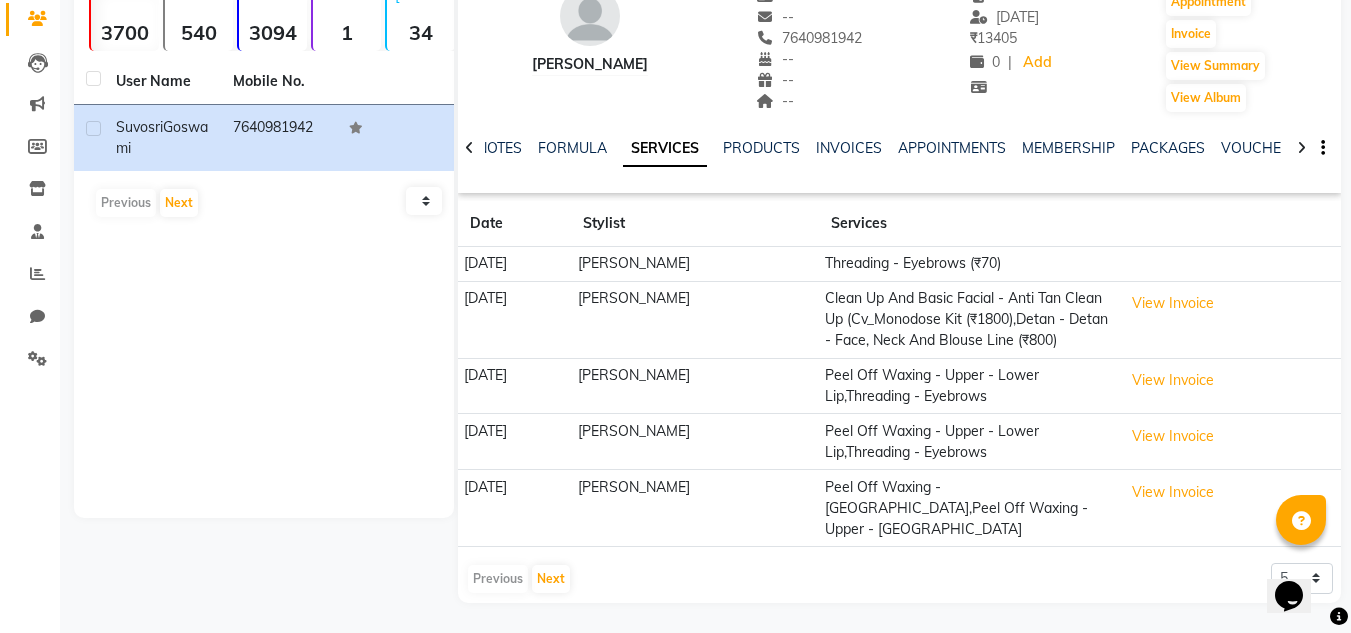 scroll, scrollTop: 44, scrollLeft: 0, axis: vertical 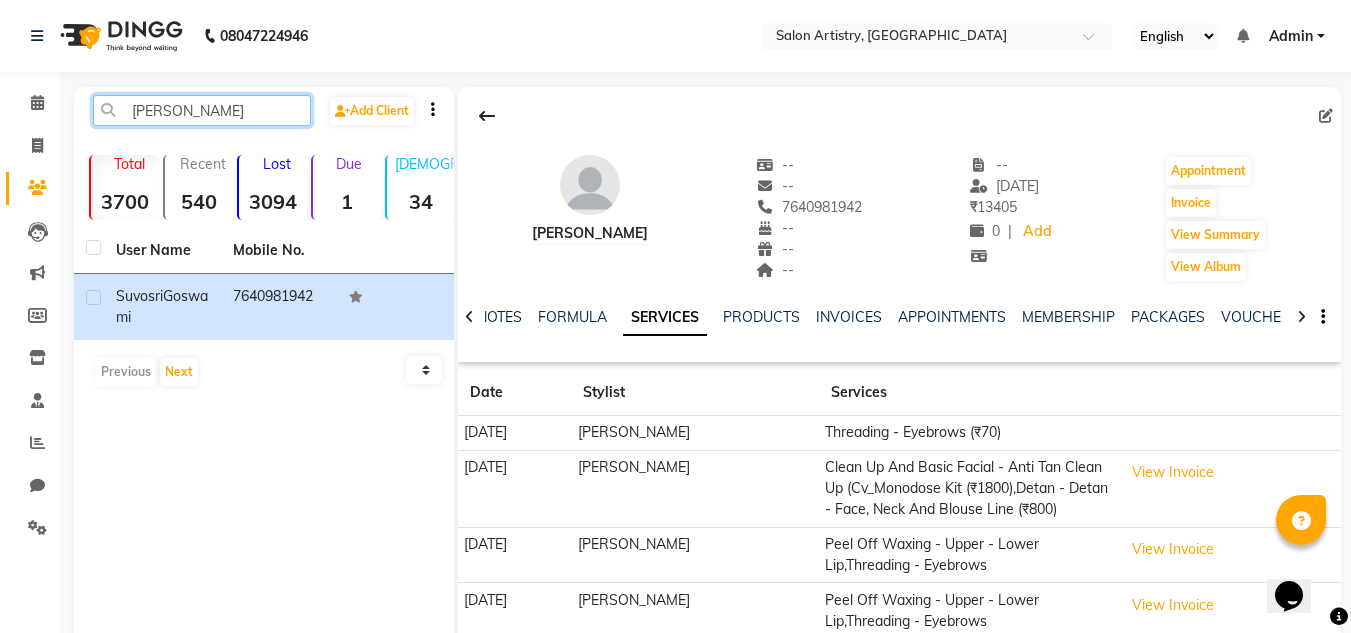 click on "Suvosri Goswami" 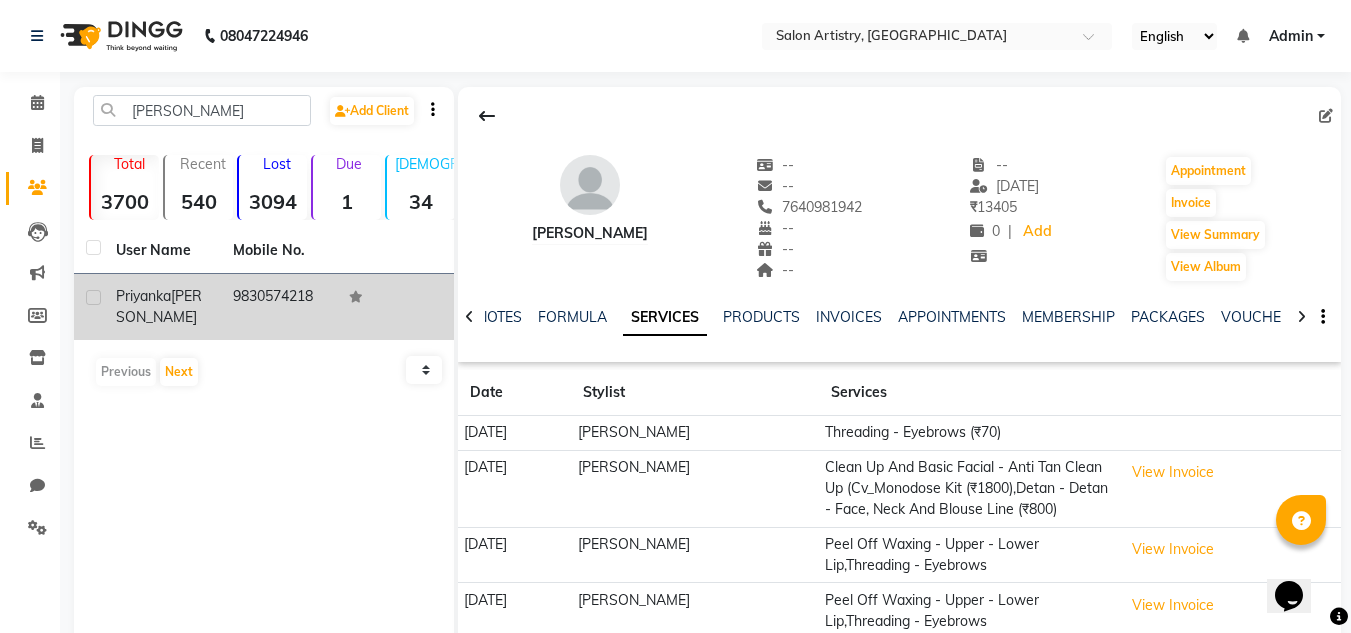 click on "Priyanka  Niyogi" 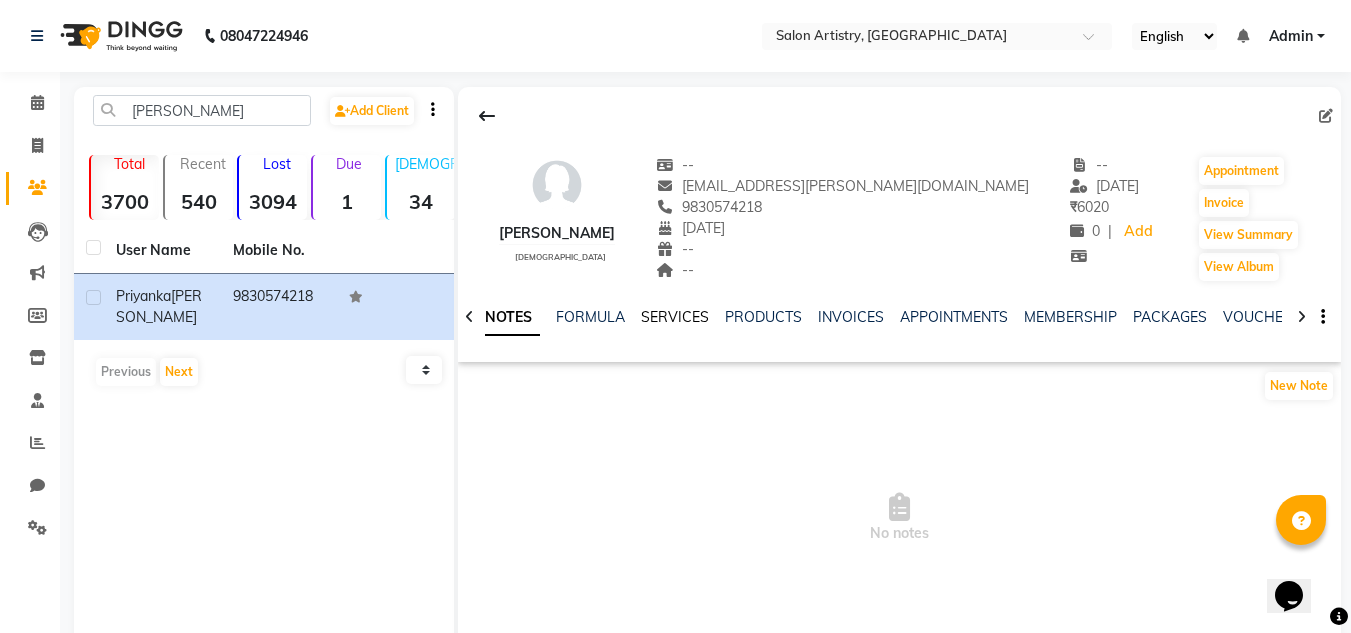 click on "SERVICES" 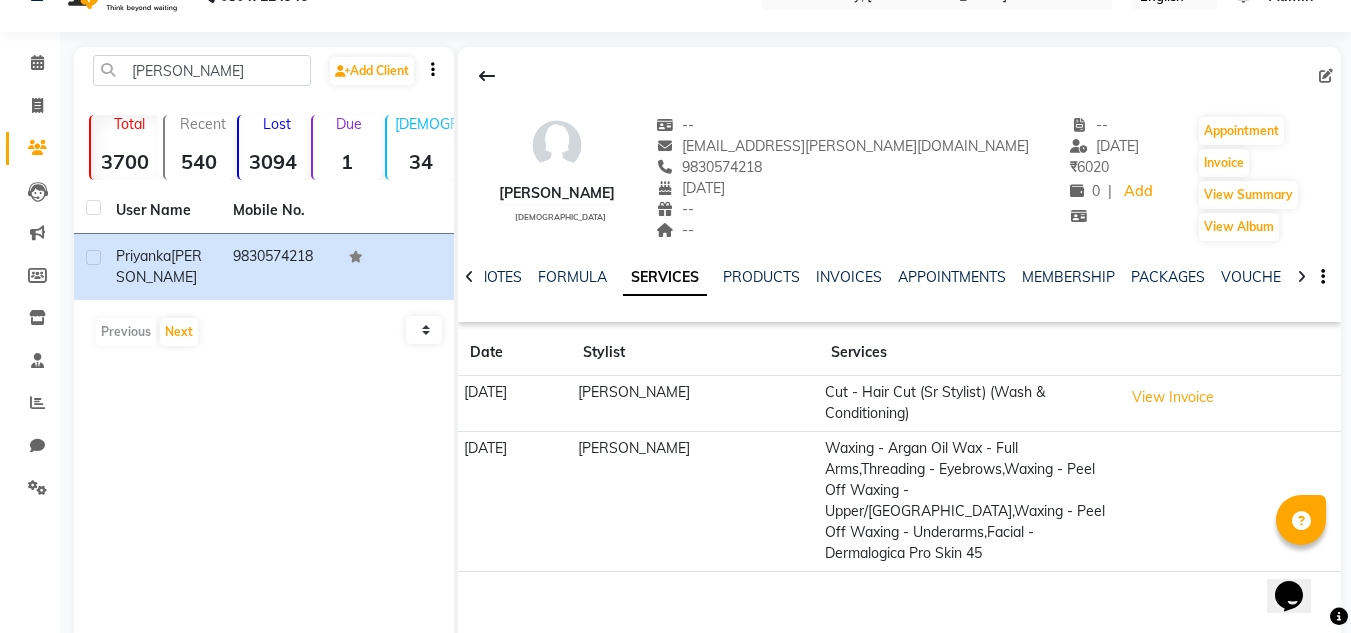 scroll, scrollTop: 84, scrollLeft: 0, axis: vertical 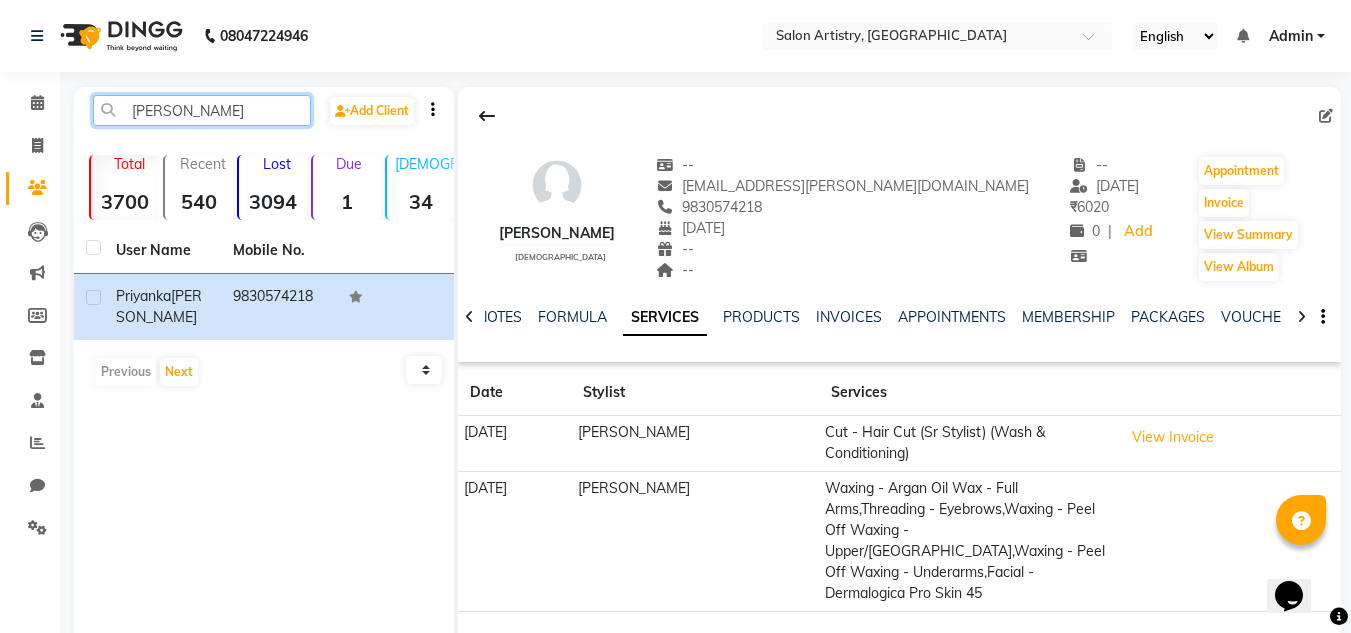 click on "Priyanka Niyogi" 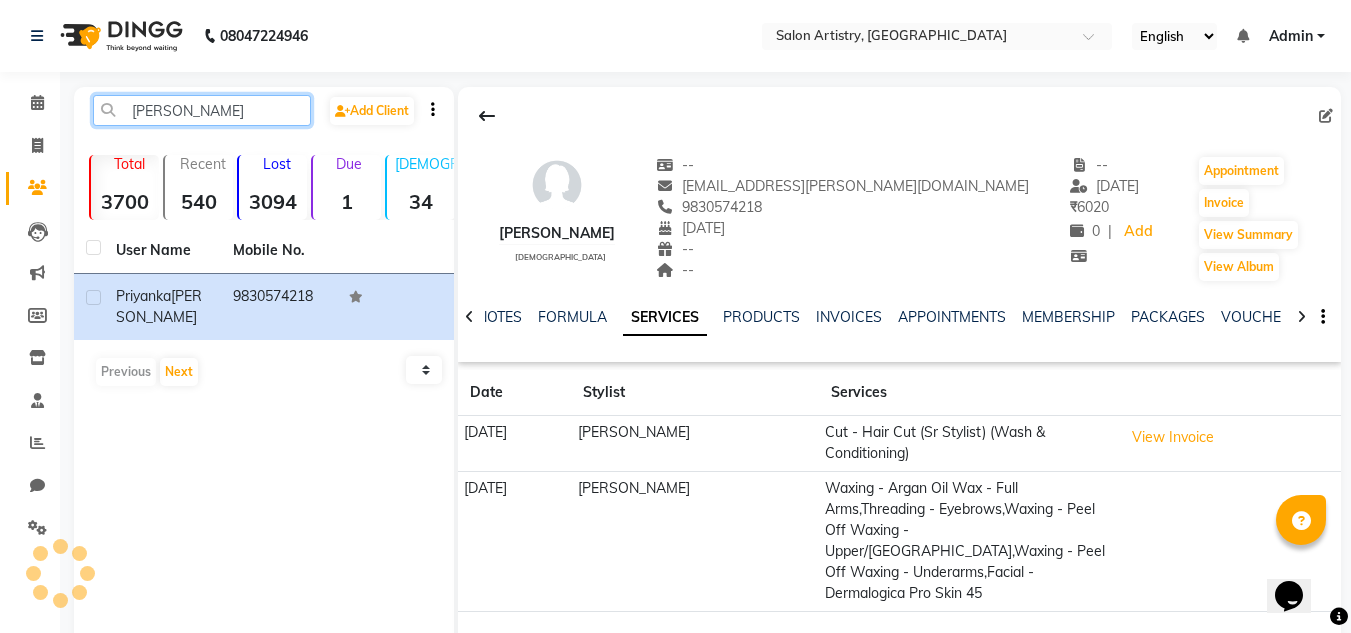 paste on "Sagnika Das" 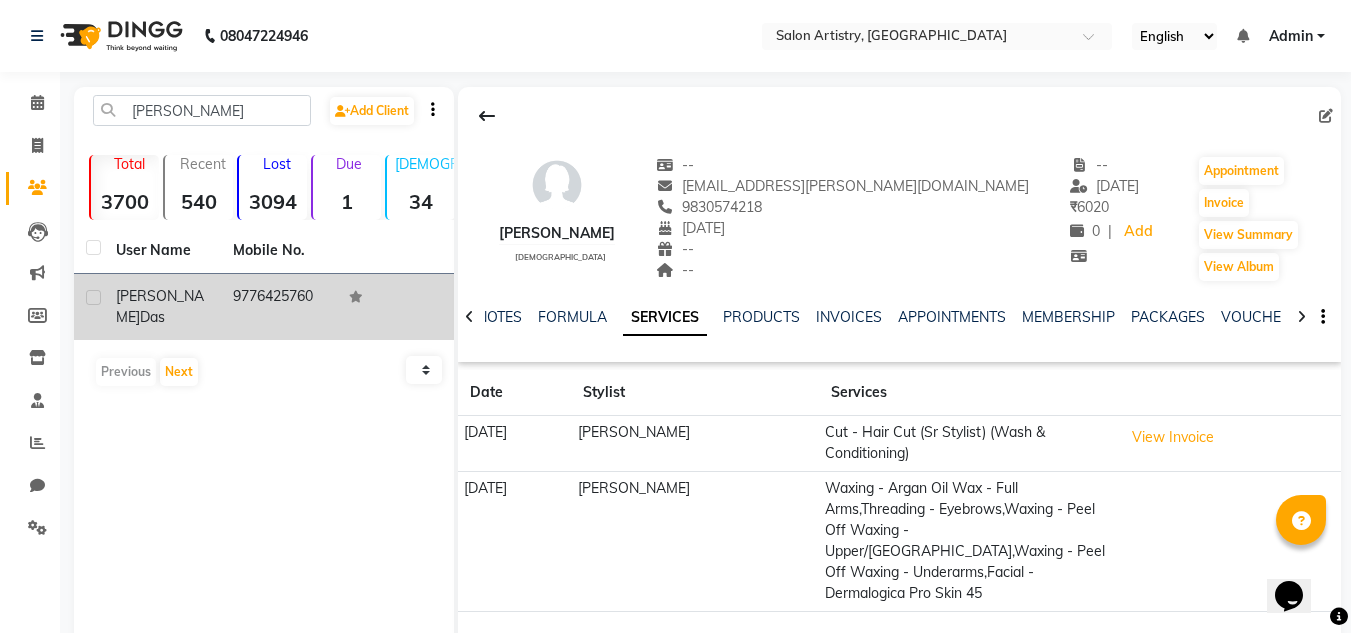 click on "Das" 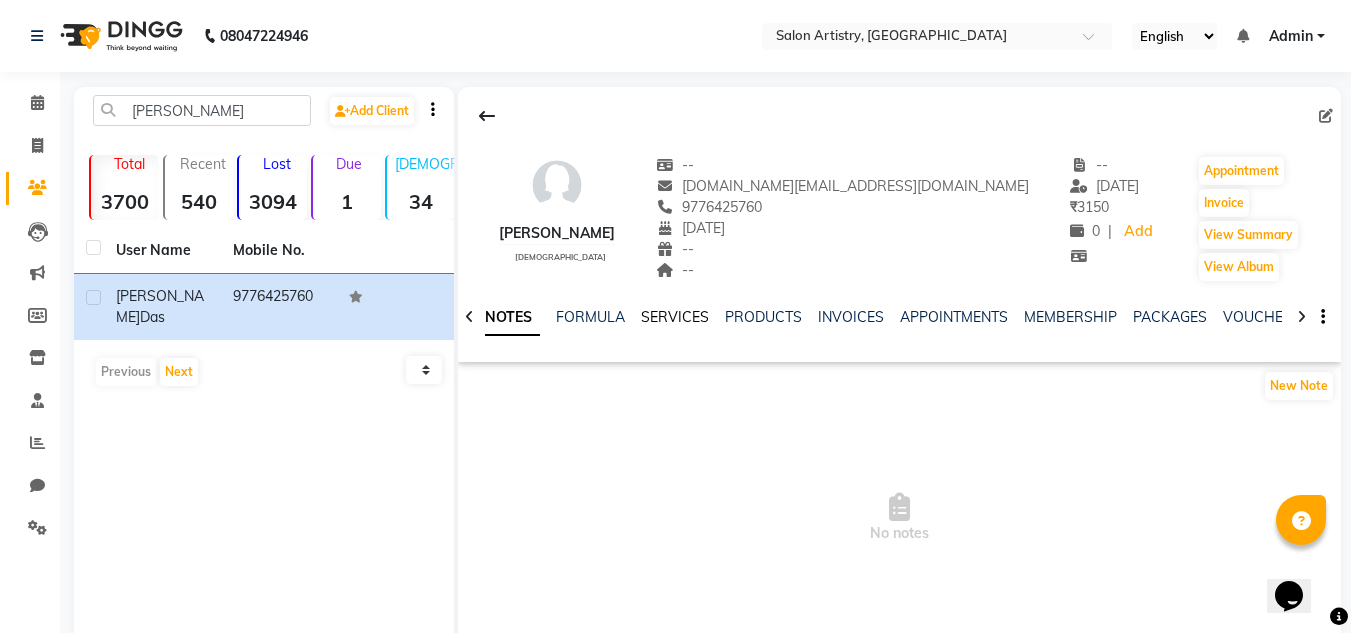 click on "SERVICES" 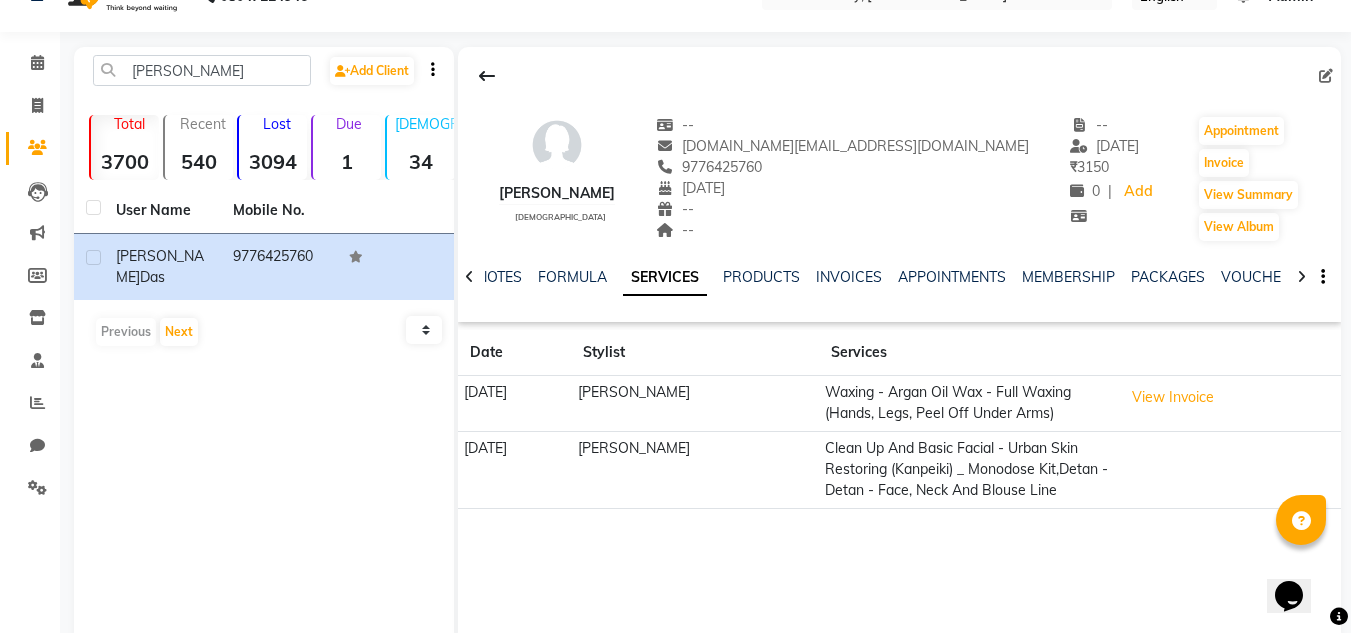 scroll, scrollTop: 80, scrollLeft: 0, axis: vertical 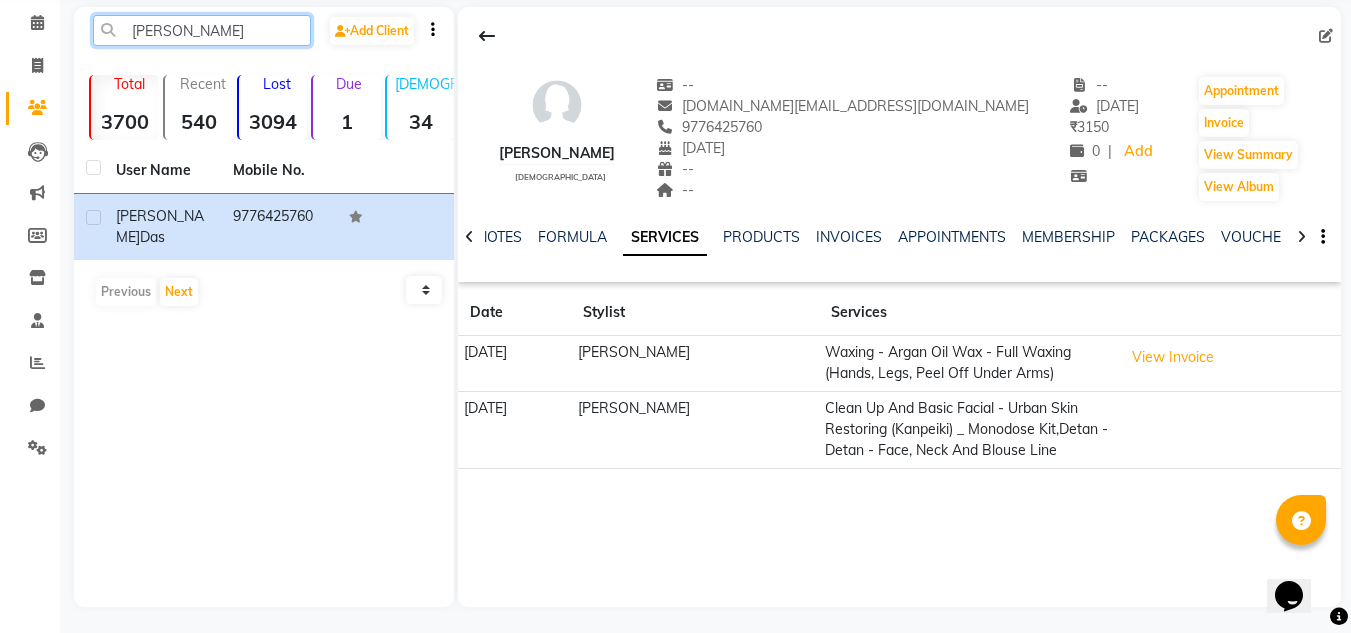 click on "Sagnika Das" 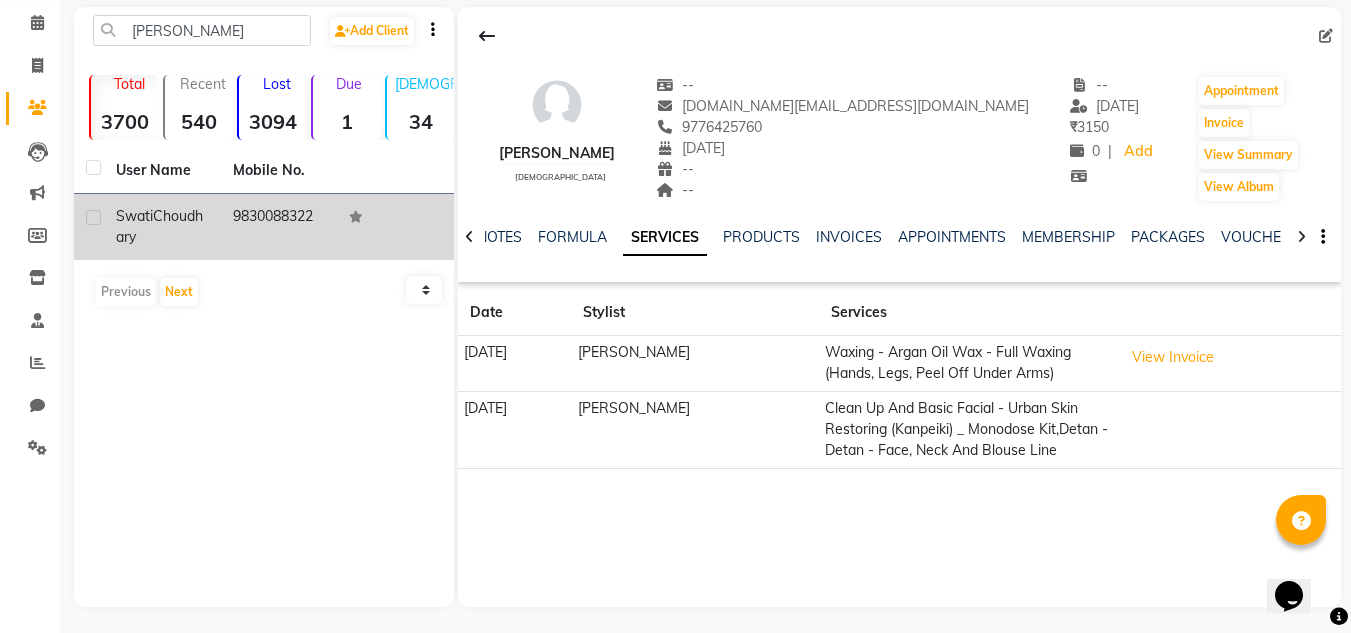 click on "Choudhary" 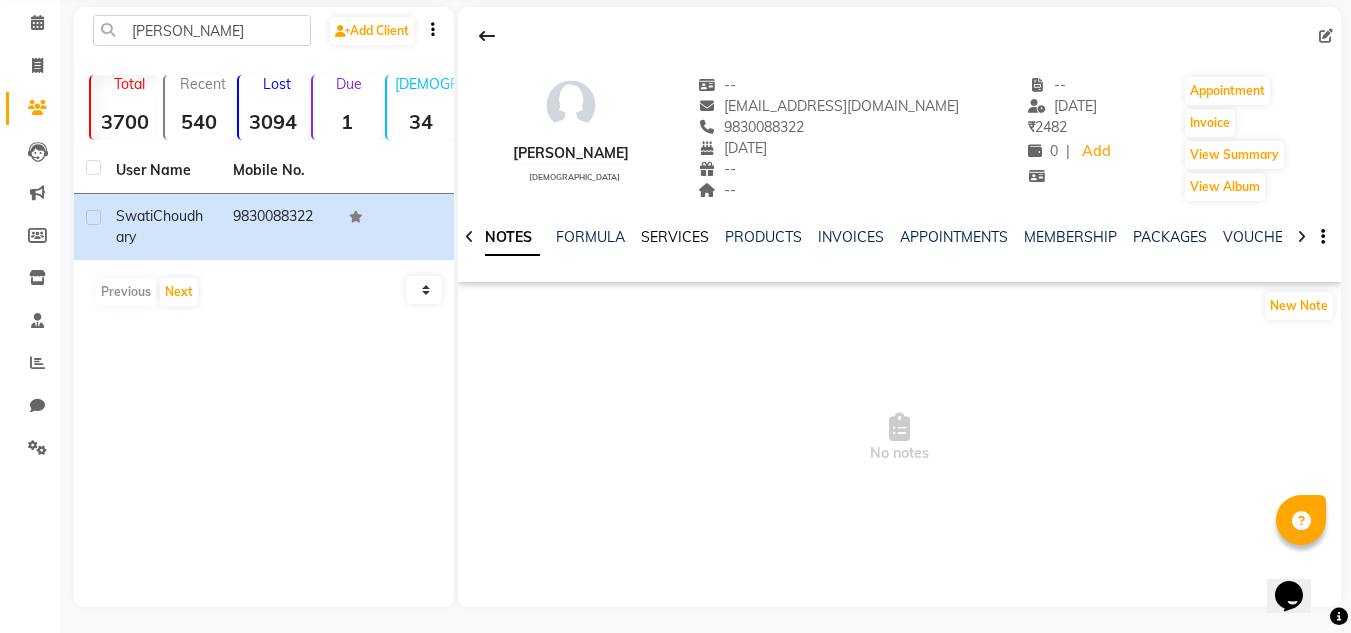 click on "SERVICES" 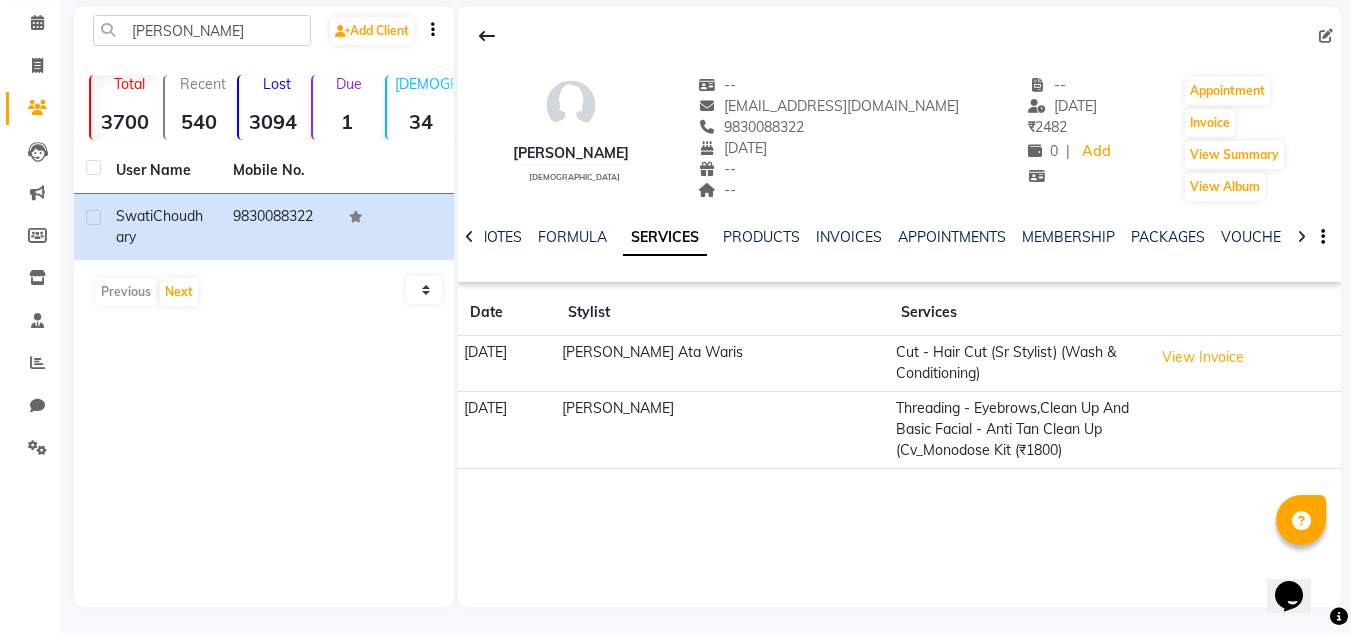 click on "Swati Choudhary   female  --   swatichoudhary.87@gmail.com   9830088322  05-05-1987  --  --  -- 30-06-2025 ₹    2482 0 |  Add   Appointment   Invoice  View Summary  View Album  NOTES FORMULA SERVICES PRODUCTS INVOICES APPOINTMENTS MEMBERSHIP PACKAGES VOUCHERS GIFTCARDS POINTS FORMS FAMILY CARDS WALLET Date Stylist Services 30-06-2025 Sharfaraz Ata Waris Cut - Hair Cut (Sr Stylist) (Wash & Conditioning)  View Invoice  30-06-2025 Sangeeta Lodh Threading - Eyebrows,Clean Up And Basic Facial - Anti Tan Clean Up (Cv_Monodose Kit (₹1800)" 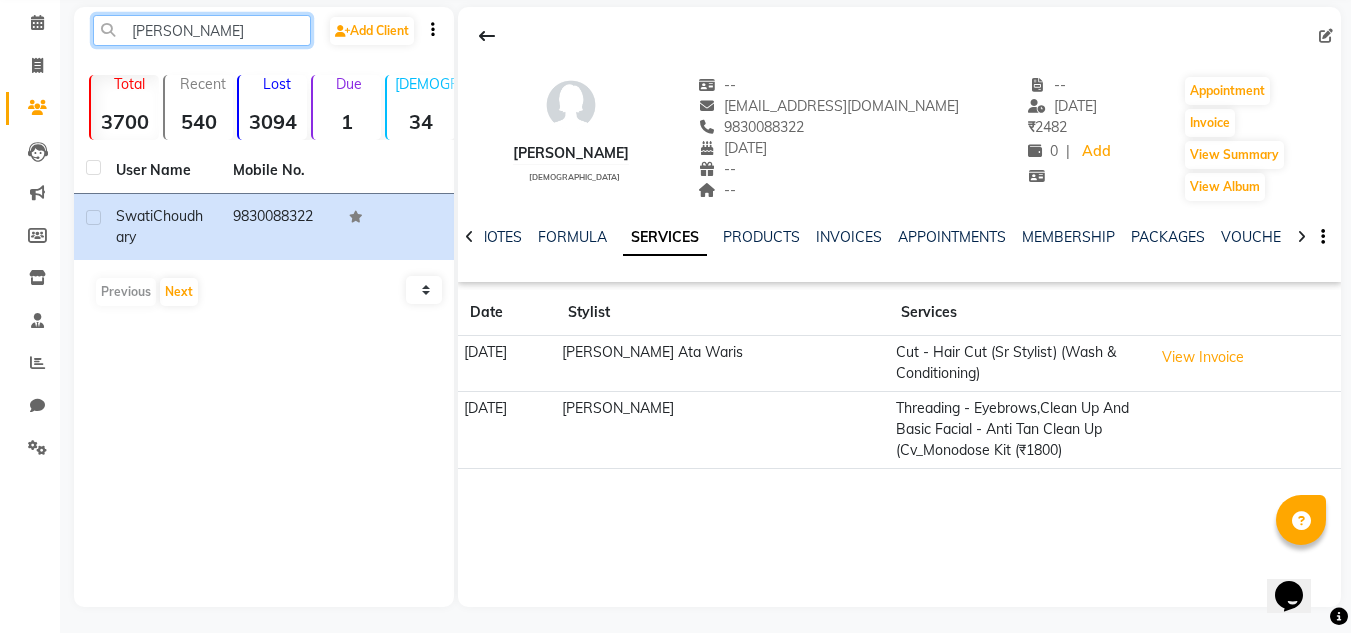 click on "Swati Choudhary" 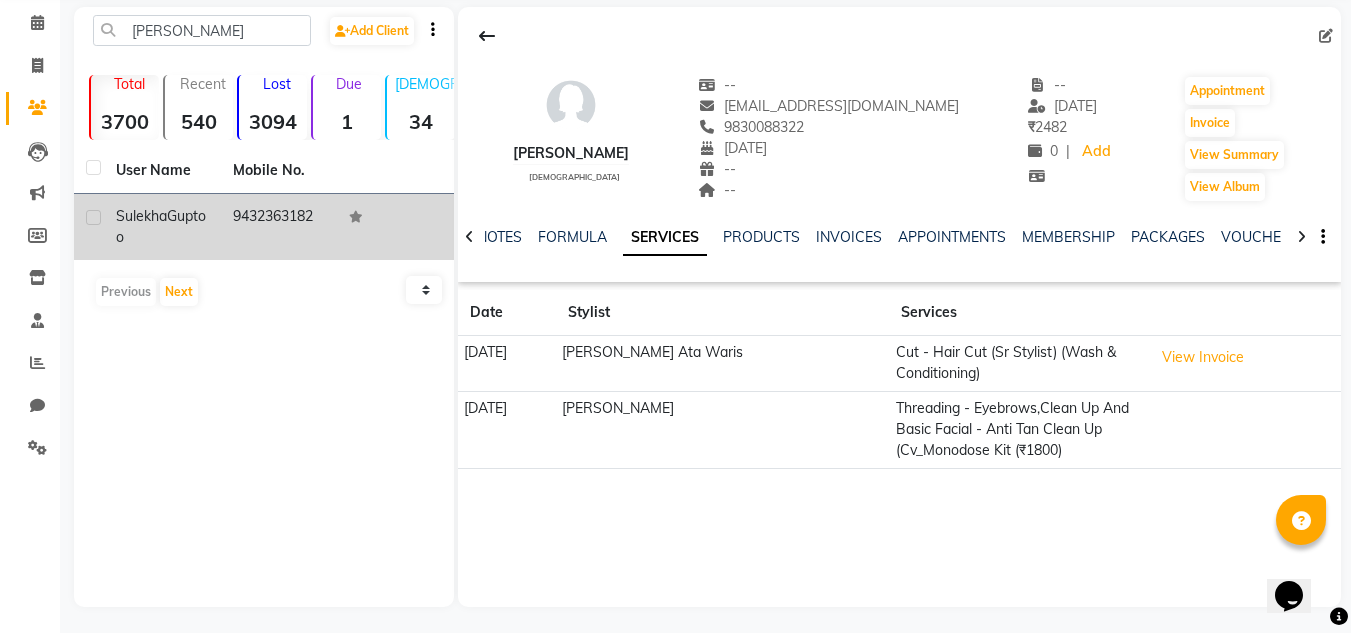 click on "Guptoo" 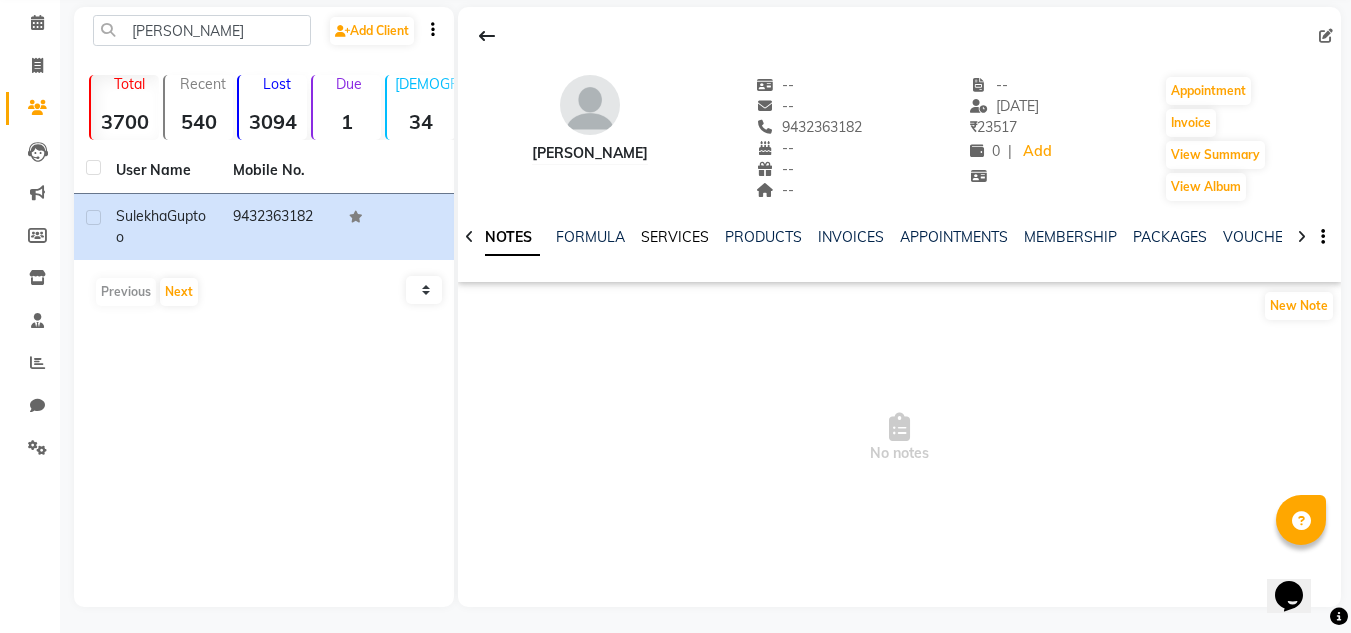 click on "SERVICES" 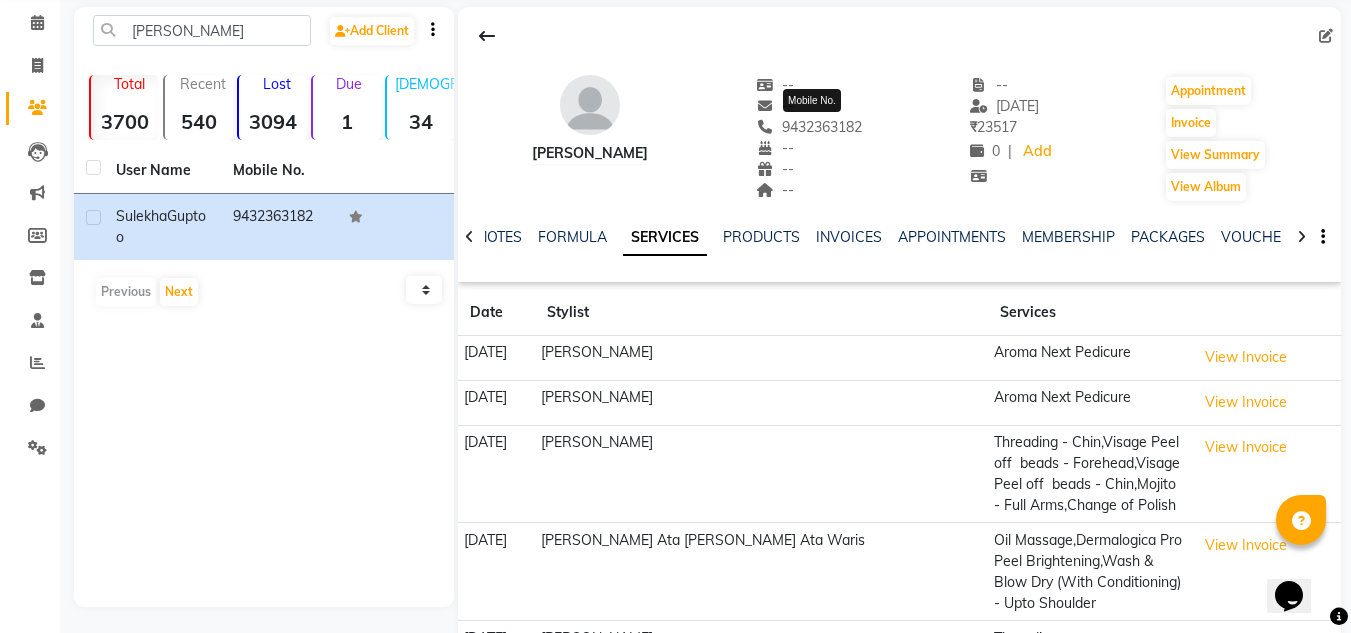drag, startPoint x: 783, startPoint y: 120, endPoint x: 870, endPoint y: 124, distance: 87.0919 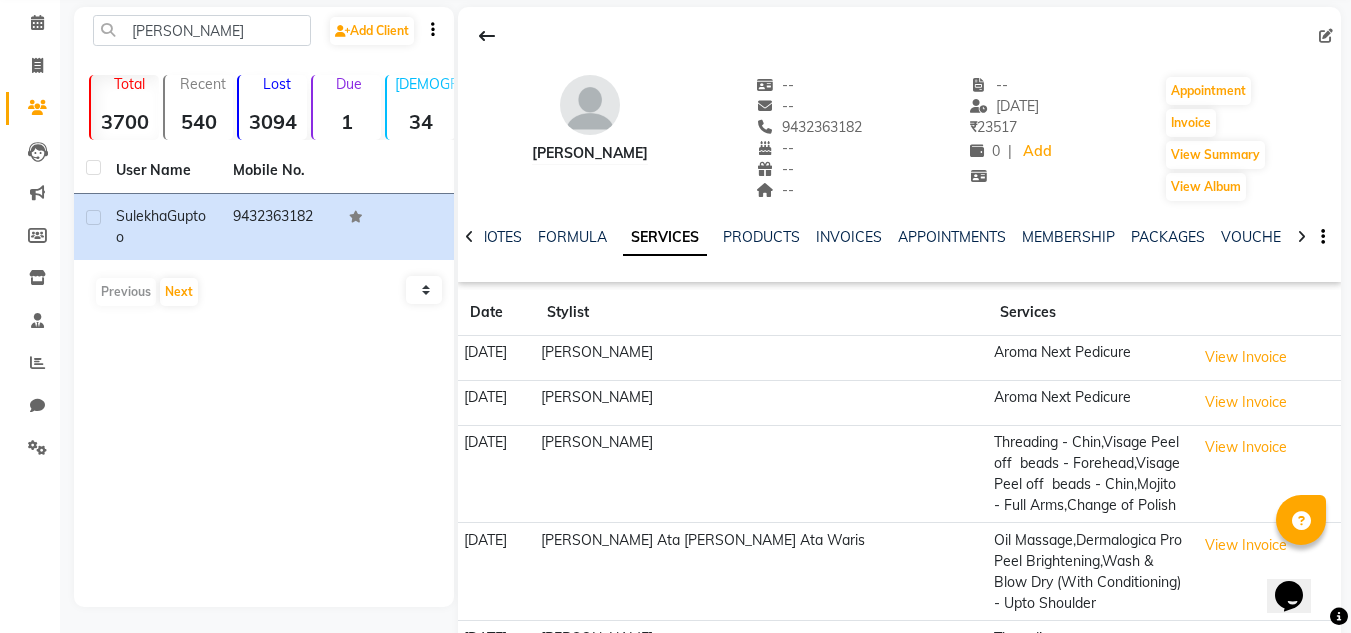 copy on "9432363182" 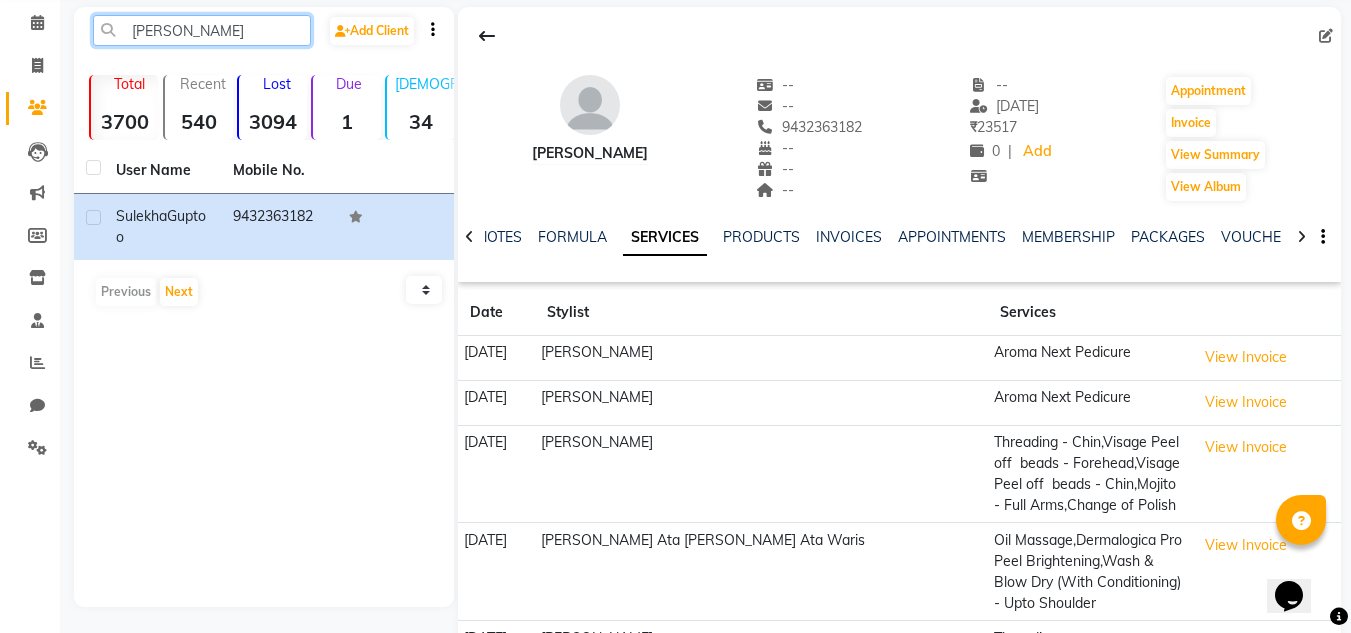 click on "Sulekha Guptoo" 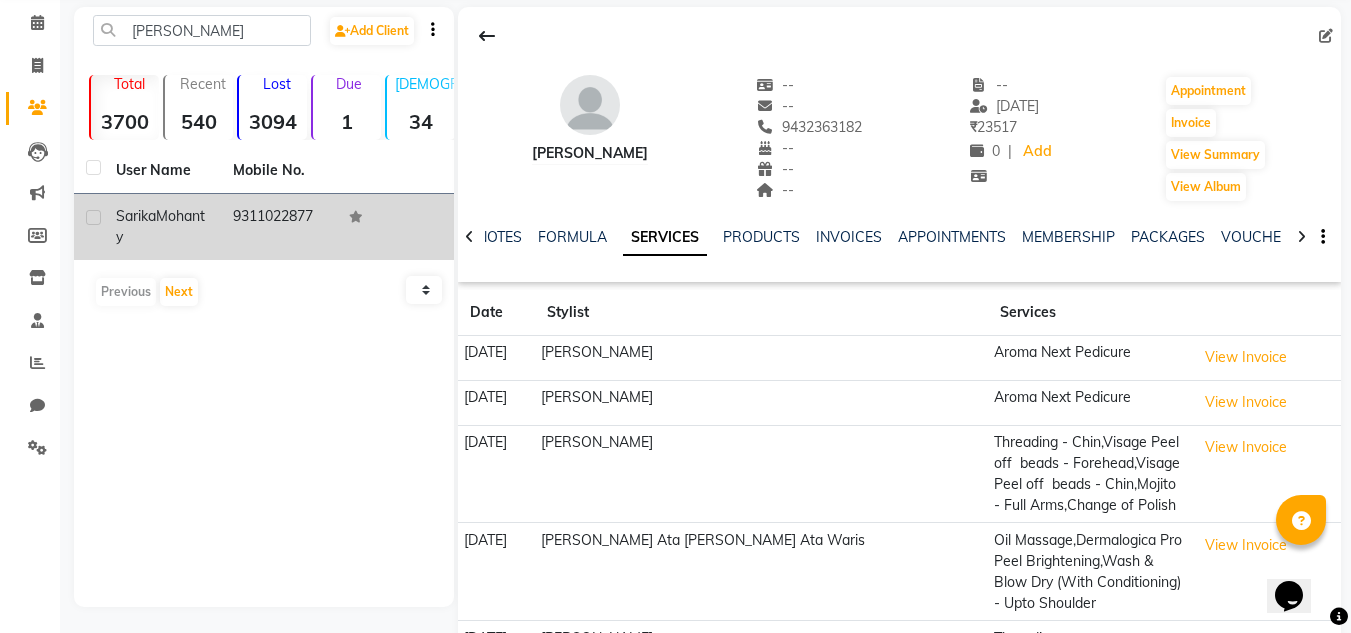 click on "Sarika  Mohanty" 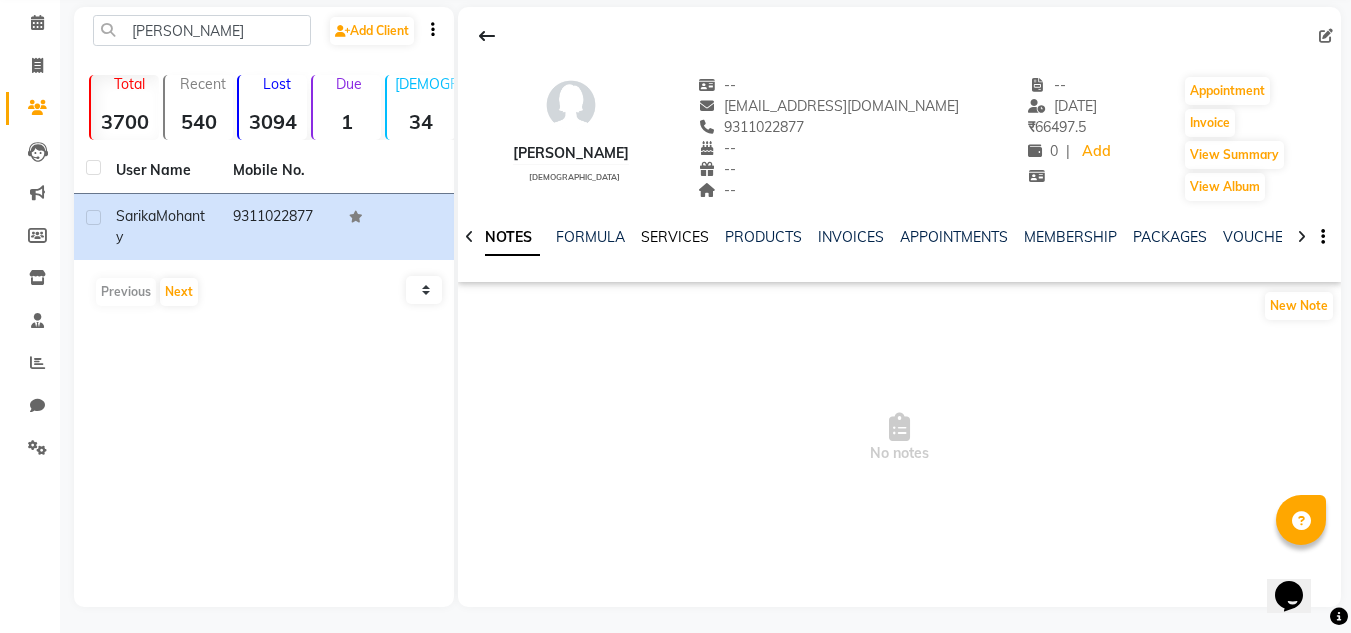 click on "SERVICES" 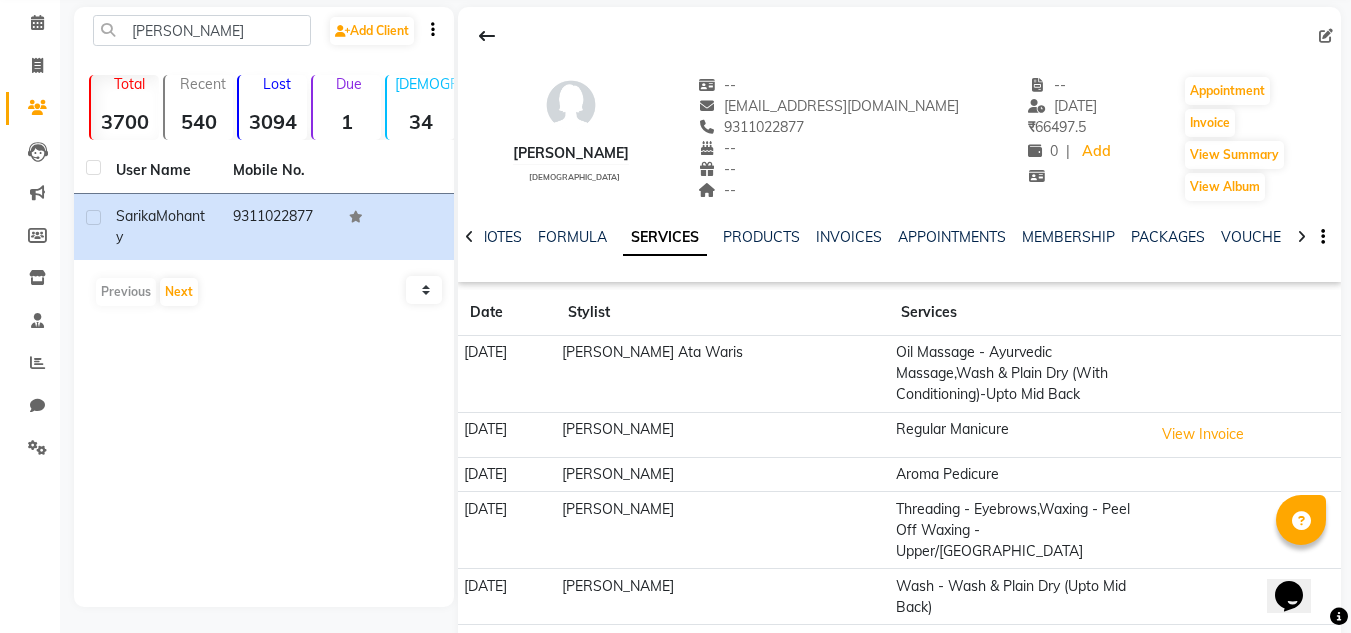 drag, startPoint x: 744, startPoint y: 124, endPoint x: 843, endPoint y: 120, distance: 99.08077 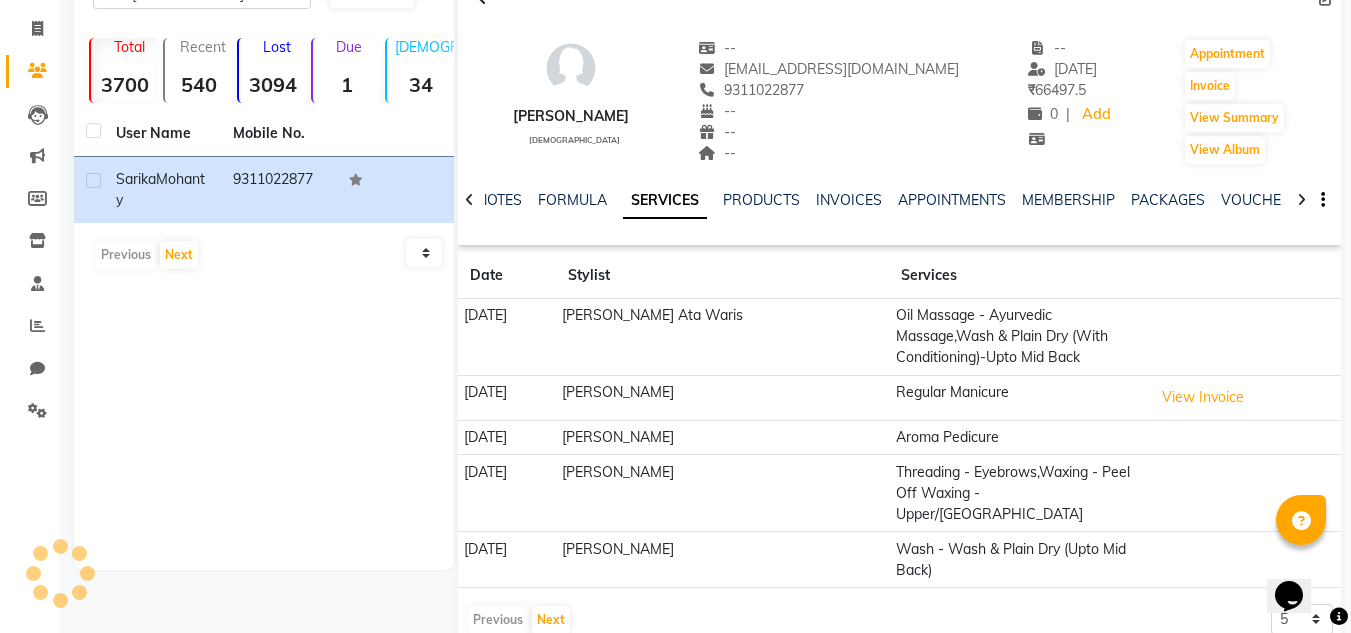 scroll, scrollTop: 120, scrollLeft: 0, axis: vertical 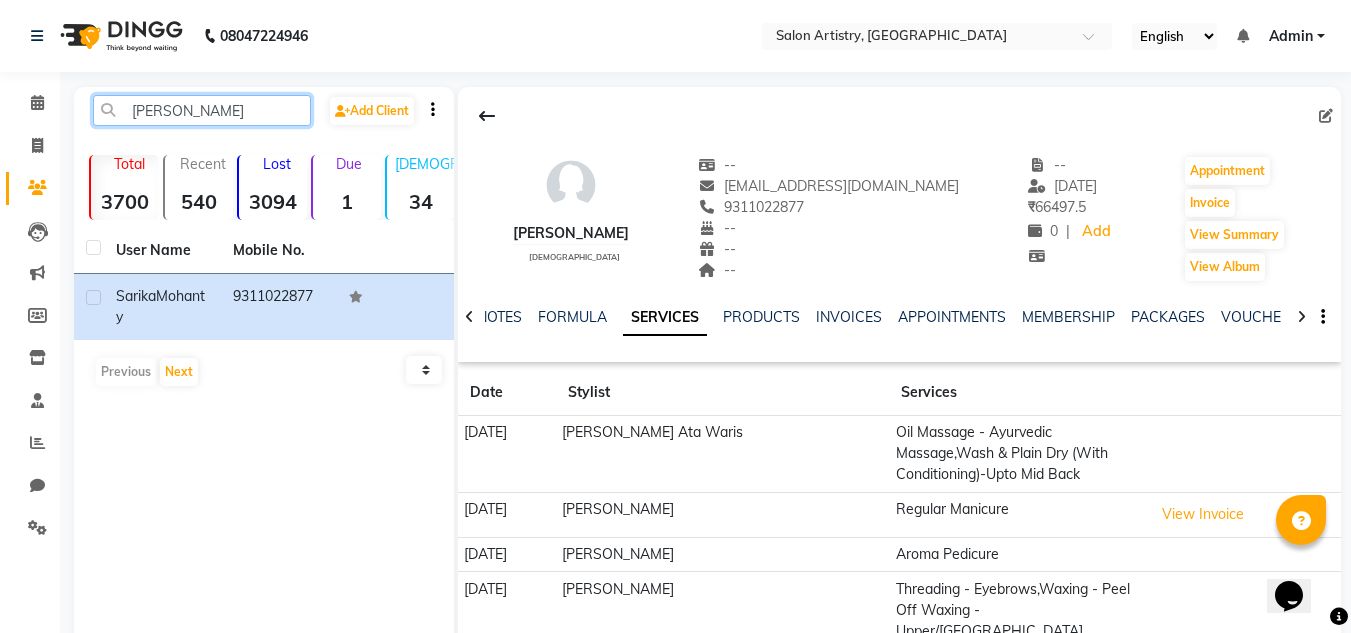 click on "[PERSON_NAME]" 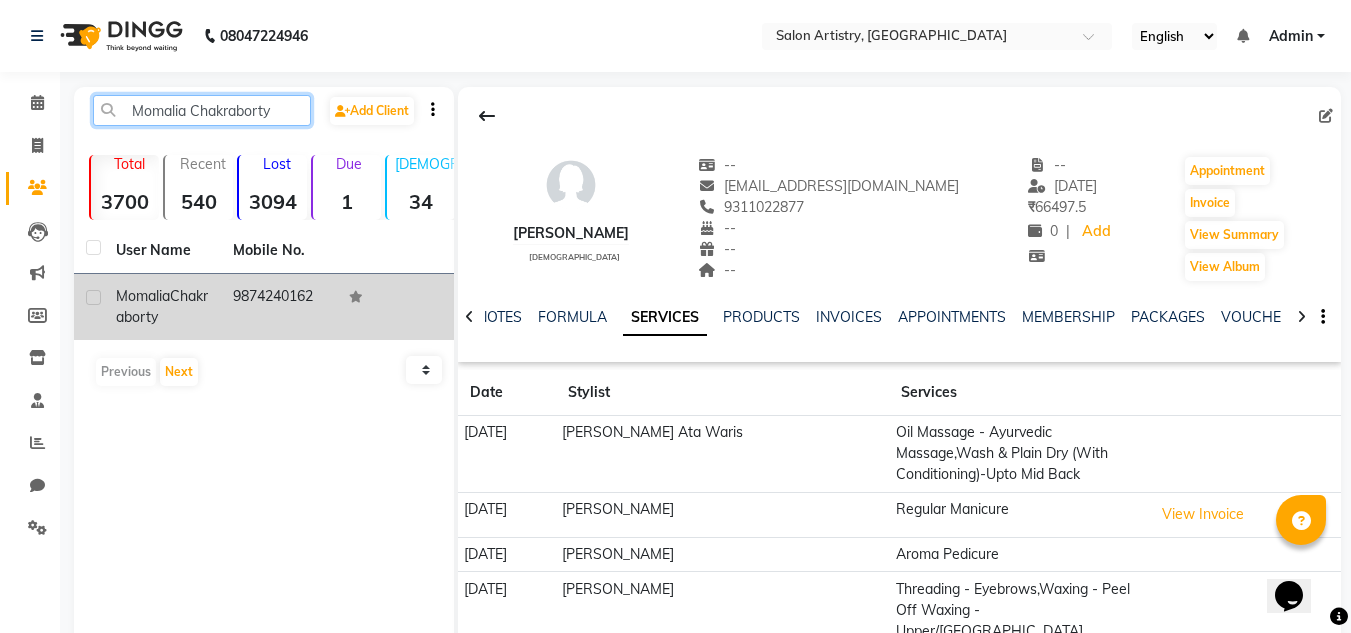 type on "Momalia Chakraborty" 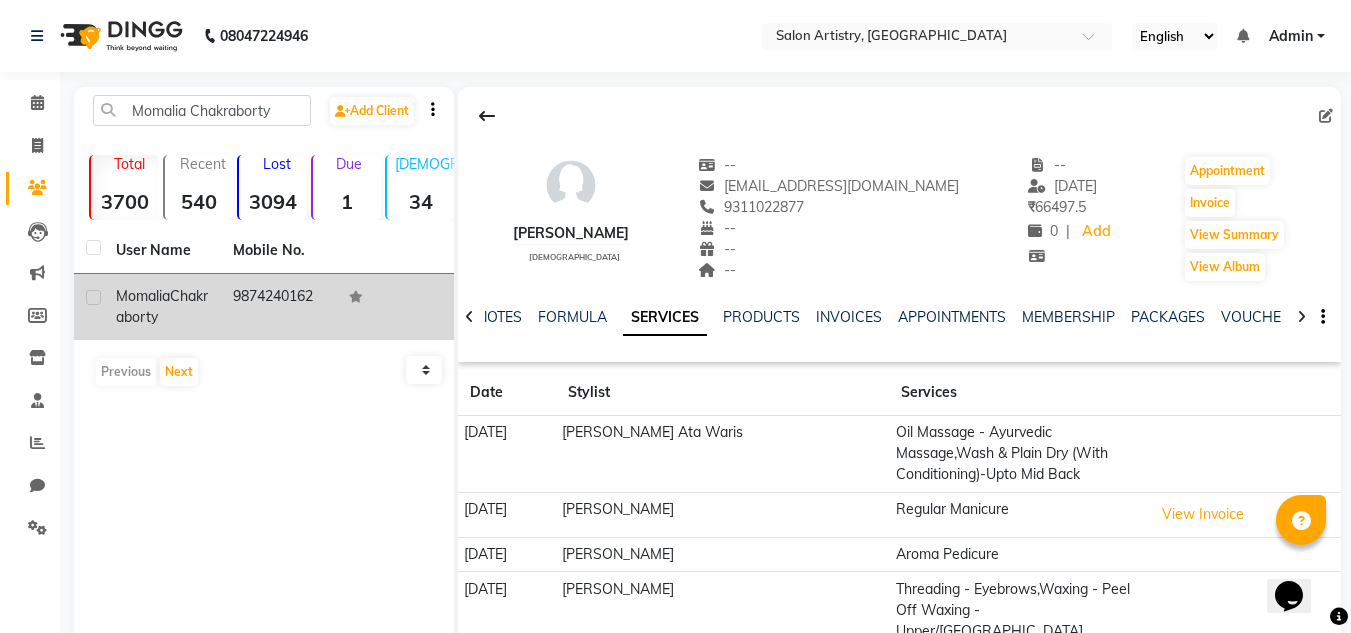 click on "Chakraborty" 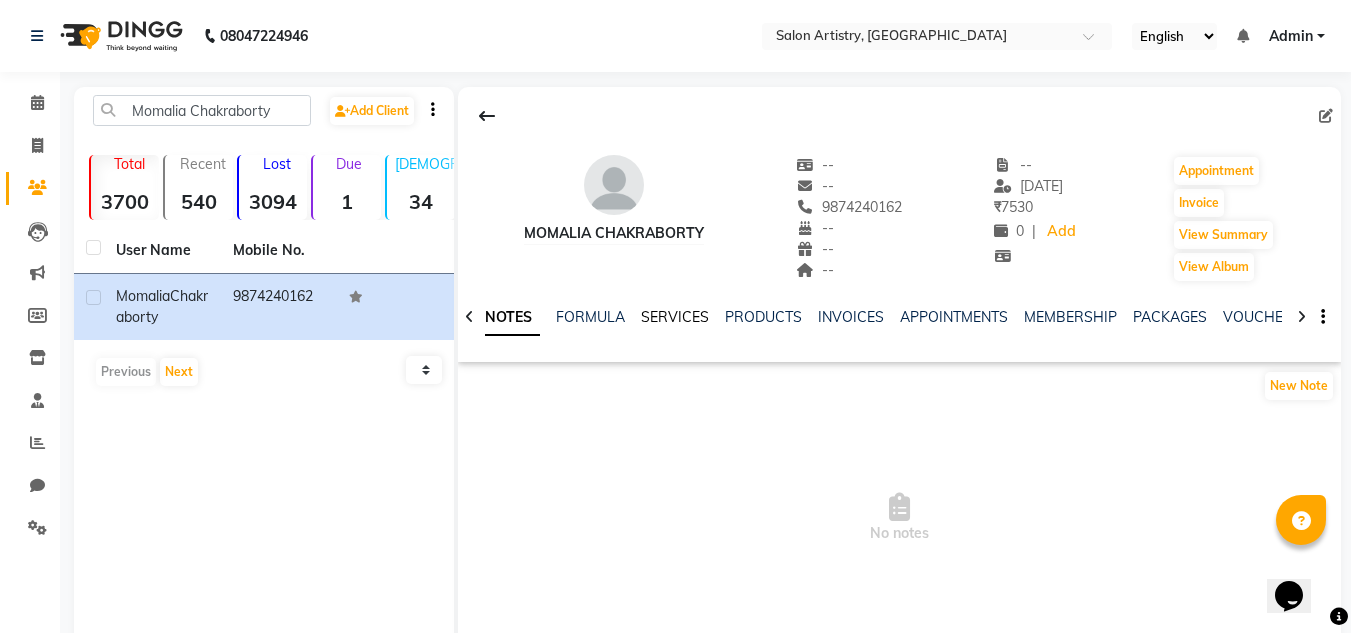 click on "SERVICES" 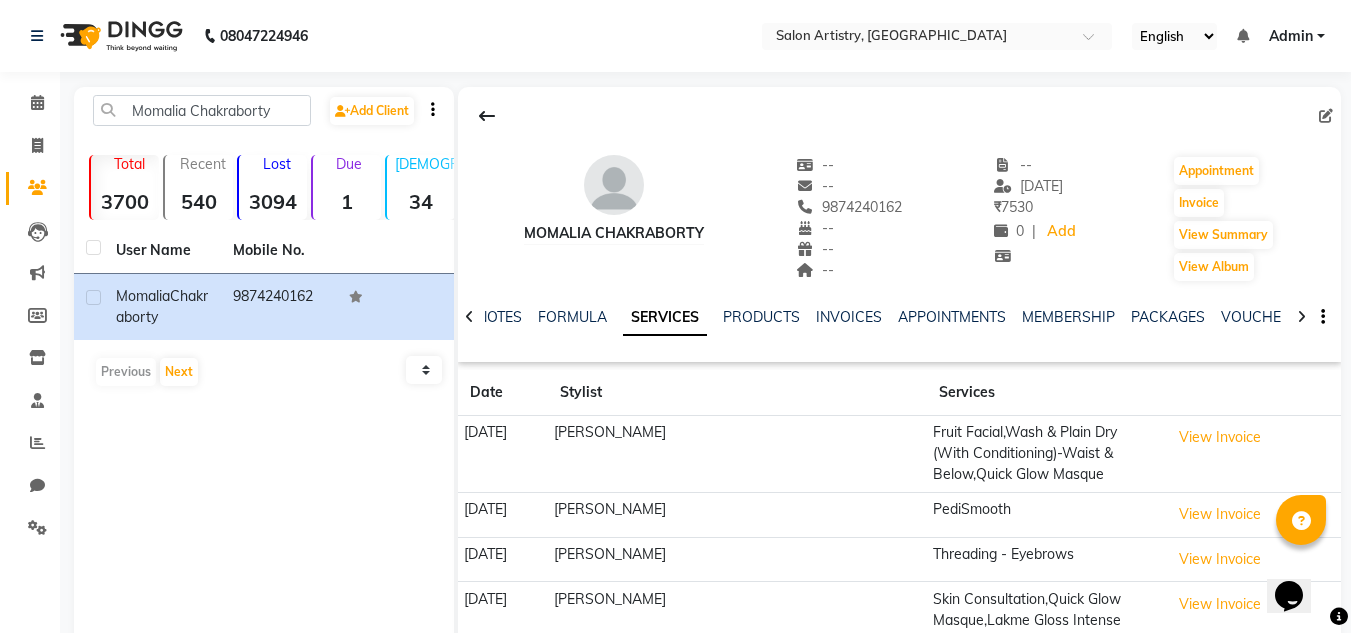drag, startPoint x: 818, startPoint y: 204, endPoint x: 901, endPoint y: 203, distance: 83.00603 